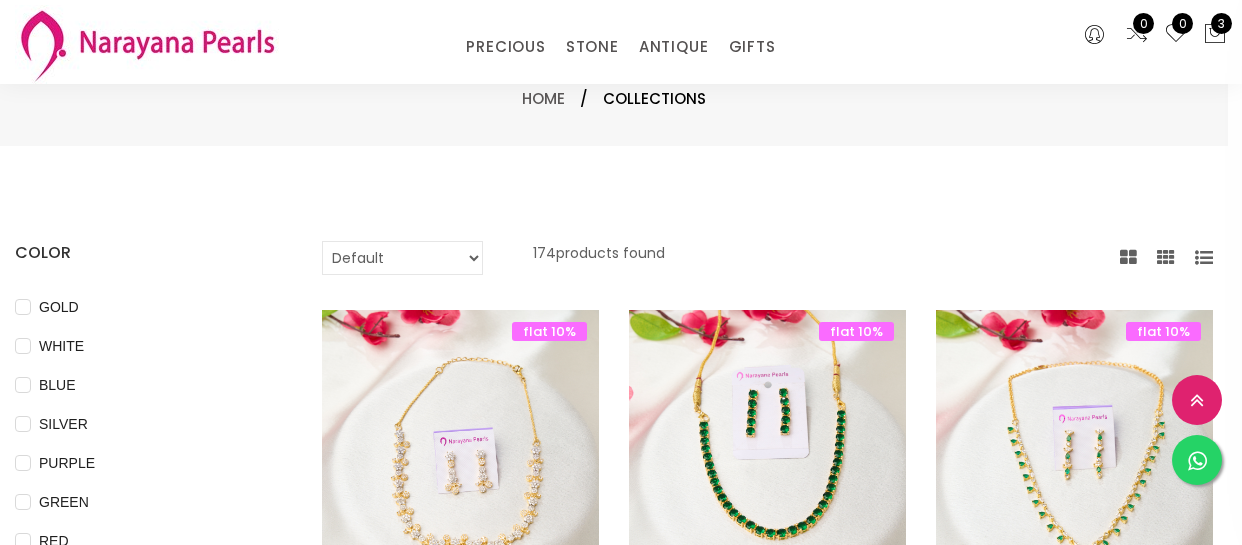 select on "INR" 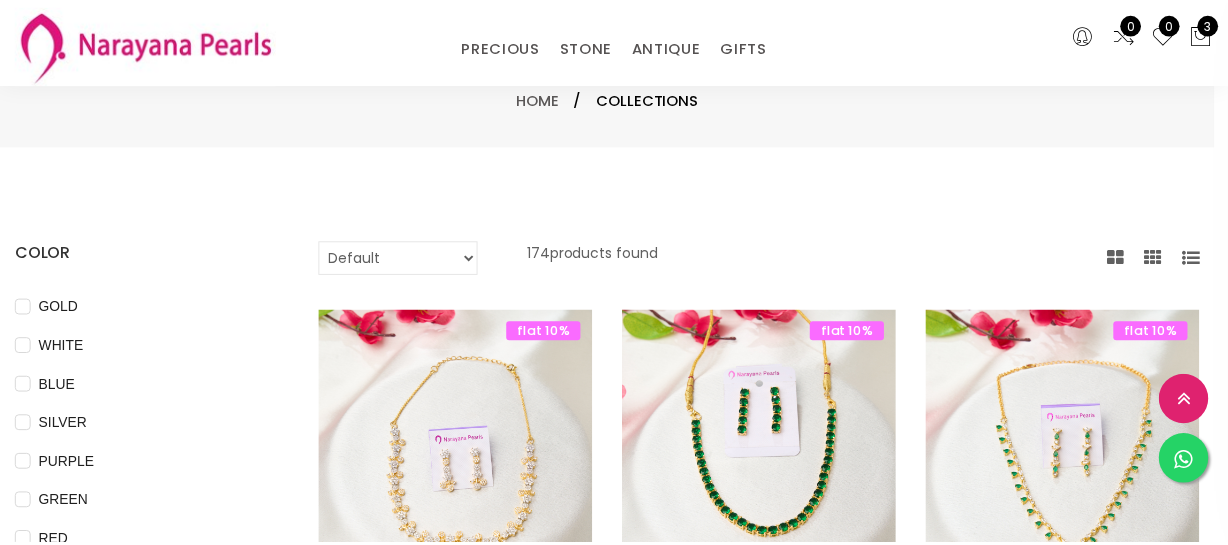 scroll, scrollTop: 1090, scrollLeft: 0, axis: vertical 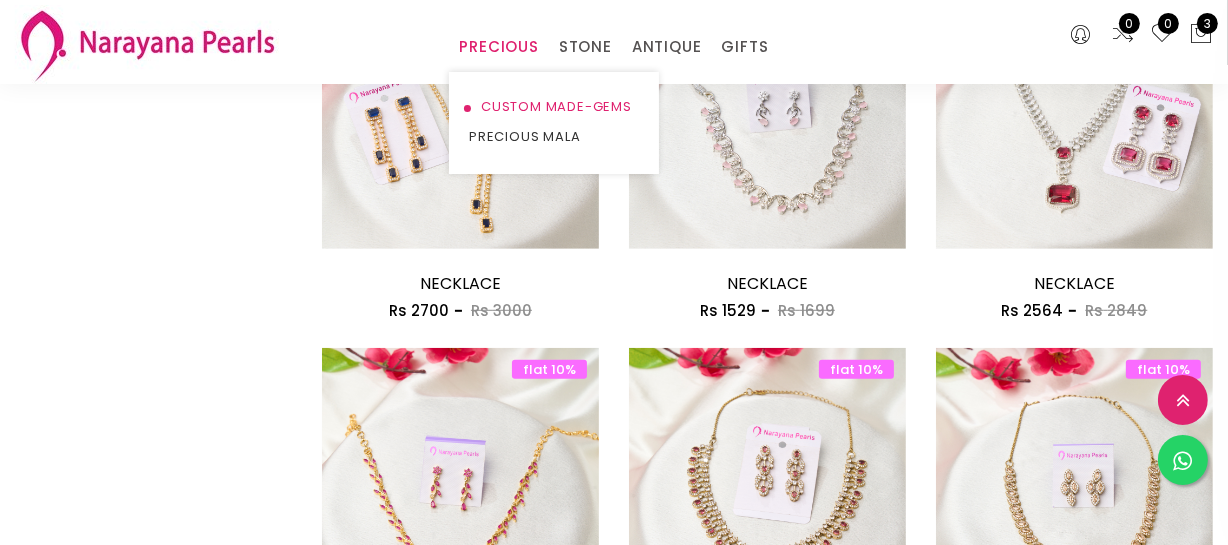 click on "CUSTOM MADE-GEMS" at bounding box center (554, 107) 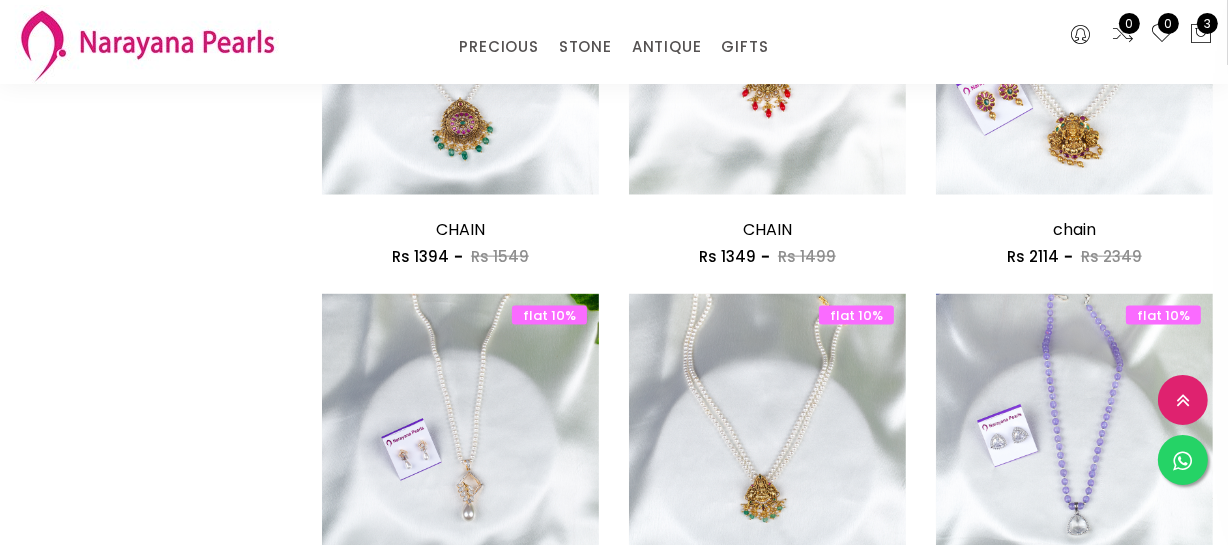 scroll, scrollTop: 2727, scrollLeft: 0, axis: vertical 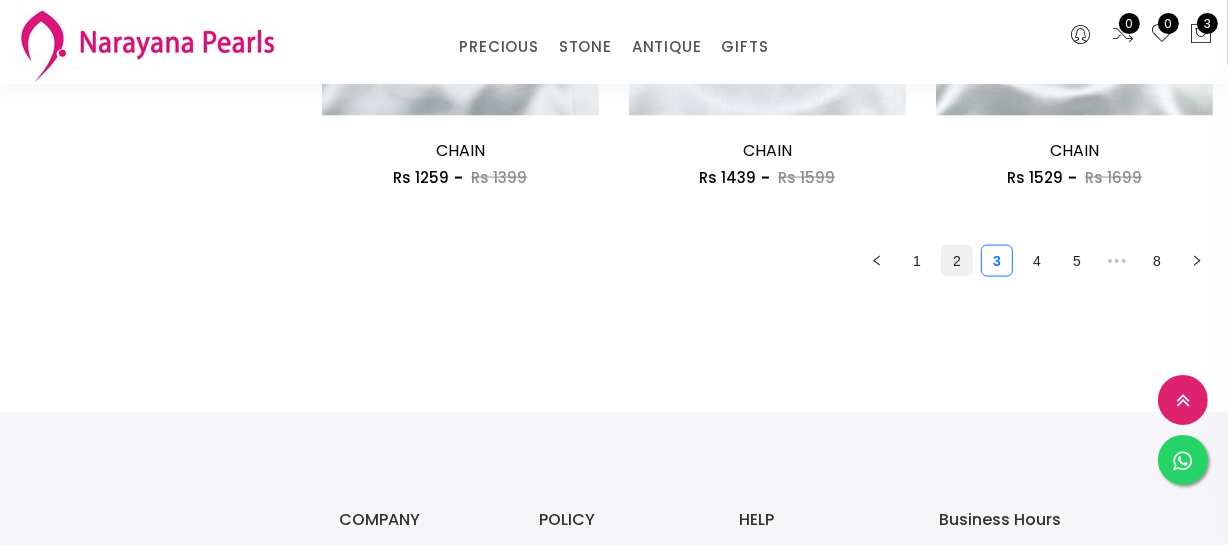 click on "2" at bounding box center (957, 261) 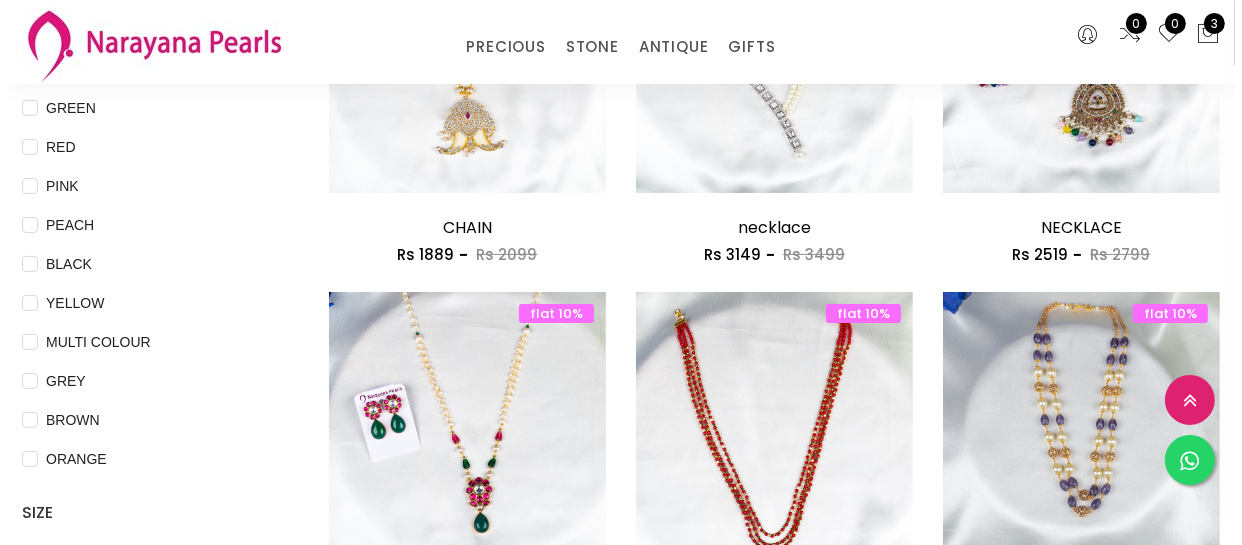 scroll, scrollTop: 454, scrollLeft: 0, axis: vertical 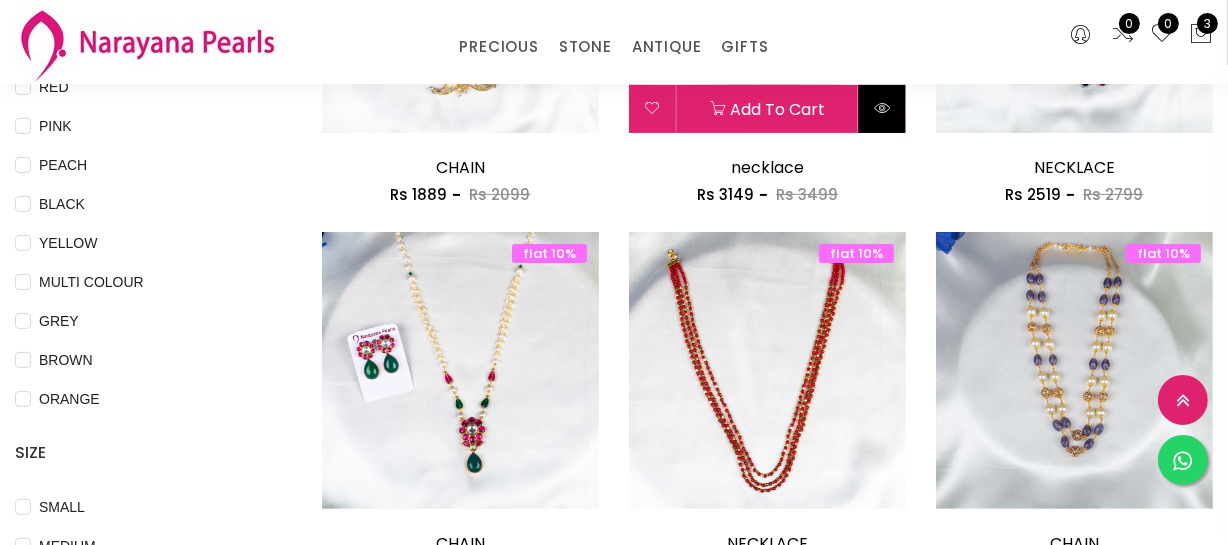 click at bounding box center (882, 108) 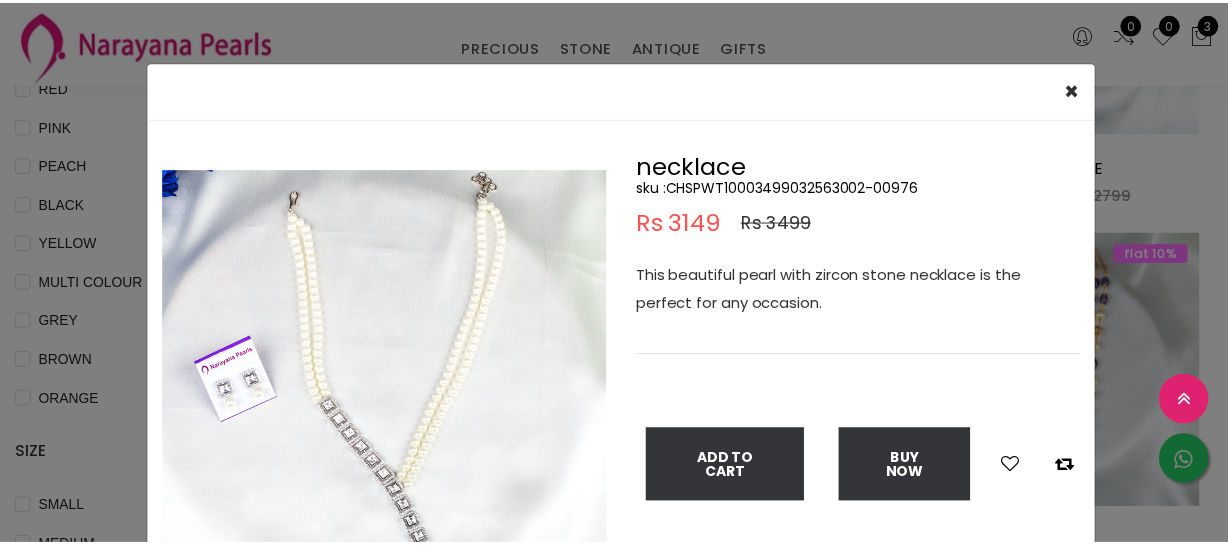 scroll, scrollTop: 90, scrollLeft: 0, axis: vertical 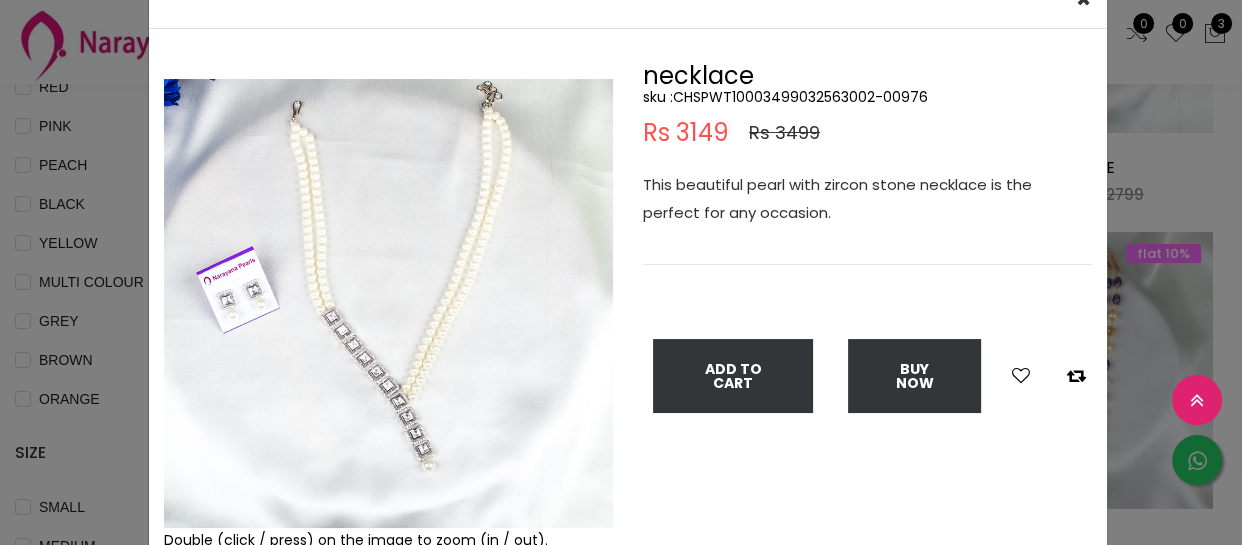click on "× Close Double (click / press) on the image to zoom (in / out). necklace sku :  CHSPWT10003499032563002-00976 Rs   3149   Rs   3499 This beautiful pearl with zircon stone necklace is the perfect for any occasion.  Add To Cart   Buy Now" at bounding box center (621, 272) 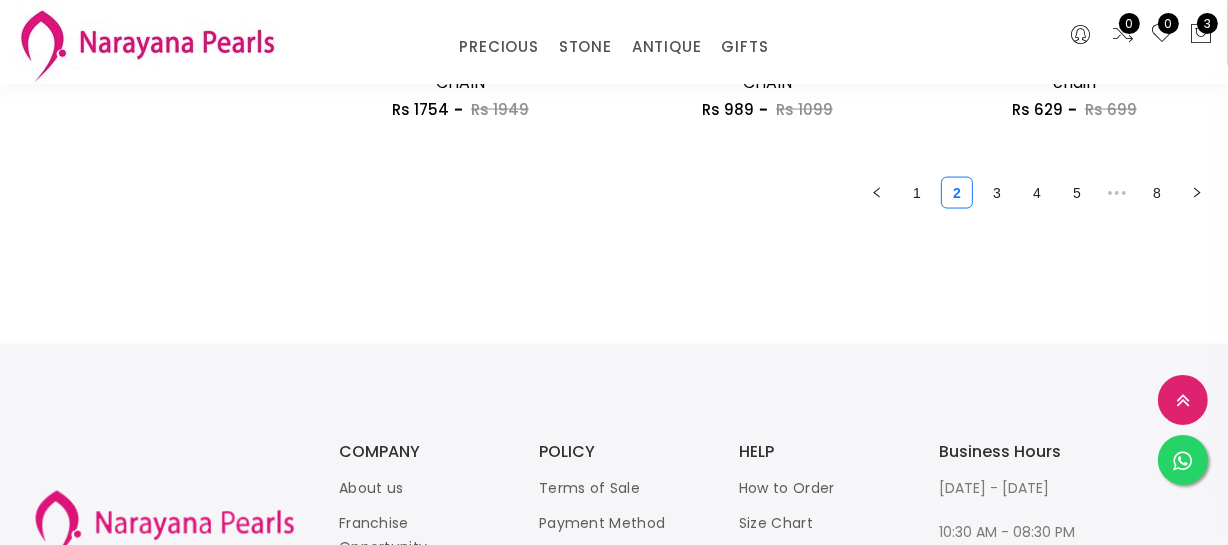 scroll, scrollTop: 2818, scrollLeft: 0, axis: vertical 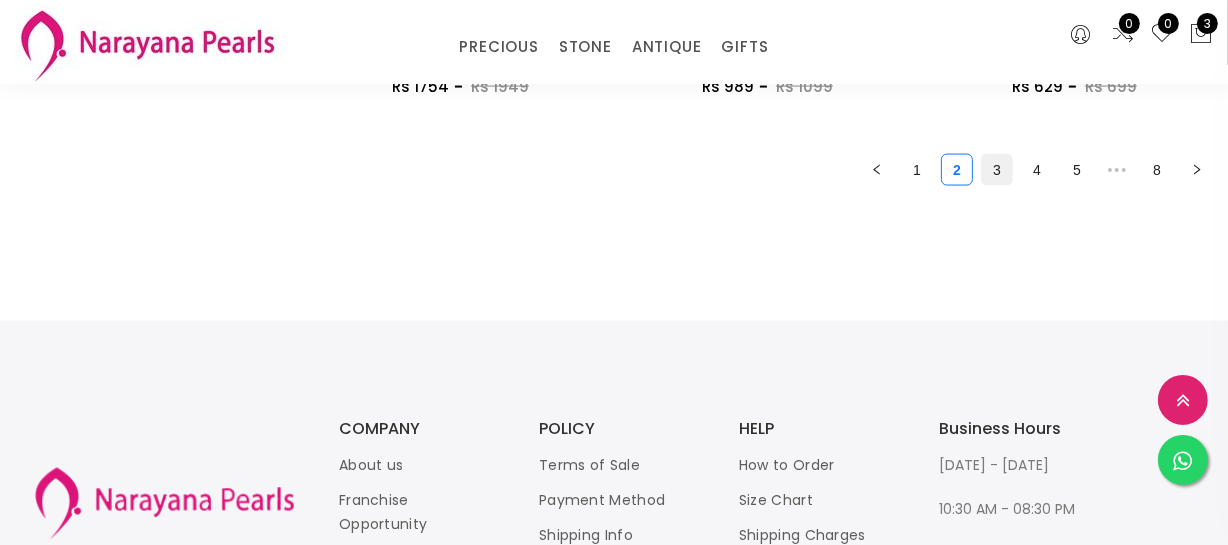 click on "3" at bounding box center [997, 170] 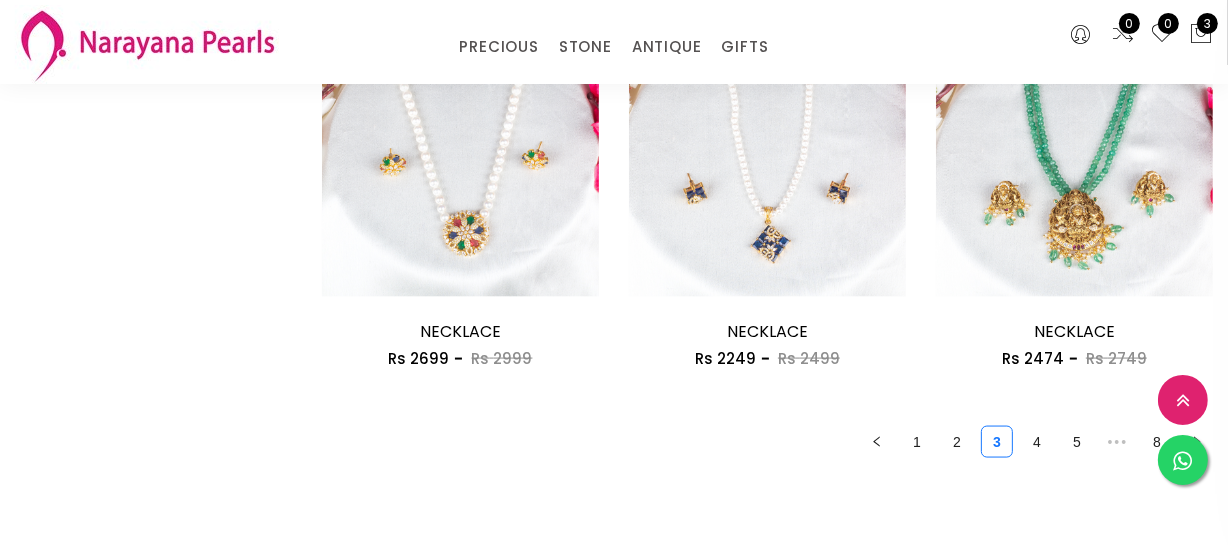 scroll, scrollTop: 2272, scrollLeft: 0, axis: vertical 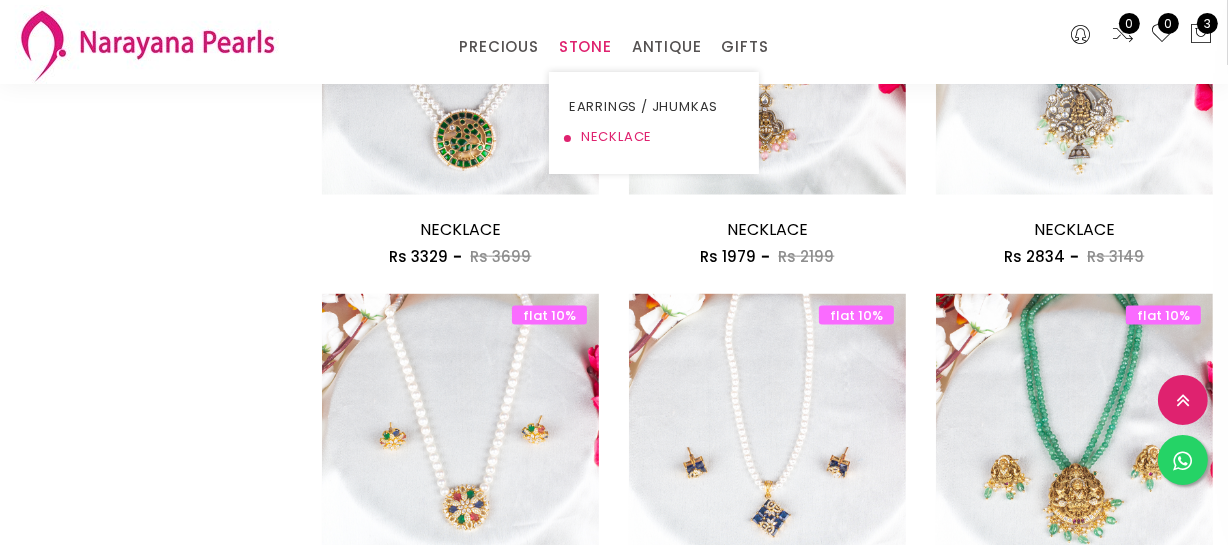 click on "NECKLACE" at bounding box center [654, 137] 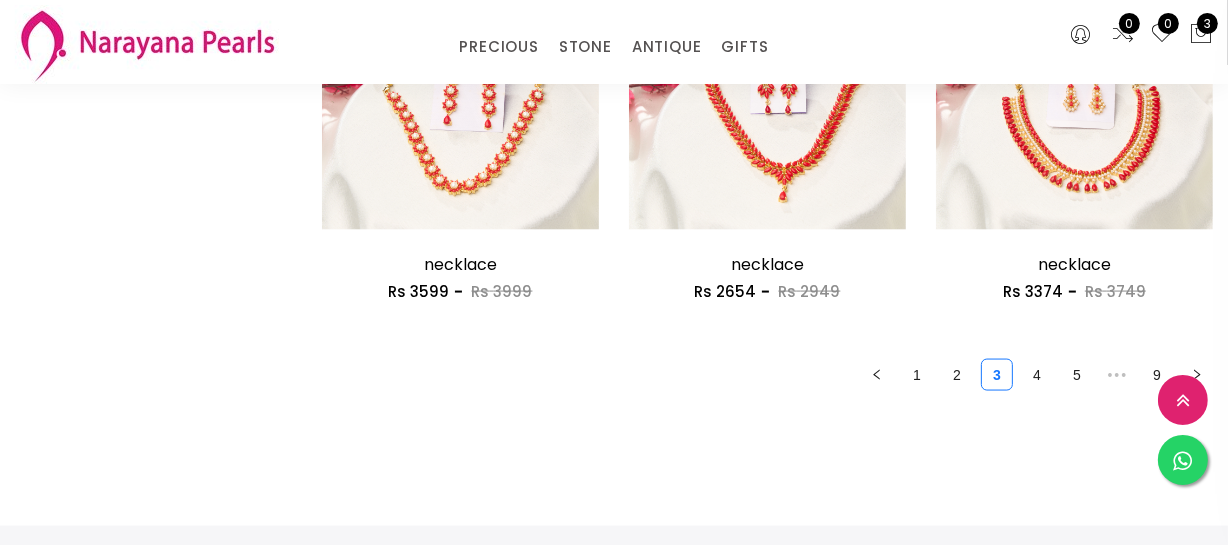 scroll, scrollTop: 2818, scrollLeft: 0, axis: vertical 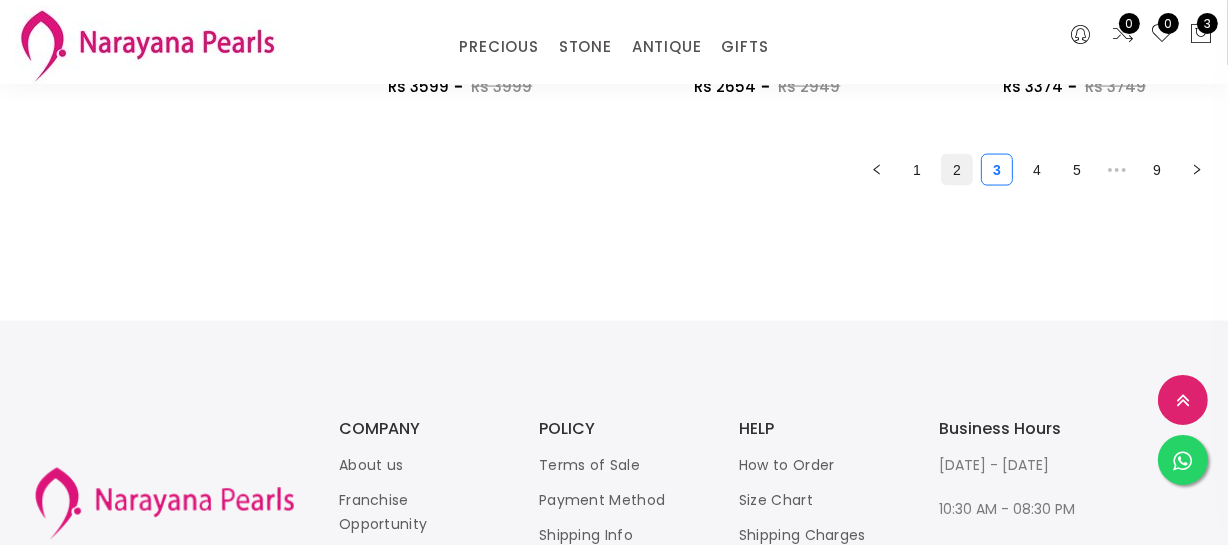 click on "2" at bounding box center (957, 170) 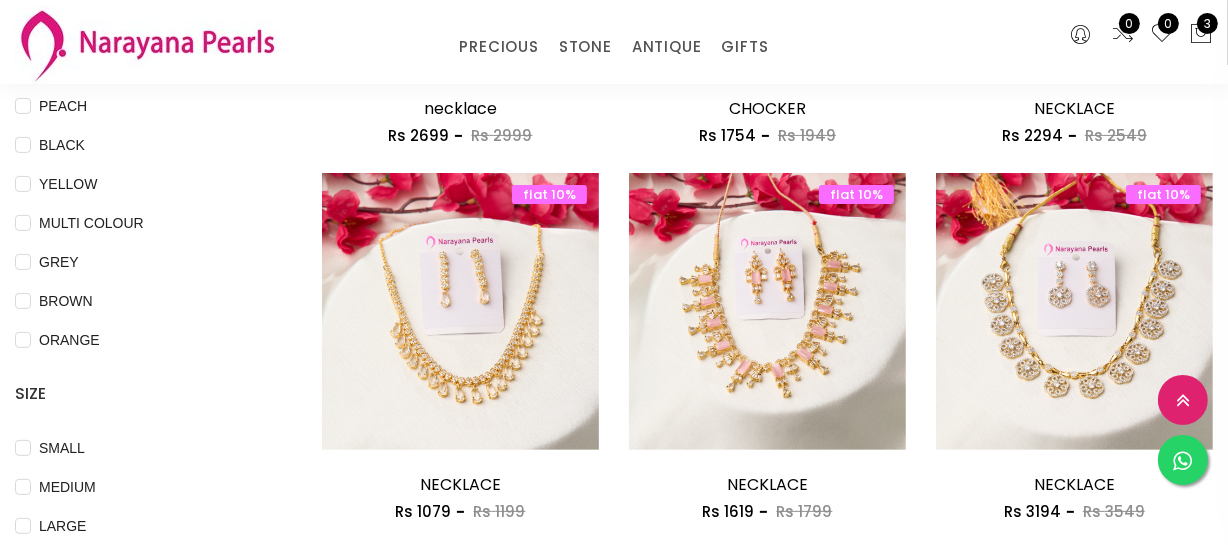 scroll, scrollTop: 545, scrollLeft: 0, axis: vertical 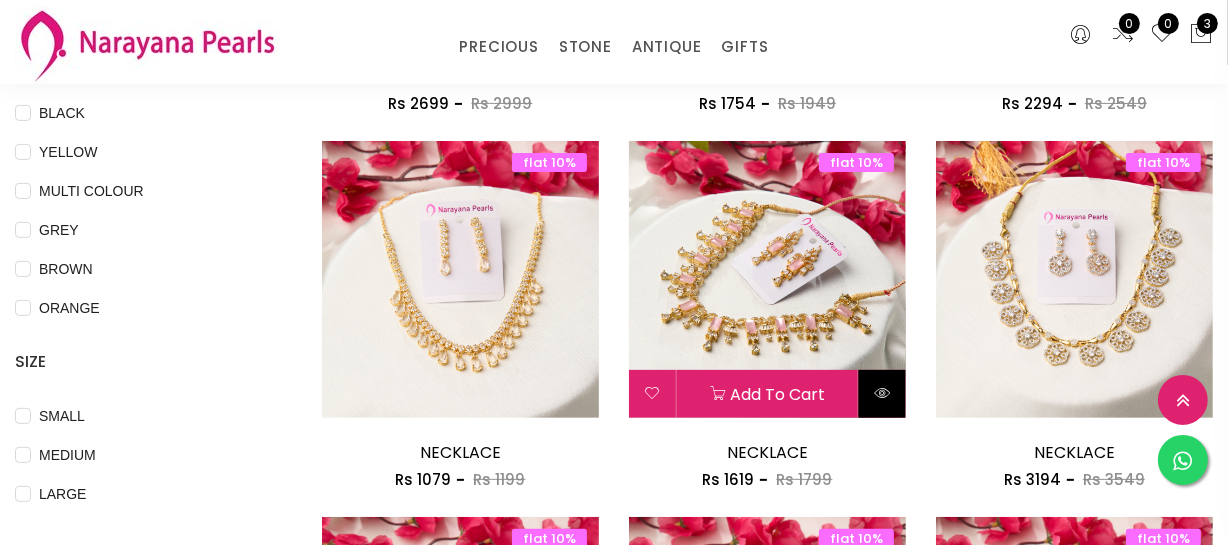 click at bounding box center (882, 393) 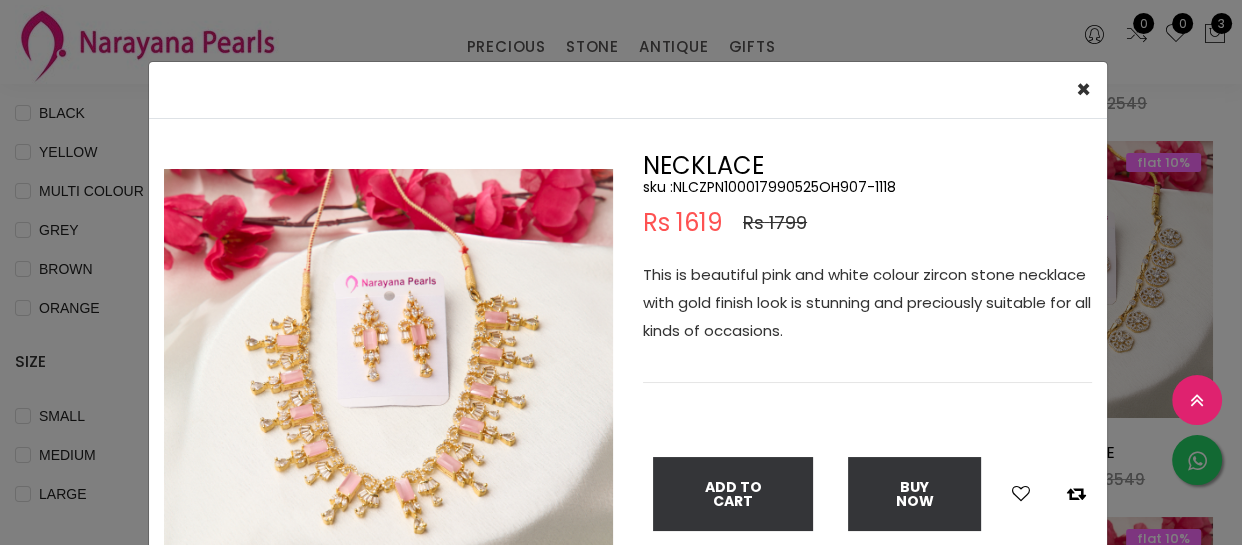 click on "sku :  NLCZPN100017990525OH907-1118" at bounding box center (867, 187) 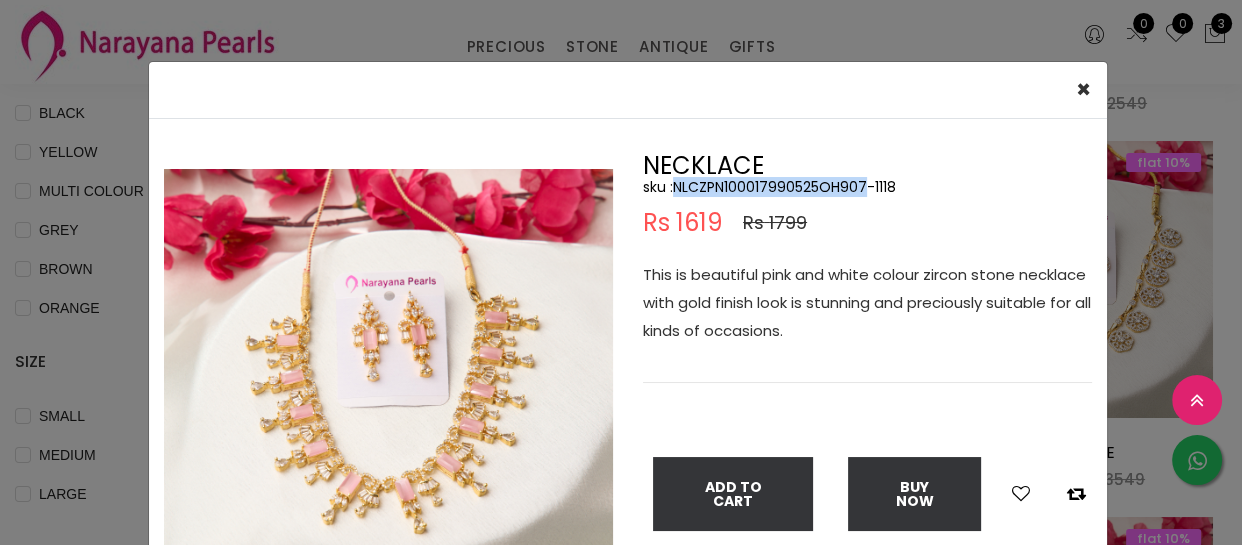 click on "sku :  NLCZPN100017990525OH907-1118" at bounding box center [867, 187] 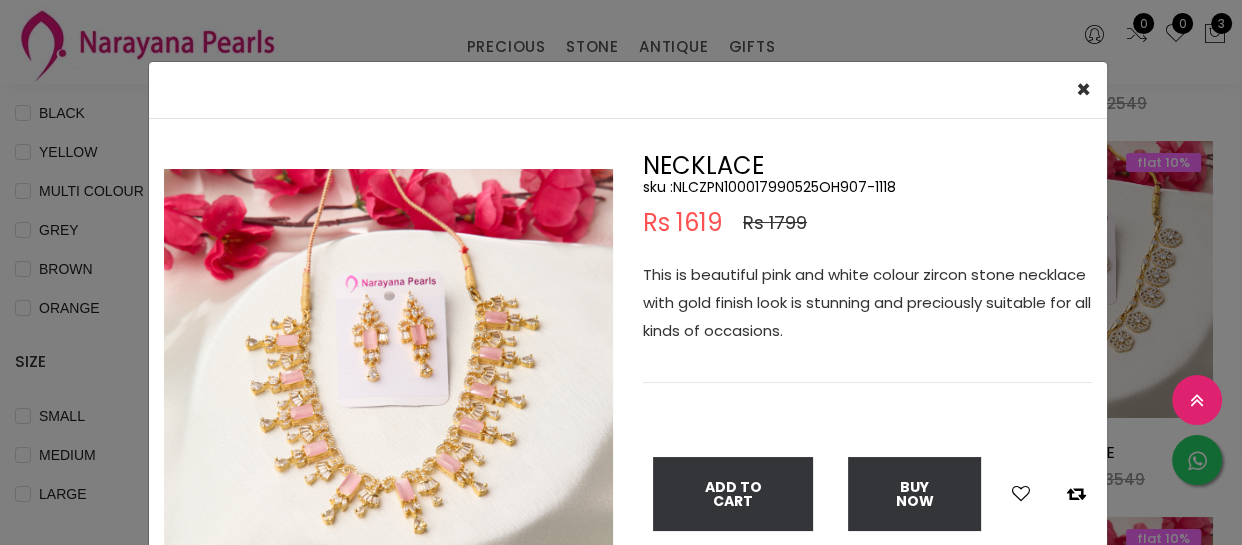 click on "× Close Double (click / press) on the image to zoom (in / out). NECKLACE sku :  NLCZPN100017990525OH907-1118 Rs   1619   Rs   1799 This is beautiful pink and white colour zircon stone necklace with gold finish look is stunning and preciously suitable for all kinds of occasions.  Add To Cart   Buy Now" at bounding box center (621, 272) 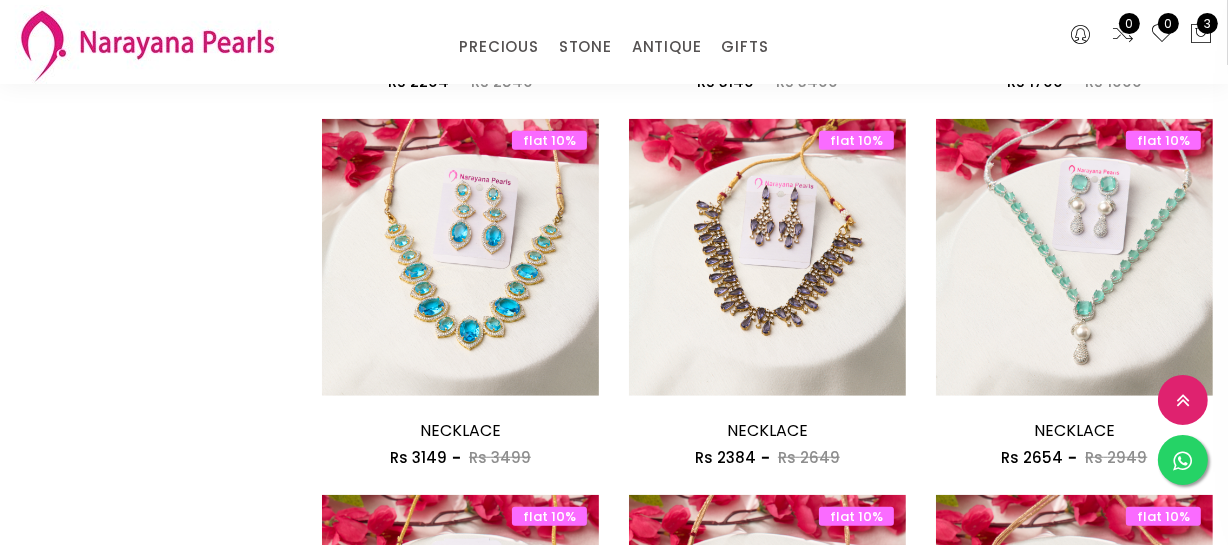 scroll, scrollTop: 1363, scrollLeft: 0, axis: vertical 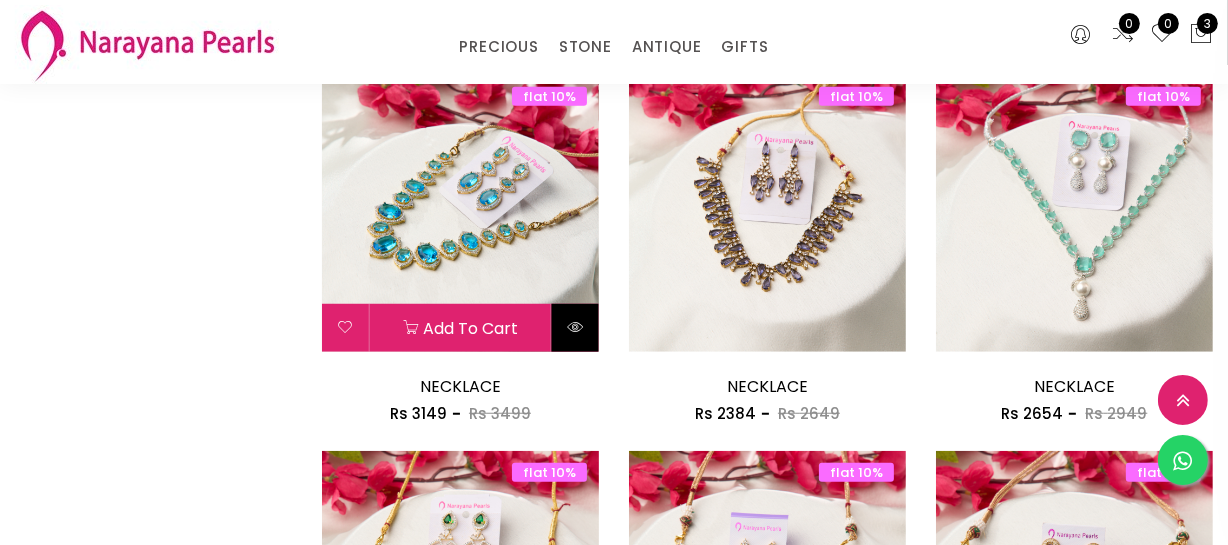 click at bounding box center [575, 328] 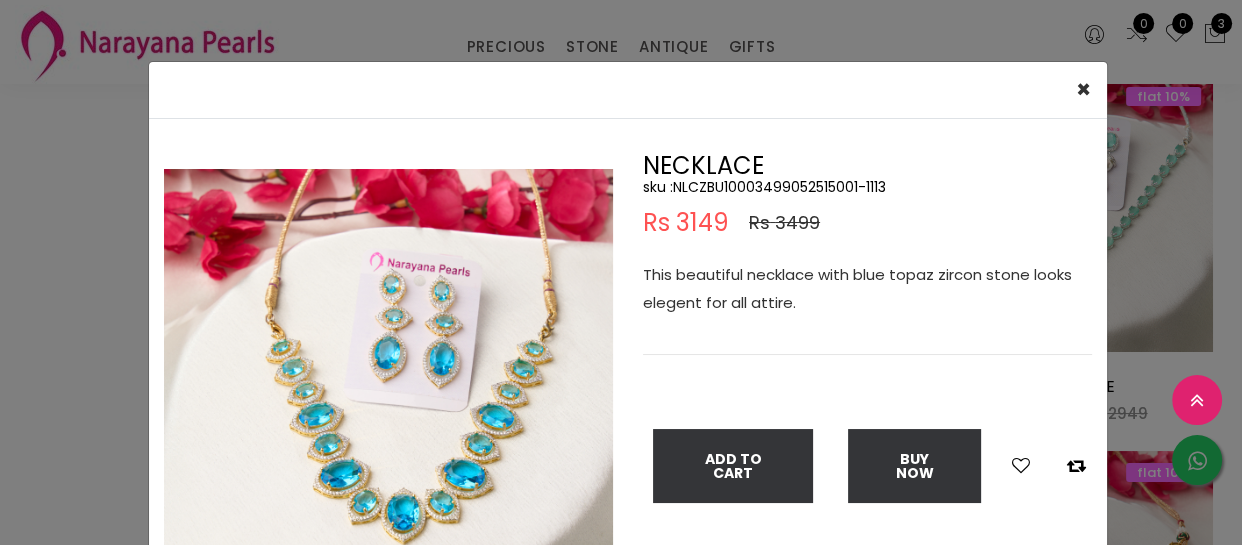 click on "sku :  NLCZBU10003499052515001-1113" at bounding box center (867, 187) 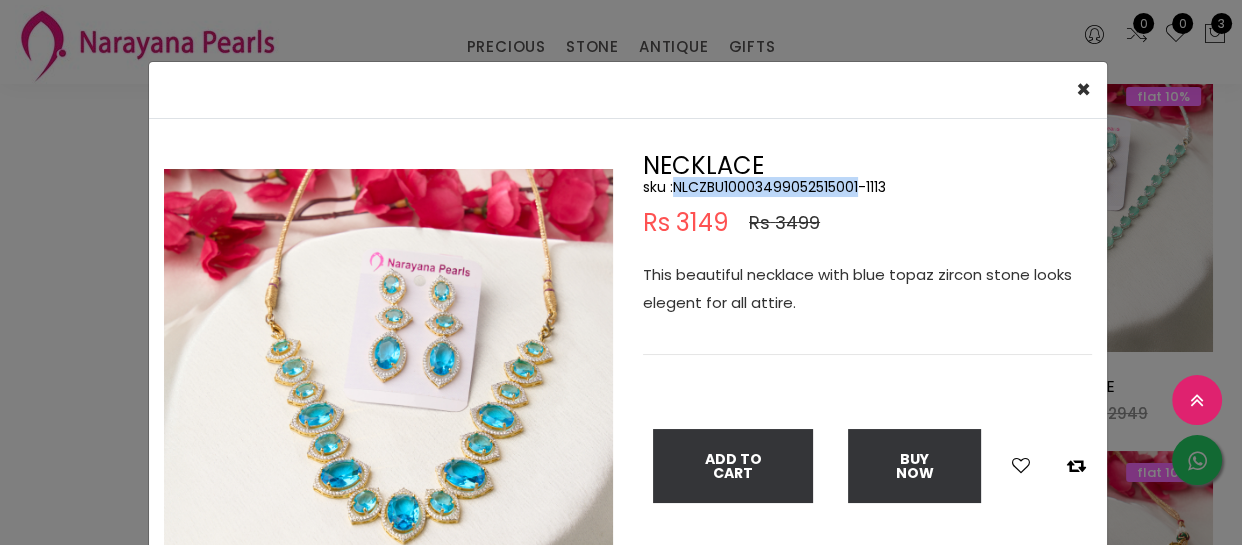 click on "sku :  NLCZBU10003499052515001-1113" at bounding box center (867, 187) 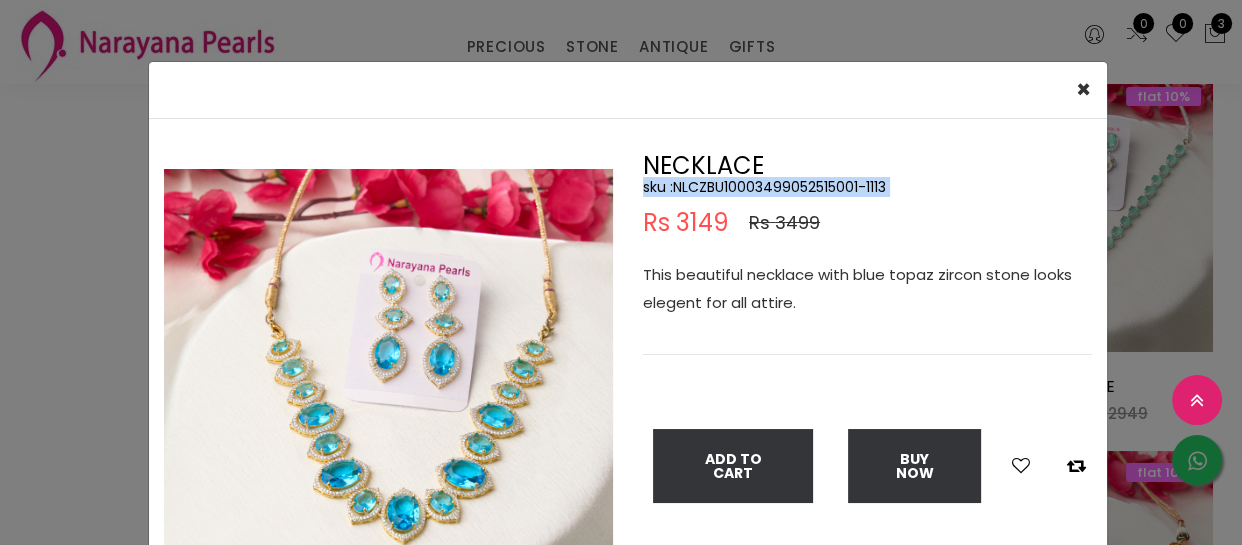 click on "sku :  NLCZBU10003499052515001-1113" at bounding box center [867, 187] 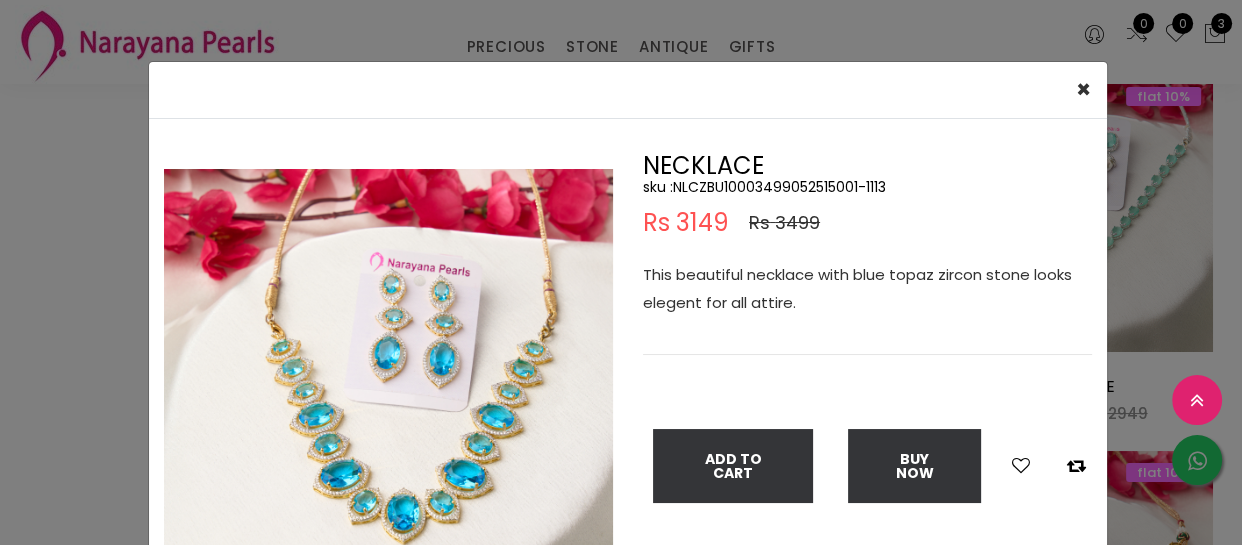 click on "Double (click / press) on the image to zoom (in / out). NECKLACE sku :  NLCZBU10003499052515001-1113 Rs   3149   Rs   3499 This beautiful necklace with blue topaz zircon stone looks elegent for all attire.  Add To Cart   Buy Now" at bounding box center (628, 398) 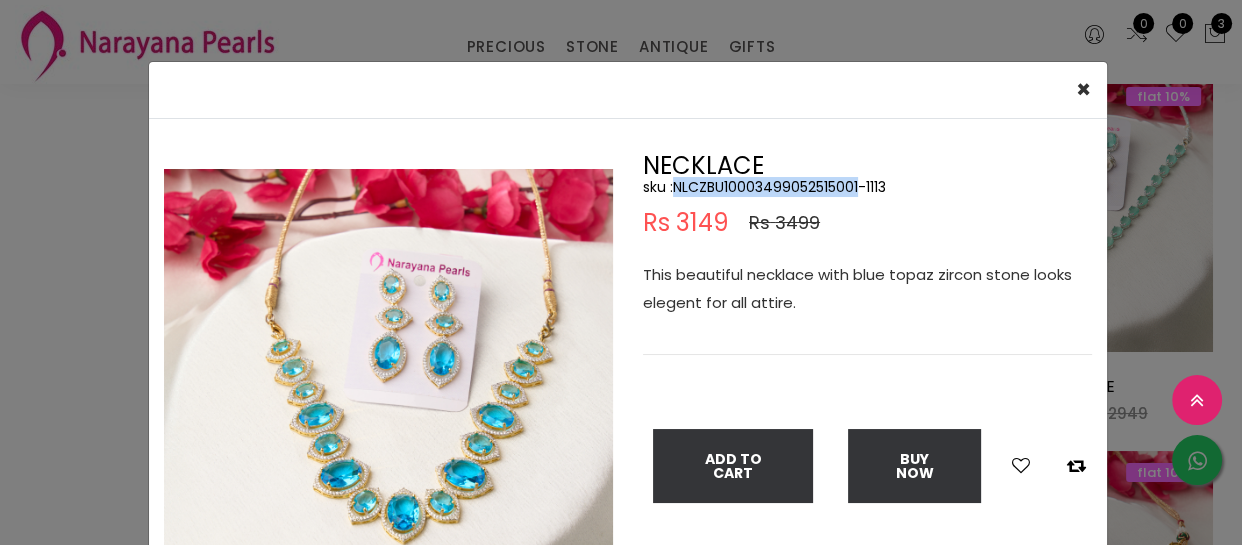click on "sku :  NLCZBU10003499052515001-1113" at bounding box center (867, 187) 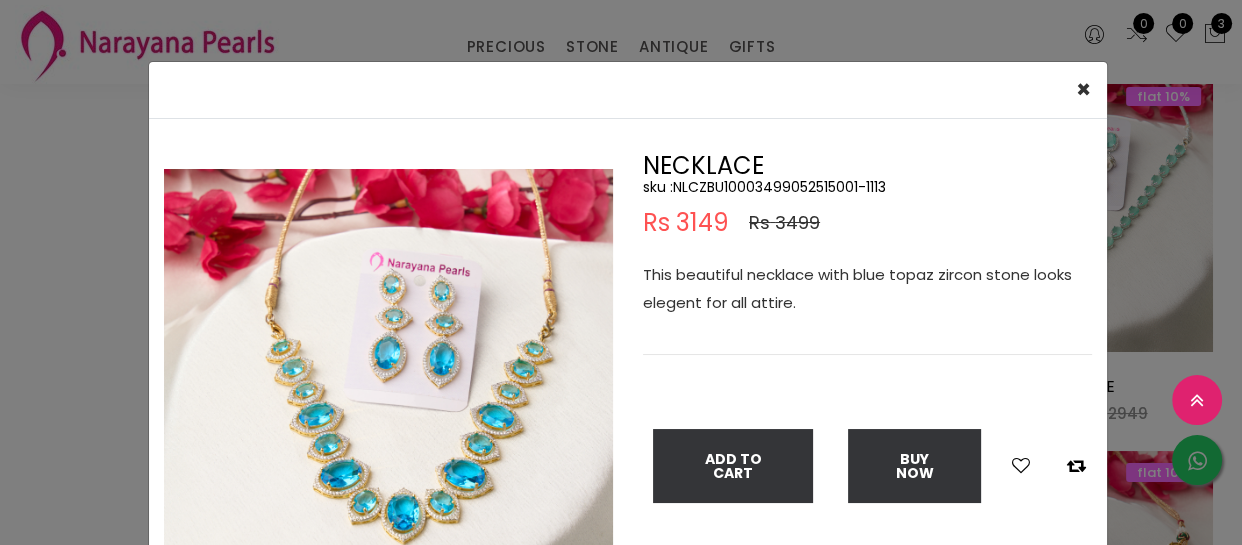 drag, startPoint x: 8, startPoint y: 360, endPoint x: 63, endPoint y: 349, distance: 56.089214 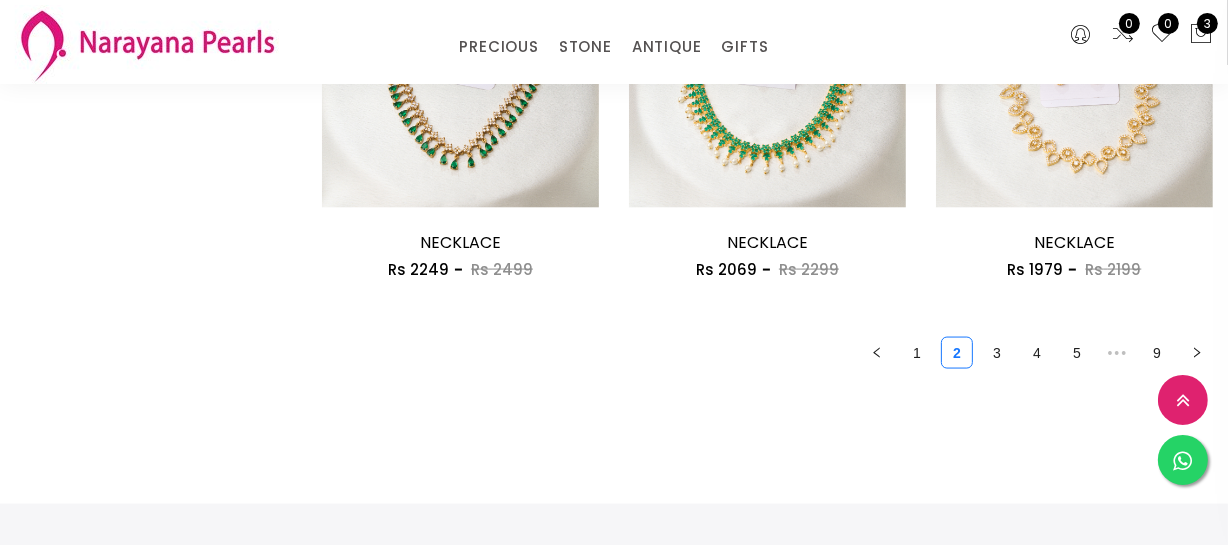 scroll, scrollTop: 2636, scrollLeft: 0, axis: vertical 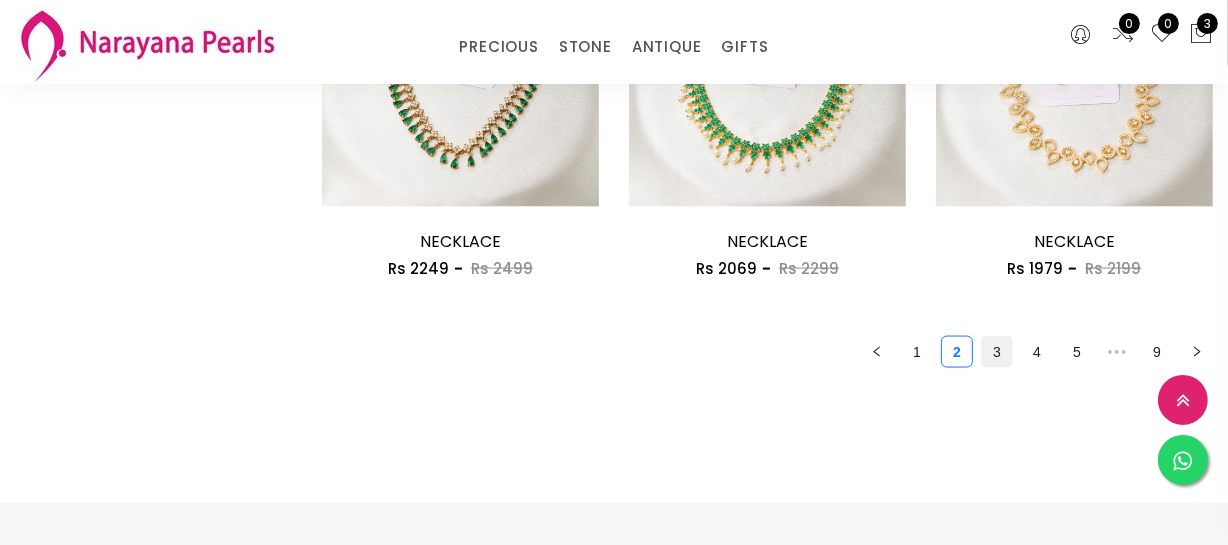 click on "3" at bounding box center [997, 352] 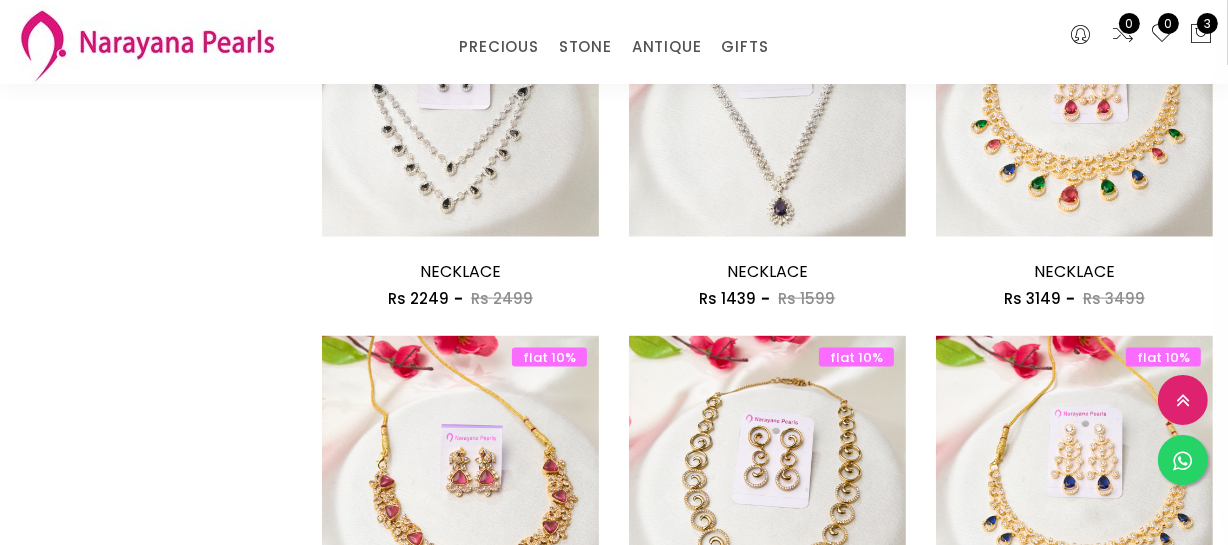scroll, scrollTop: 2272, scrollLeft: 0, axis: vertical 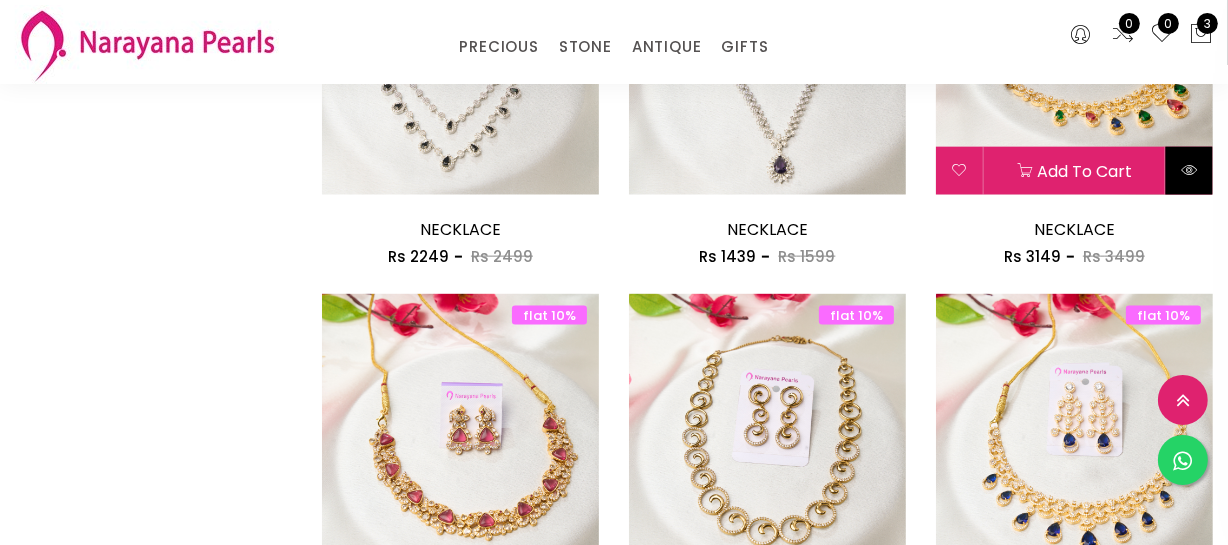 click at bounding box center (1189, 171) 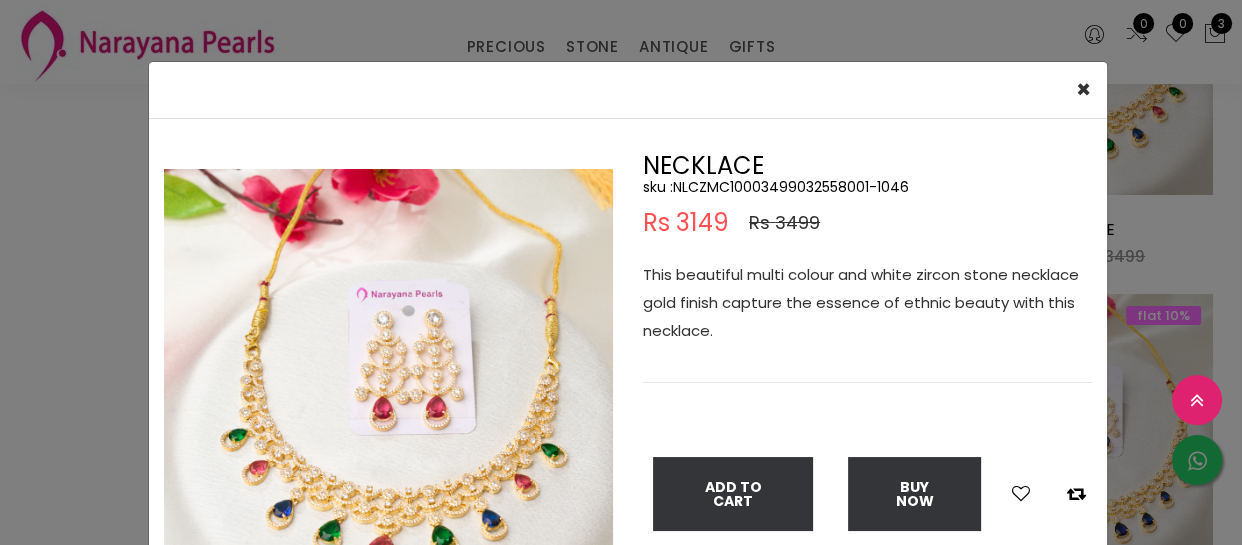 click on "sku :  NLCZMC10003499032558001-1046" at bounding box center (867, 187) 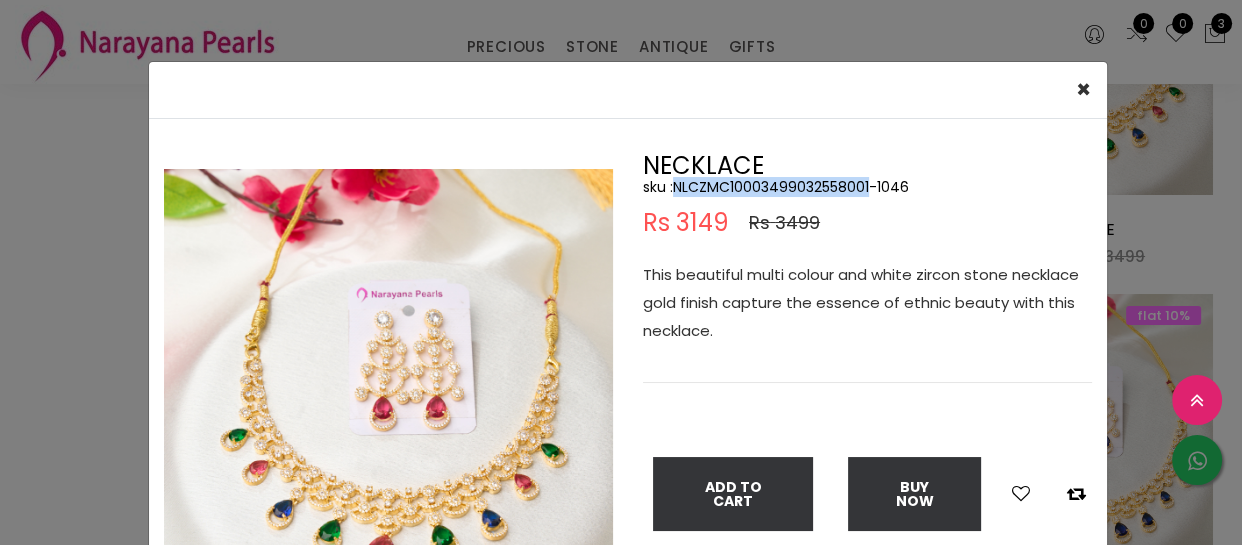 click on "sku :  NLCZMC10003499032558001-1046" at bounding box center [867, 187] 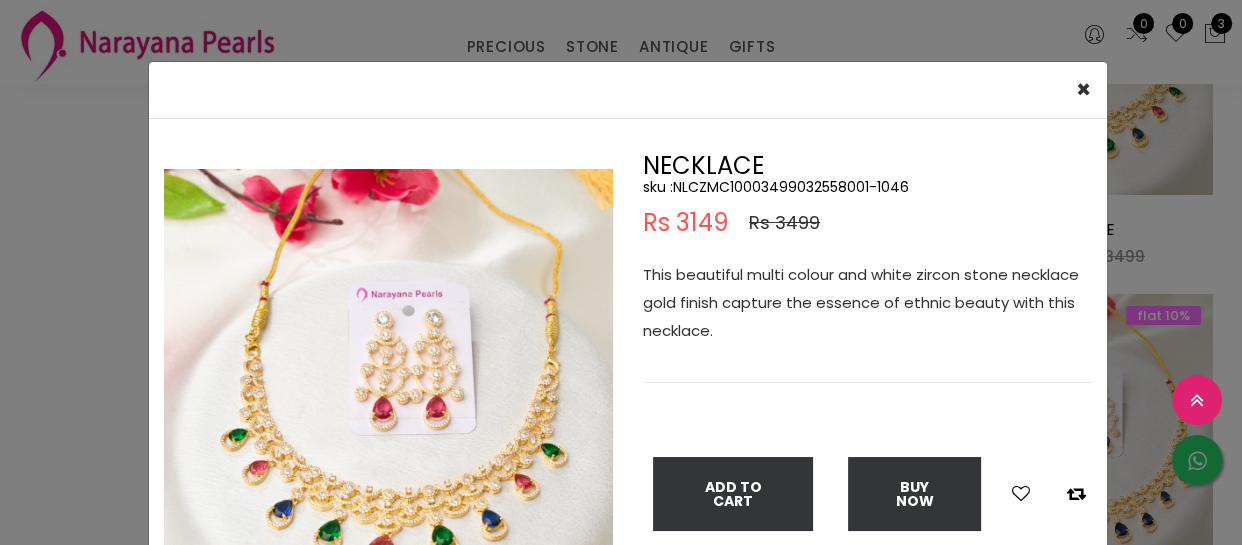 click on "× Close Double (click / press) on the image to zoom (in / out). NECKLACE sku :  NLCZMC10003499032558001-1046 Rs   3149   Rs   3499 This beautiful multi colour and white zircon stone necklace gold finish capture the essence of ethnic beauty with this necklace.  Add To Cart   Buy Now" at bounding box center (621, 272) 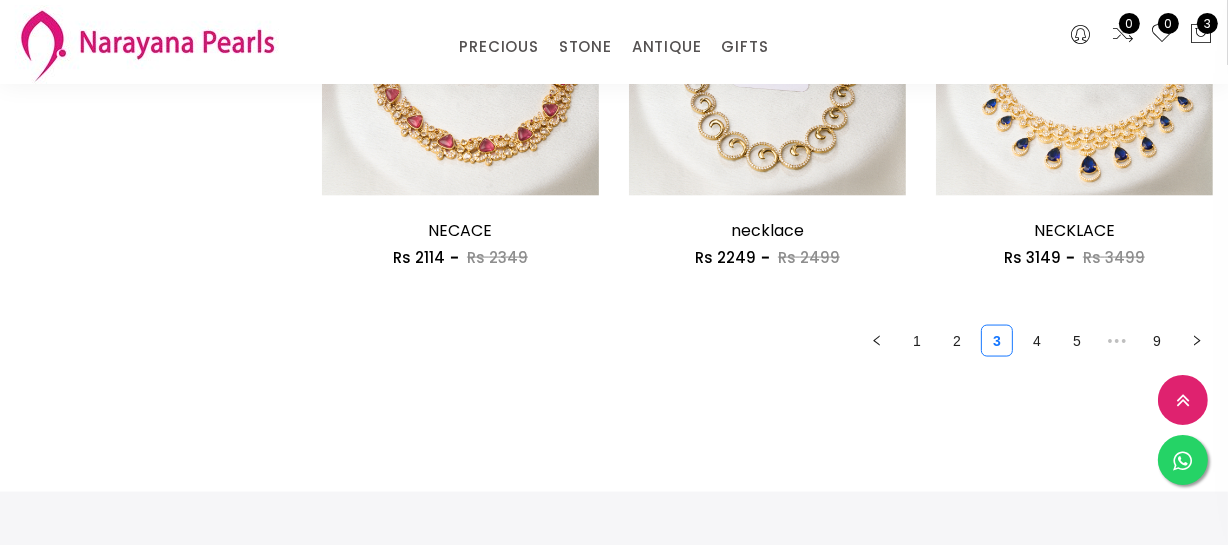 scroll, scrollTop: 2727, scrollLeft: 0, axis: vertical 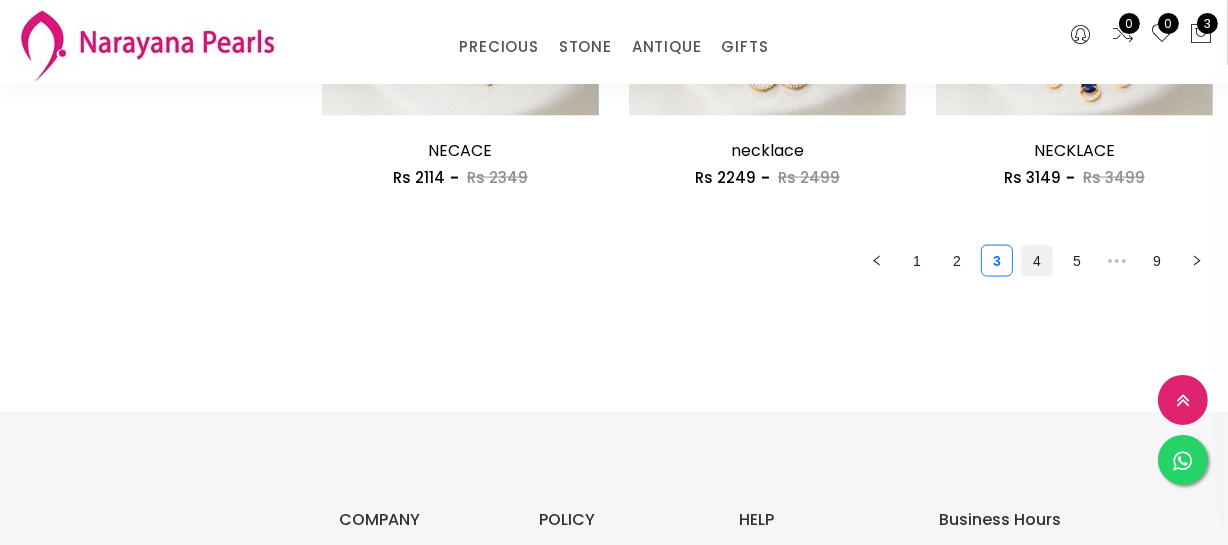 click on "4" at bounding box center [1037, 261] 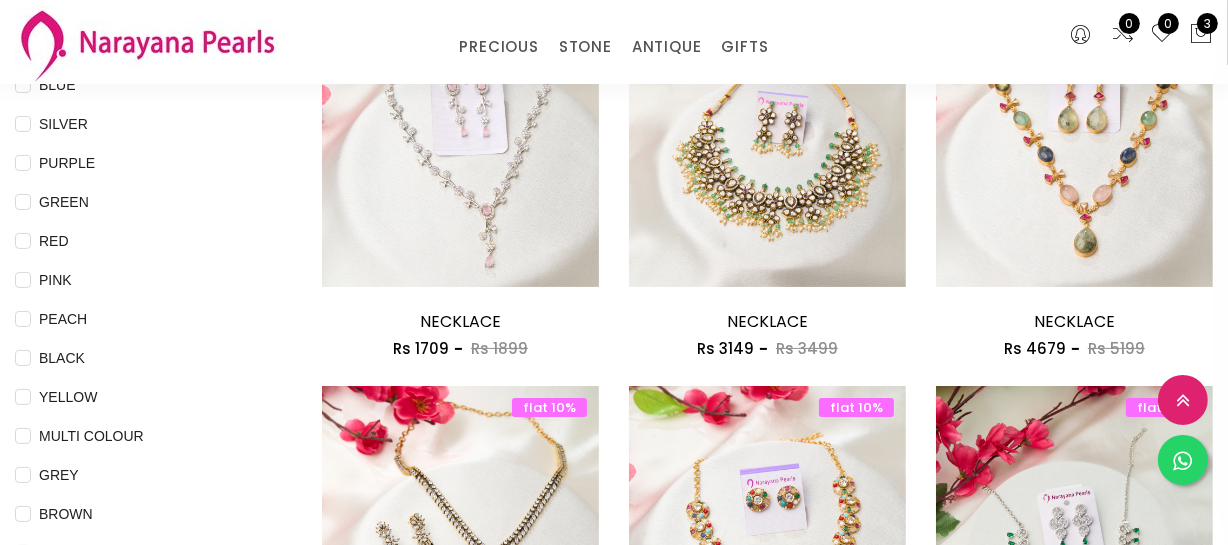 scroll, scrollTop: 363, scrollLeft: 0, axis: vertical 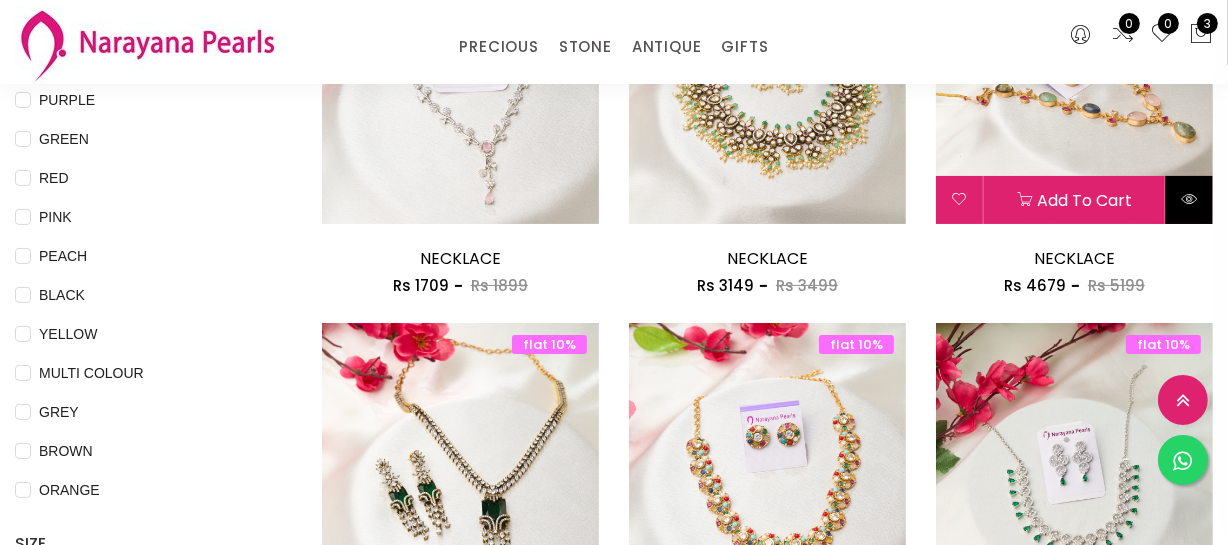 click at bounding box center (1189, 199) 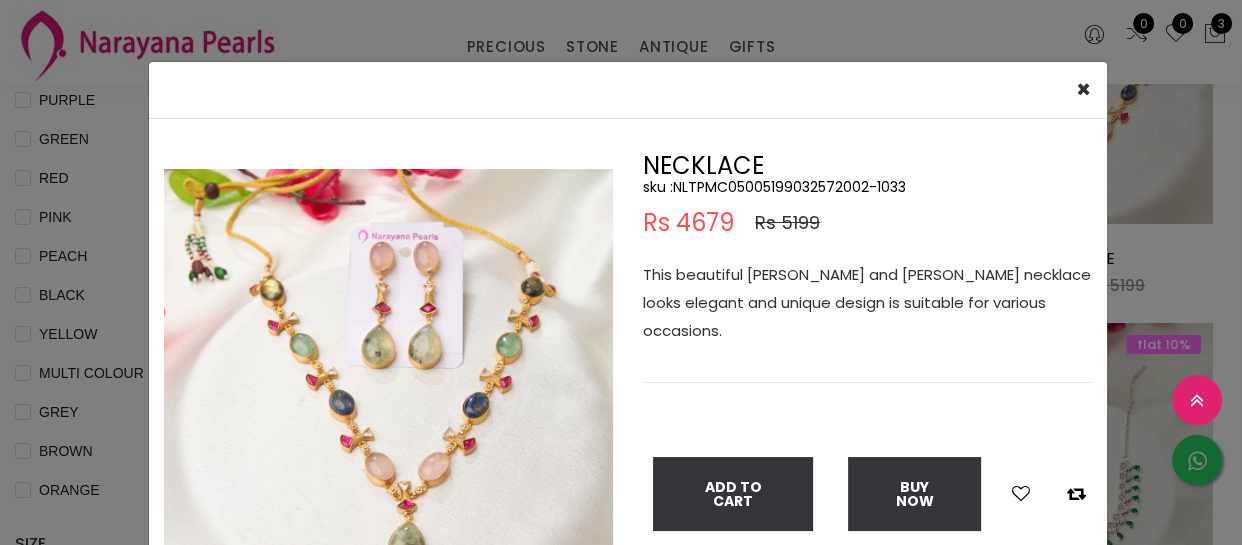 click on "sku :  NLTPMC05005199032572002-1033" at bounding box center [867, 187] 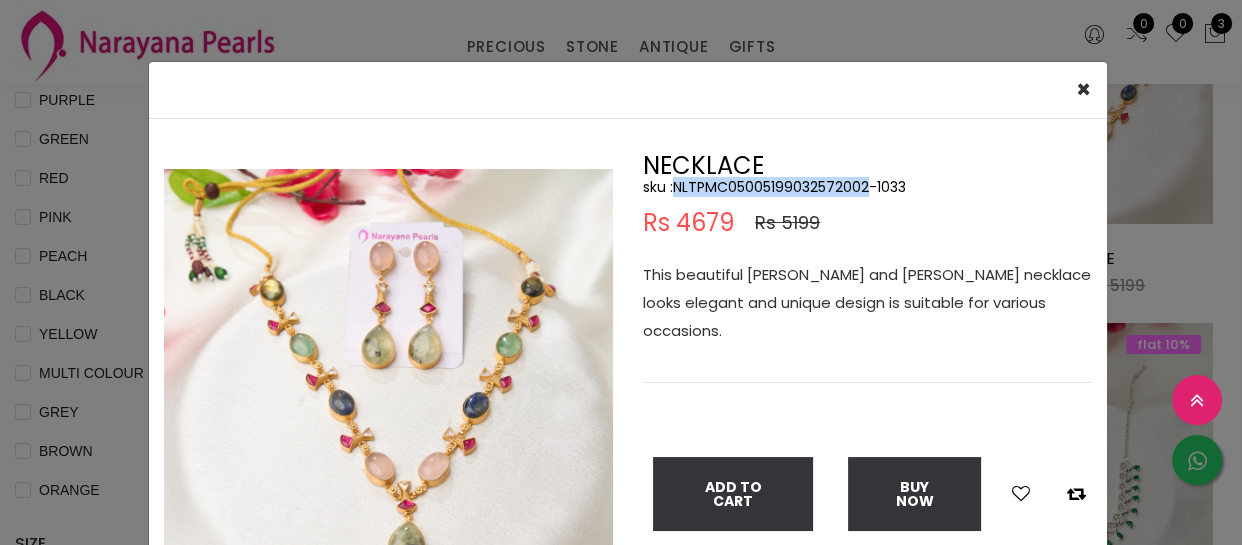 click on "sku :  NLTPMC05005199032572002-1033" at bounding box center [867, 187] 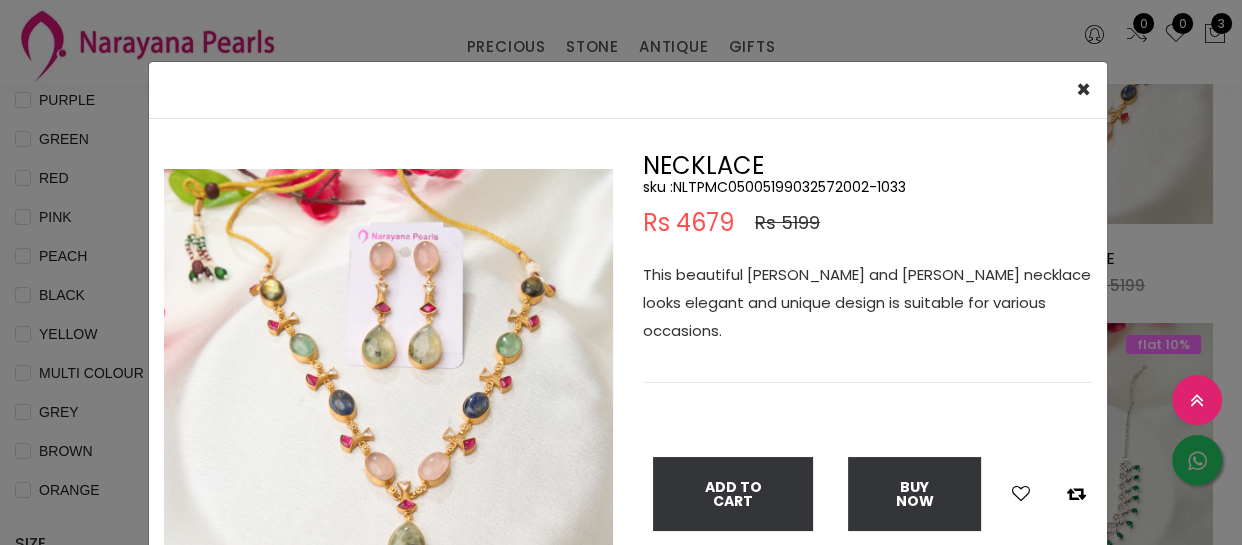 click on "× Close Double (click / press) on the image to zoom (in / out). NECKLACE sku :  NLTPMC05005199032572002-1033 Rs   4679   Rs   5199 This beautiful  [PERSON_NAME] and [PERSON_NAME] necklace  looks elegant and unique design is suitable for various occasions.  Add To Cart   Buy Now" at bounding box center [621, 272] 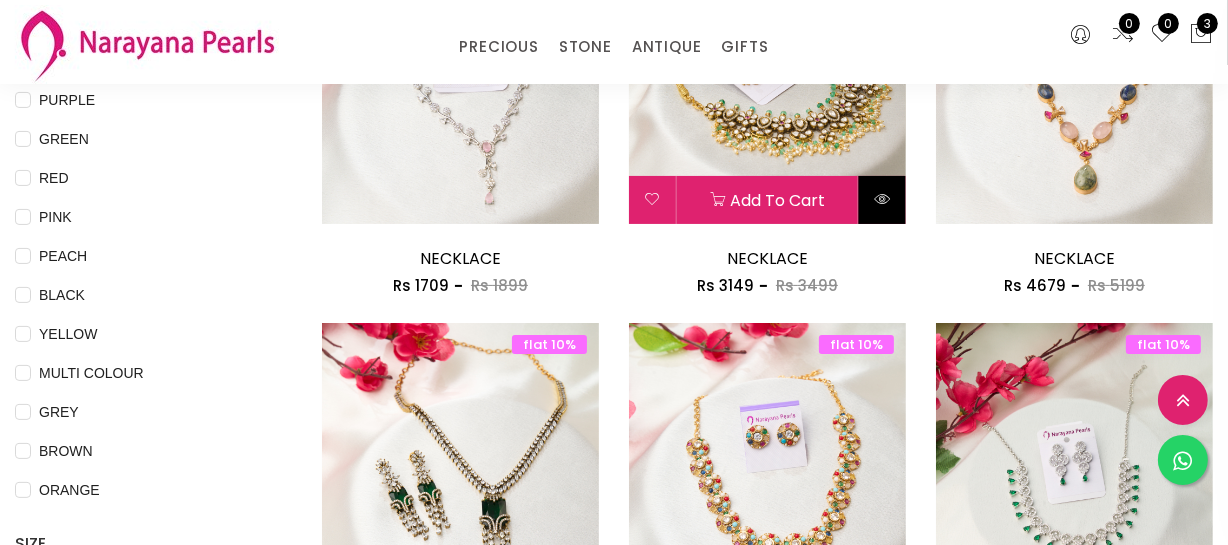 click at bounding box center [882, 199] 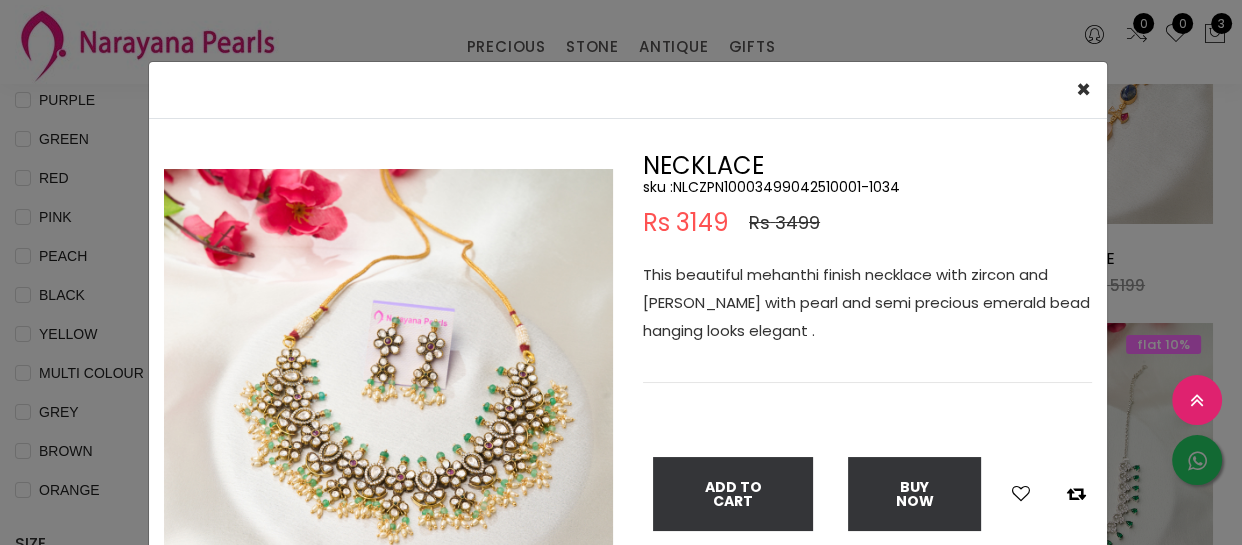 click on "sku :  NLCZPN10003499042510001-1034" at bounding box center (867, 187) 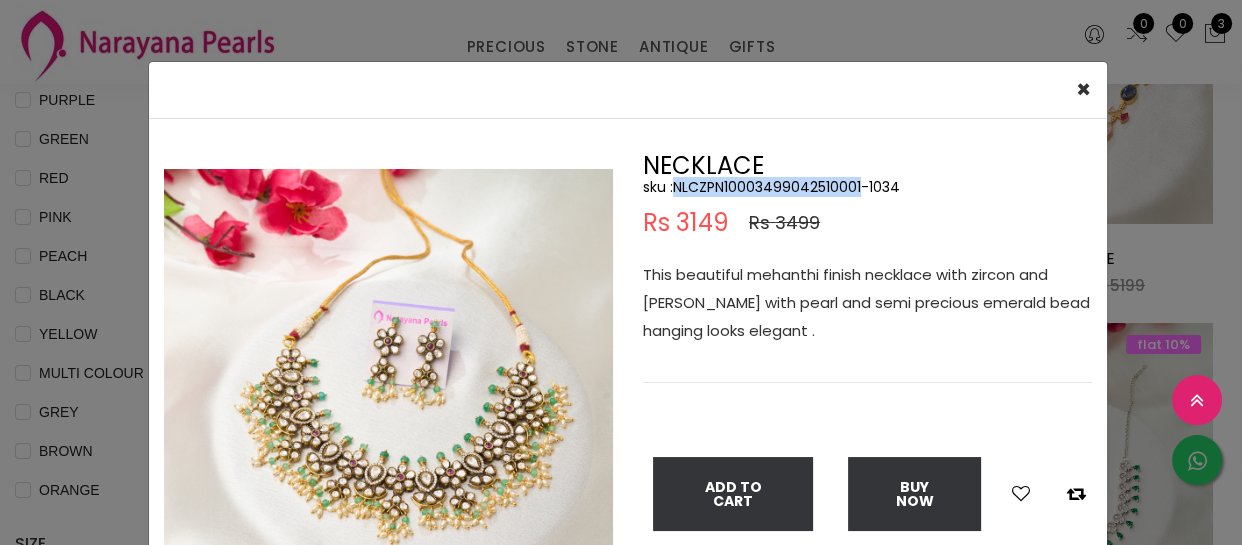 click on "sku :  NLCZPN10003499042510001-1034" at bounding box center [867, 187] 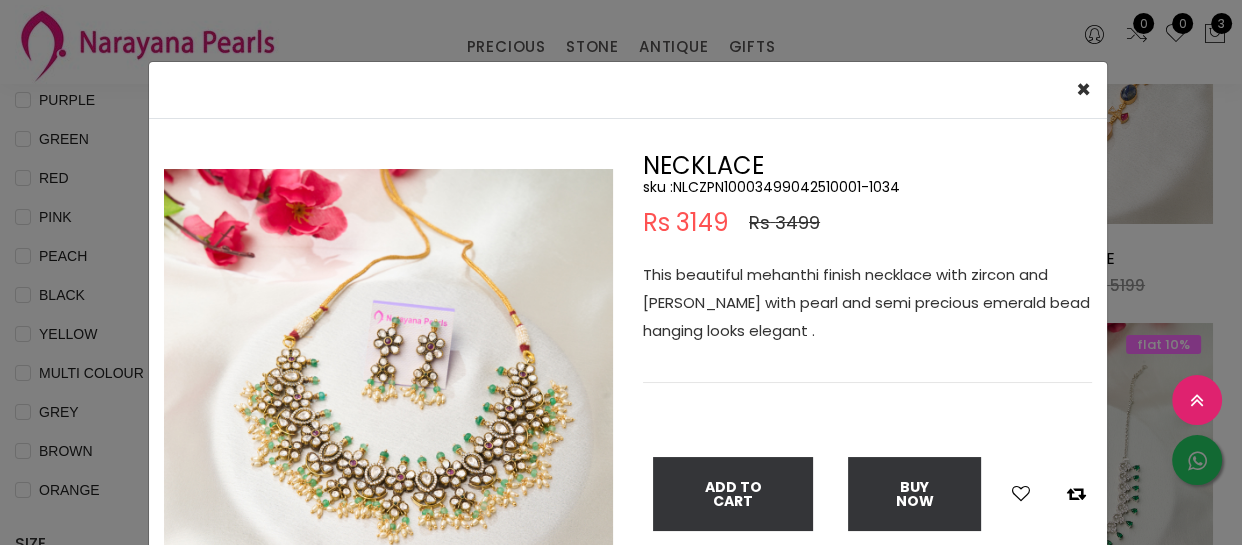click on "× Close Double (click / press) on the image to zoom (in / out). NECKLACE sku :  NLCZPN10003499042510001-1034 Rs   3149   Rs   3499 This beautiful mehanthi finish necklace with zircon and [PERSON_NAME] with pearl and semi precious emerald bead hanging looks elegant .  Add To Cart   Buy Now" at bounding box center [621, 272] 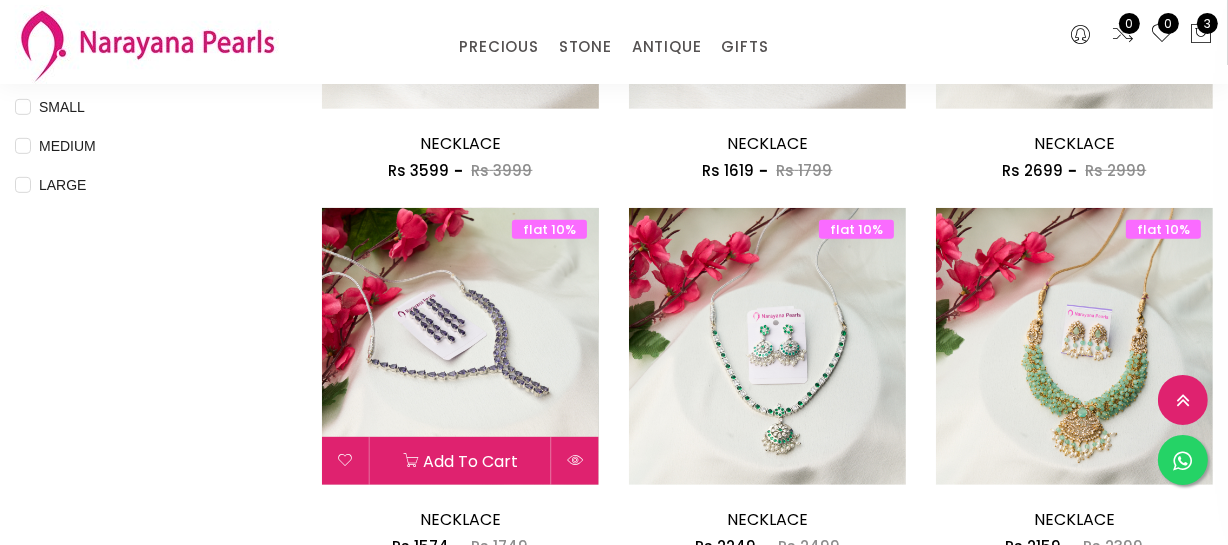 scroll, scrollTop: 636, scrollLeft: 0, axis: vertical 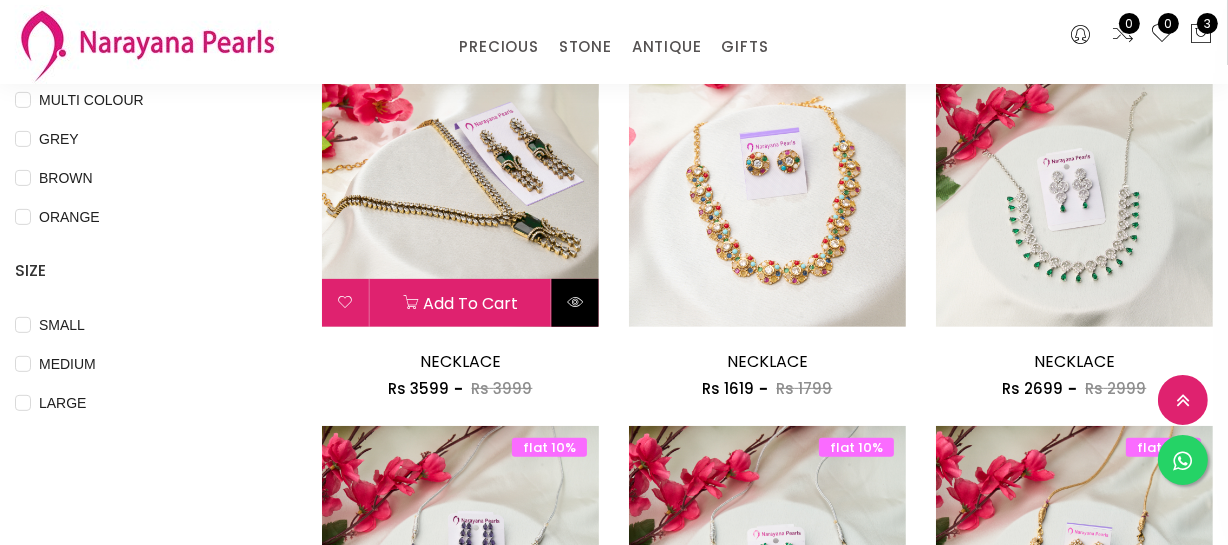 click at bounding box center [575, 302] 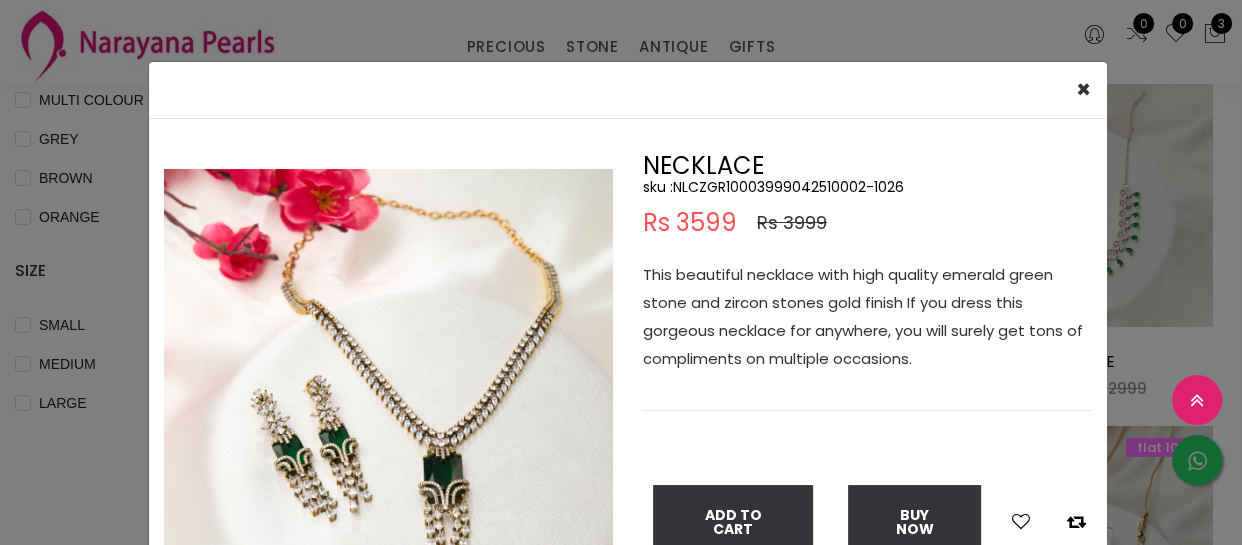 click on "sku :  NLCZGR10003999042510002-1026" at bounding box center [867, 187] 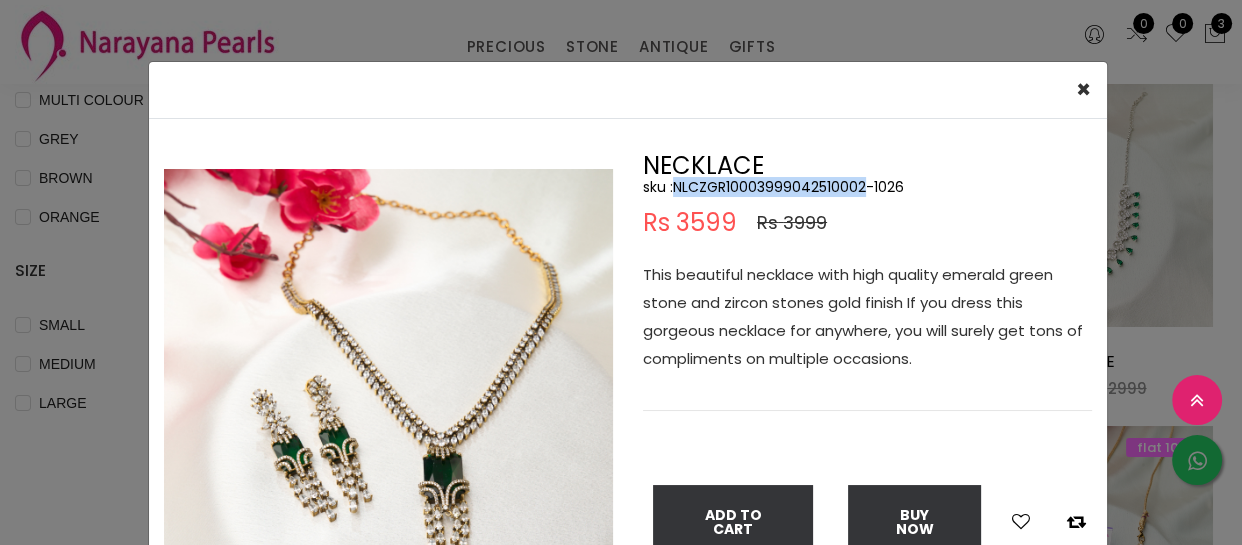click on "sku :  NLCZGR10003999042510002-1026" at bounding box center [867, 187] 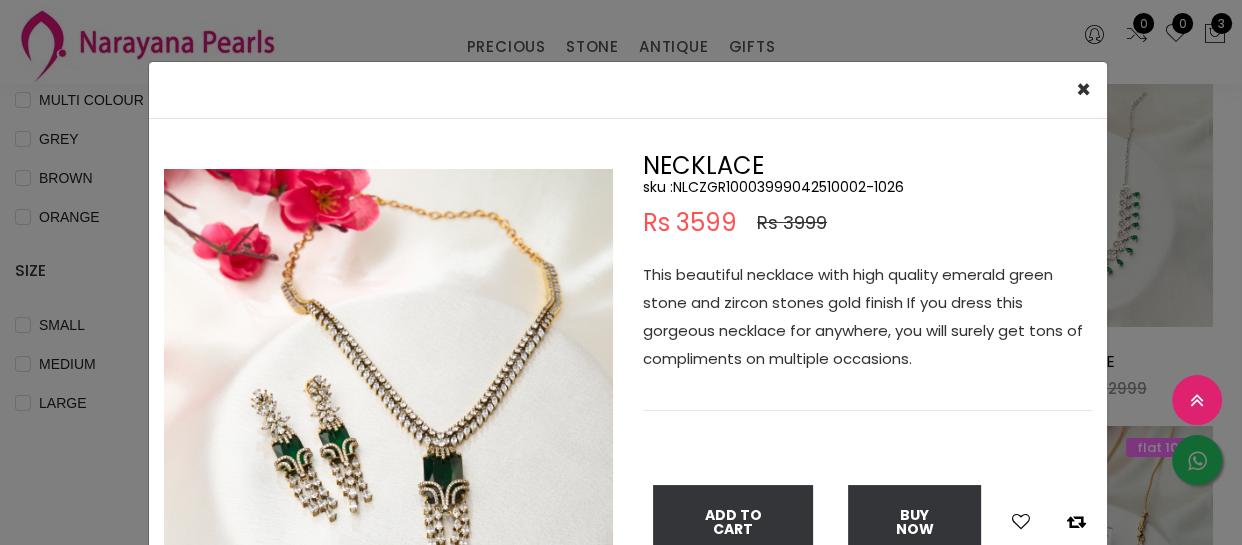 click on "× Close Double (click / press) on the image to zoom (in / out). NECKLACE sku :  NLCZGR10003999042510002-1026 Rs   3599   Rs   3999 This beautiful necklace with high quality emerald green stone and zircon stones gold finish If you dress this gorgeous necklace for anywhere, you will surely get tons of compliments on multiple occasions.  Add To Cart   Buy Now" at bounding box center (621, 272) 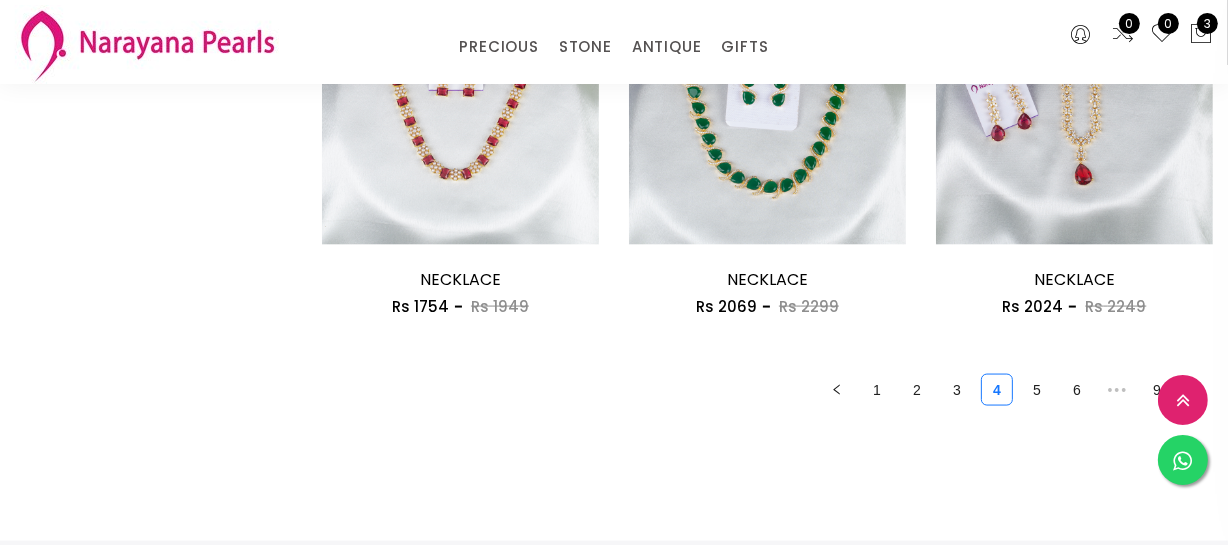 scroll, scrollTop: 2727, scrollLeft: 0, axis: vertical 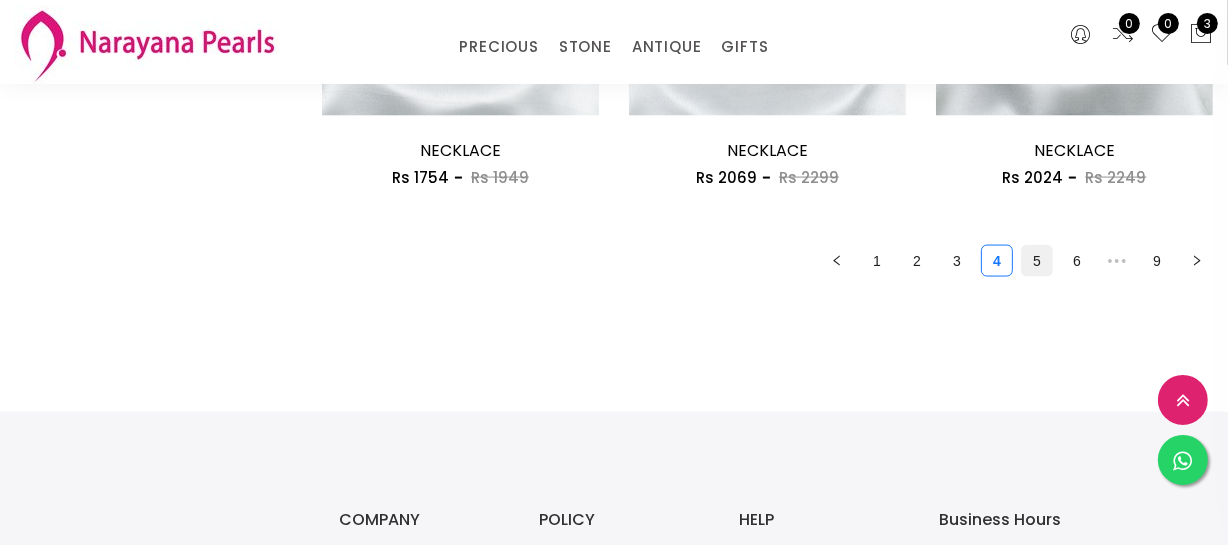 click on "5" at bounding box center [1037, 261] 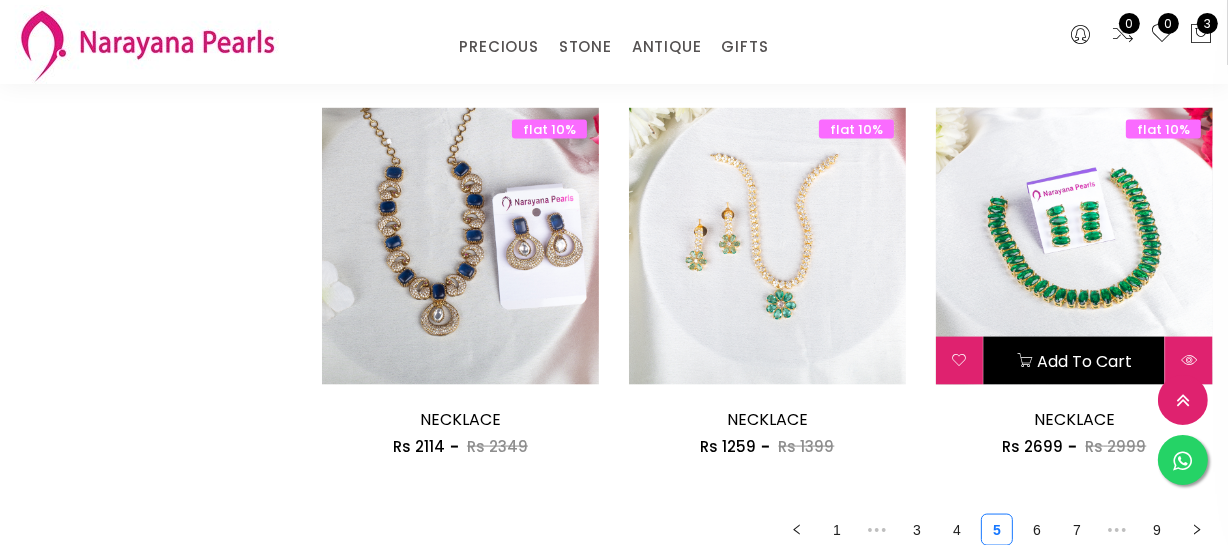 scroll, scrollTop: 2727, scrollLeft: 0, axis: vertical 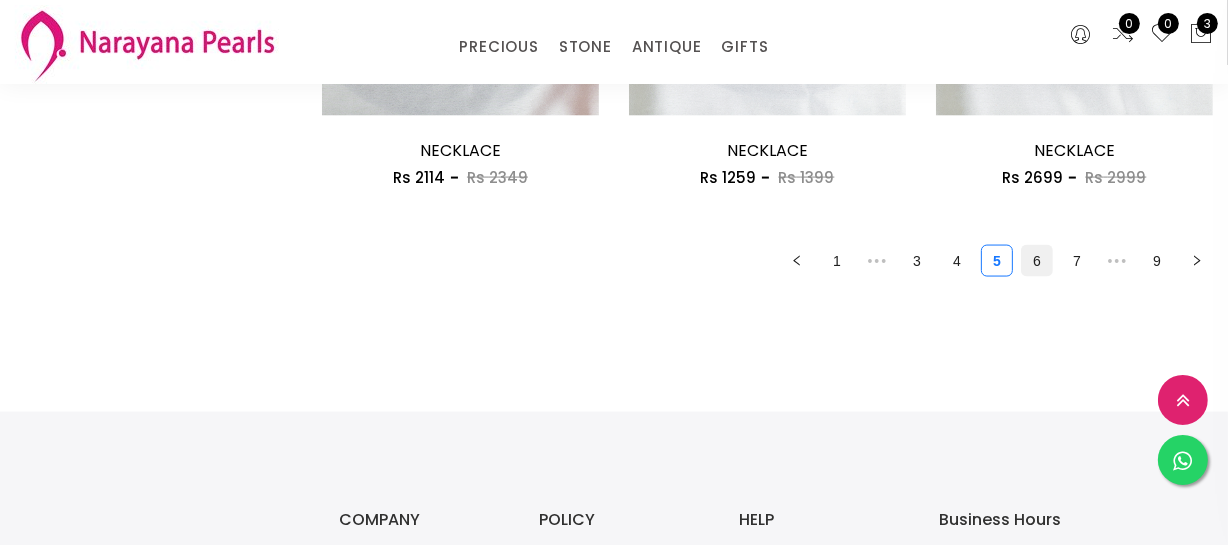 click on "6" at bounding box center [1037, 261] 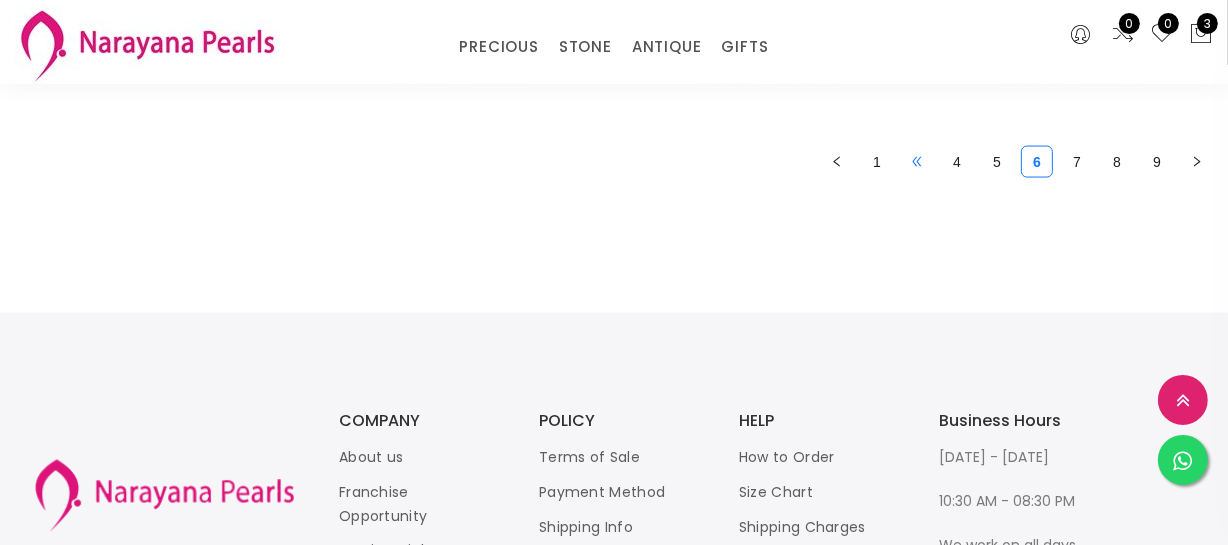 scroll, scrollTop: 2727, scrollLeft: 0, axis: vertical 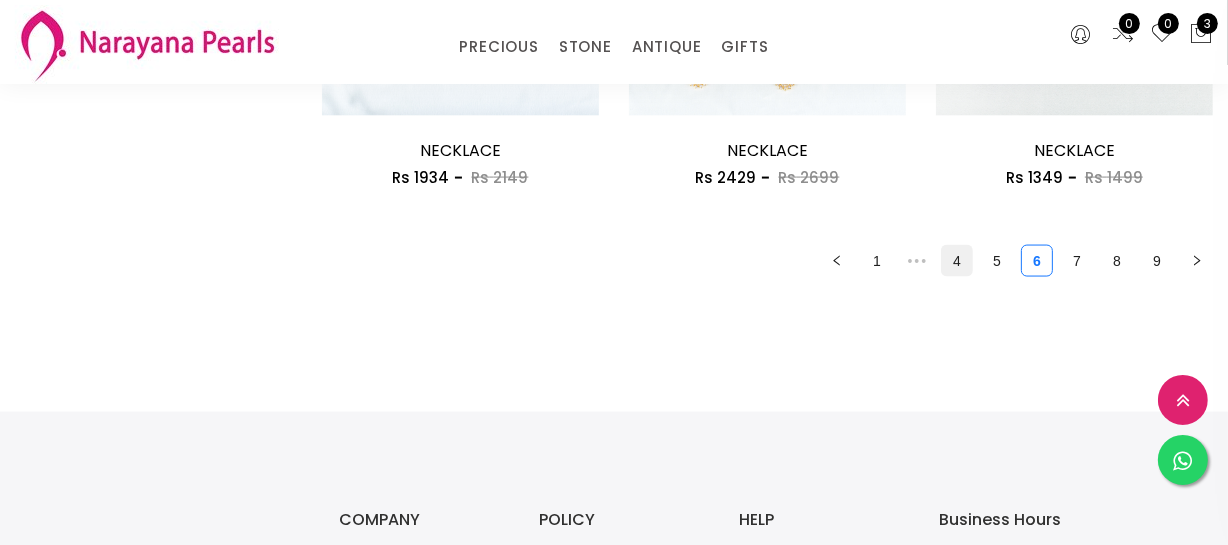 click on "4" at bounding box center (957, 261) 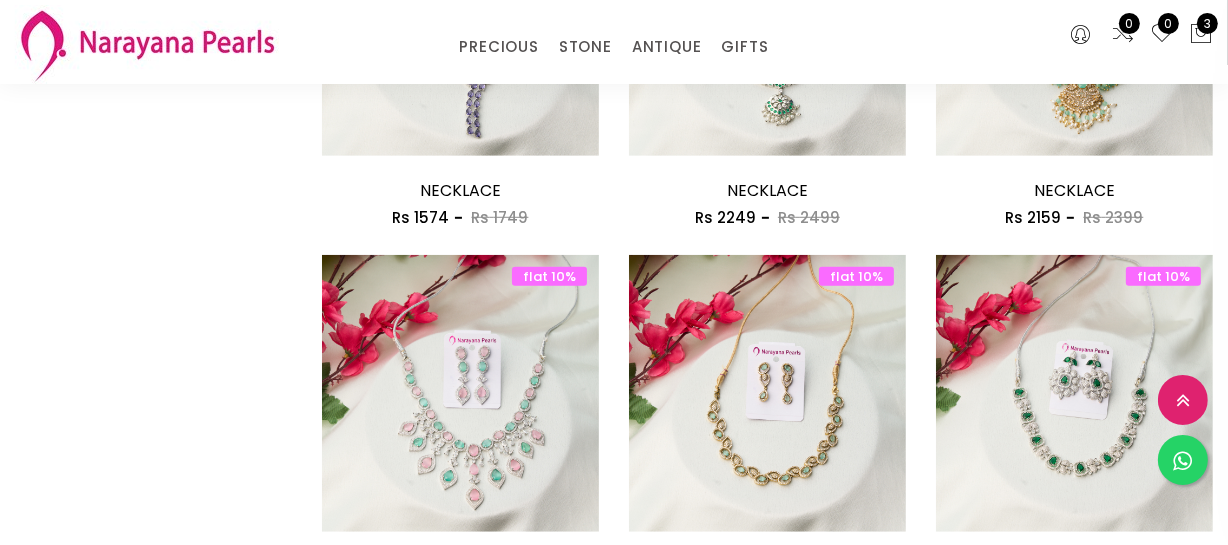 scroll, scrollTop: 1181, scrollLeft: 0, axis: vertical 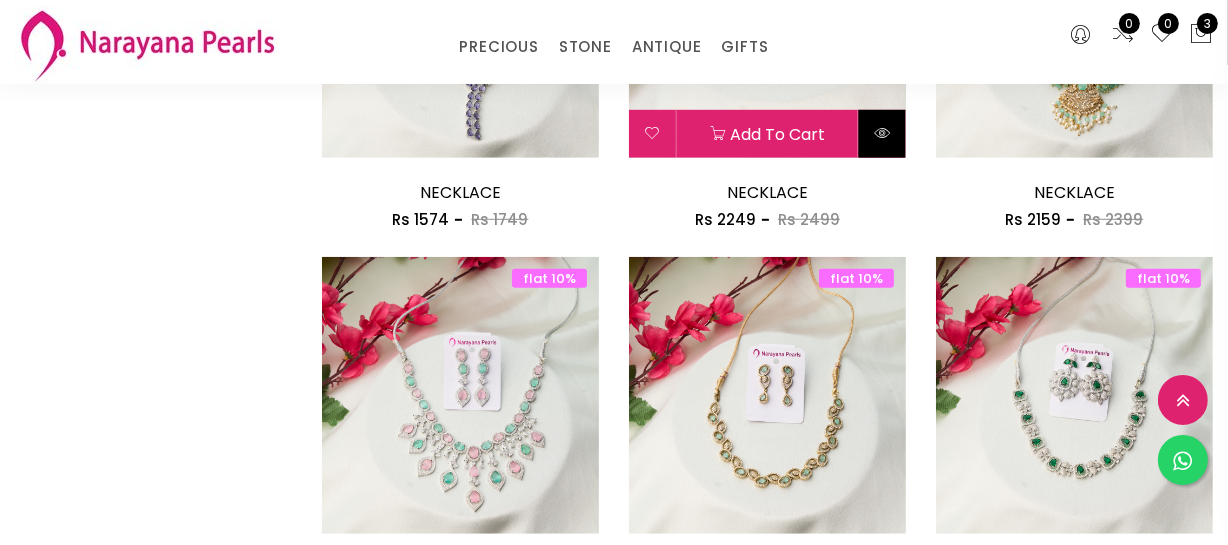 click at bounding box center (882, 134) 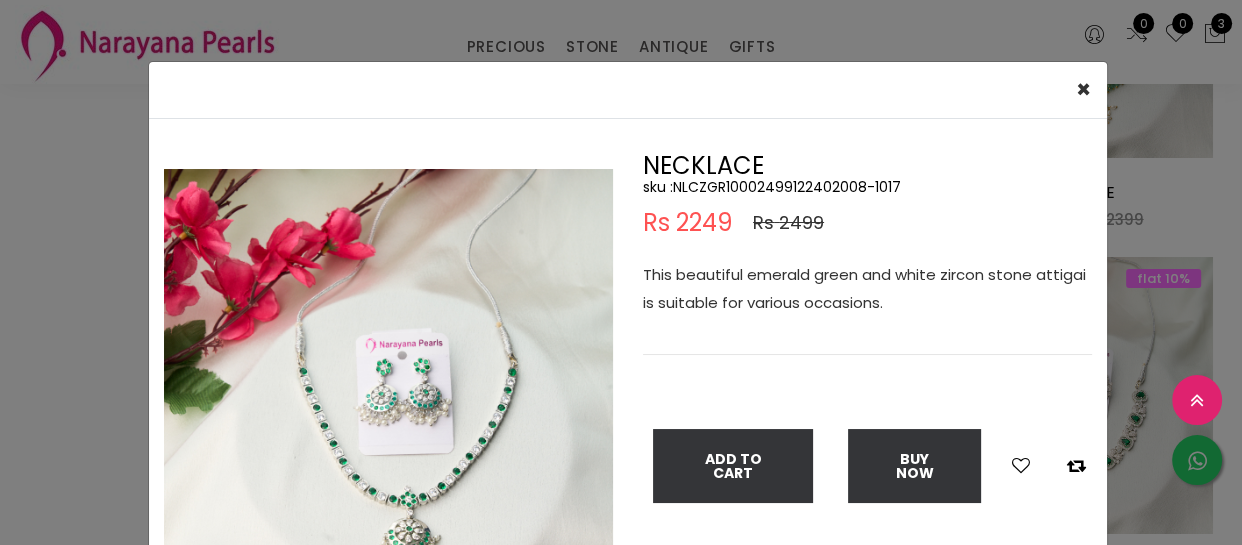 click on "sku :  NLCZGR10002499122402008-1017" at bounding box center (867, 187) 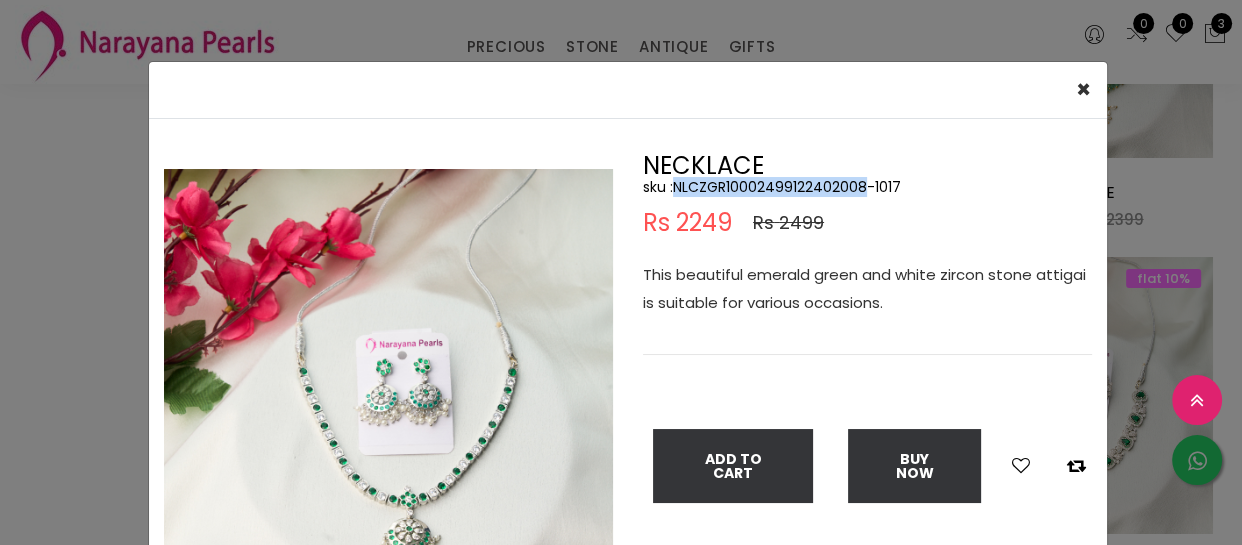 click on "sku :  NLCZGR10002499122402008-1017" at bounding box center (867, 187) 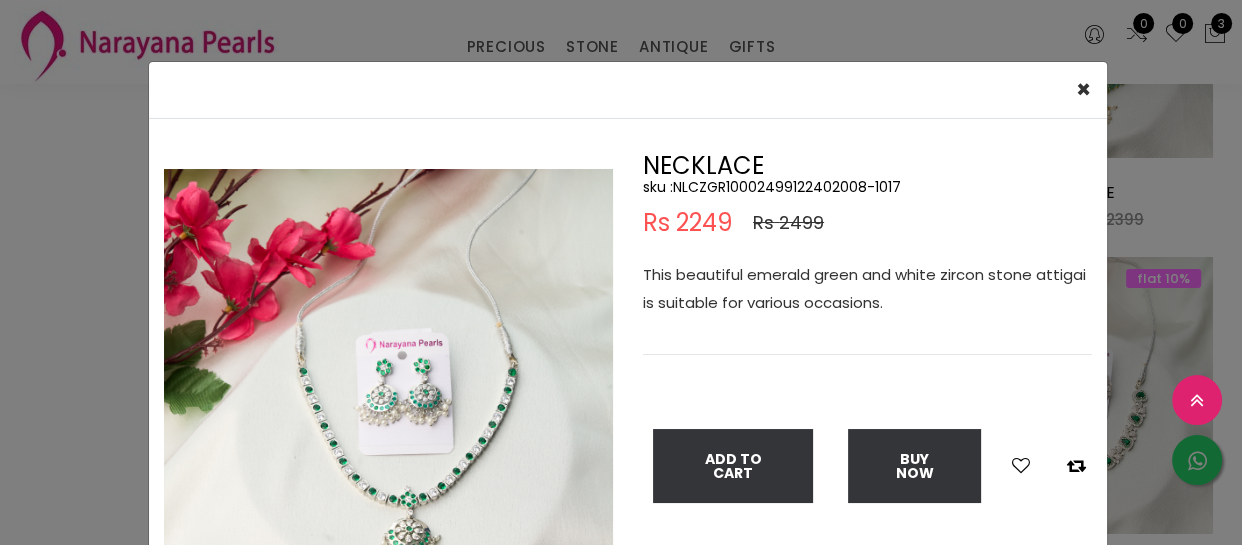 click on "× Close Double (click / press) on the image to zoom (in / out). NECKLACE sku :  NLCZGR10002499122402008-1017 Rs   2249   Rs   2499 This beautiful emerald green and white zircon stone attigai  is suitable for various occasions.  Add To Cart   Buy Now" at bounding box center (621, 272) 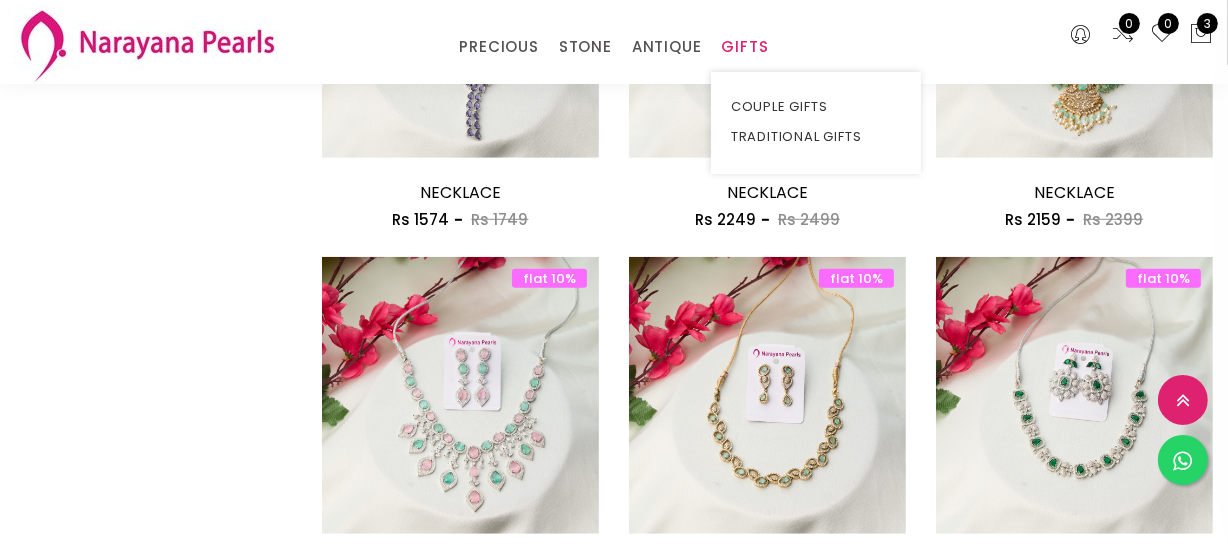 click on "GIFTS" at bounding box center [744, 47] 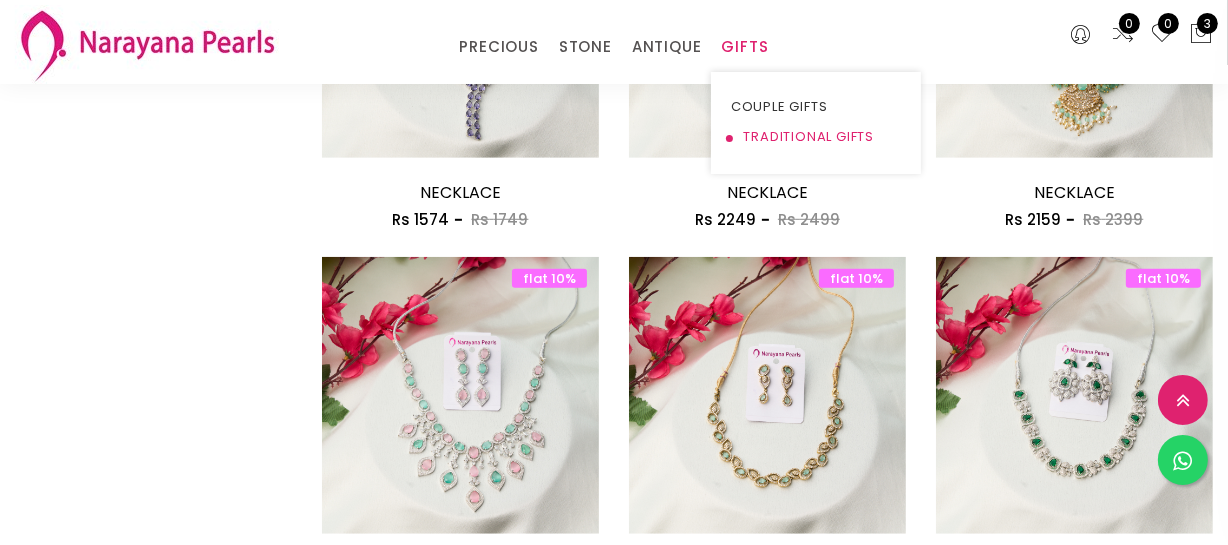 click on "TRADITIONAL GIFTS" at bounding box center [816, 137] 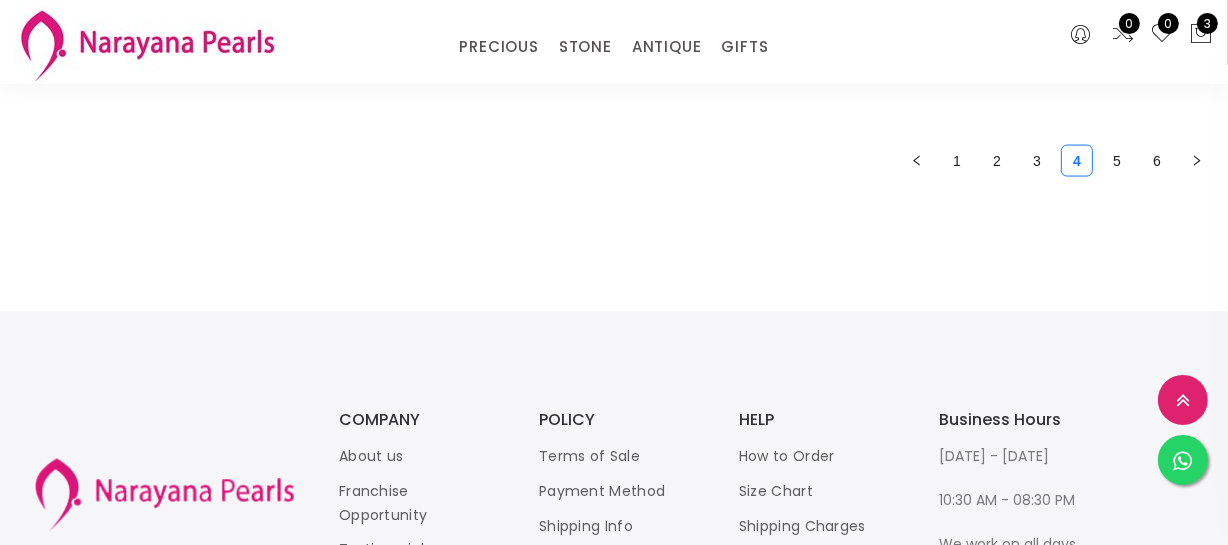 scroll, scrollTop: 2660, scrollLeft: 0, axis: vertical 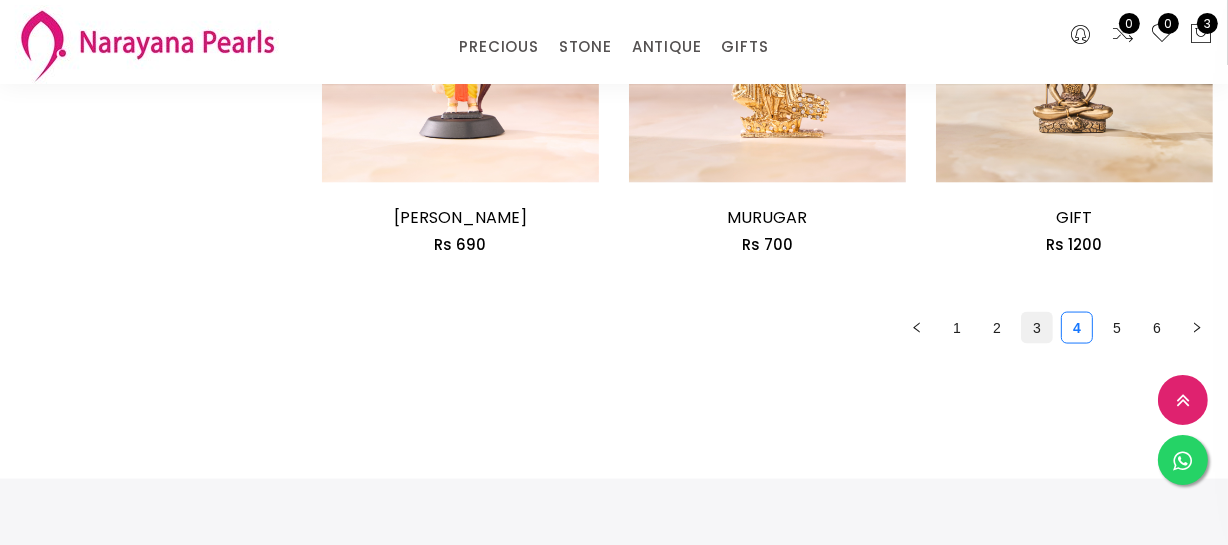 click on "3" at bounding box center [1037, 328] 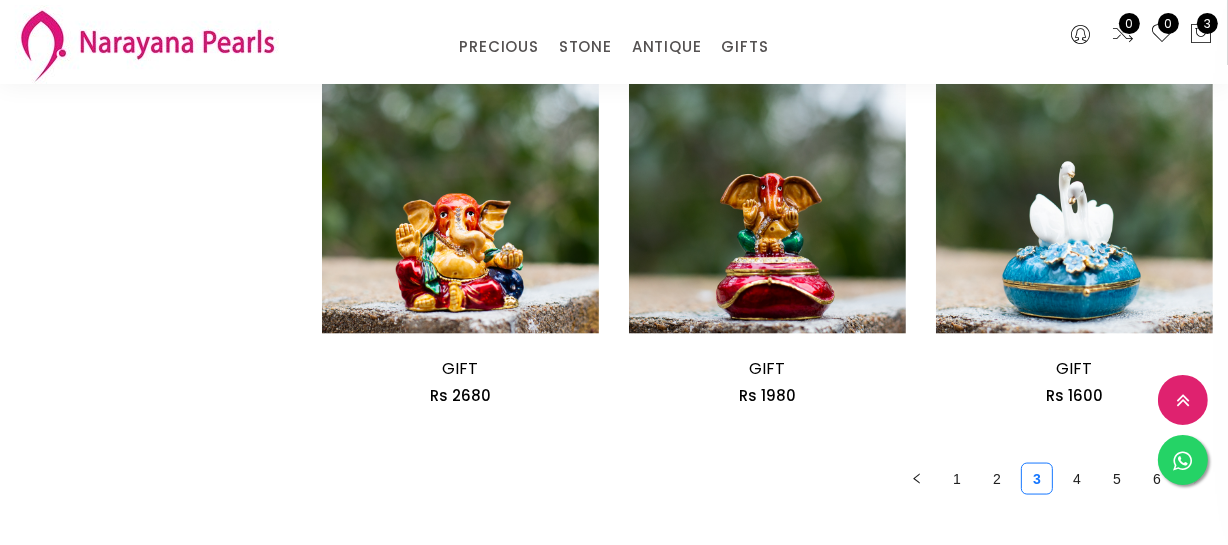 scroll, scrollTop: 2727, scrollLeft: 0, axis: vertical 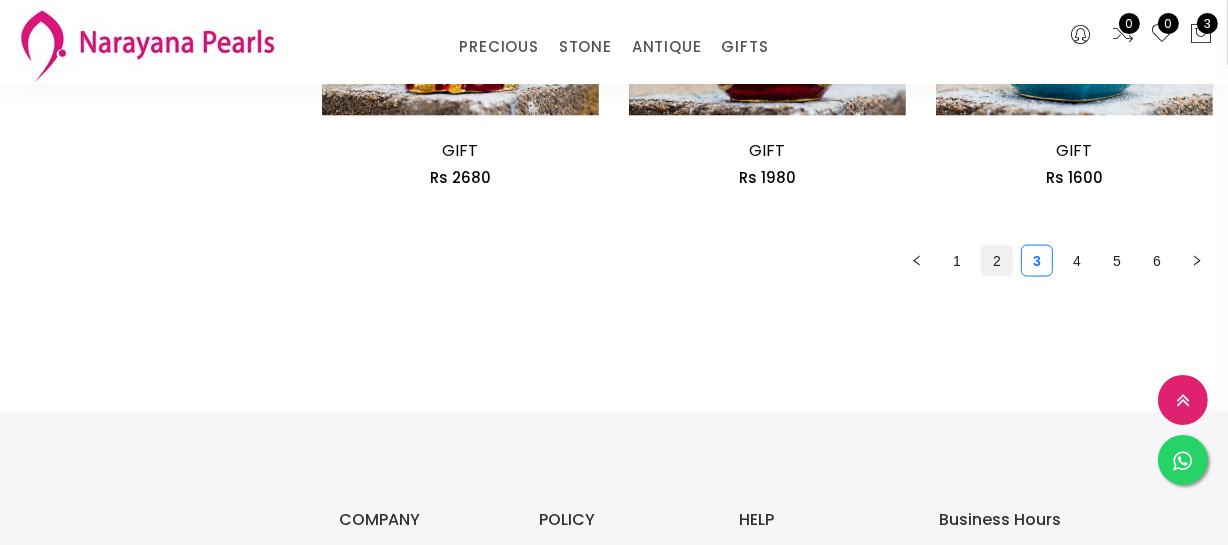 click on "2" at bounding box center [997, 261] 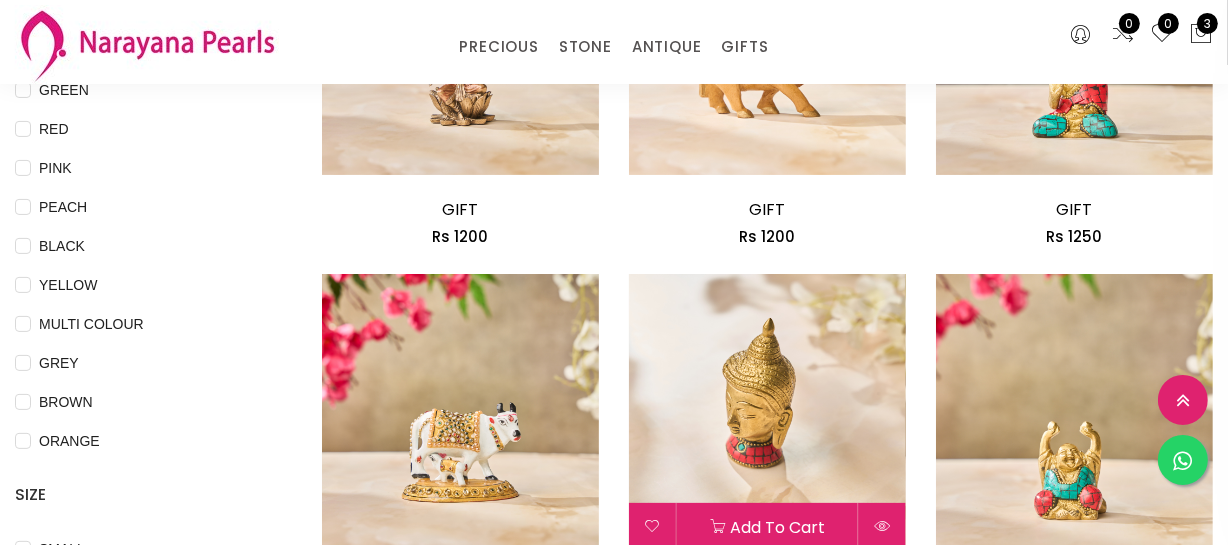 scroll, scrollTop: 454, scrollLeft: 0, axis: vertical 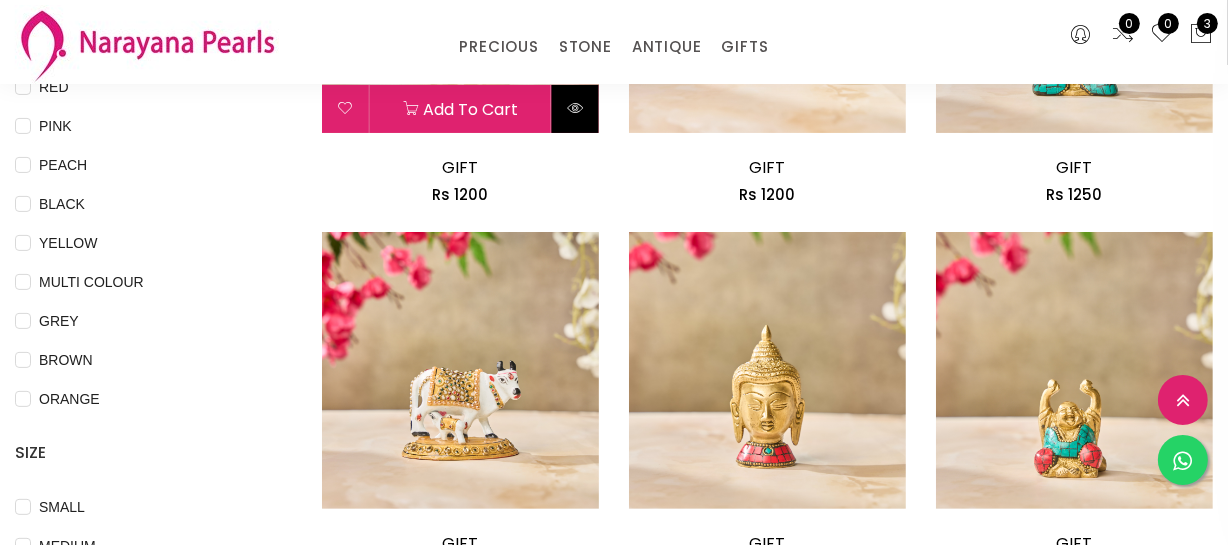click at bounding box center [575, 109] 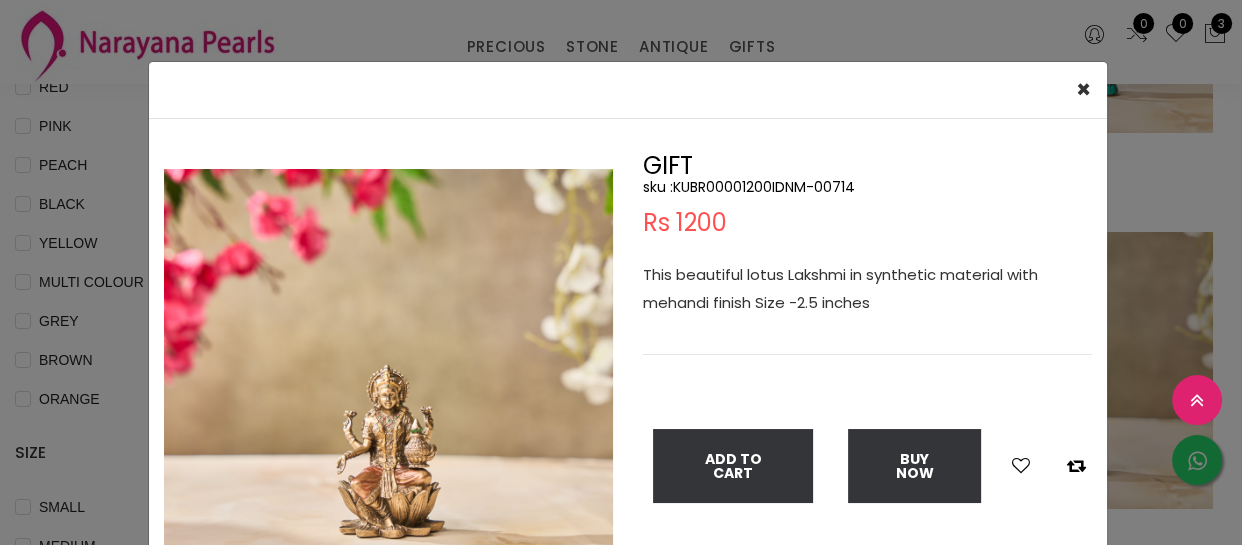 click on "sku :  KUBR00001200IDNM-00714" at bounding box center [867, 187] 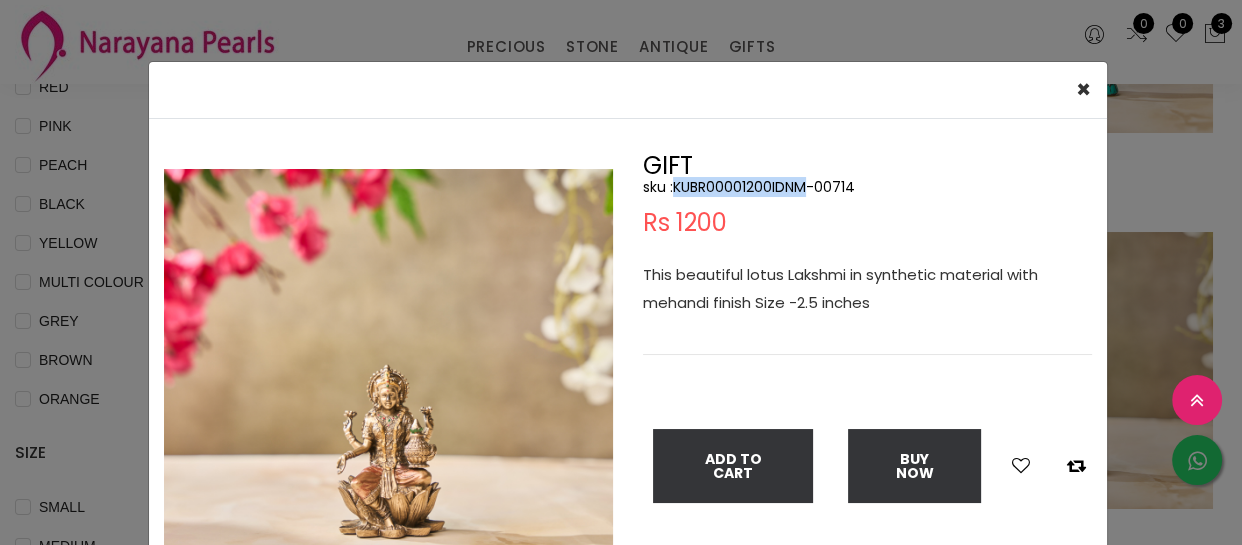 click on "sku :  KUBR00001200IDNM-00714" at bounding box center [867, 187] 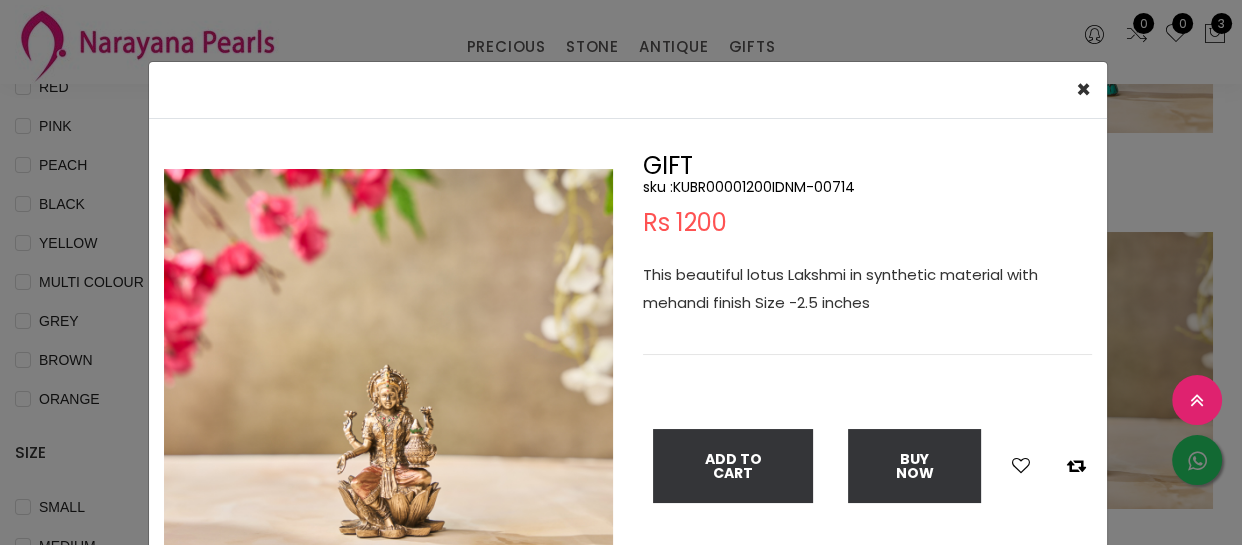 click on "× Close Double (click / press) on the image to zoom (in / out). GIFT sku :  KUBR00001200IDNM-00714 Rs   1200 This beautiful lotus Lakshmi in synthetic material with mehandi finish Size -2.5 inches  Add To Cart   Buy Now" at bounding box center [621, 272] 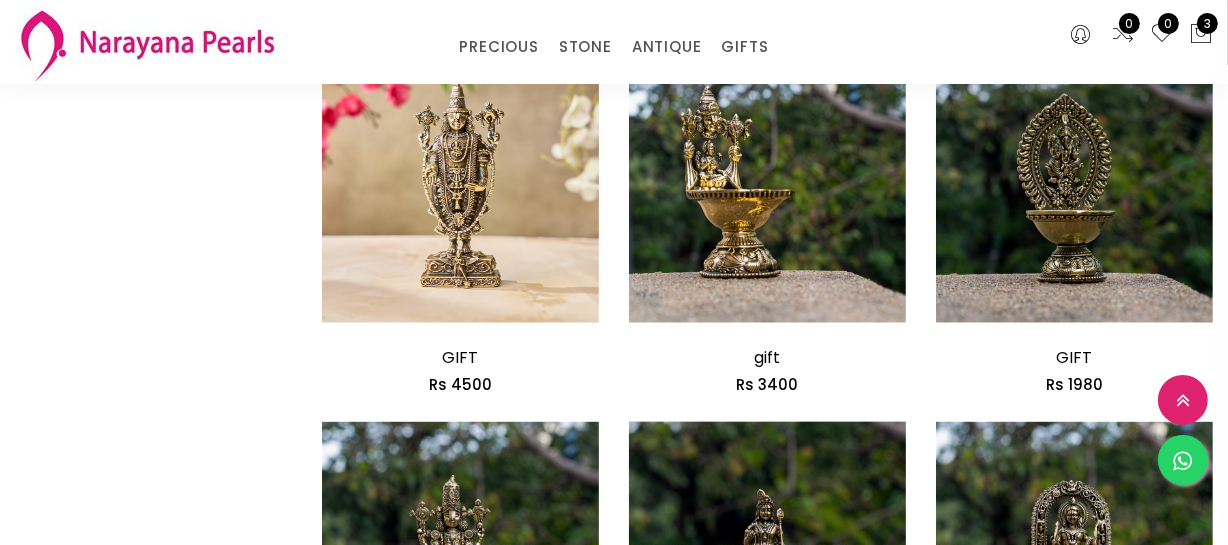 scroll, scrollTop: 2272, scrollLeft: 0, axis: vertical 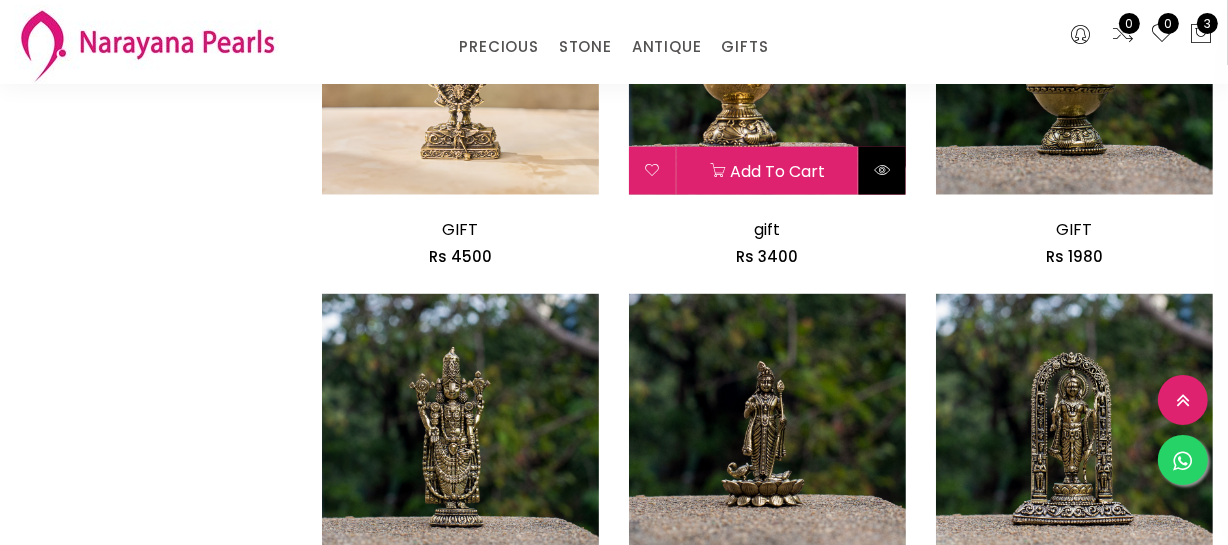 click at bounding box center [882, 171] 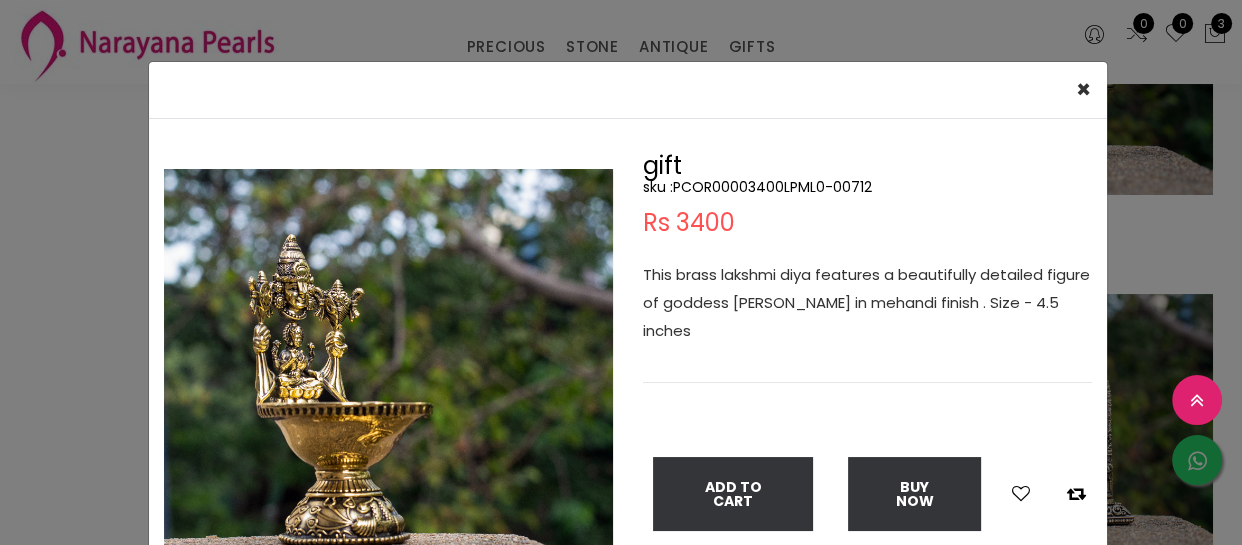 click on "sku :  PCOR00003400LPML0-00712" at bounding box center [867, 187] 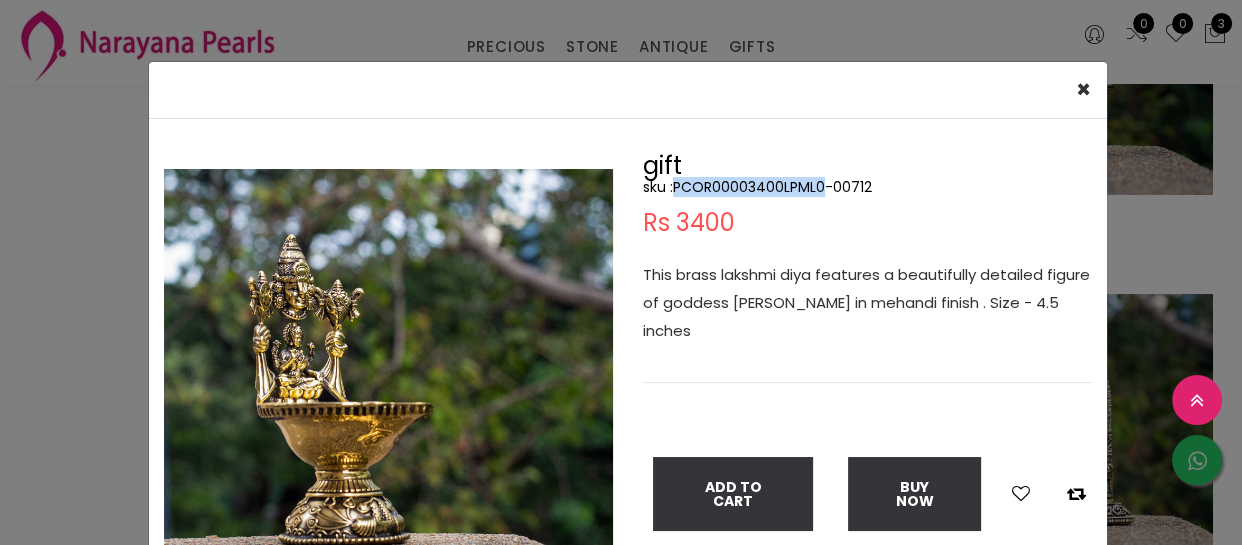 click on "sku :  PCOR00003400LPML0-00712" at bounding box center (867, 187) 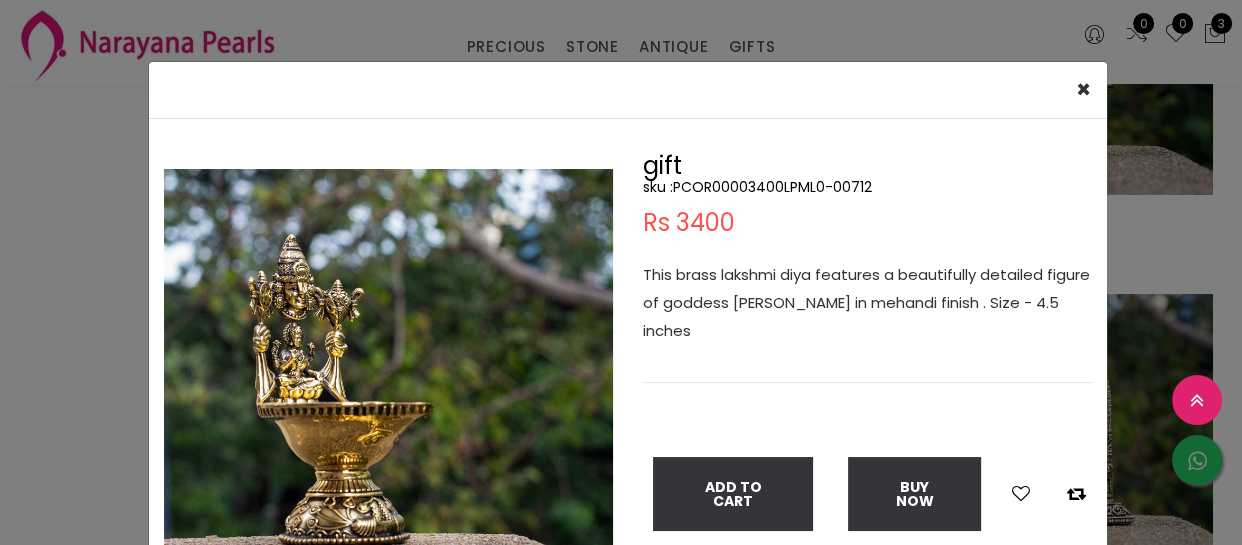click on "× Close Double (click / press) on the image to zoom (in / out). gift sku :  PCOR00003400LPML0-00712 Rs   3400 This brass lakshmi diya features a beautifully detailed figure of goddess [PERSON_NAME] in mehandi finish . Size - 4.5 inches  Add To Cart   Buy Now" at bounding box center (621, 272) 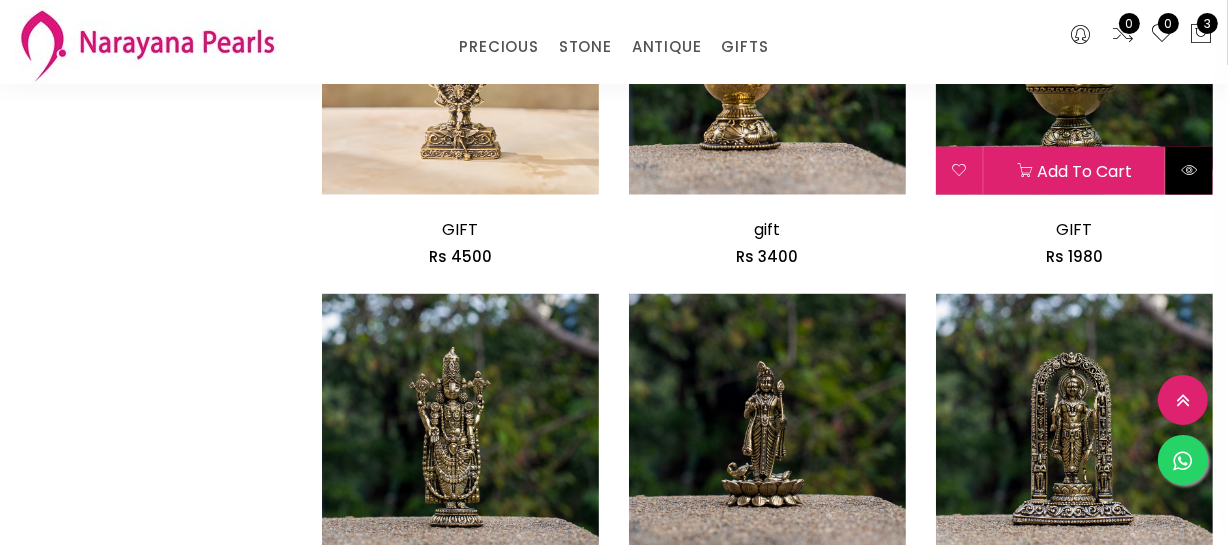click at bounding box center [1189, 171] 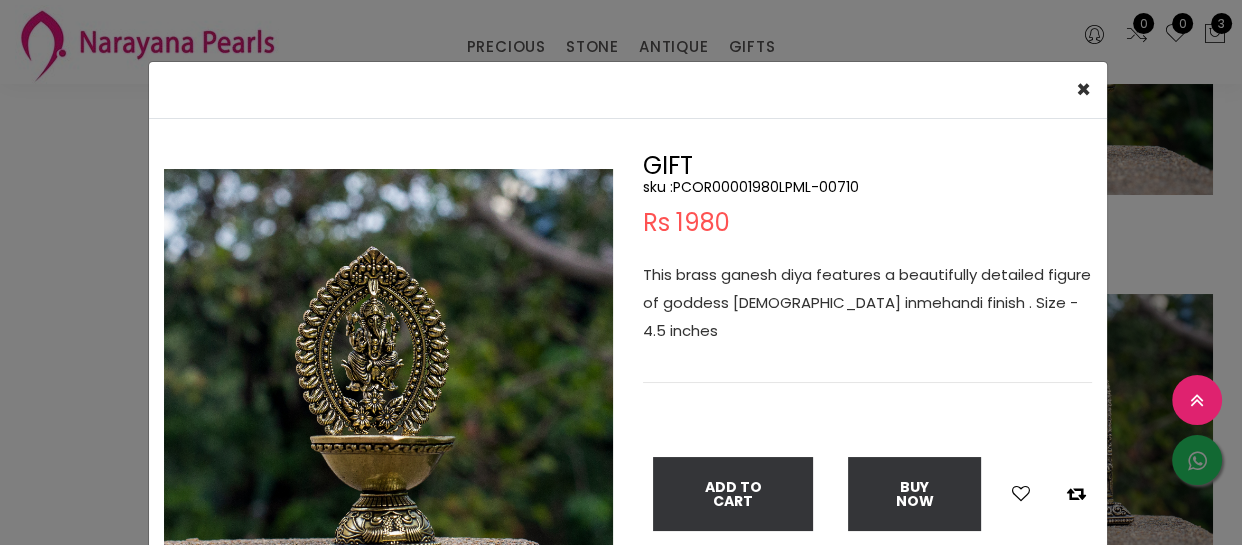 click on "GIFT" at bounding box center (867, 166) 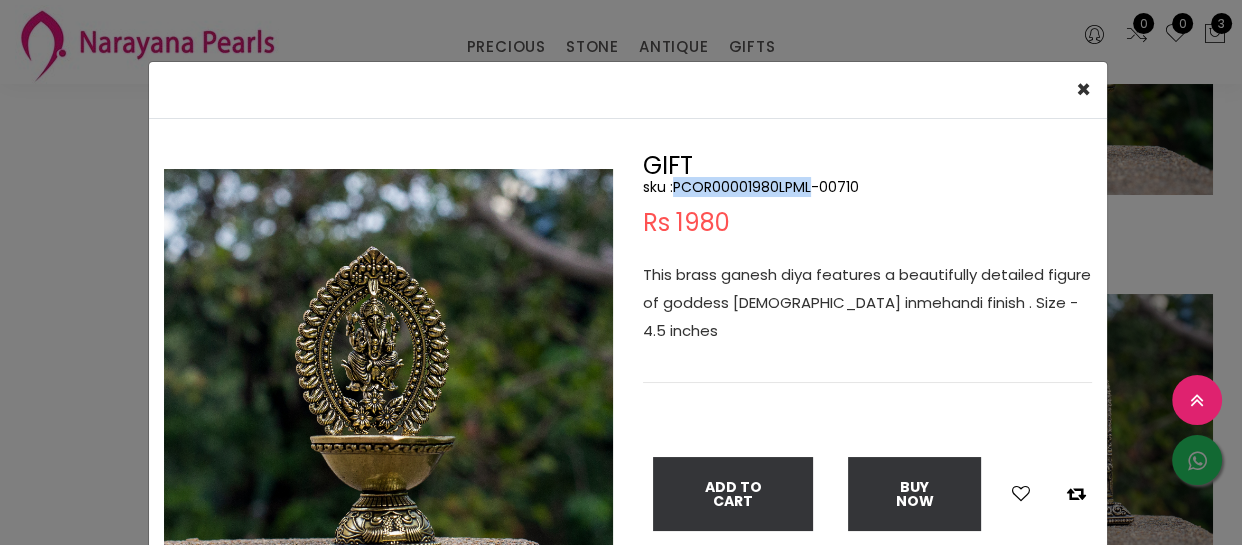 click on "sku :  PCOR00001980LPML-00710" at bounding box center (867, 187) 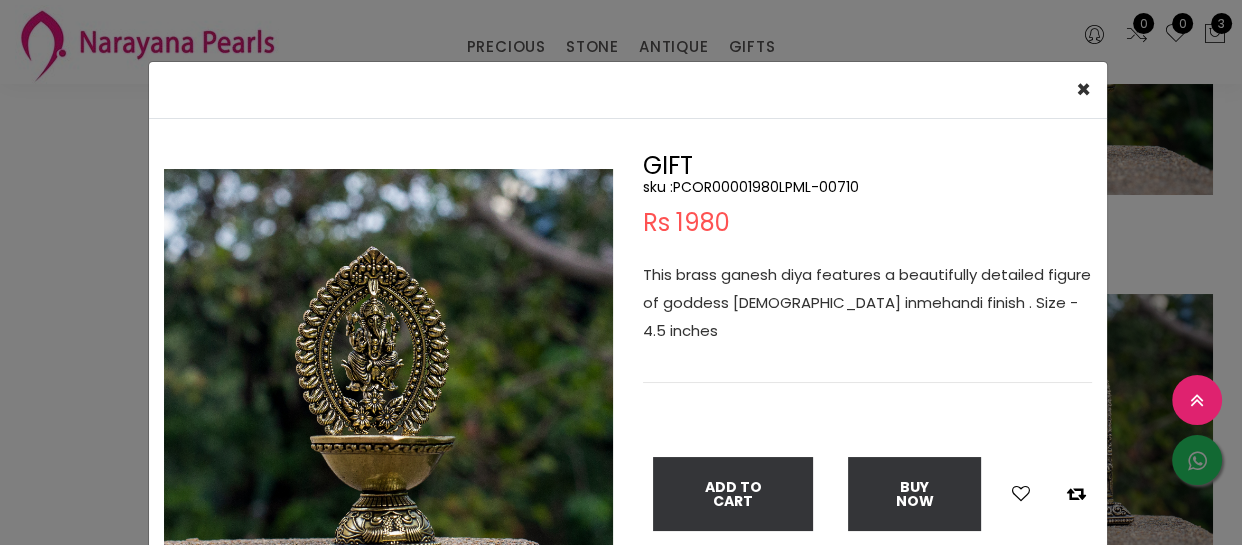 click on "× Close Double (click / press) on the image to zoom (in / out). GIFT sku :  PCOR00001980LPML-00710 Rs   1980 This brass ganesh diya features a beautifully detailed figure of goddess [PERSON_NAME]  inmehandi finish .
Size - 4.5 inches  Add To Cart   Buy Now" at bounding box center [621, 272] 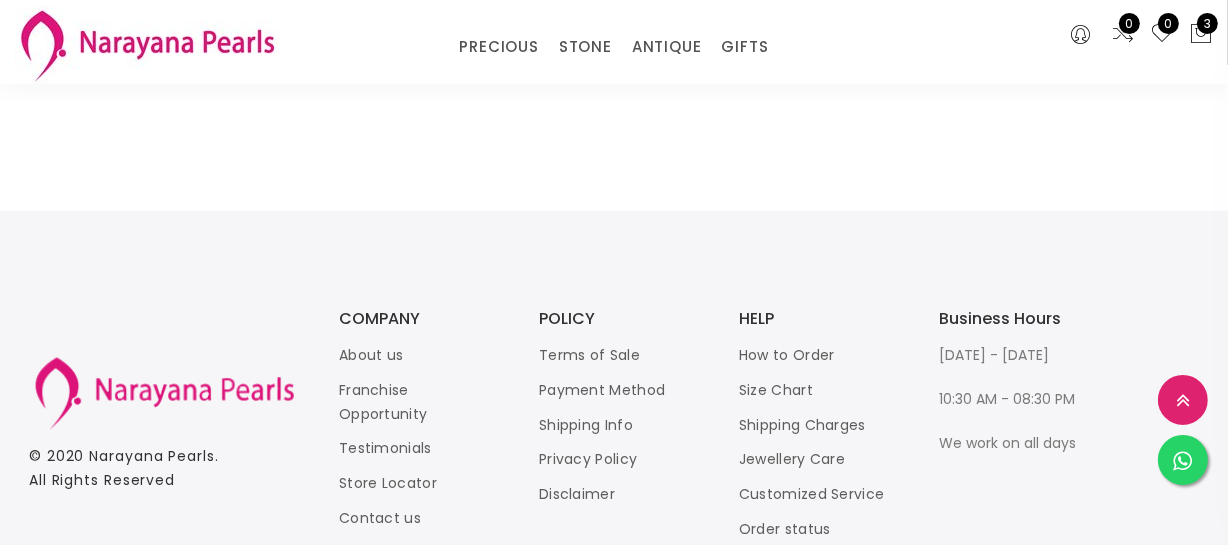 scroll, scrollTop: 2842, scrollLeft: 0, axis: vertical 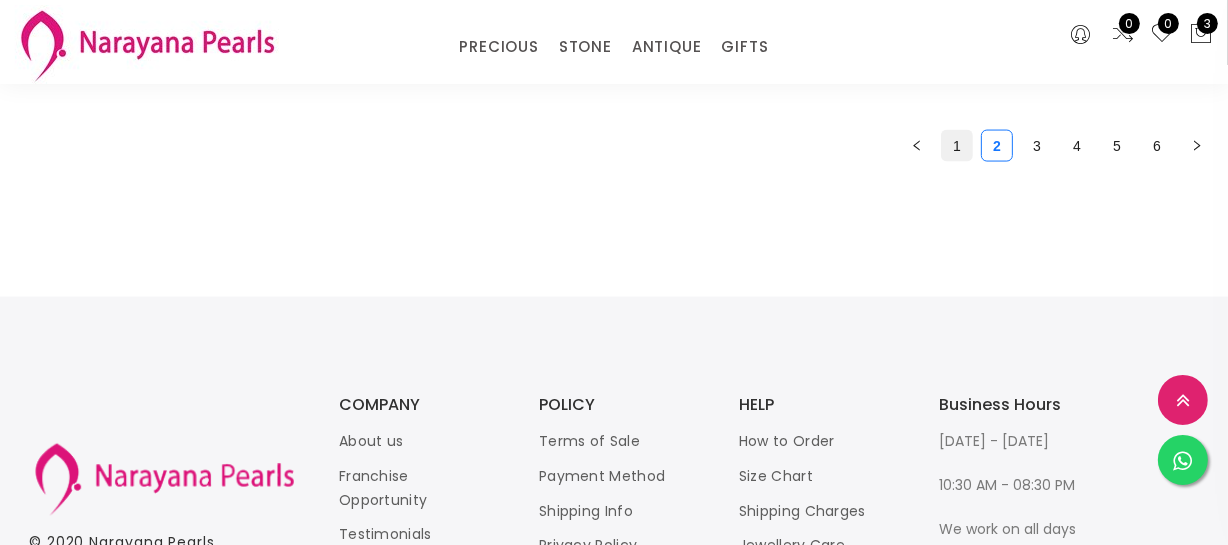 click on "1" at bounding box center (957, 146) 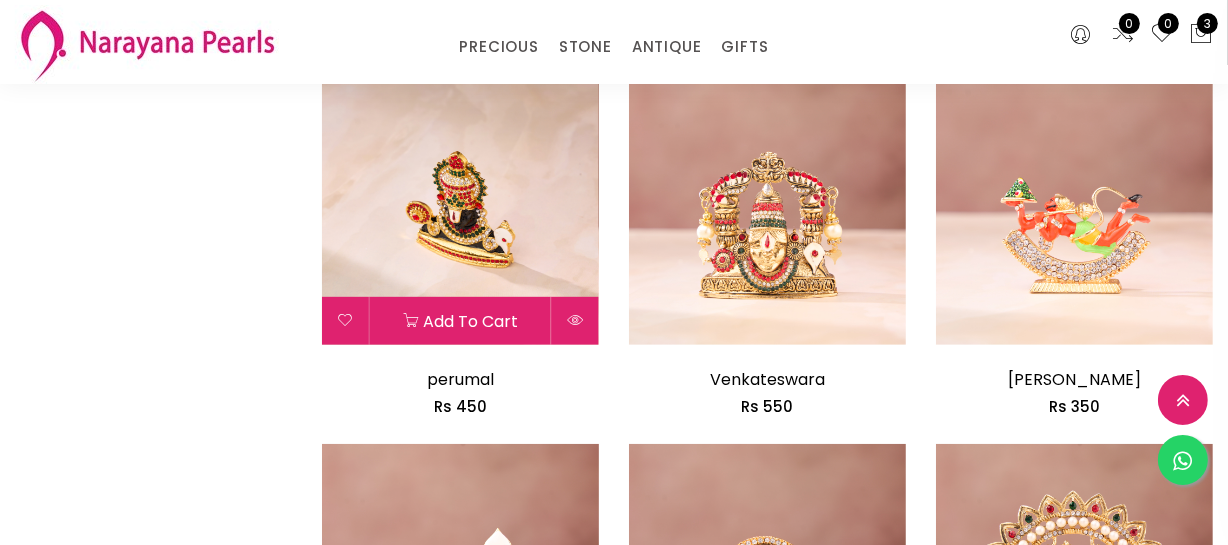 scroll, scrollTop: 1000, scrollLeft: 0, axis: vertical 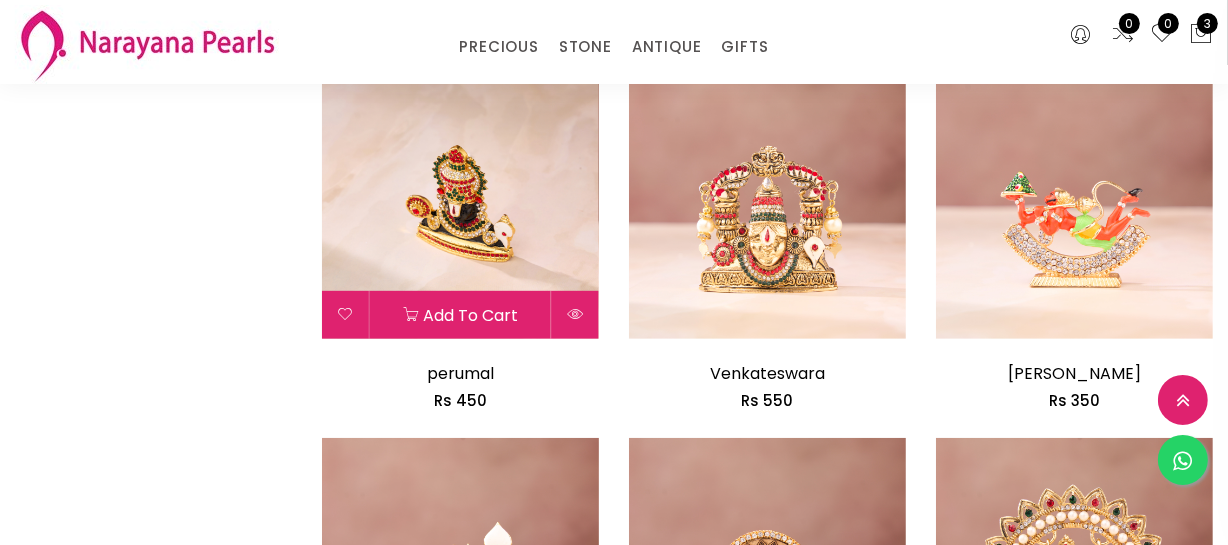 click at bounding box center [460, 200] 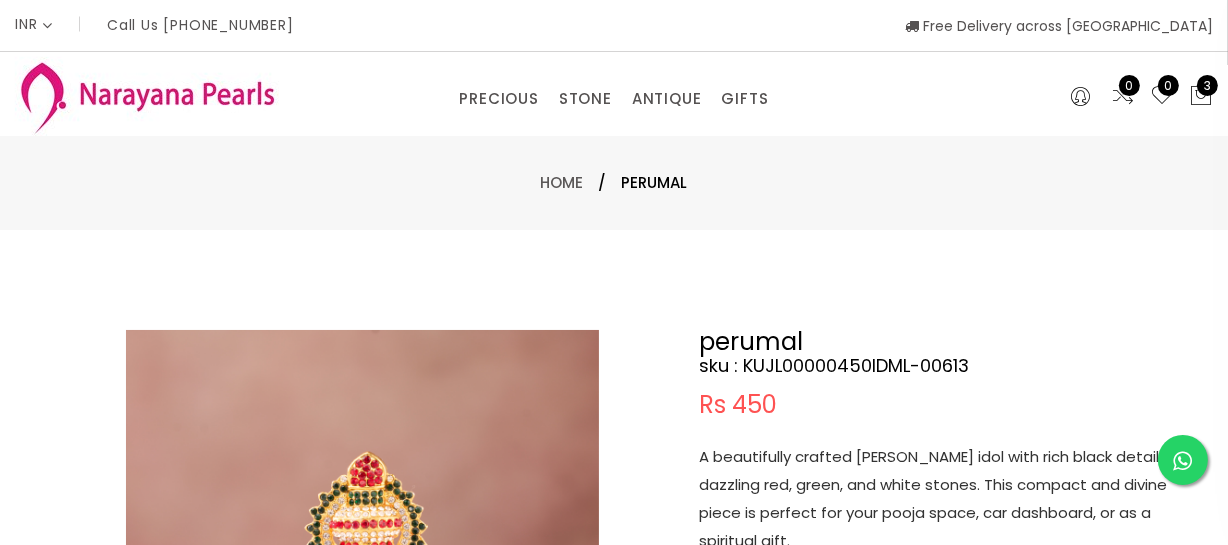click on "A beautifully crafted [PERSON_NAME] idol with rich black detailing, dazzling red, green, and white stones. This compact and divine piece is perfect for your pooja space, car dashboard, or as a spiritual gift." at bounding box center [949, 499] 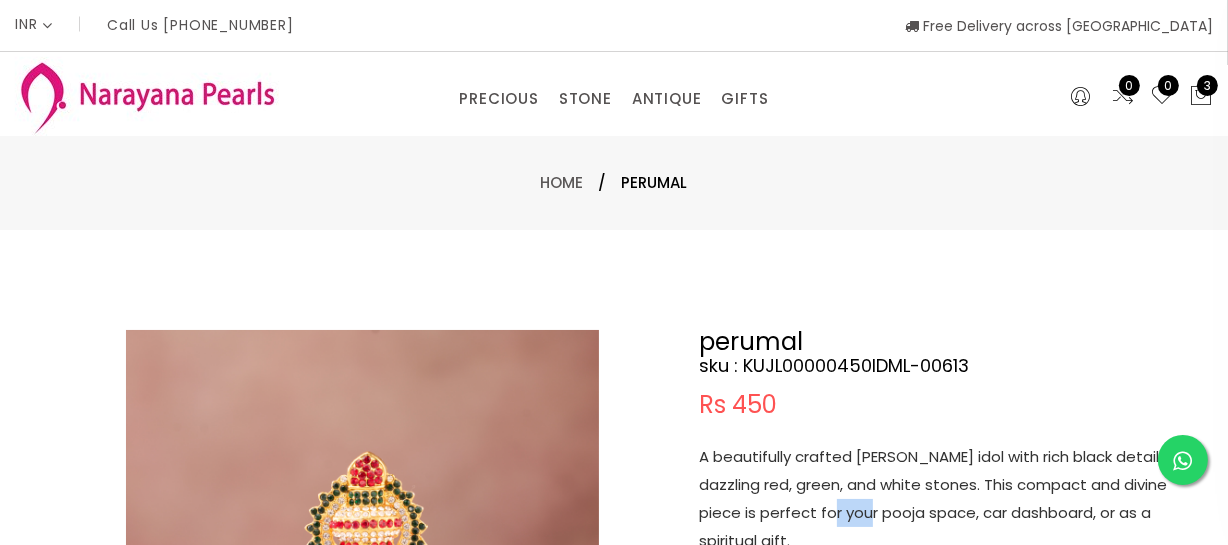 click on "A beautifully crafted [PERSON_NAME] idol with rich black detailing, dazzling red, green, and white stones. This compact and divine piece is perfect for your pooja space, car dashboard, or as a spiritual gift." at bounding box center [949, 499] 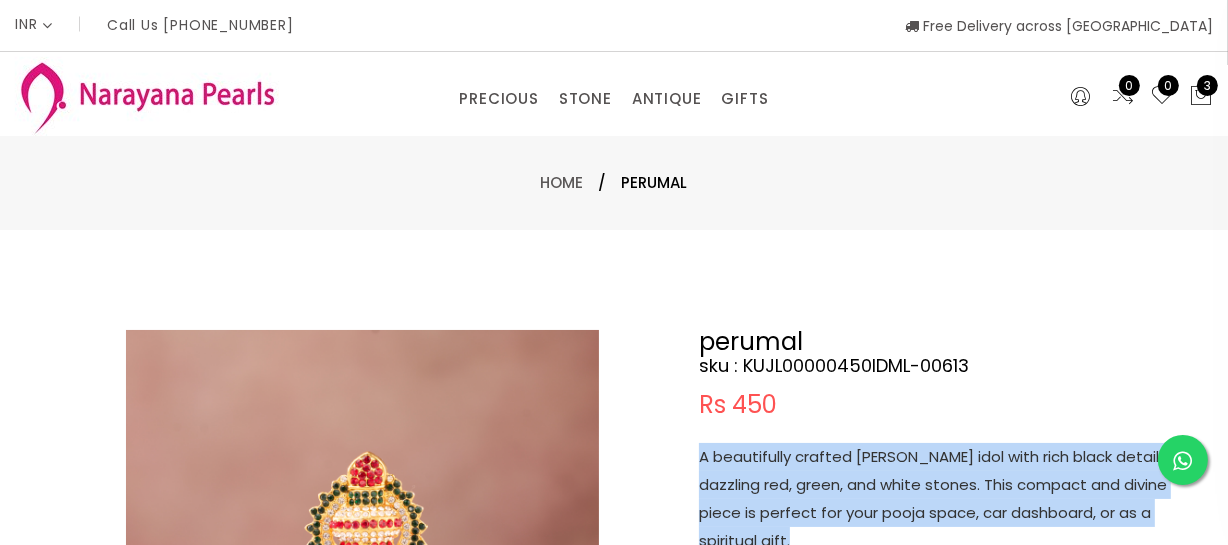 click on "A beautifully crafted [PERSON_NAME] idol with rich black detailing, dazzling red, green, and white stones. This compact and divine piece is perfect for your pooja space, car dashboard, or as a spiritual gift." at bounding box center [949, 499] 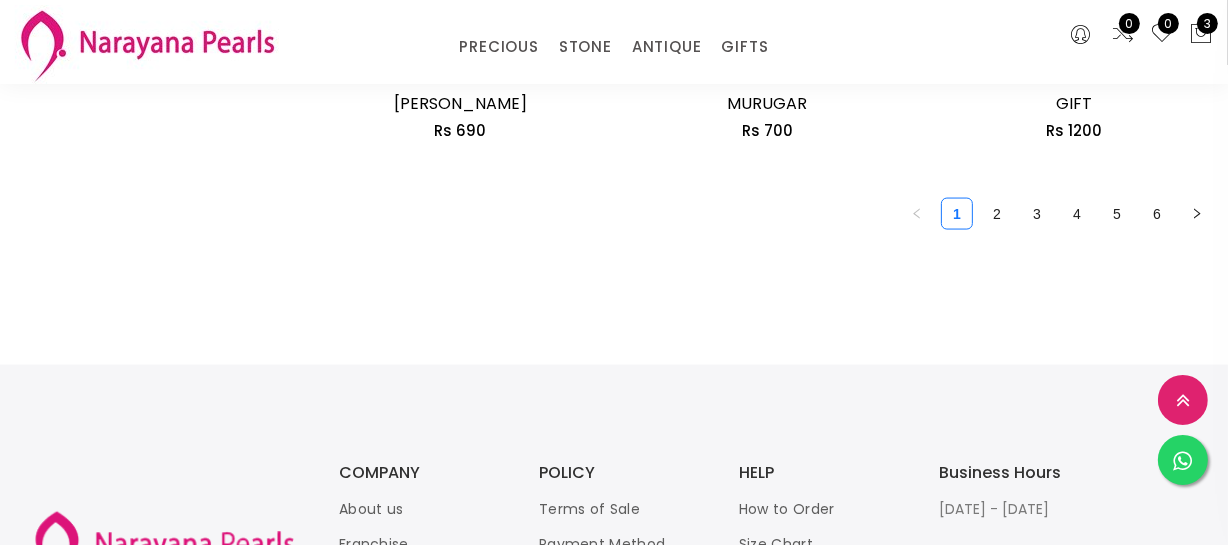 scroll, scrollTop: 2818, scrollLeft: 0, axis: vertical 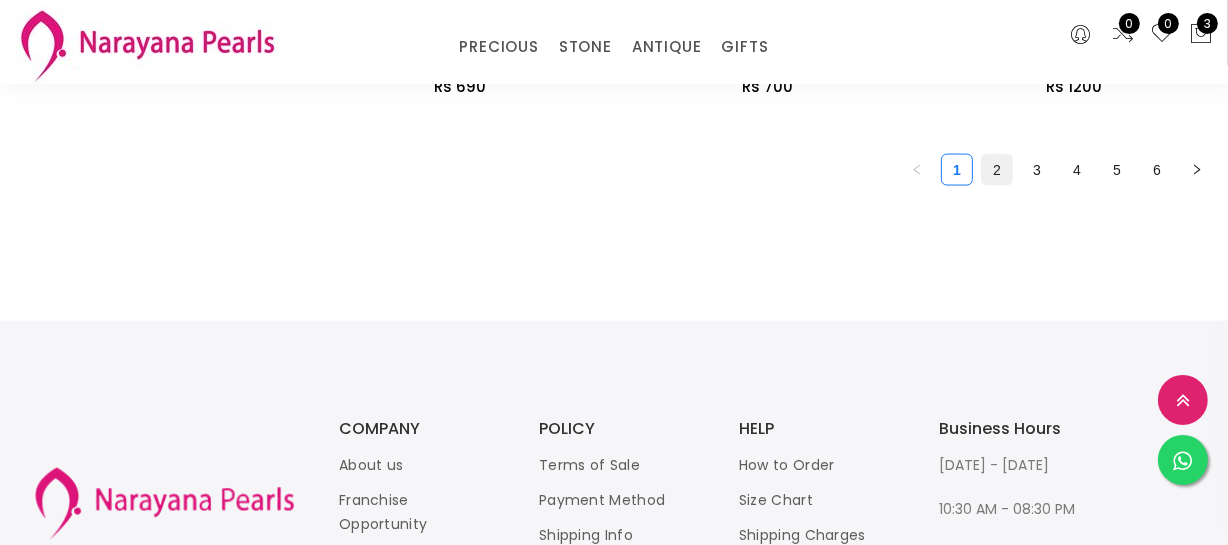 click on "2" at bounding box center (997, 170) 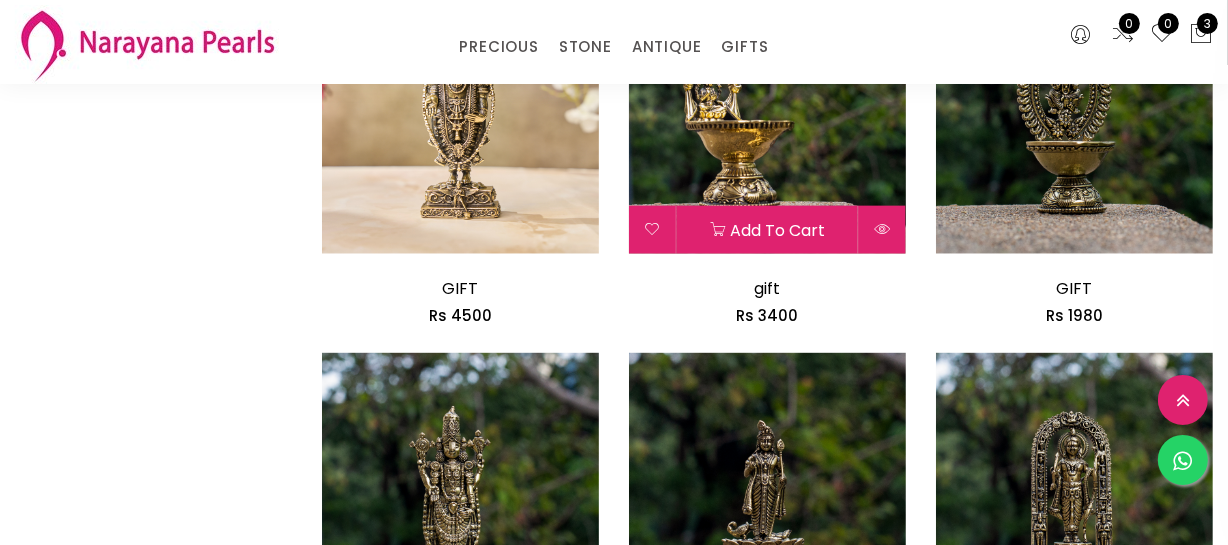 scroll, scrollTop: 2181, scrollLeft: 0, axis: vertical 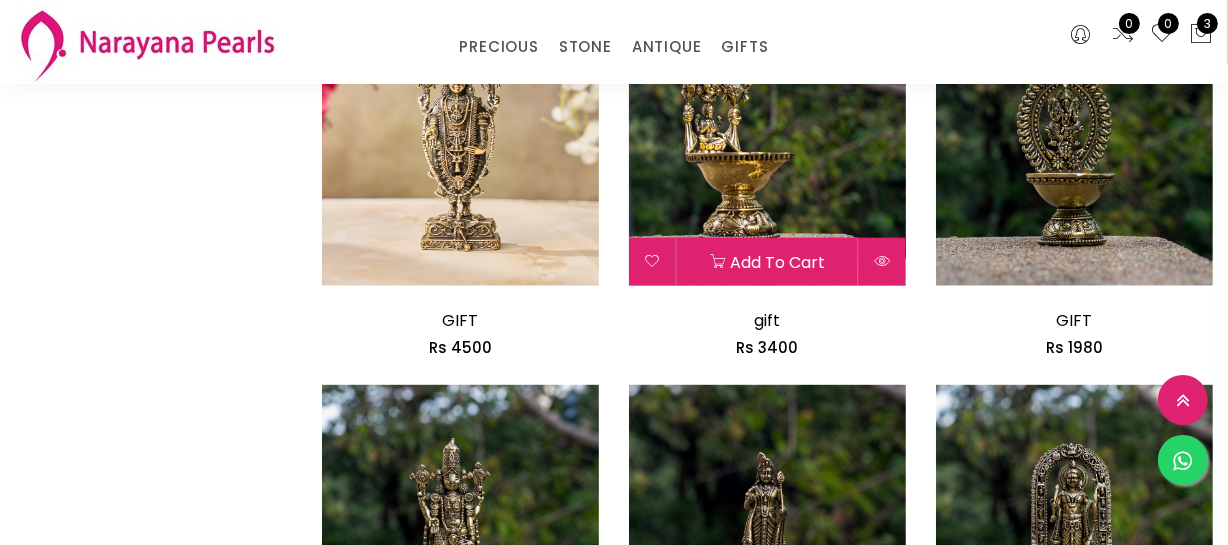 click at bounding box center (767, 147) 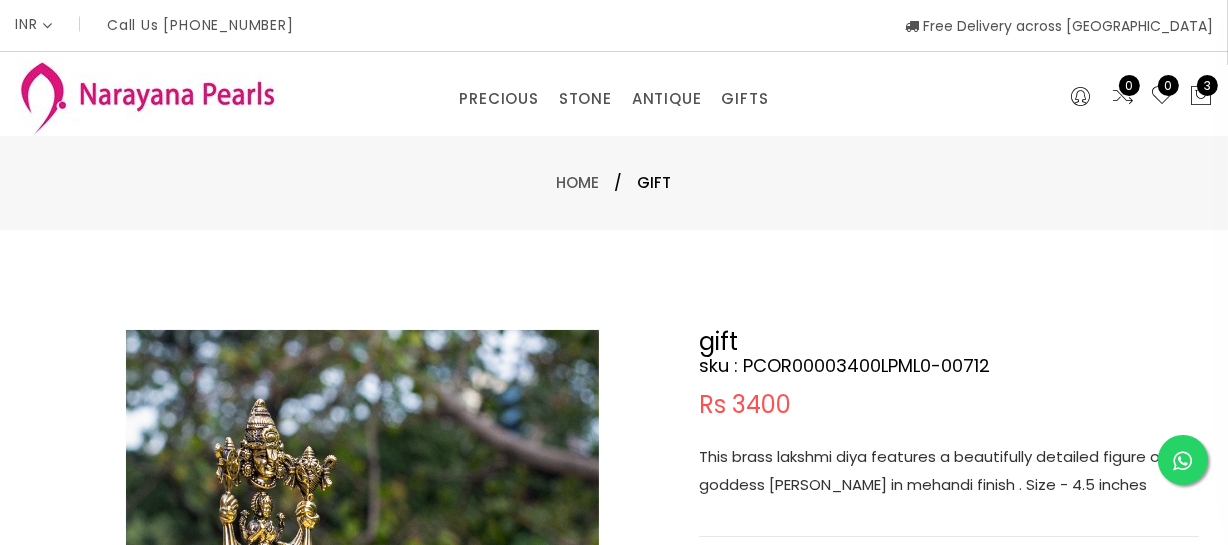 click on "This brass lakshmi diya features a beautifully detailed figure of goddess [PERSON_NAME] in mehandi finish . Size - 4.5 inches" at bounding box center (949, 471) 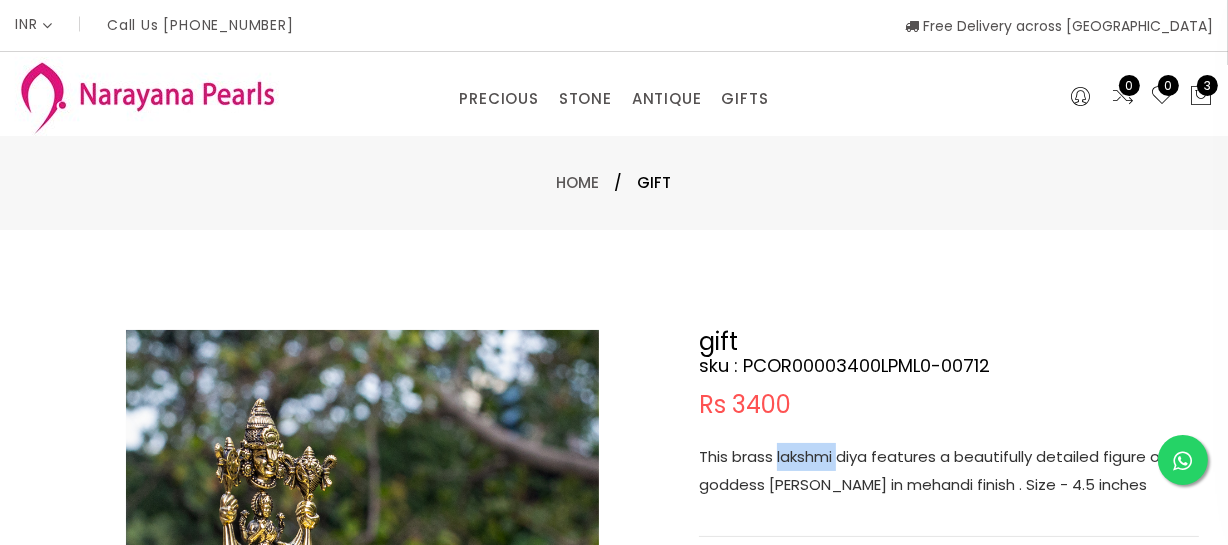 click on "This brass lakshmi diya features a beautifully detailed figure of goddess [PERSON_NAME] in mehandi finish . Size - 4.5 inches" at bounding box center (949, 471) 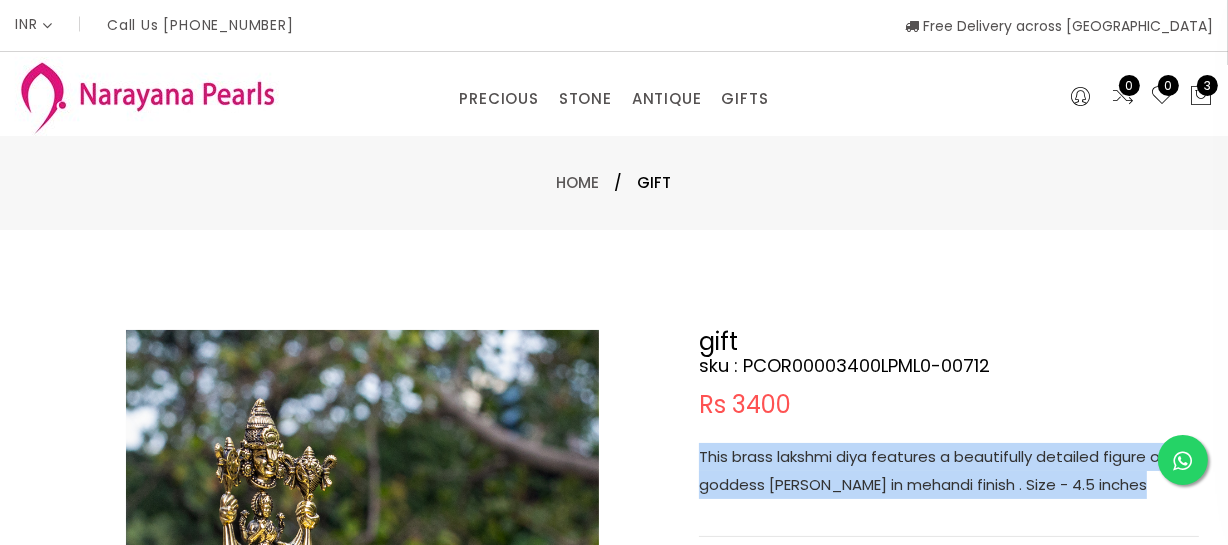 click on "This brass lakshmi diya features a beautifully detailed figure of goddess [PERSON_NAME] in mehandi finish . Size - 4.5 inches" at bounding box center [949, 471] 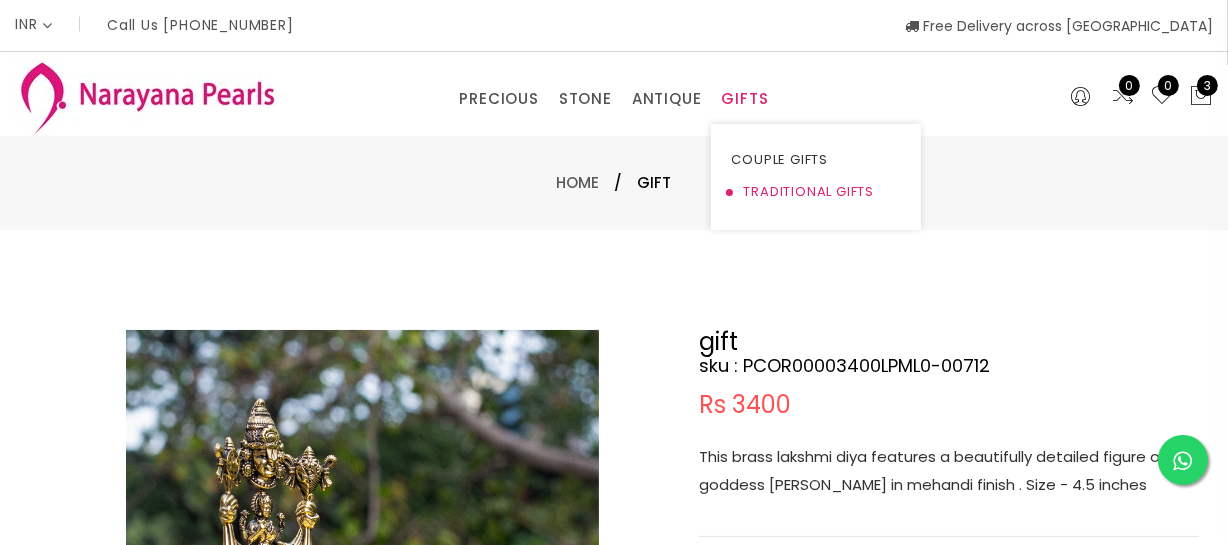 click on "TRADITIONAL GIFTS" at bounding box center (816, 192) 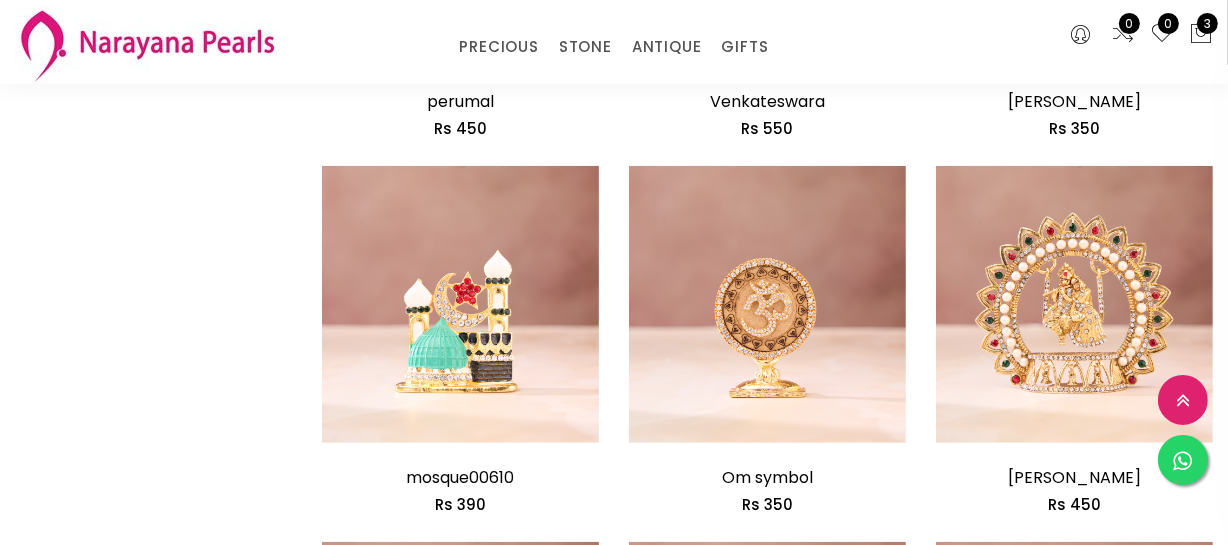 scroll, scrollTop: 1454, scrollLeft: 0, axis: vertical 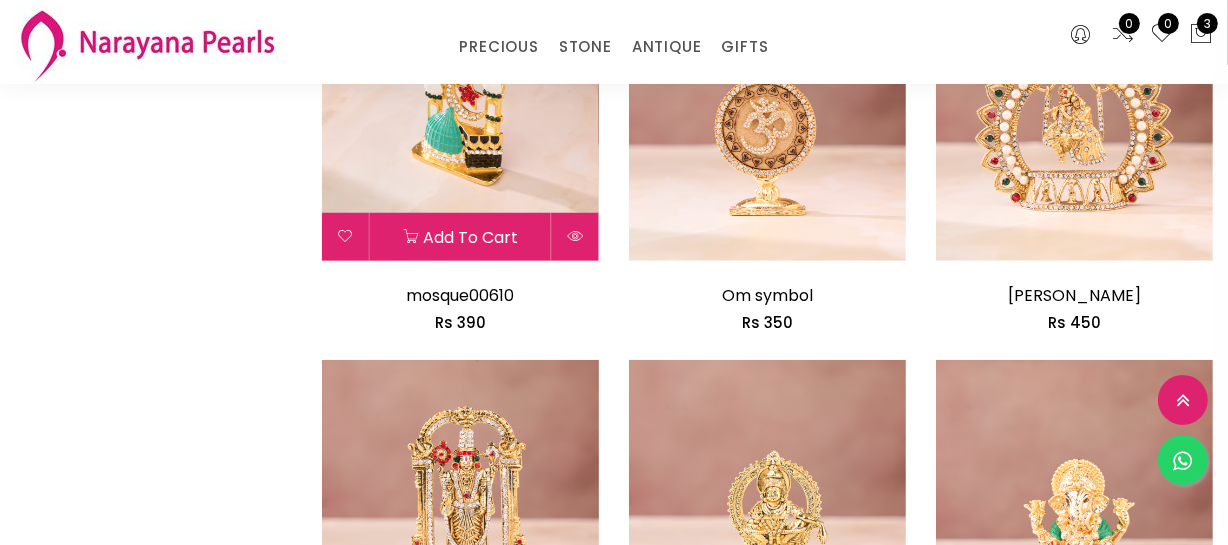 click at bounding box center (460, 122) 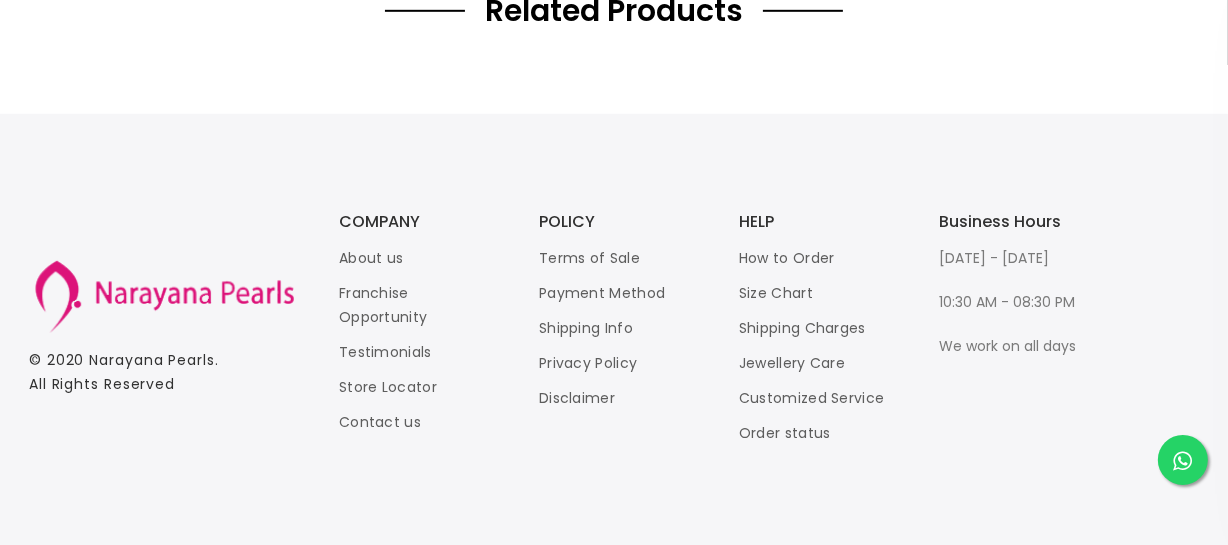 scroll, scrollTop: 0, scrollLeft: 0, axis: both 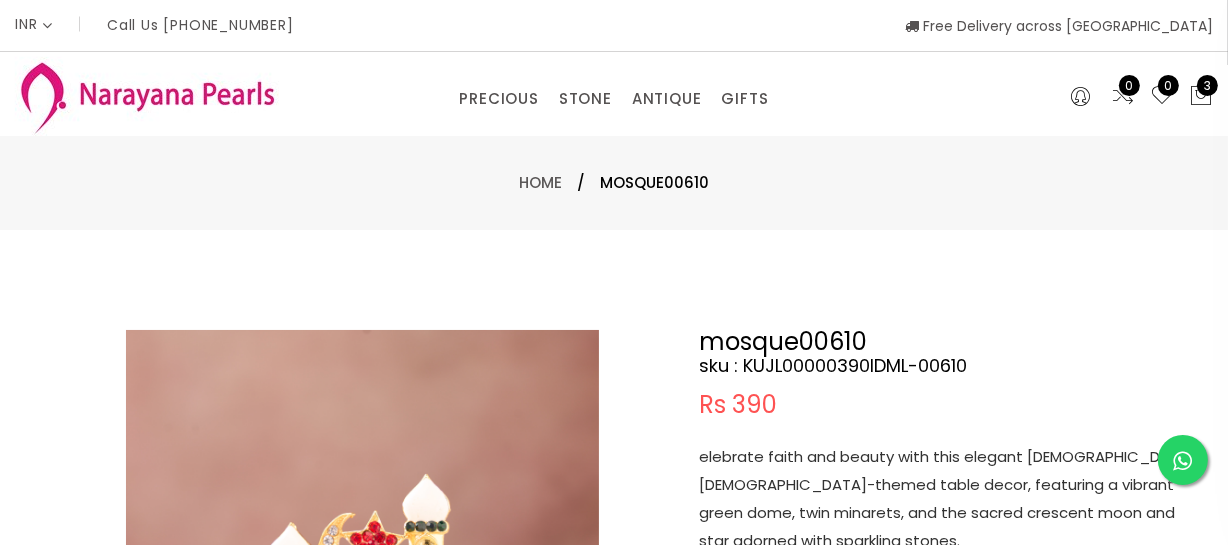 click on "elebrate faith and beauty with this elegant [DEMOGRAPHIC_DATA] [DEMOGRAPHIC_DATA]-themed table decor, featuring a vibrant green dome, twin minarets, and the sacred crescent moon and star adorned with sparkling stones." at bounding box center [949, 499] 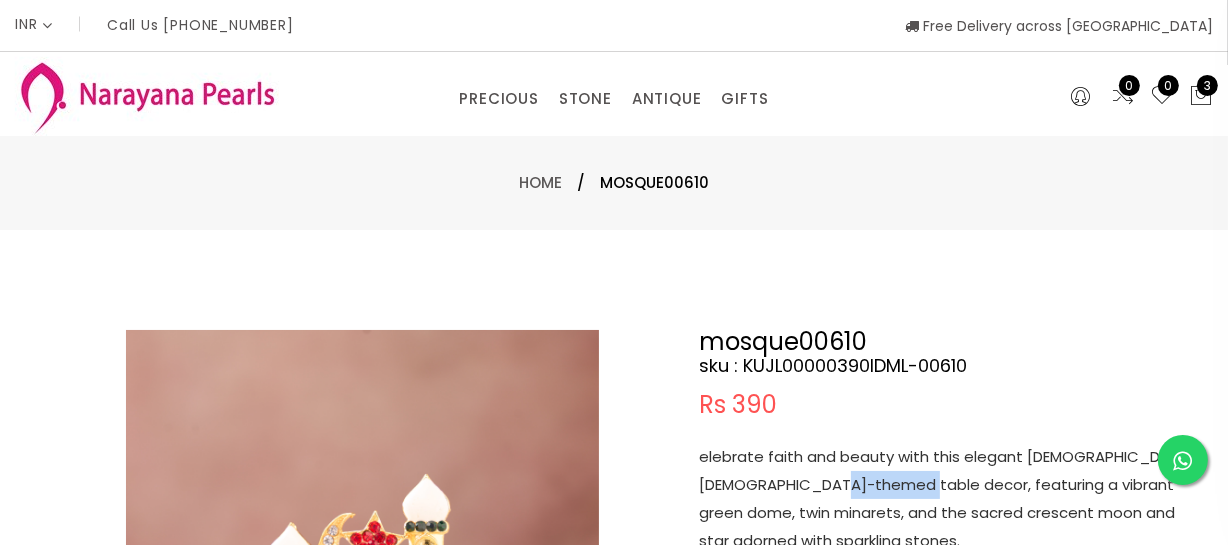 click on "elebrate faith and beauty with this elegant [DEMOGRAPHIC_DATA] [DEMOGRAPHIC_DATA]-themed table decor, featuring a vibrant green dome, twin minarets, and the sacred crescent moon and star adorned with sparkling stones." at bounding box center (949, 499) 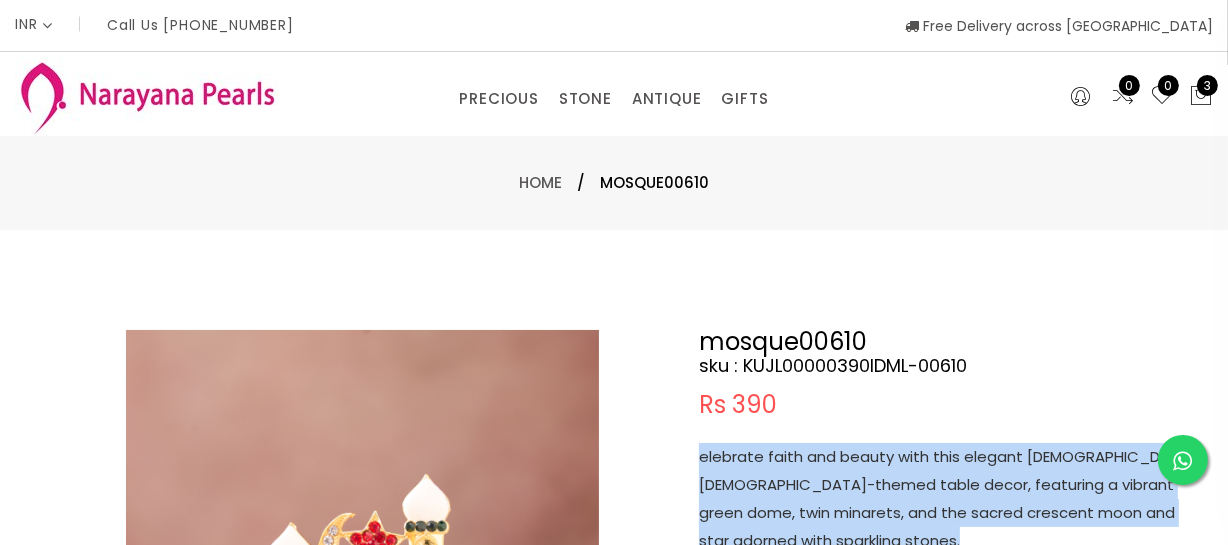click on "elebrate faith and beauty with this elegant [DEMOGRAPHIC_DATA] [DEMOGRAPHIC_DATA]-themed table decor, featuring a vibrant green dome, twin minarets, and the sacred crescent moon and star adorned with sparkling stones." at bounding box center (949, 499) 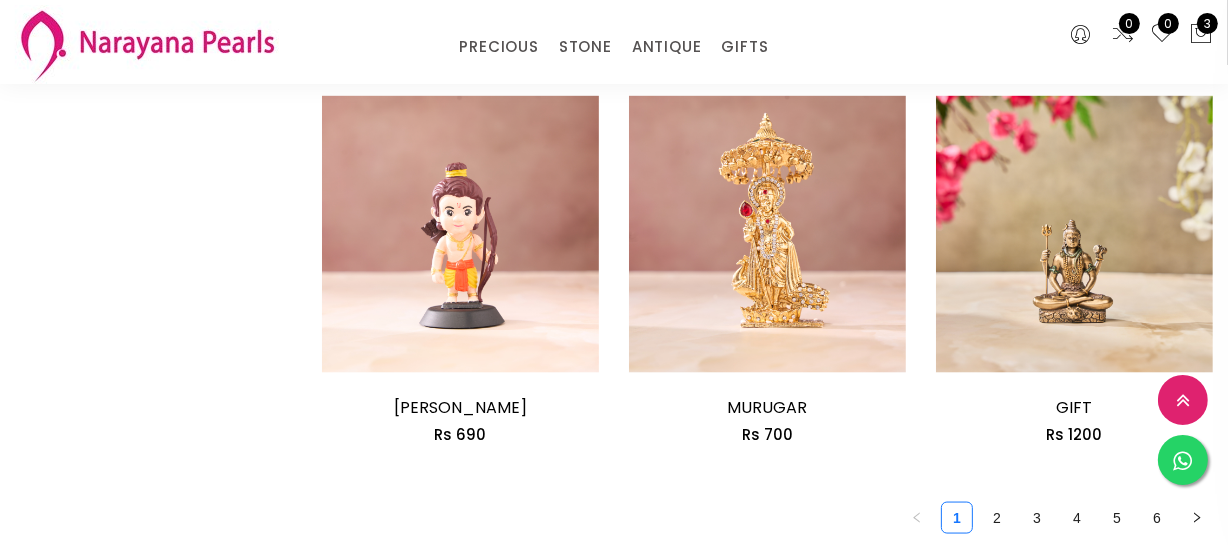 scroll, scrollTop: 2557, scrollLeft: 0, axis: vertical 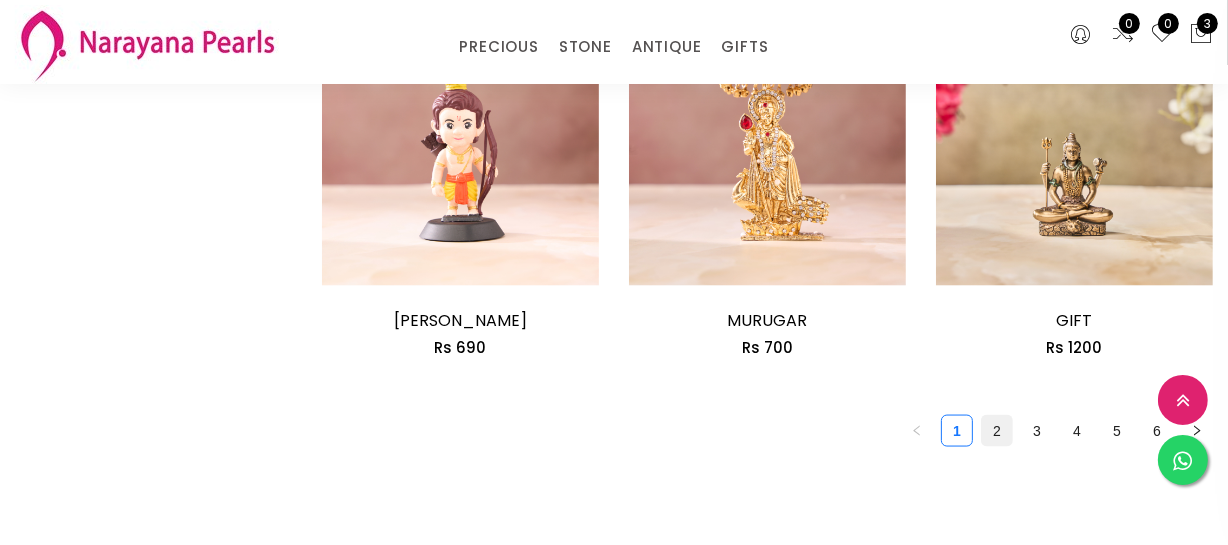 click on "2" at bounding box center (997, 431) 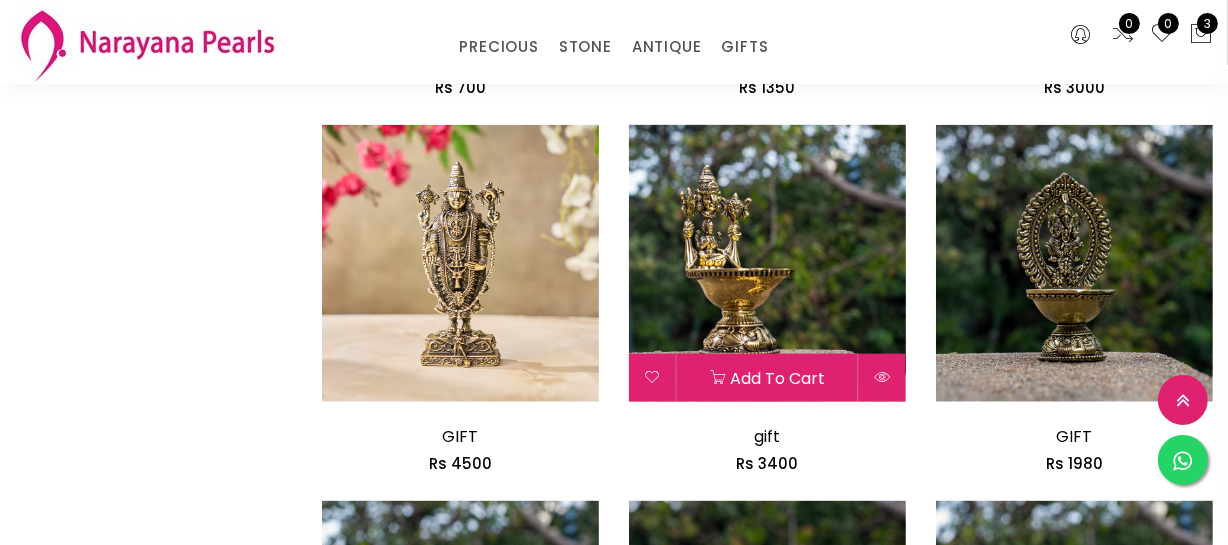 scroll, scrollTop: 2181, scrollLeft: 0, axis: vertical 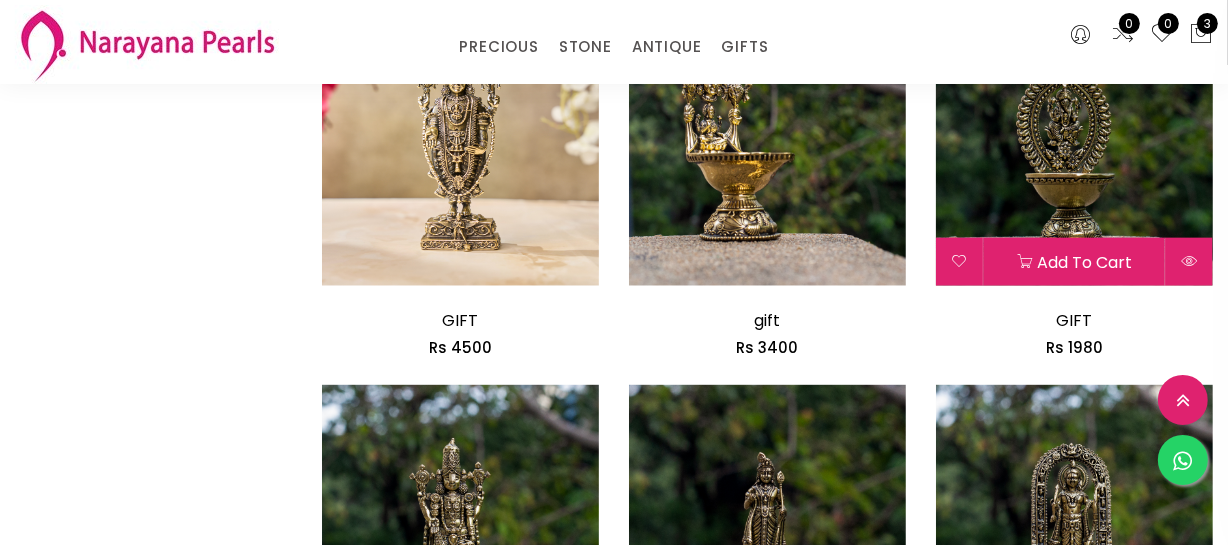 click at bounding box center (1074, 147) 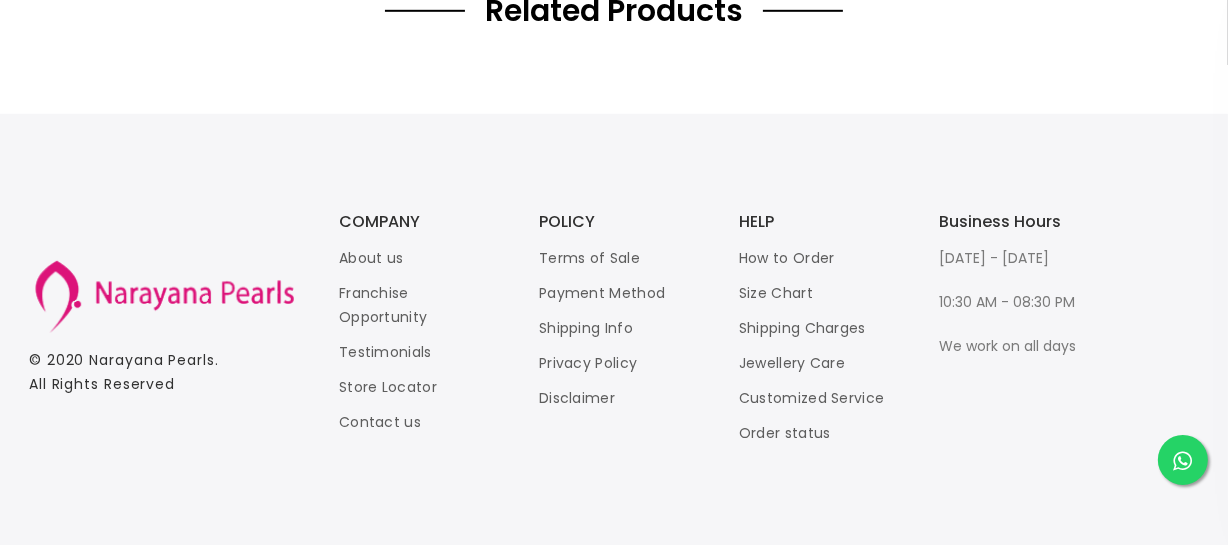 scroll, scrollTop: 0, scrollLeft: 0, axis: both 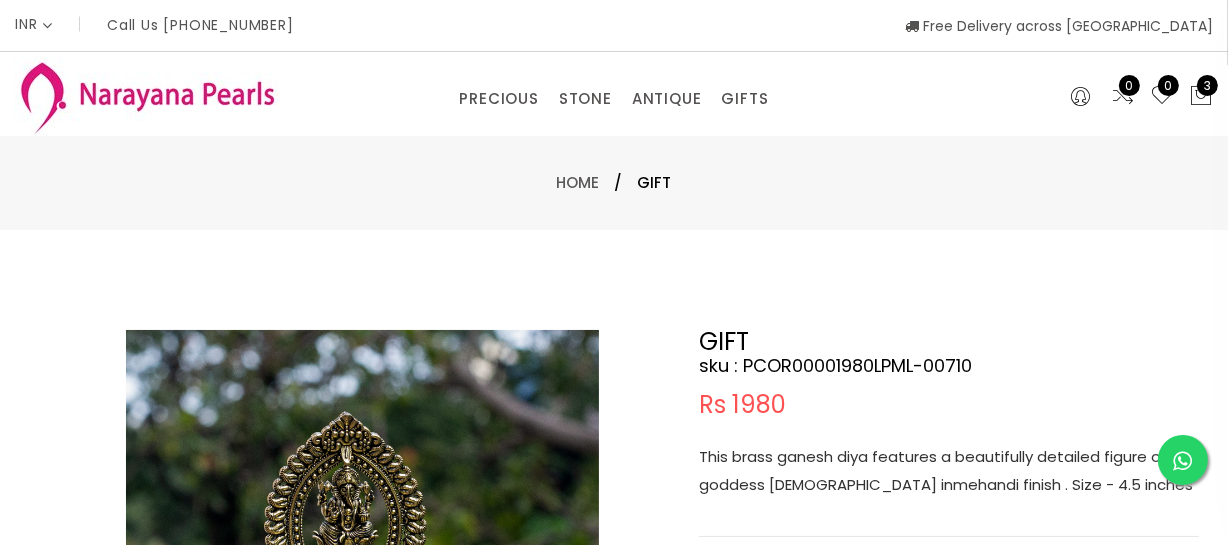 click on "This brass ganesh diya features a beautifully detailed figure of goddess [DEMOGRAPHIC_DATA]  inmehandi finish .
Size - 4.5 inches" at bounding box center [949, 471] 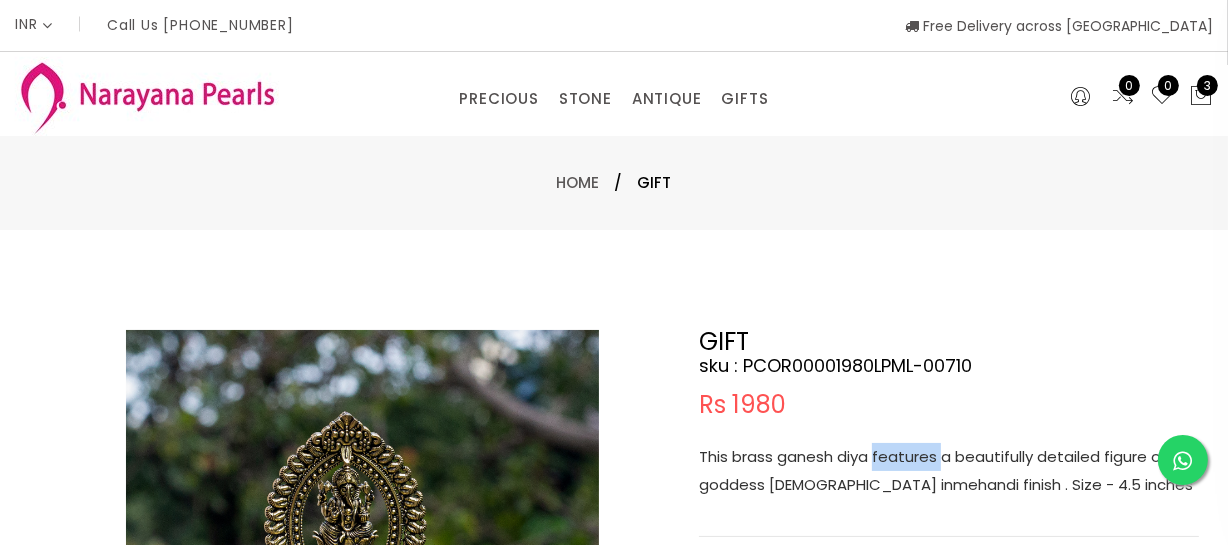 click on "This brass ganesh diya features a beautifully detailed figure of goddess [DEMOGRAPHIC_DATA]  inmehandi finish .
Size - 4.5 inches" at bounding box center (949, 471) 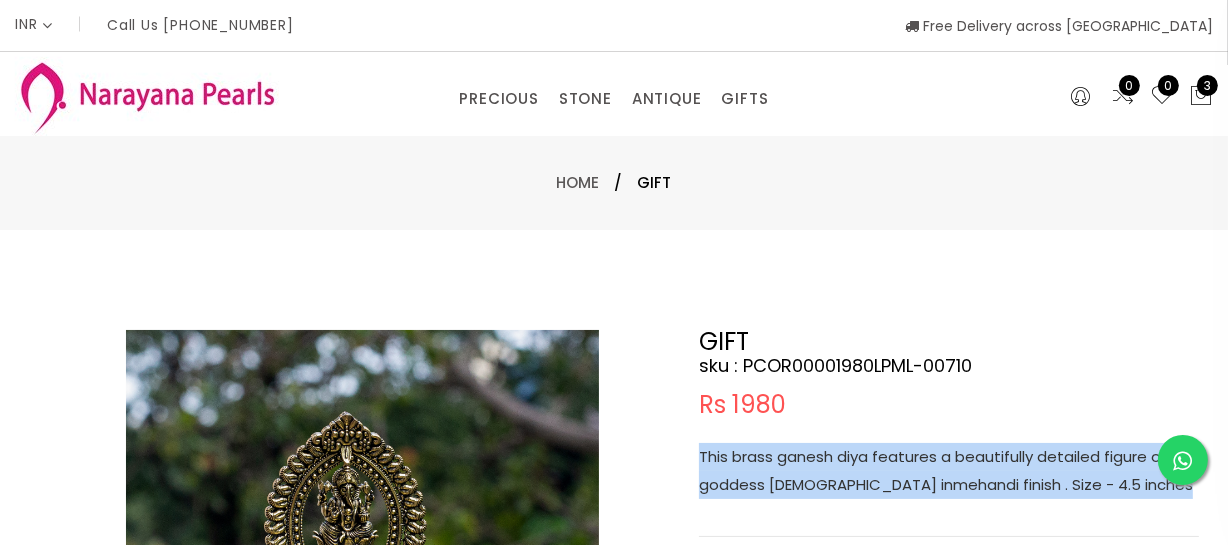 click on "This brass ganesh diya features a beautifully detailed figure of goddess [DEMOGRAPHIC_DATA]  inmehandi finish .
Size - 4.5 inches" at bounding box center (949, 471) 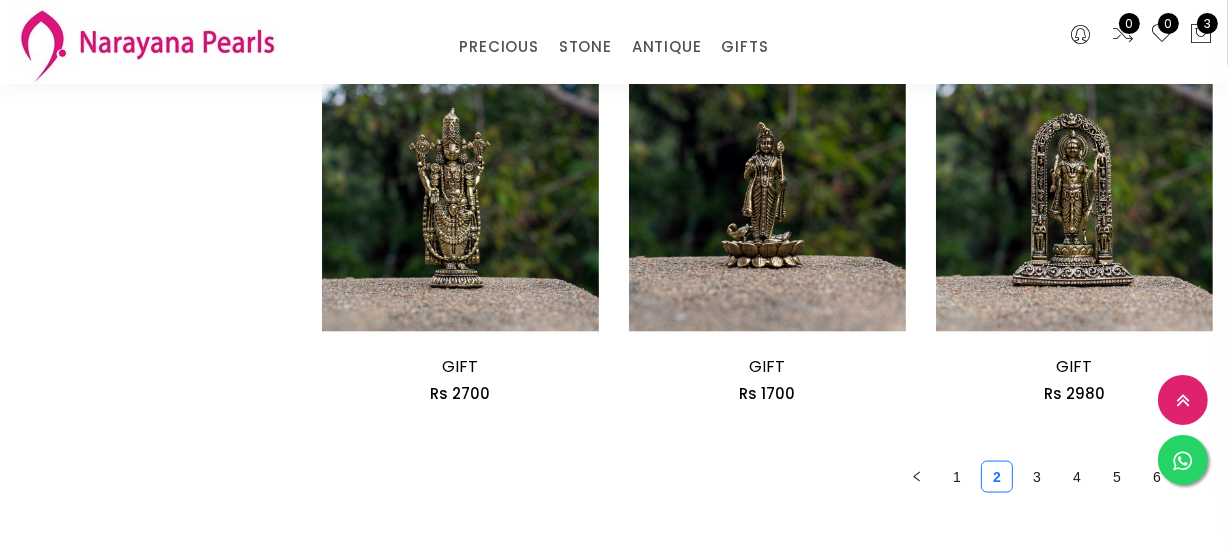 scroll, scrollTop: 2648, scrollLeft: 0, axis: vertical 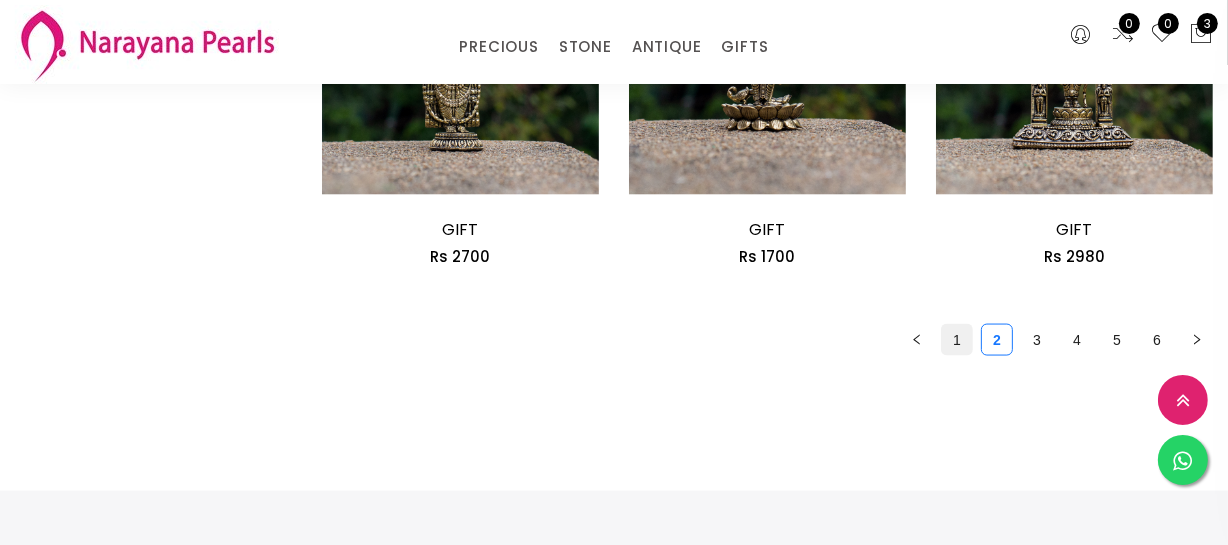 click on "1" at bounding box center (957, 340) 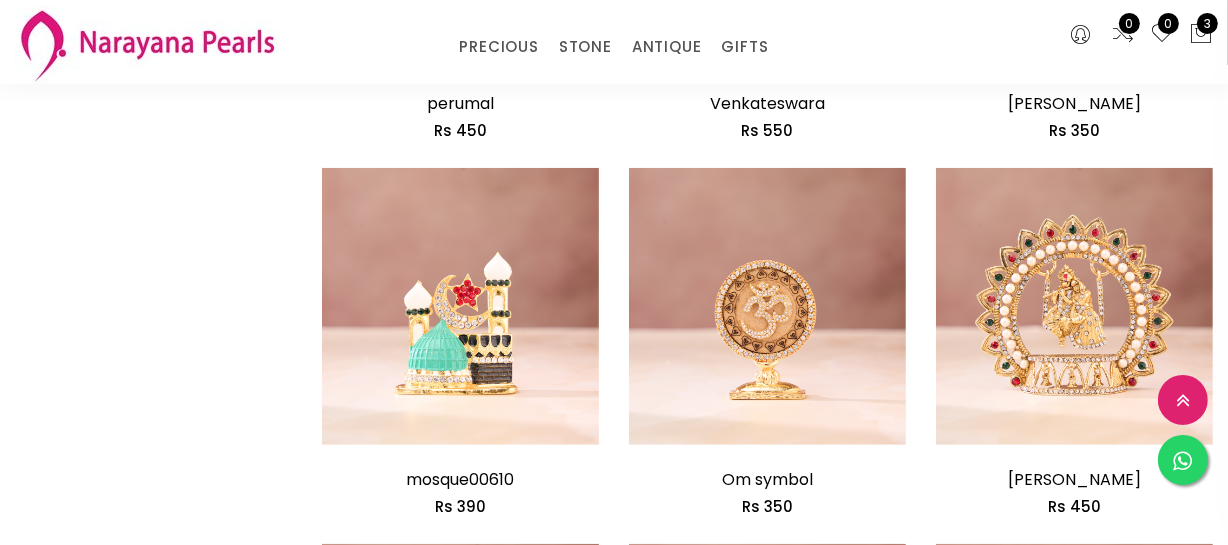 scroll, scrollTop: 1272, scrollLeft: 0, axis: vertical 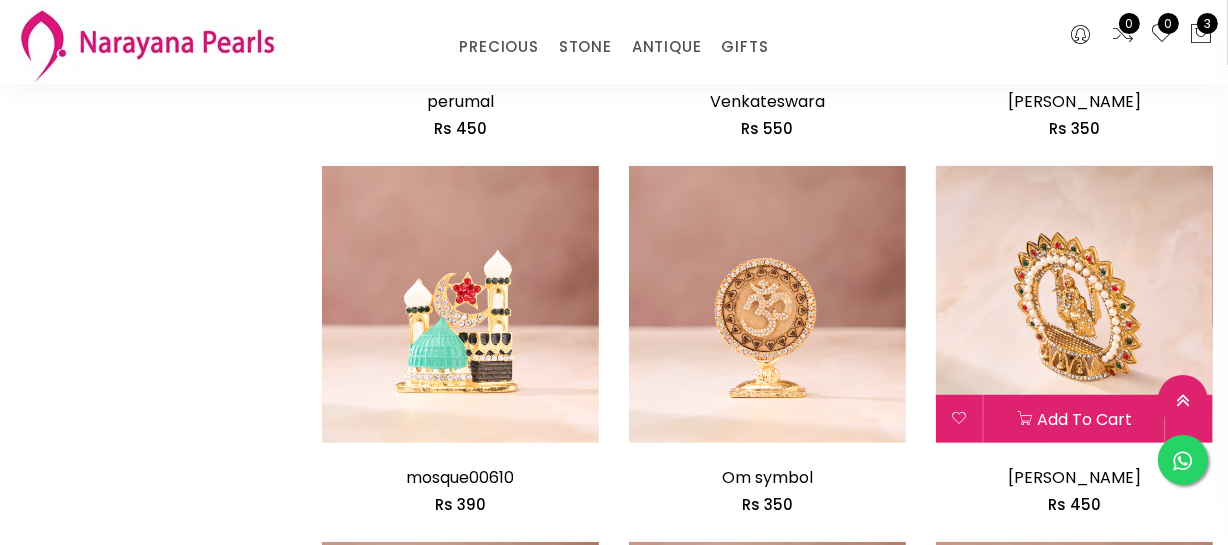 click at bounding box center (1074, 304) 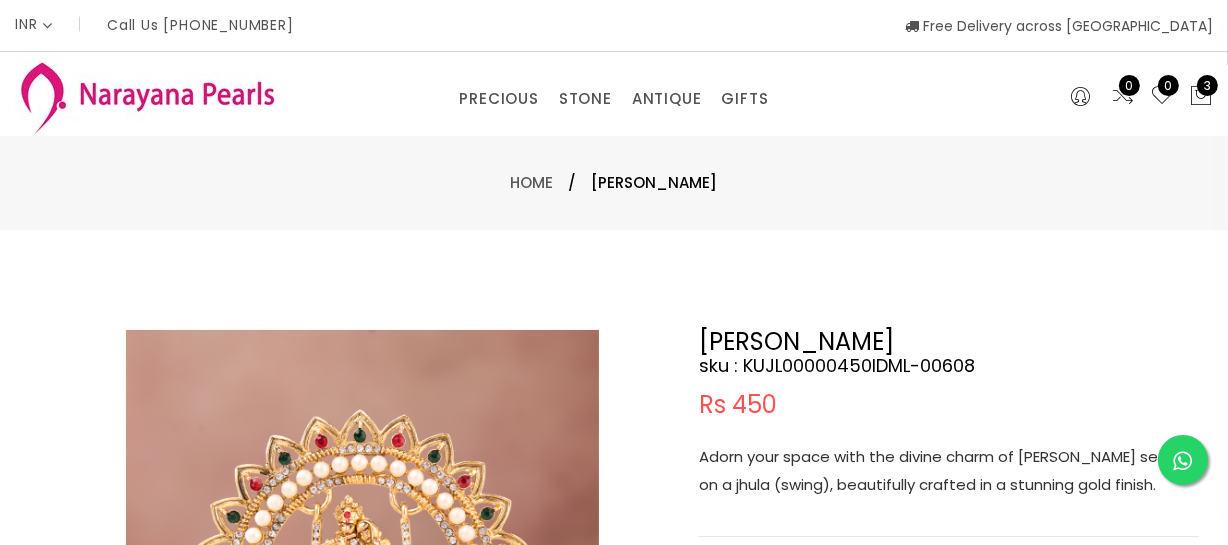 click on "Adorn your space with the divine charm of [PERSON_NAME] seated on a jhula (swing), beautifully crafted in a stunning gold finish." at bounding box center [949, 471] 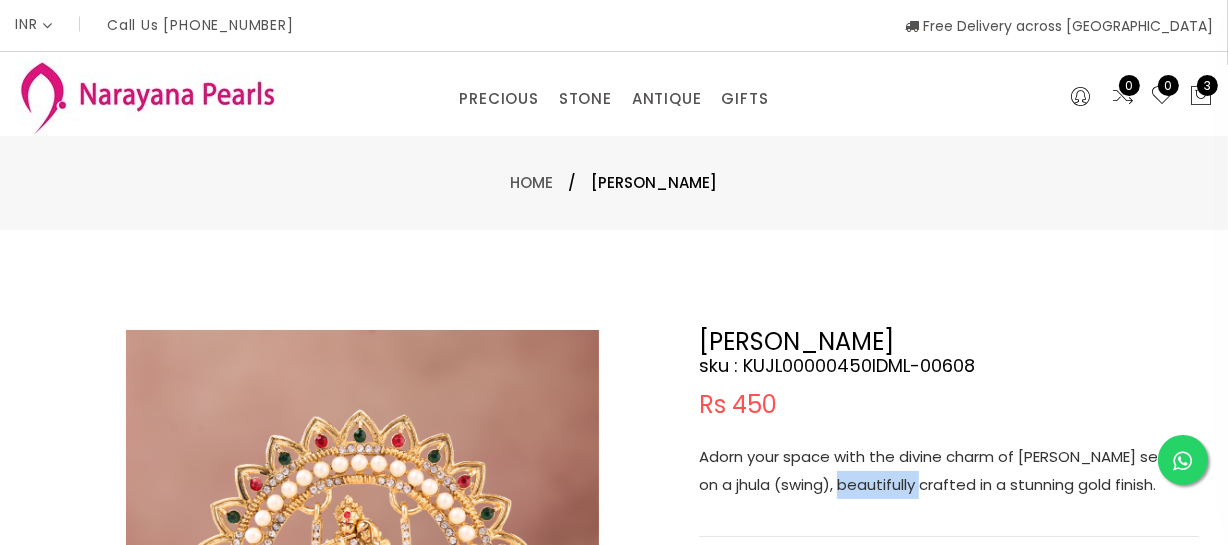 click on "Adorn your space with the divine charm of [PERSON_NAME] seated on a jhula (swing), beautifully crafted in a stunning gold finish." at bounding box center (949, 471) 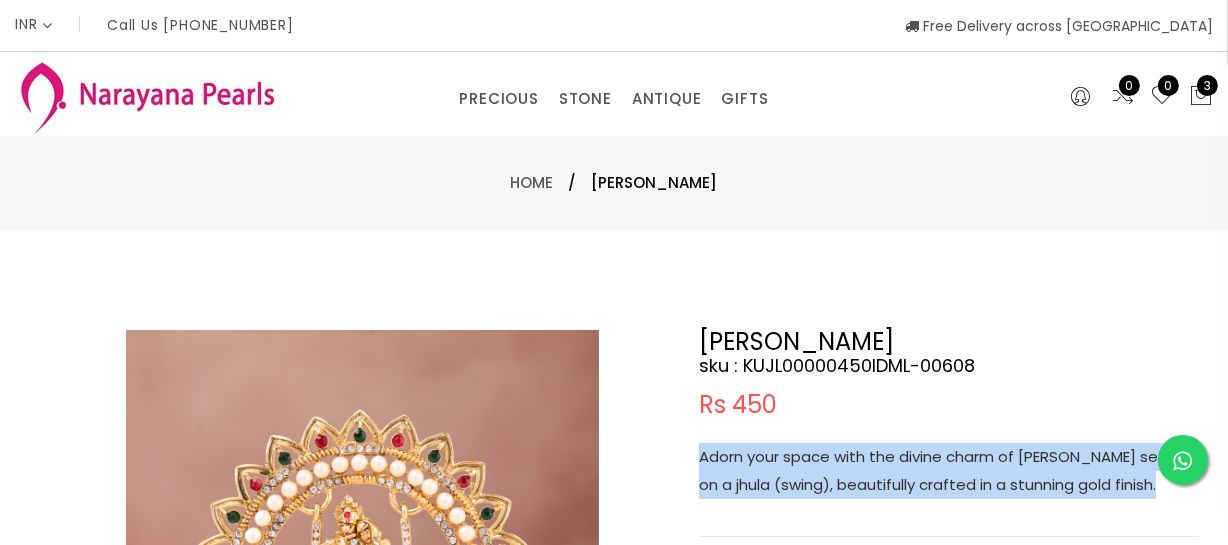 click on "Adorn your space with the divine charm of [PERSON_NAME] seated on a jhula (swing), beautifully crafted in a stunning gold finish." at bounding box center [949, 471] 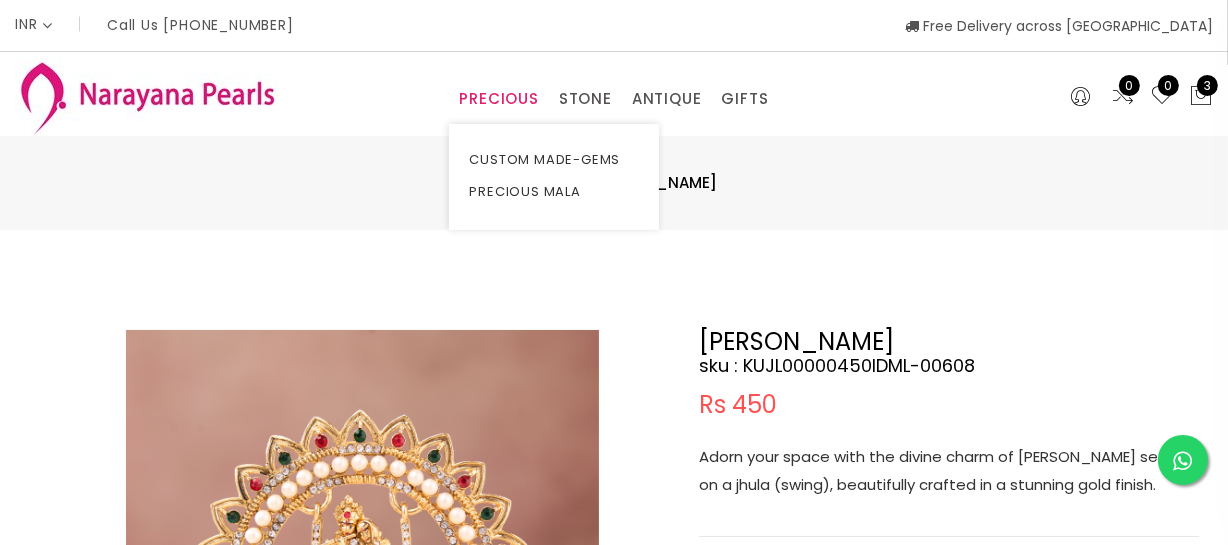 click on "PRECIOUS" at bounding box center [498, 99] 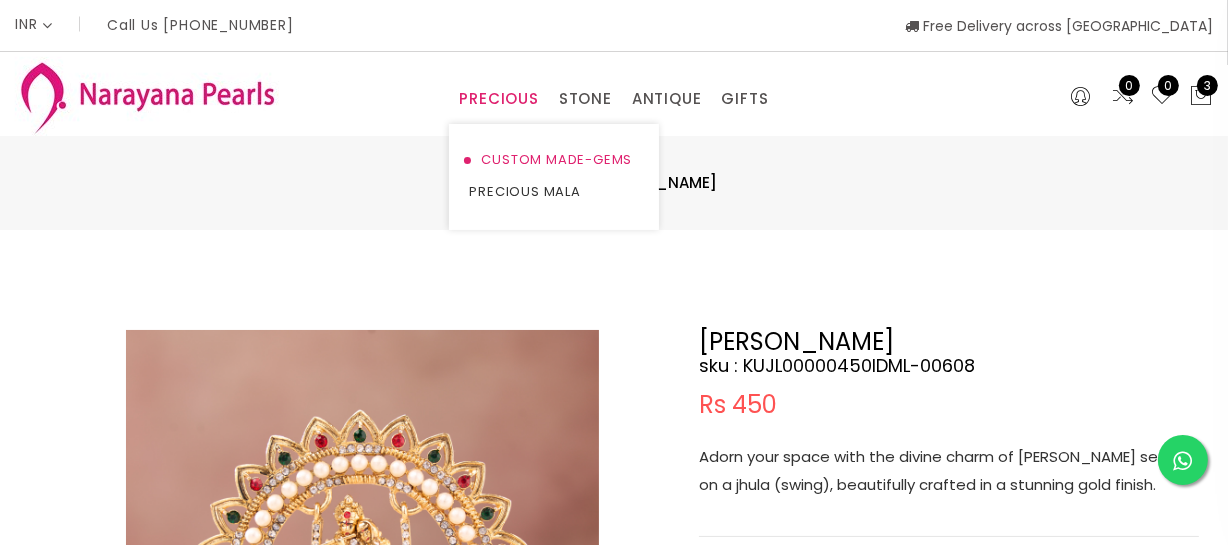 click on "CUSTOM MADE-GEMS" at bounding box center (554, 160) 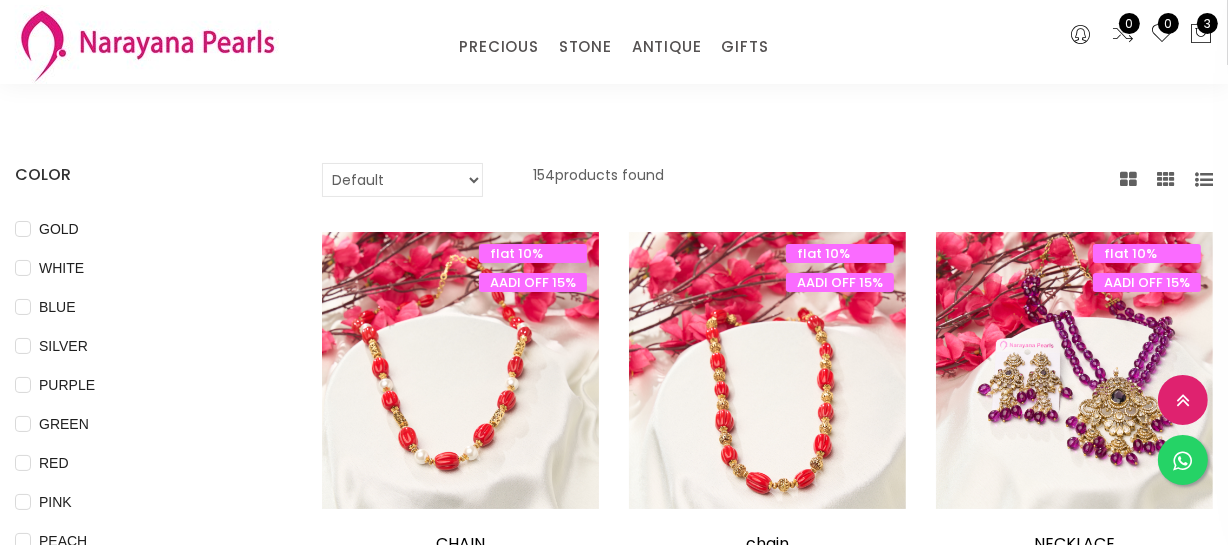 scroll, scrollTop: 0, scrollLeft: 0, axis: both 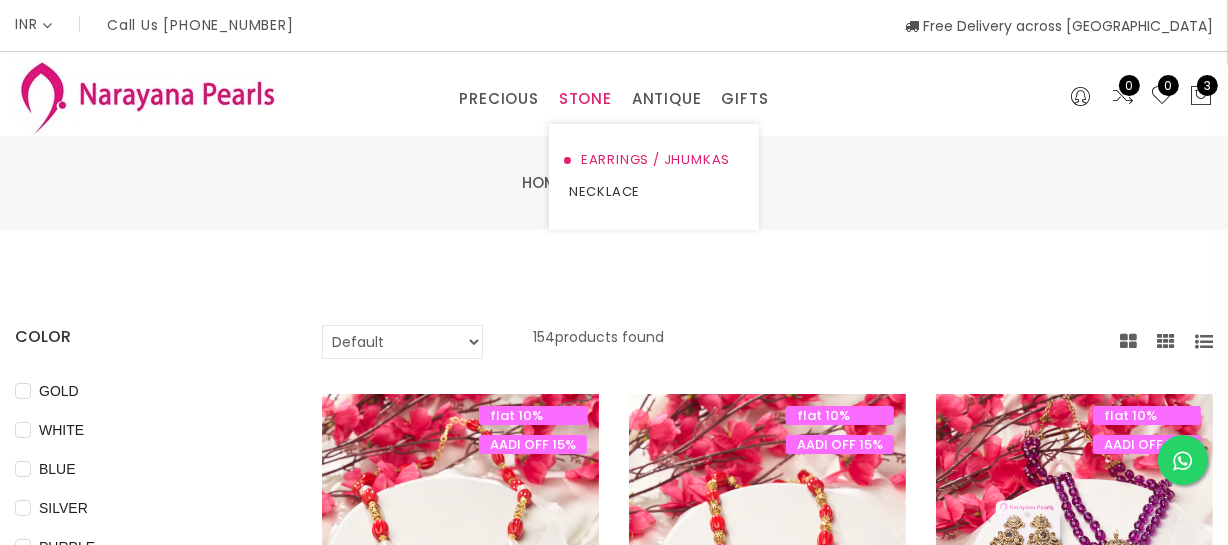 click on "EARRINGS / JHUMKAS" at bounding box center [654, 160] 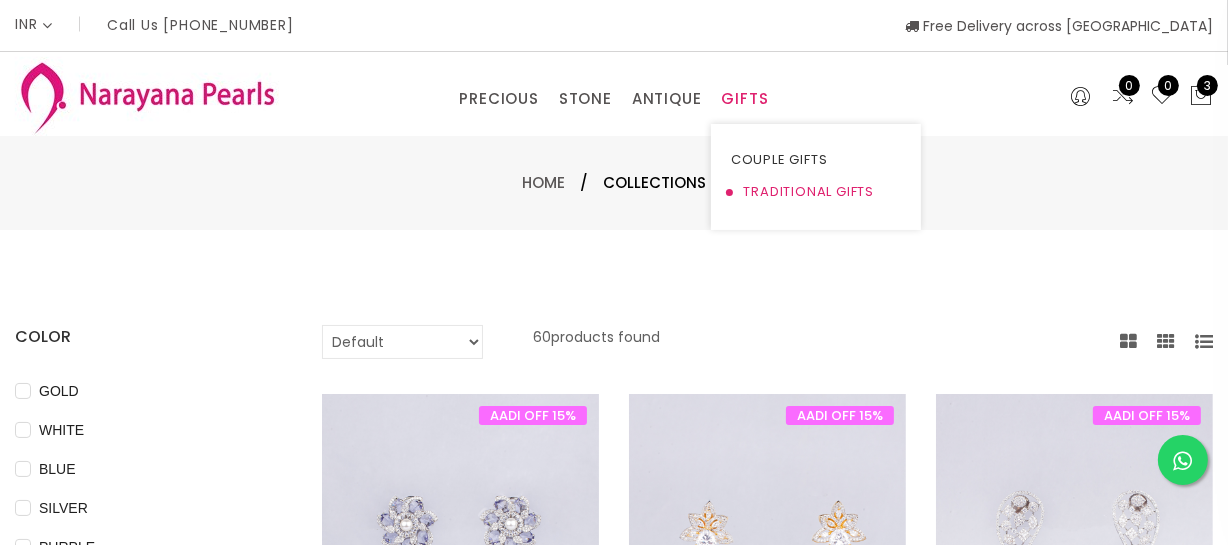 click on "TRADITIONAL GIFTS" at bounding box center (816, 192) 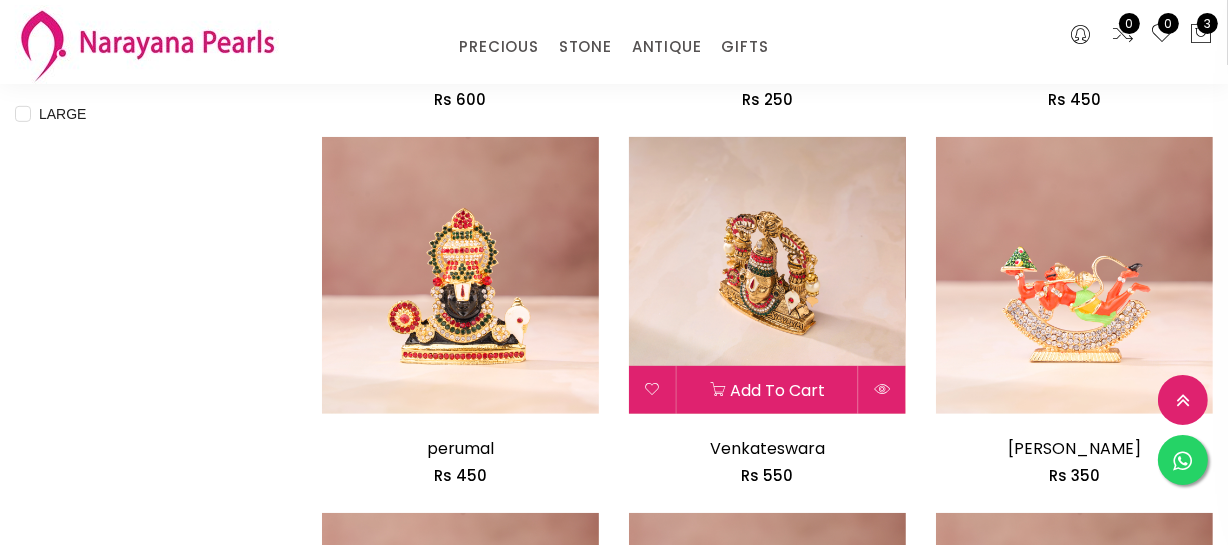 scroll, scrollTop: 636, scrollLeft: 0, axis: vertical 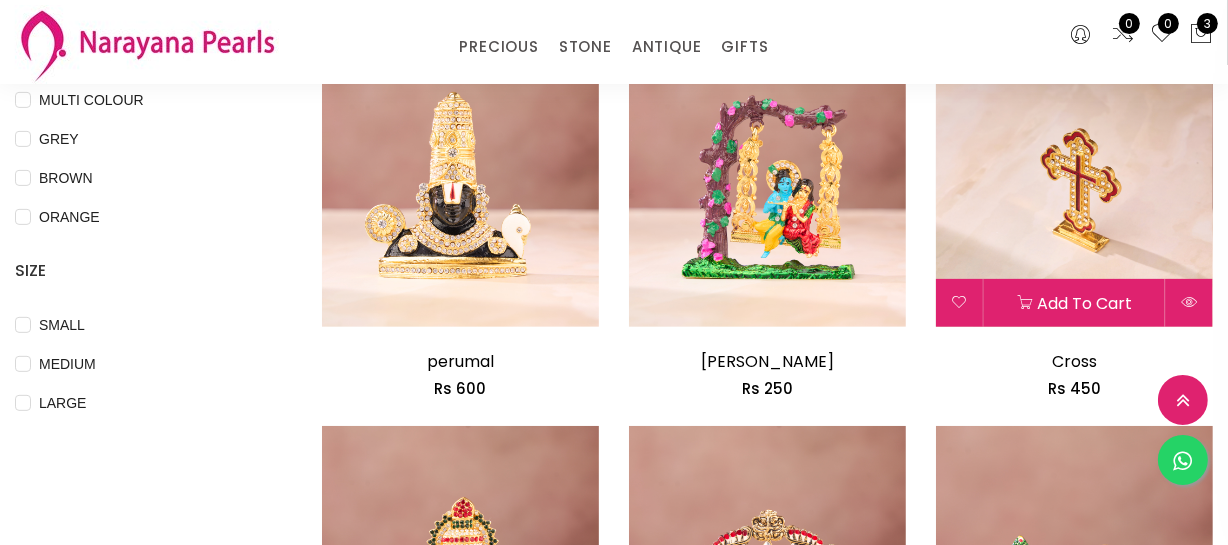 click at bounding box center (1074, 188) 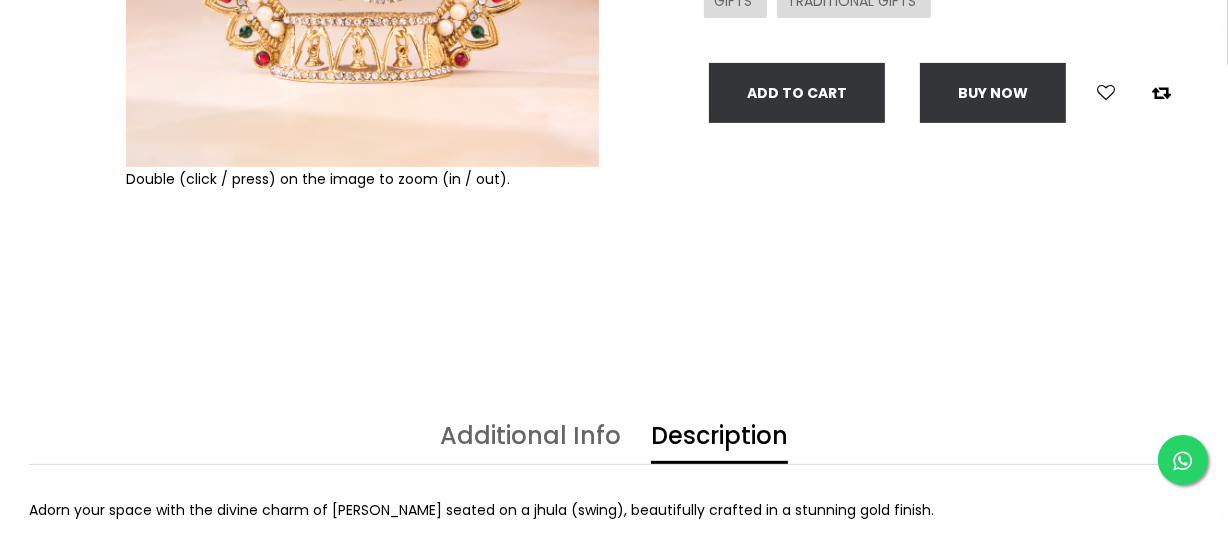 scroll, scrollTop: 0, scrollLeft: 0, axis: both 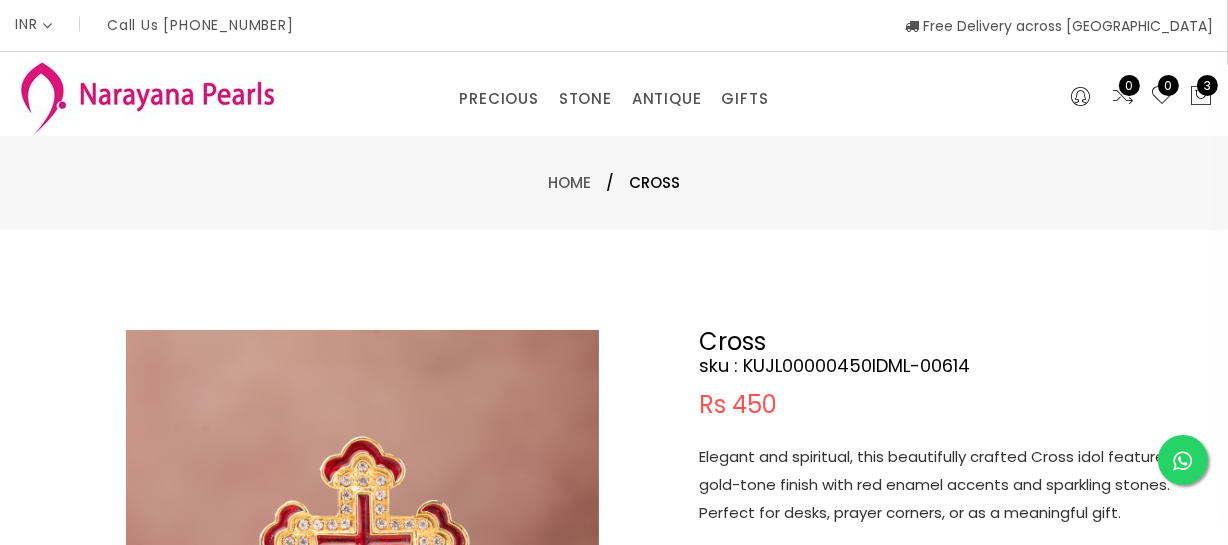 click on "Elegant and spiritual, this beautifully crafted Cross idol features a gold-tone finish with red enamel accents and sparkling stones. Perfect for desks, prayer corners, or as a meaningful gift." at bounding box center (949, 485) 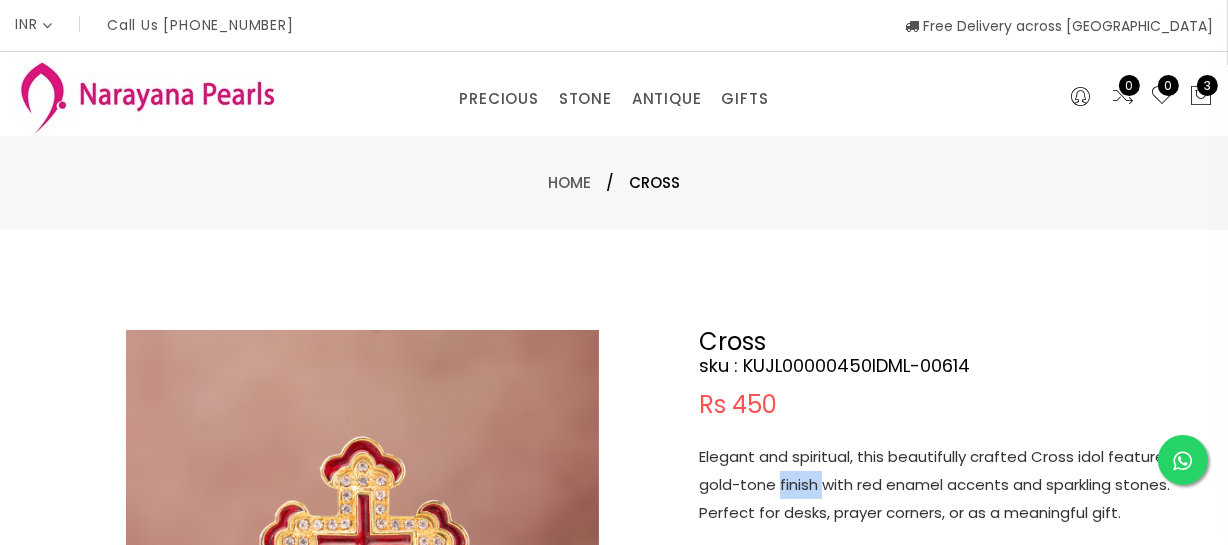 click on "Elegant and spiritual, this beautifully crafted Cross idol features a gold-tone finish with red enamel accents and sparkling stones. Perfect for desks, prayer corners, or as a meaningful gift." at bounding box center (949, 485) 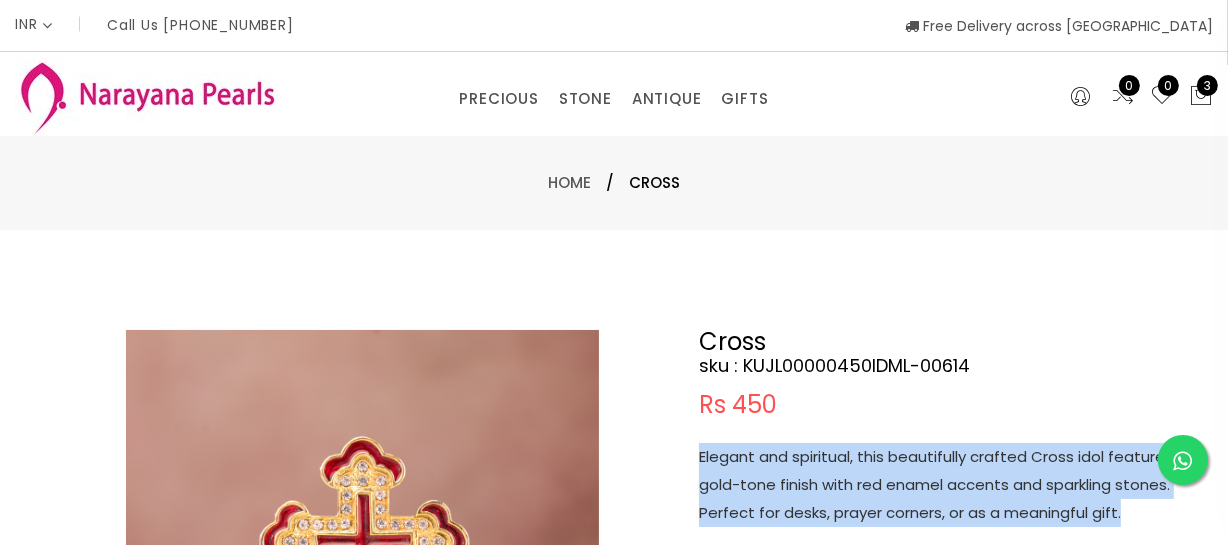 click on "Elegant and spiritual, this beautifully crafted Cross idol features a gold-tone finish with red enamel accents and sparkling stones. Perfect for desks, prayer corners, or as a meaningful gift." at bounding box center (949, 485) 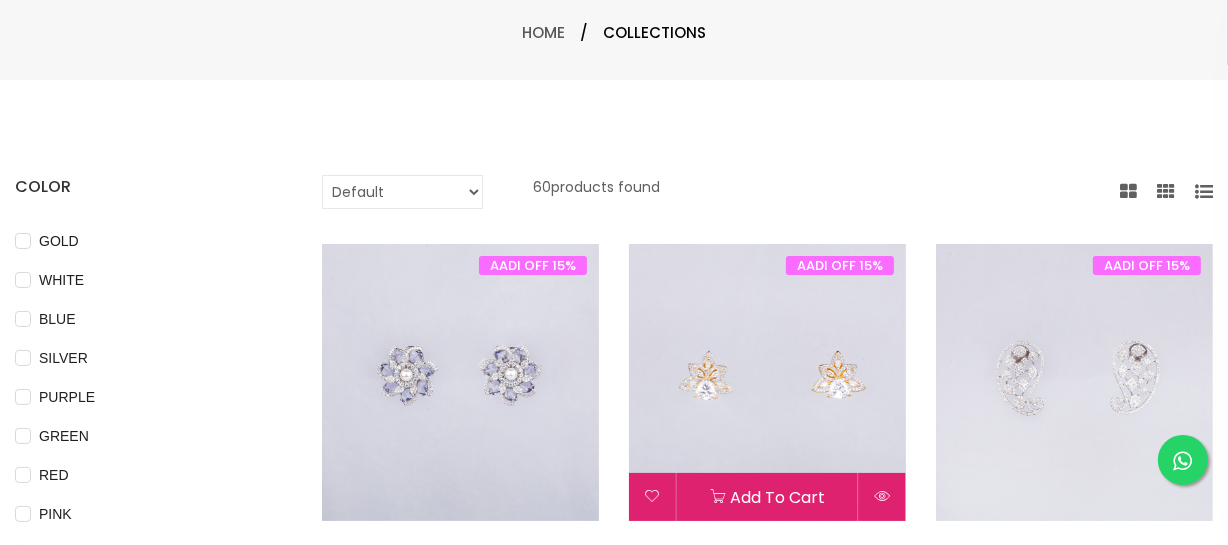 scroll, scrollTop: 0, scrollLeft: 0, axis: both 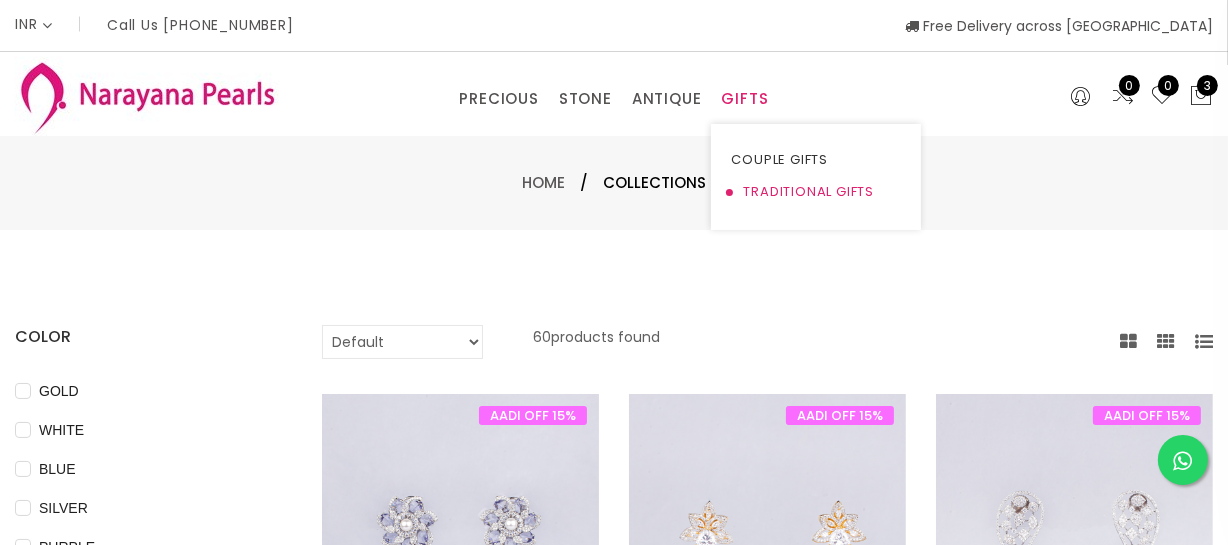 click on "TRADITIONAL GIFTS" at bounding box center (816, 192) 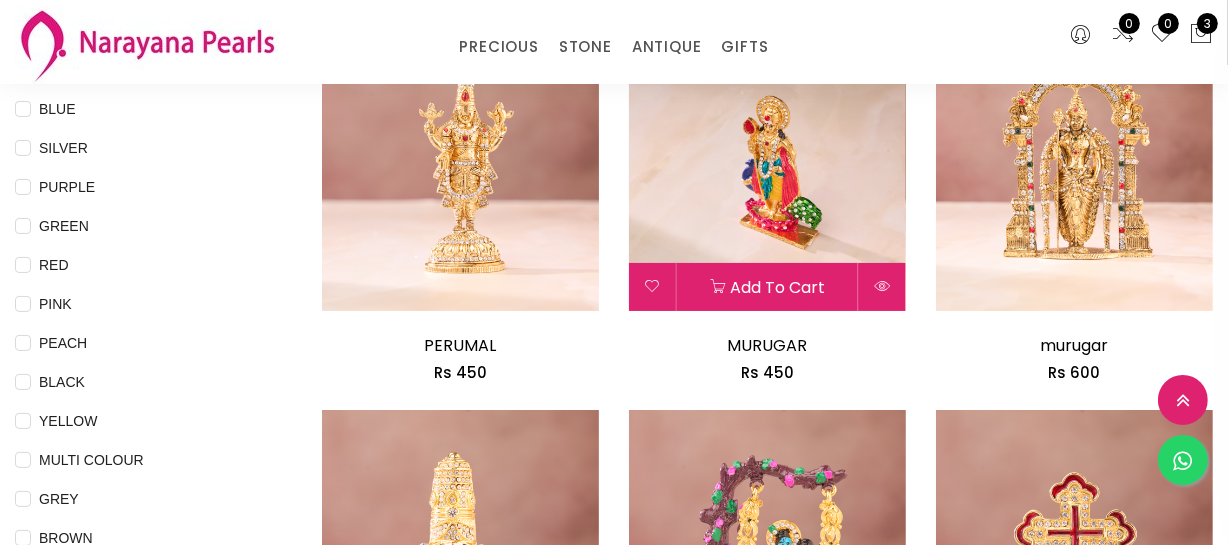 scroll, scrollTop: 90, scrollLeft: 0, axis: vertical 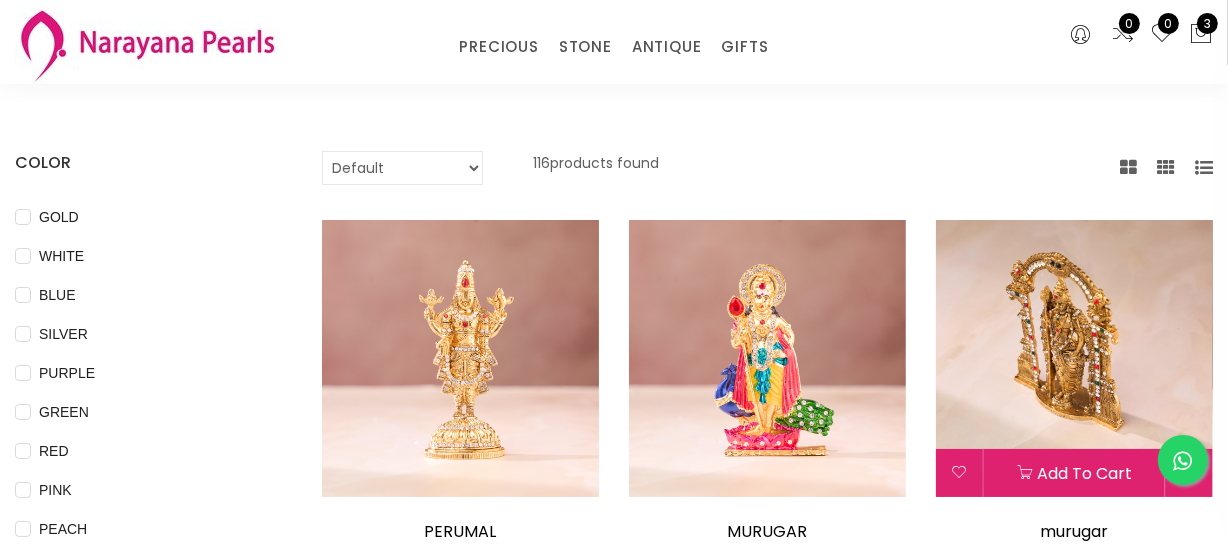 click at bounding box center [1074, 358] 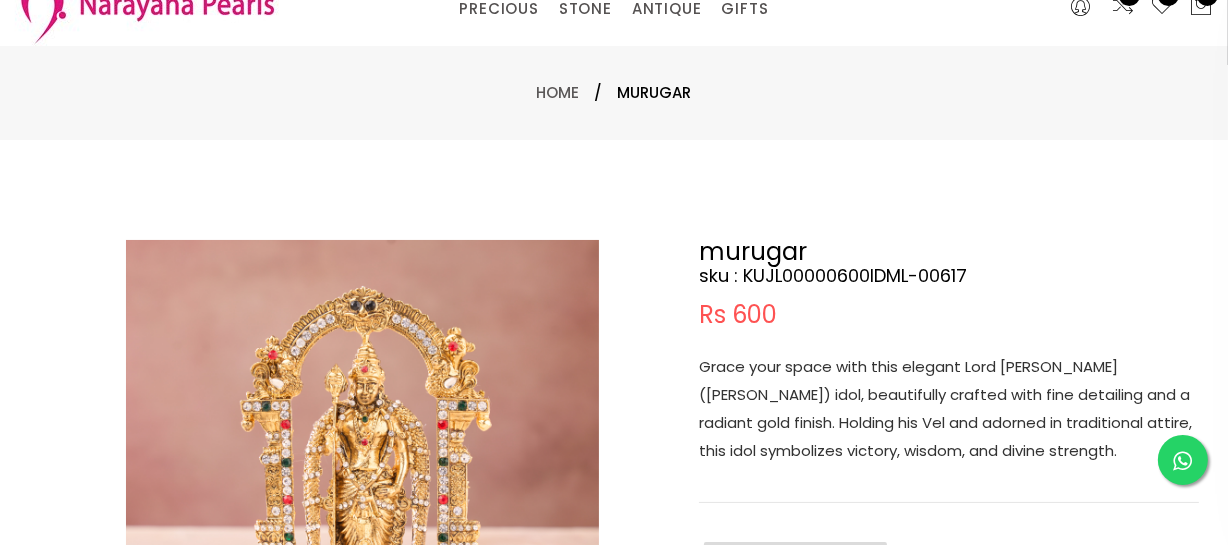 scroll, scrollTop: 0, scrollLeft: 0, axis: both 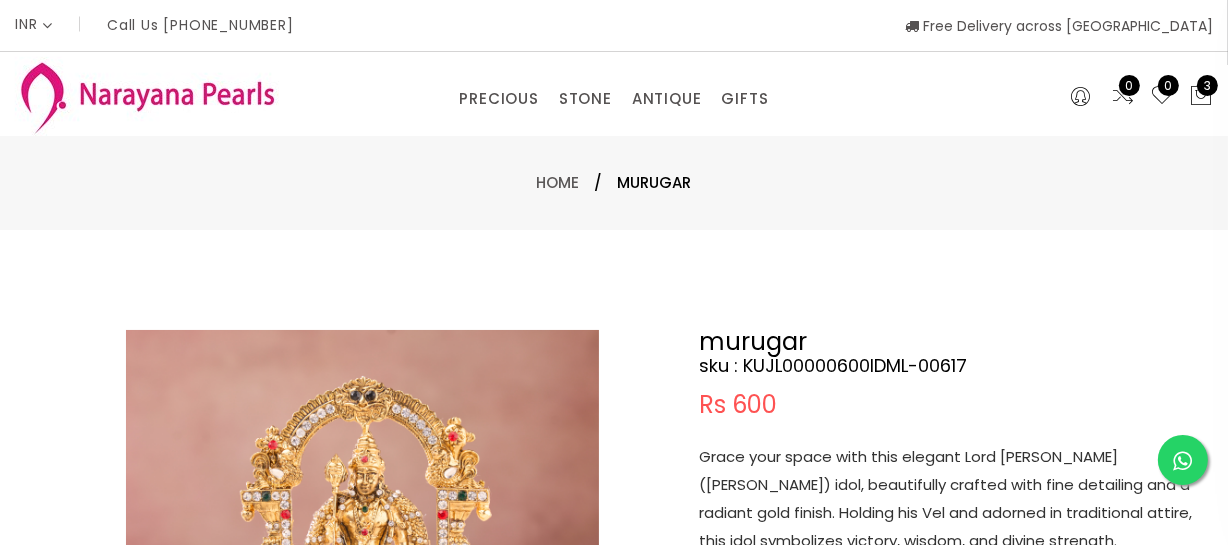 click on "Grace your space with this elegant Lord [PERSON_NAME] ([PERSON_NAME]) idol, beautifully crafted with fine detailing and a radiant gold finish. Holding his Vel and adorned in traditional attire, this idol symbolizes victory, wisdom, and divine strength." at bounding box center (949, 499) 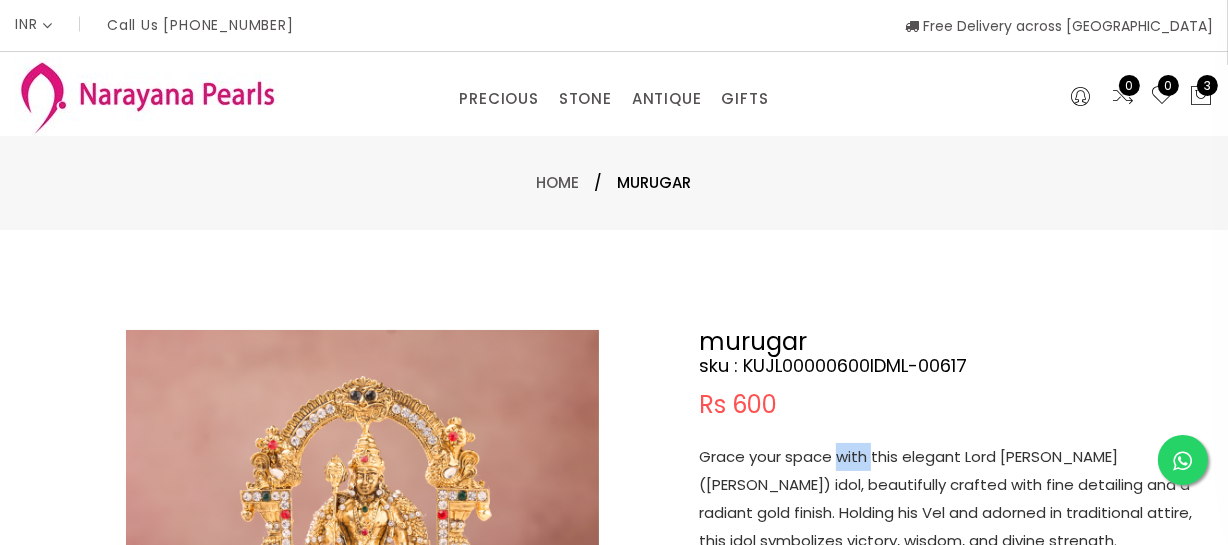 click on "Grace your space with this elegant Lord [PERSON_NAME] ([PERSON_NAME]) idol, beautifully crafted with fine detailing and a radiant gold finish. Holding his Vel and adorned in traditional attire, this idol symbolizes victory, wisdom, and divine strength." at bounding box center (949, 499) 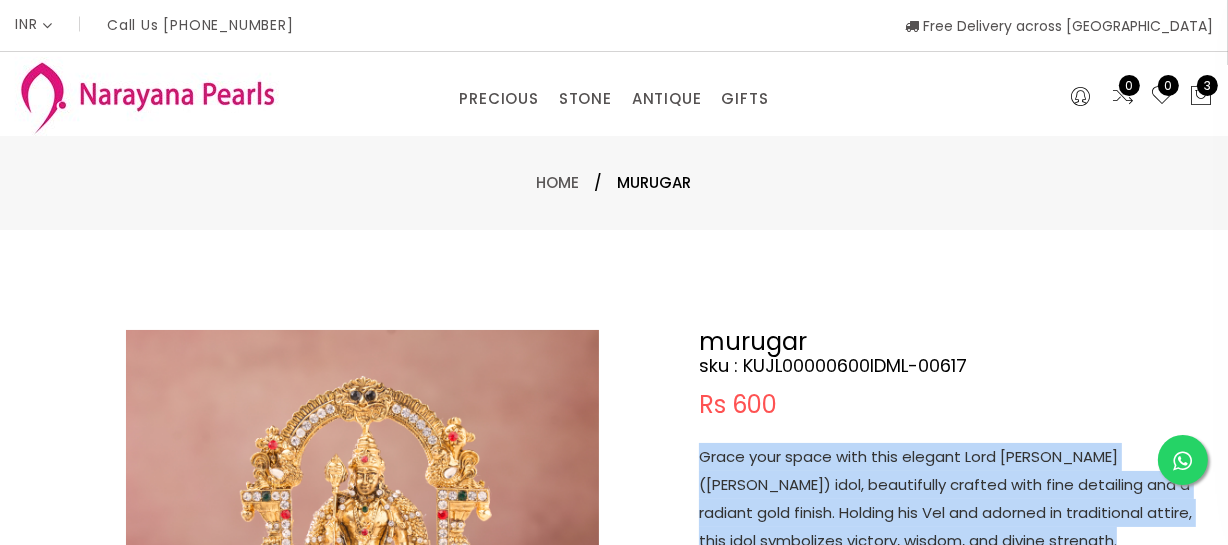 click on "Grace your space with this elegant Lord [PERSON_NAME] ([PERSON_NAME]) idol, beautifully crafted with fine detailing and a radiant gold finish. Holding his Vel and adorned in traditional attire, this idol symbolizes victory, wisdom, and divine strength." at bounding box center (949, 499) 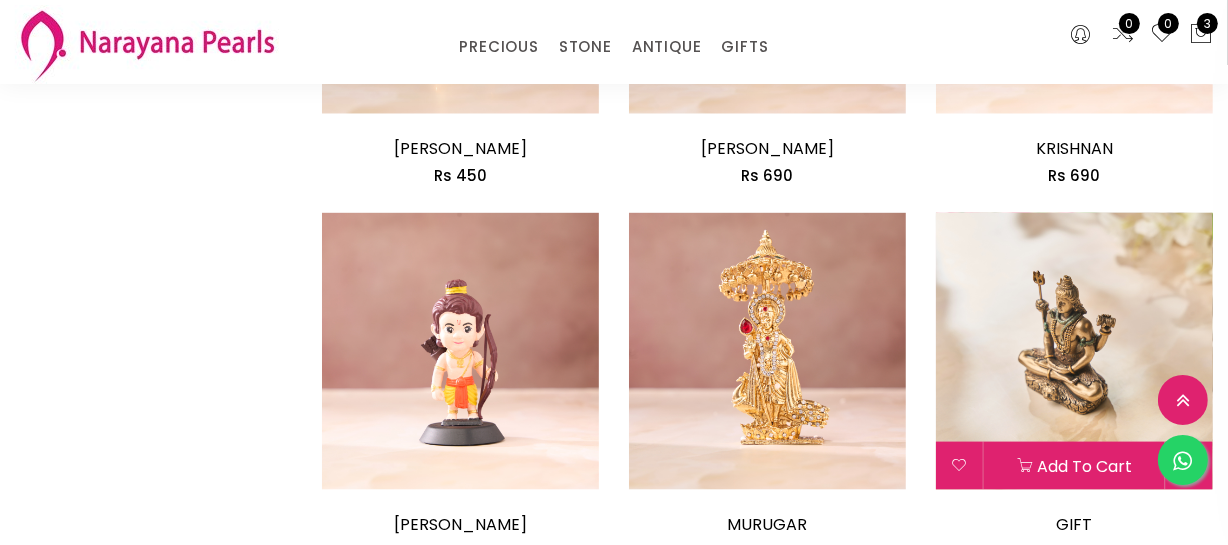 scroll, scrollTop: 2545, scrollLeft: 0, axis: vertical 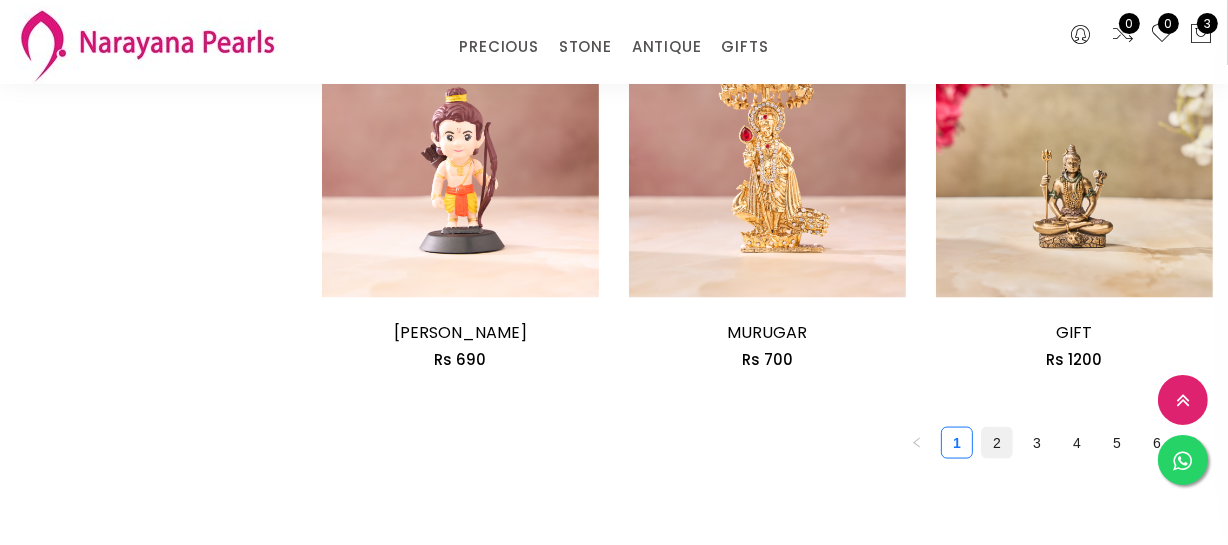 click on "2" at bounding box center (997, 443) 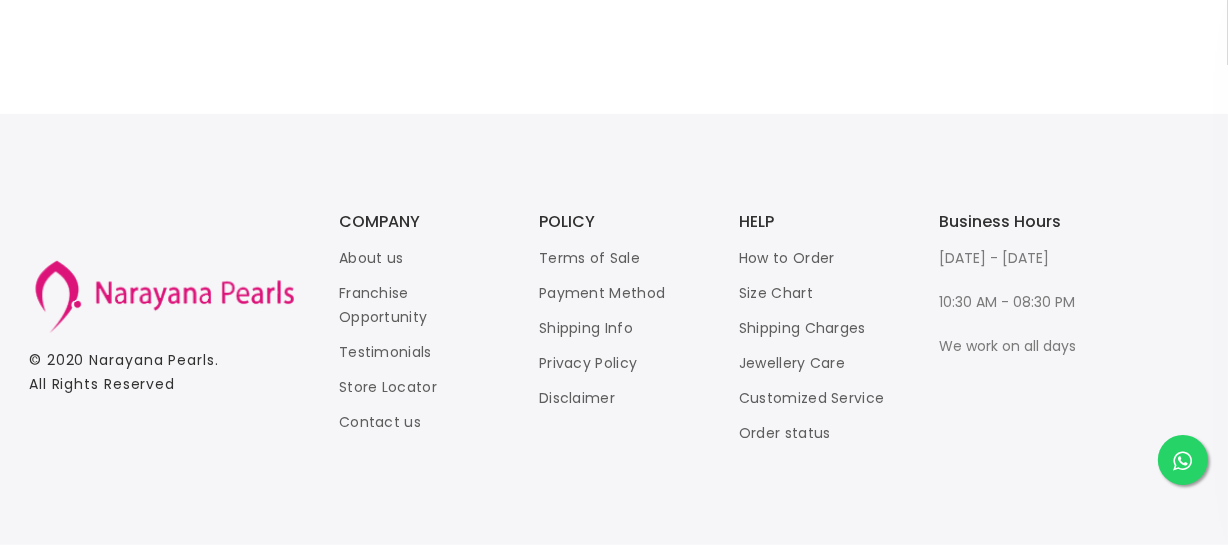 scroll, scrollTop: 0, scrollLeft: 0, axis: both 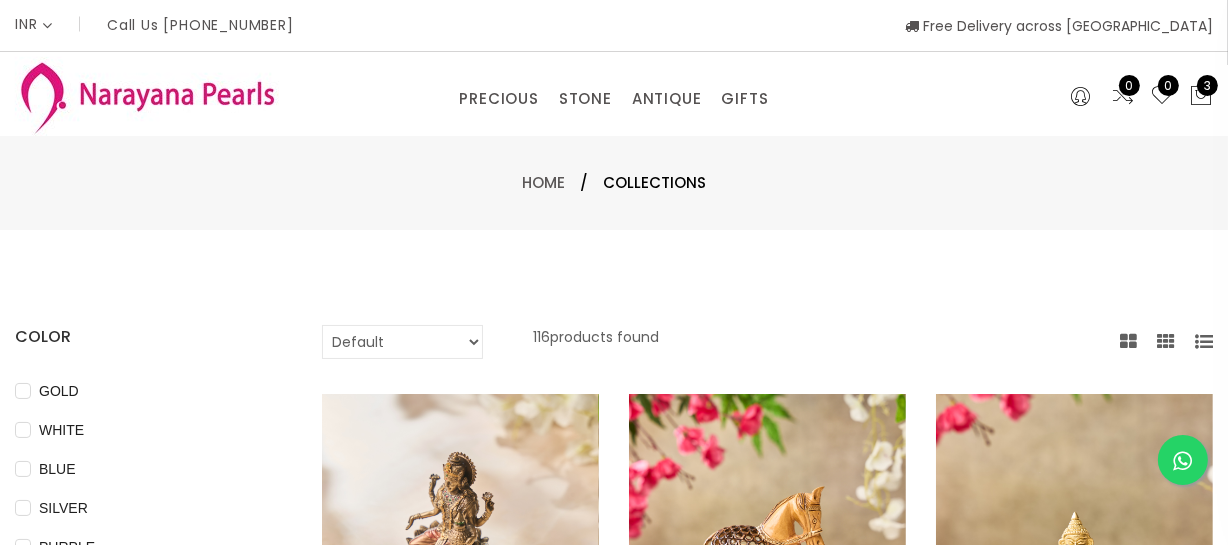 click at bounding box center [460, 532] 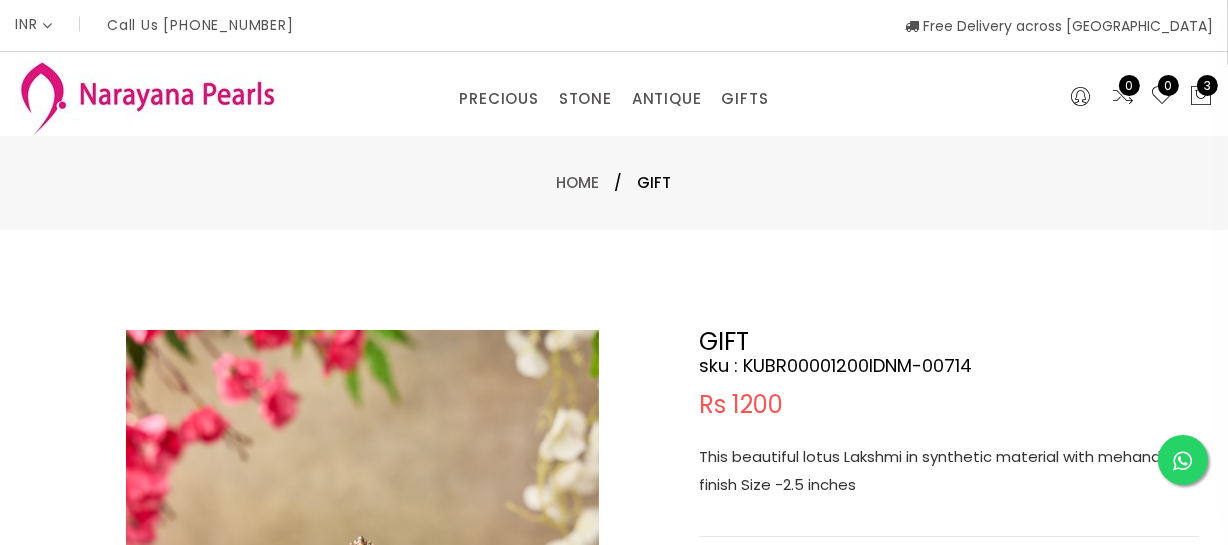 click on "This beautiful lotus Lakshmi in synthetic material with mehandi finish Size -2.5 inches" at bounding box center (949, 471) 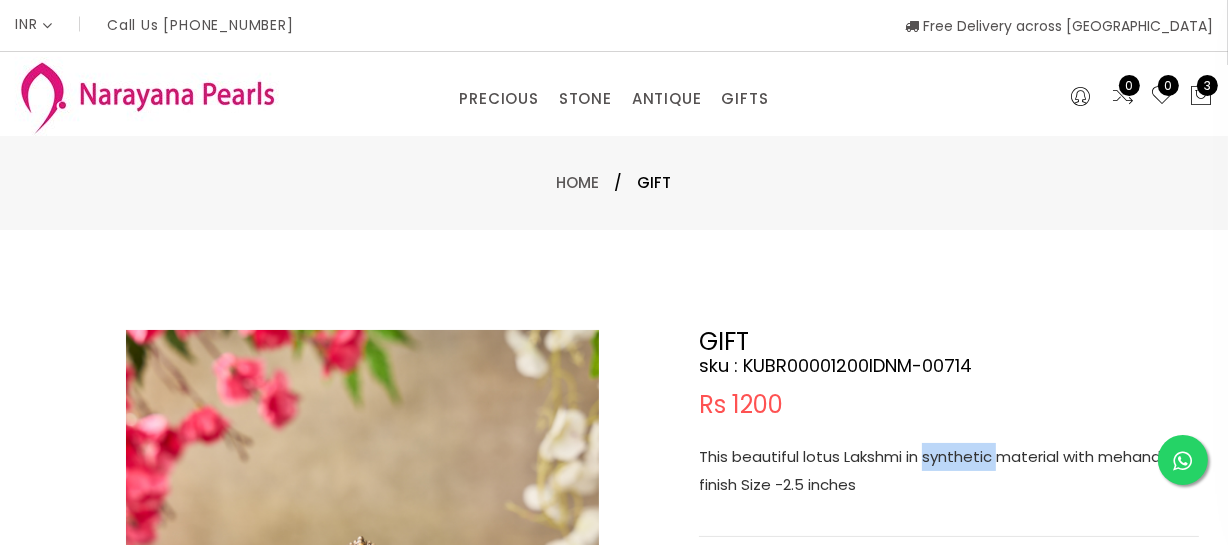 click on "This beautiful lotus Lakshmi in synthetic material with mehandi finish Size -2.5 inches" at bounding box center (949, 471) 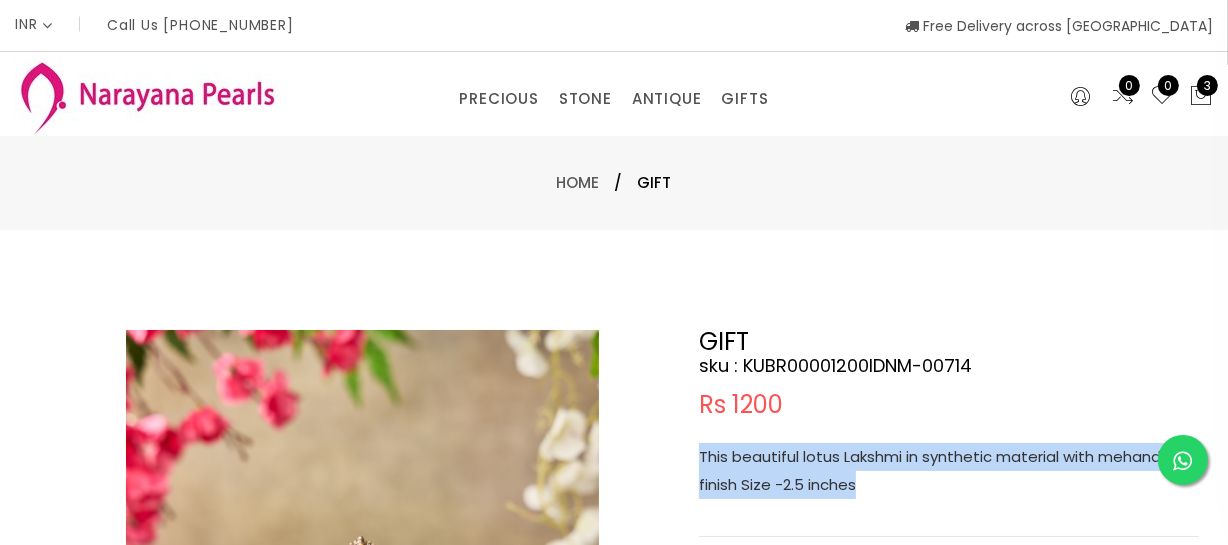 click on "This beautiful lotus Lakshmi in synthetic material with mehandi finish Size -2.5 inches" at bounding box center [949, 471] 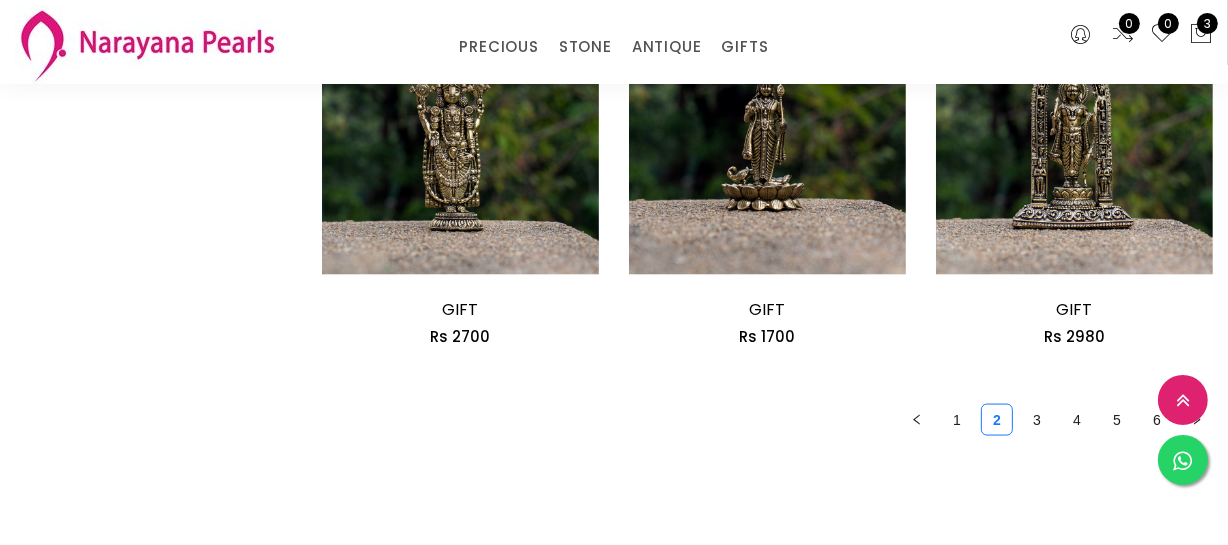 scroll, scrollTop: 2727, scrollLeft: 0, axis: vertical 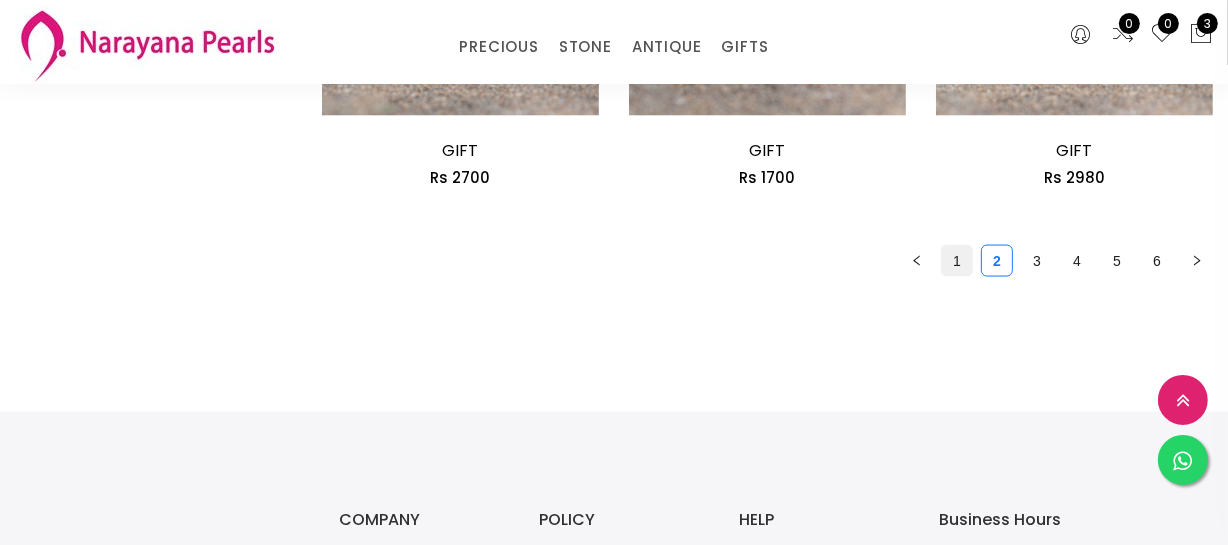 click on "1" at bounding box center (957, 261) 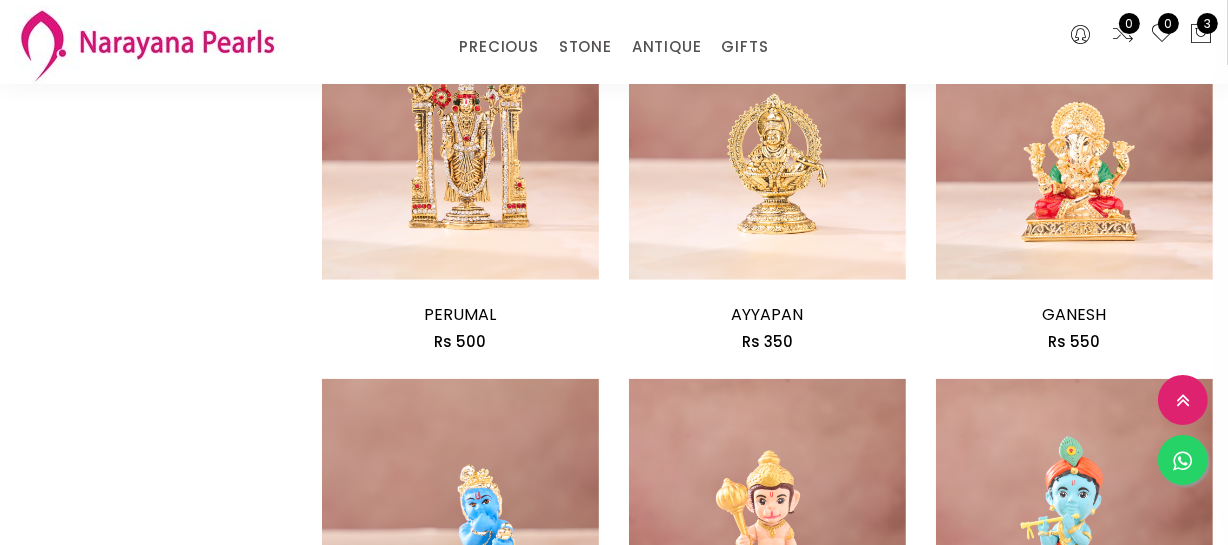 scroll, scrollTop: 1818, scrollLeft: 0, axis: vertical 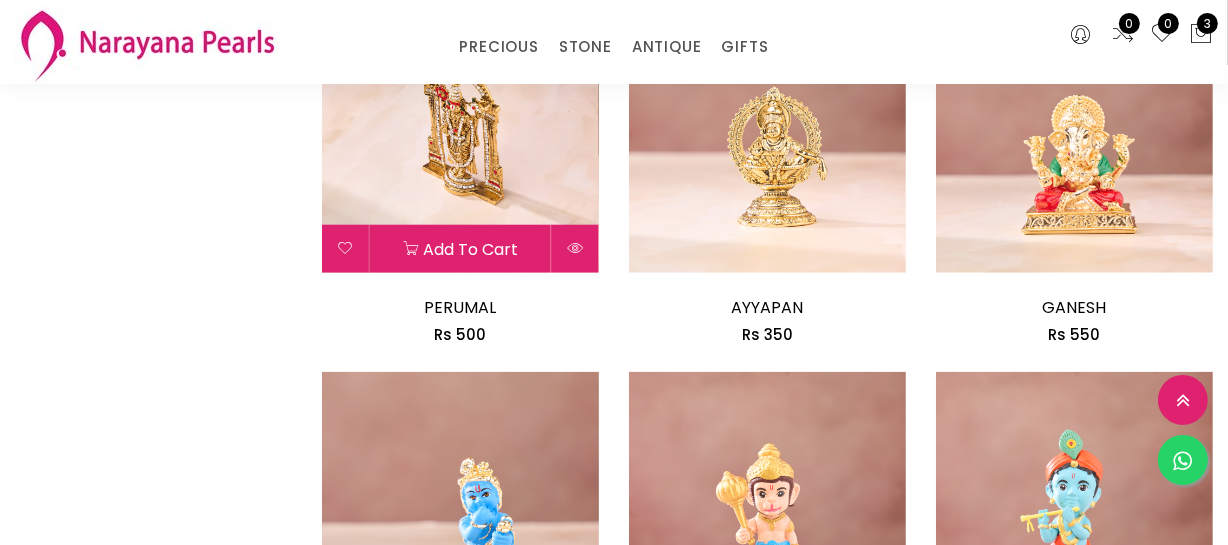 click at bounding box center (460, 134) 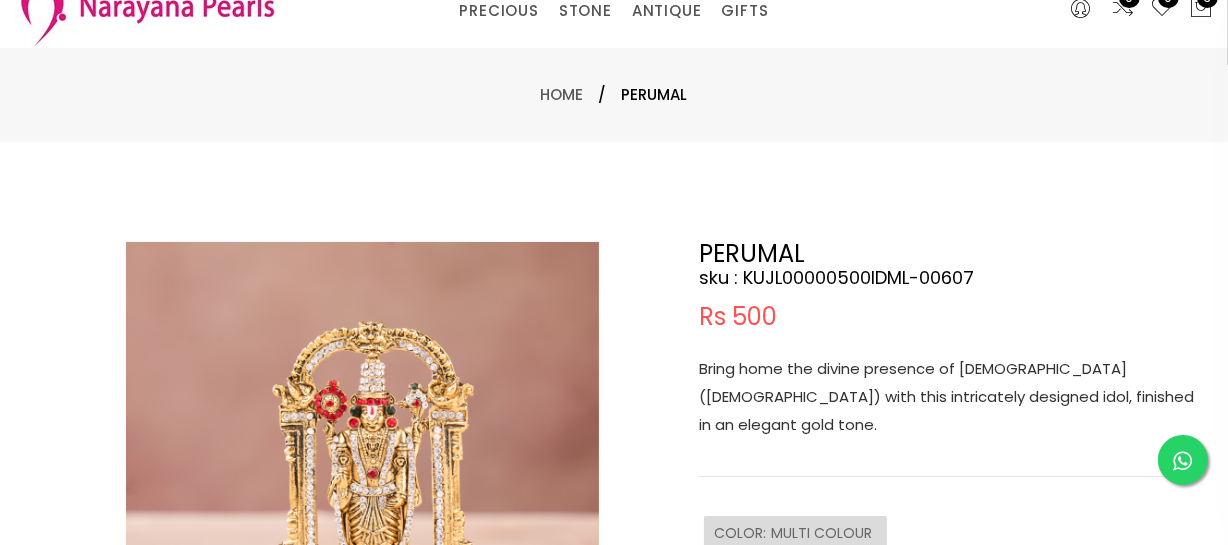 scroll, scrollTop: 0, scrollLeft: 0, axis: both 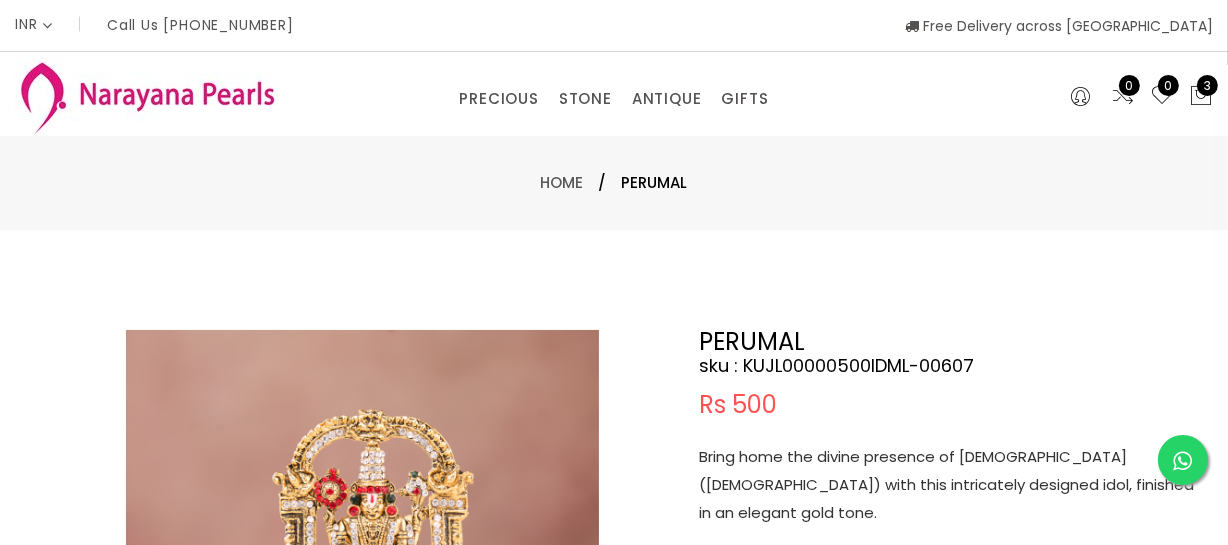 click on "Bring home the divine presence of [DEMOGRAPHIC_DATA] ([DEMOGRAPHIC_DATA]) with this intricately designed idol, finished in an elegant gold tone." at bounding box center (949, 485) 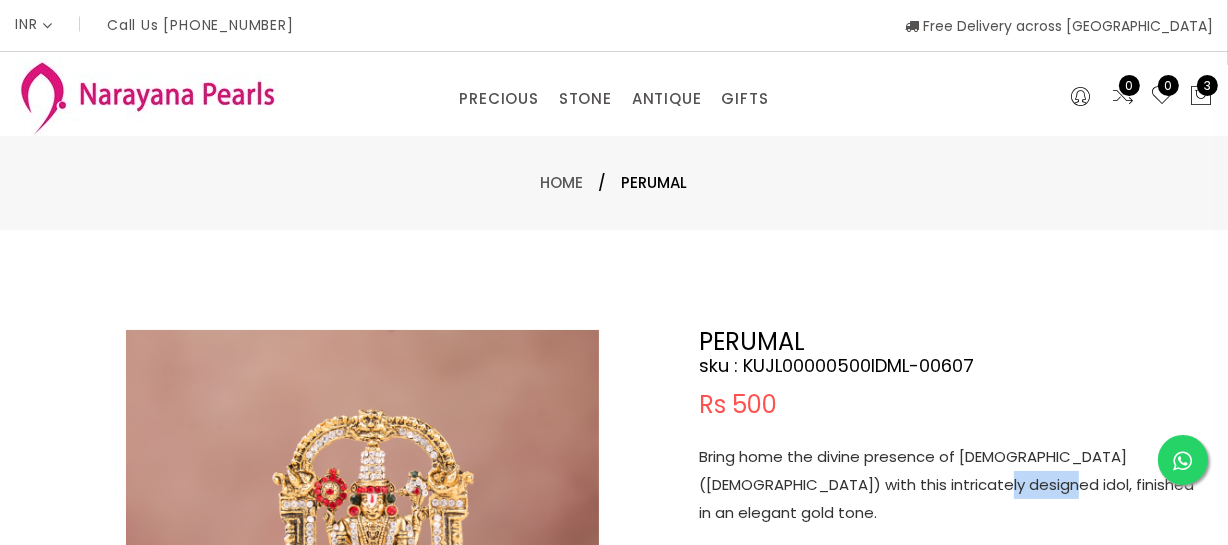 click on "Bring home the divine presence of [DEMOGRAPHIC_DATA] ([DEMOGRAPHIC_DATA]) with this intricately designed idol, finished in an elegant gold tone." at bounding box center [949, 485] 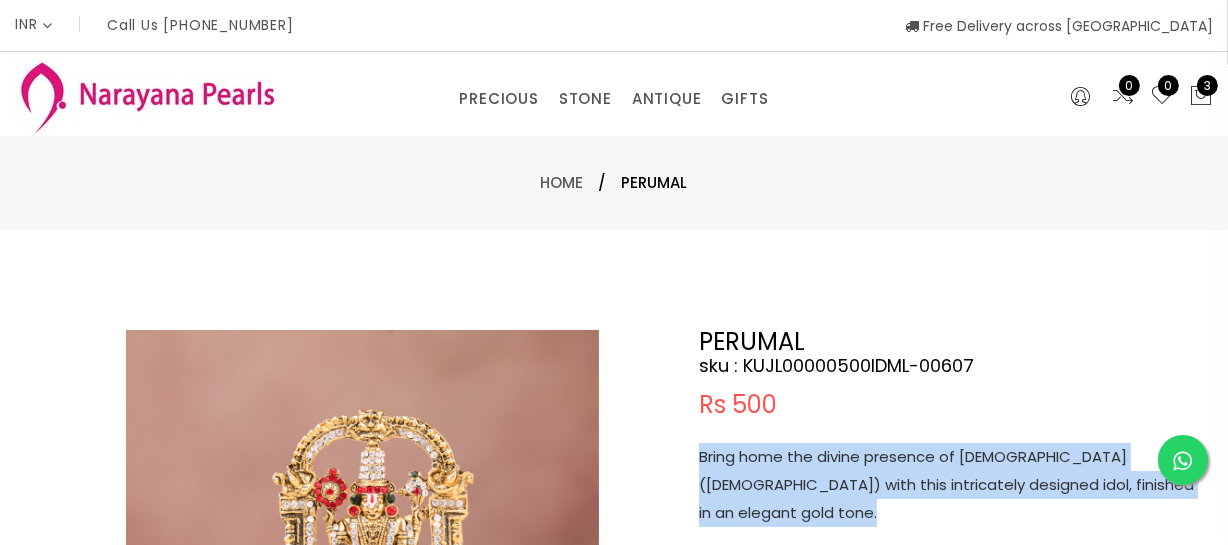 click on "Bring home the divine presence of [DEMOGRAPHIC_DATA] ([DEMOGRAPHIC_DATA]) with this intricately designed idol, finished in an elegant gold tone." at bounding box center (949, 485) 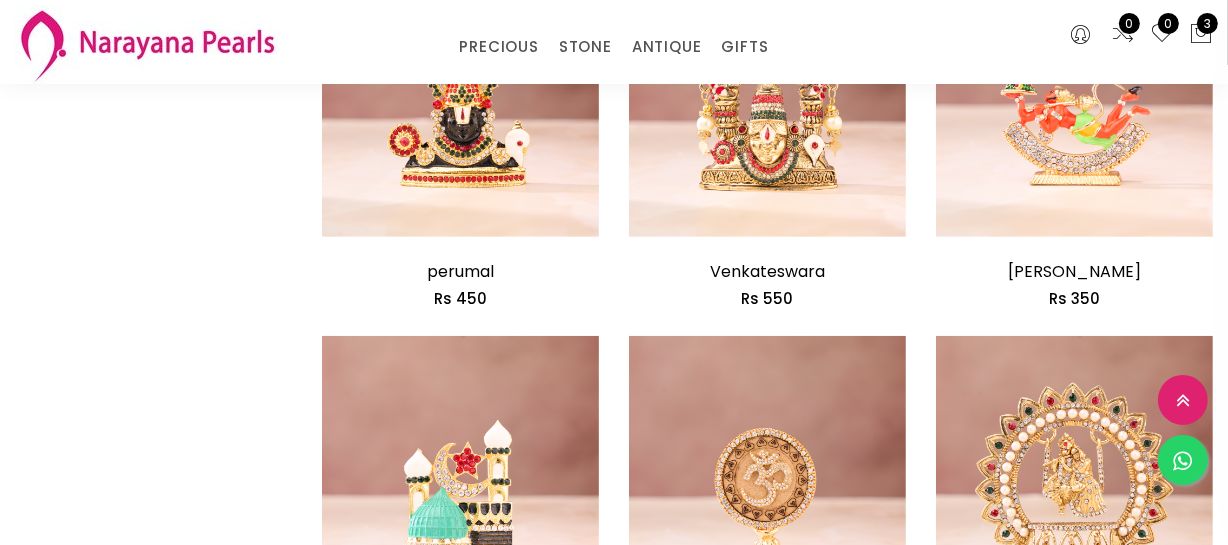 scroll, scrollTop: 648, scrollLeft: 0, axis: vertical 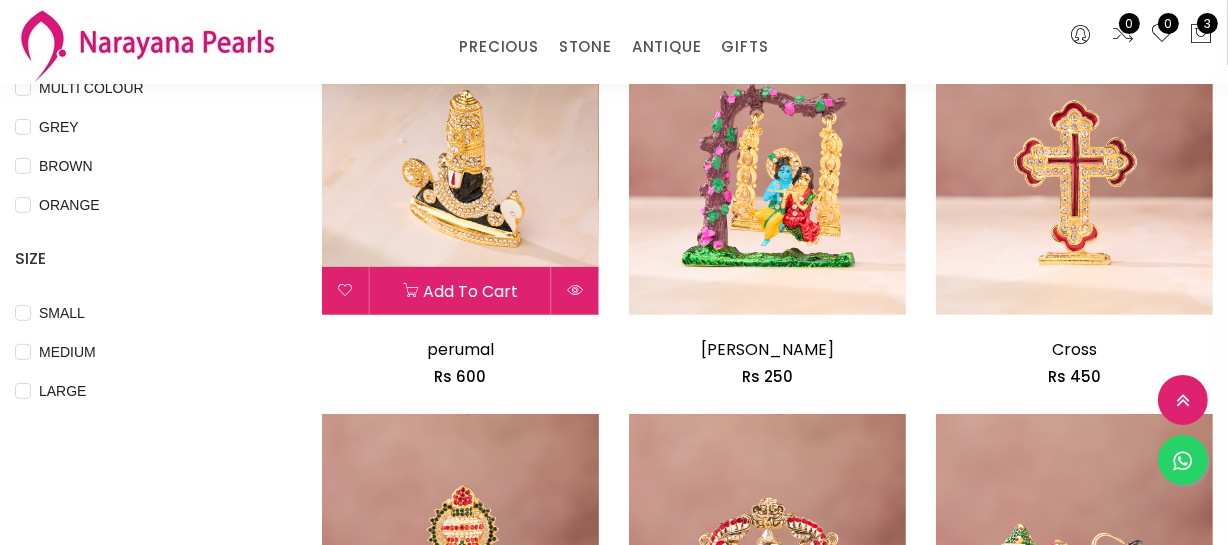 click at bounding box center (460, 176) 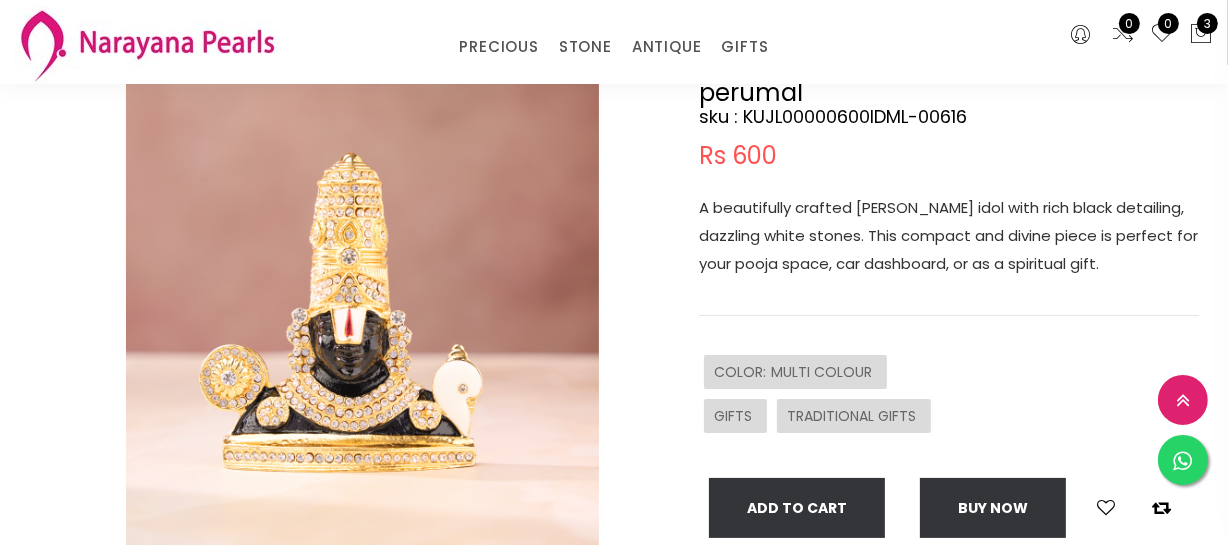 scroll, scrollTop: 181, scrollLeft: 0, axis: vertical 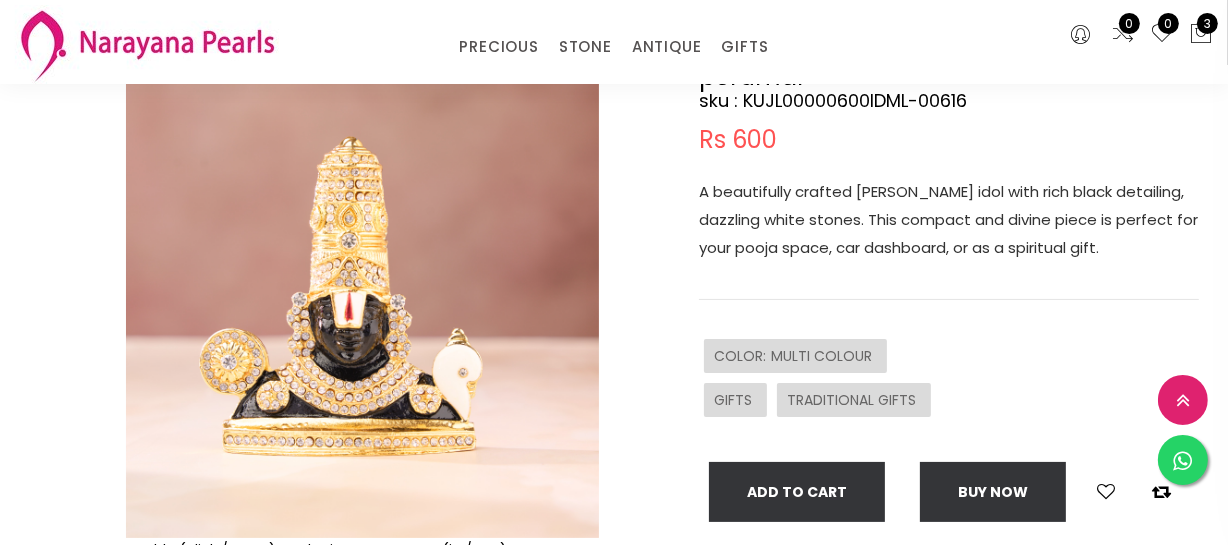 click on "A beautifully crafted [PERSON_NAME] idol with rich black detailing, dazzling white stones. This compact and divine piece is perfect for your pooja space, car dashboard, or as a spiritual gift." at bounding box center (949, 220) 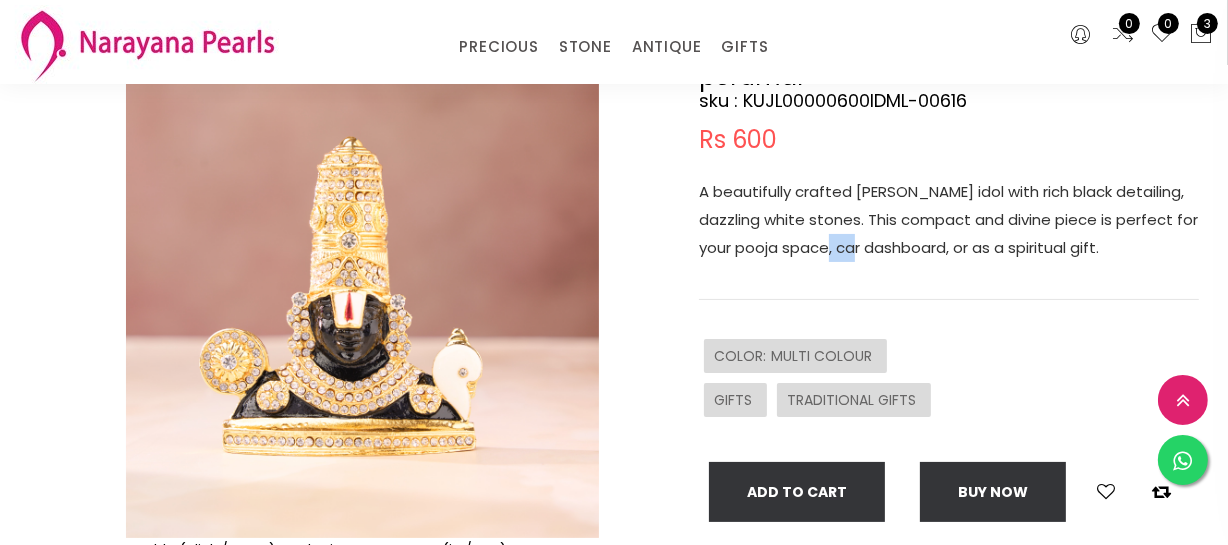 click on "A beautifully crafted [PERSON_NAME] idol with rich black detailing, dazzling white stones. This compact and divine piece is perfect for your pooja space, car dashboard, or as a spiritual gift." at bounding box center (949, 220) 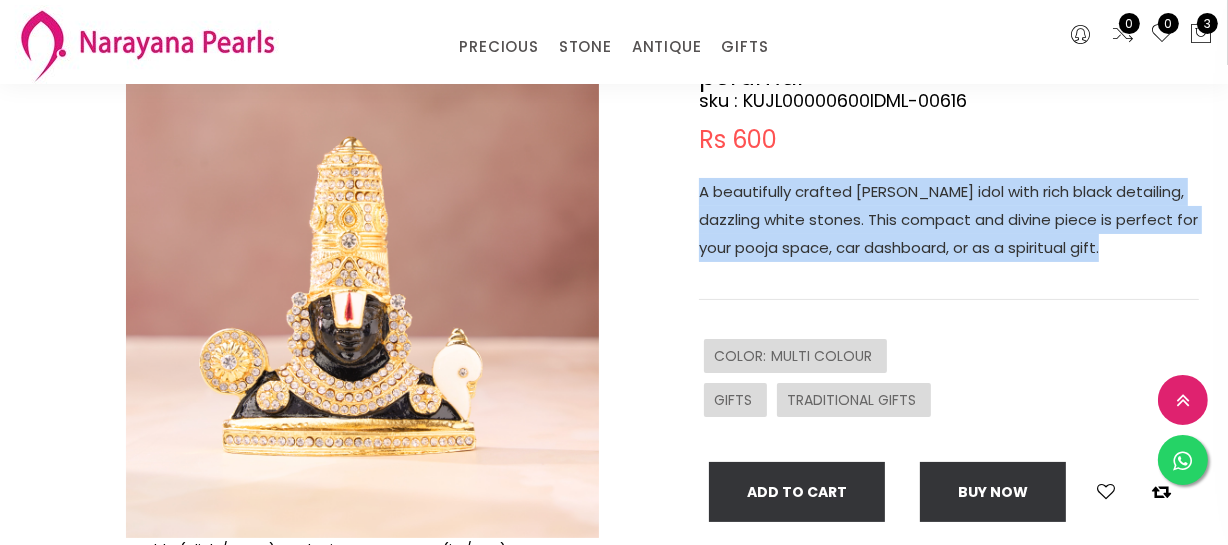click on "A beautifully crafted [PERSON_NAME] idol with rich black detailing, dazzling white stones. This compact and divine piece is perfect for your pooja space, car dashboard, or as a spiritual gift." at bounding box center [949, 220] 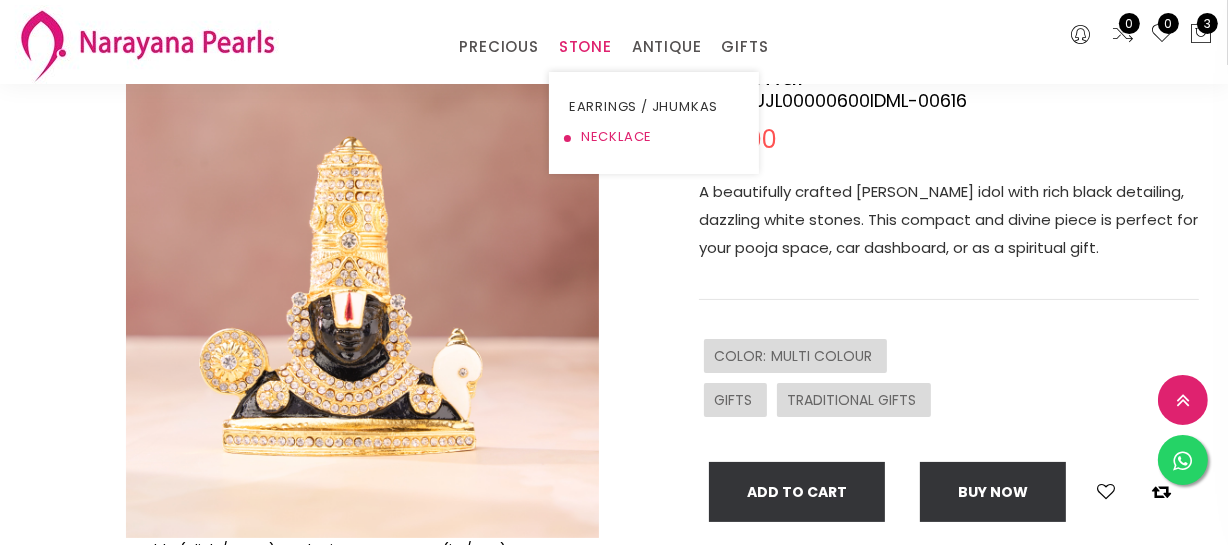 click on "NECKLACE" at bounding box center (654, 137) 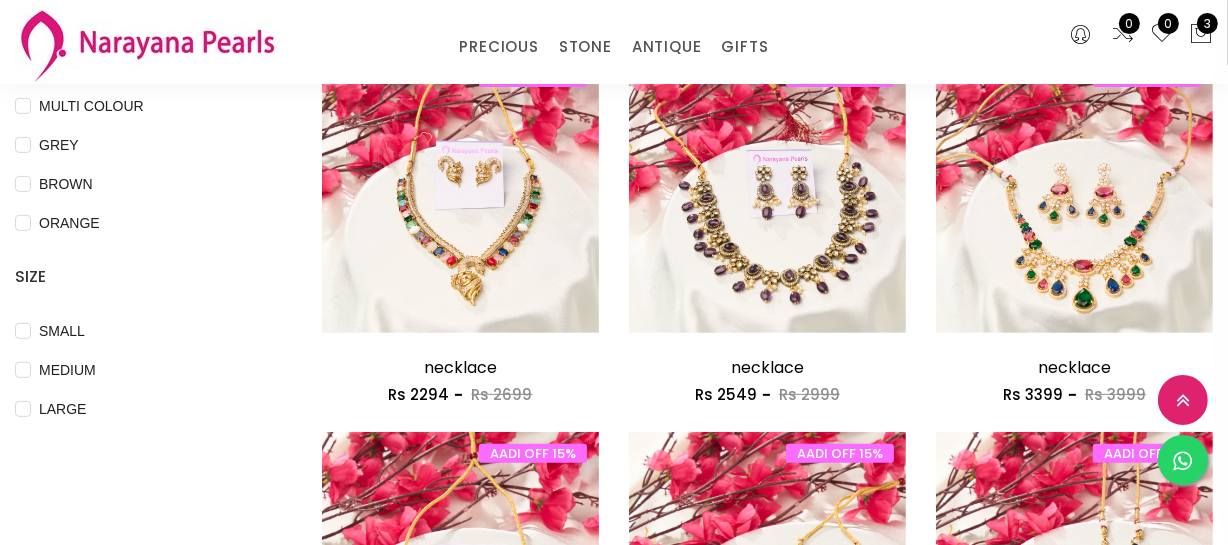 scroll, scrollTop: 636, scrollLeft: 0, axis: vertical 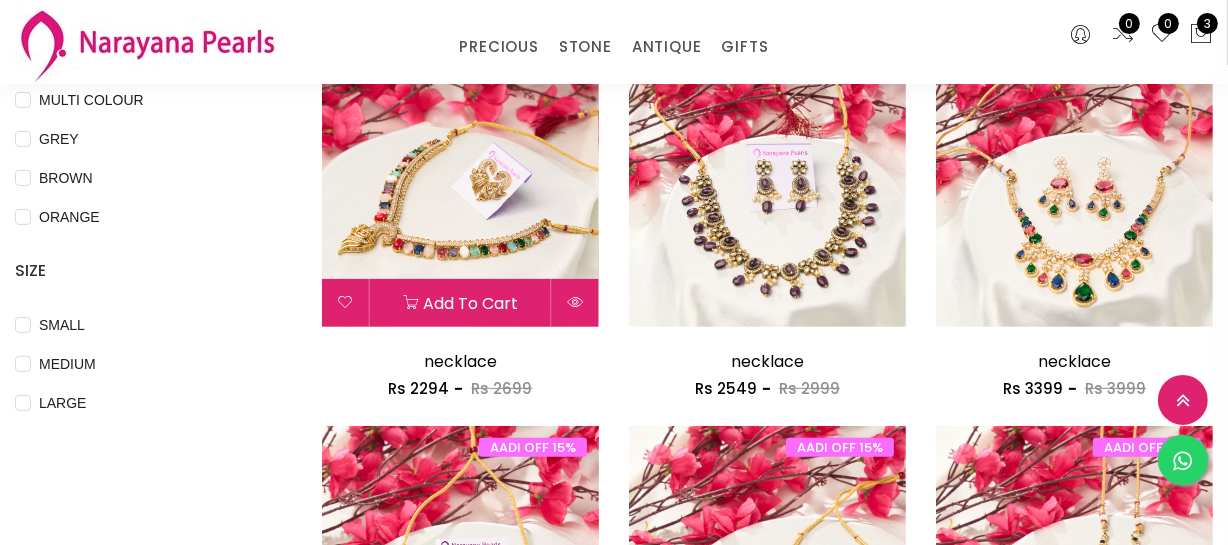 click at bounding box center (460, 188) 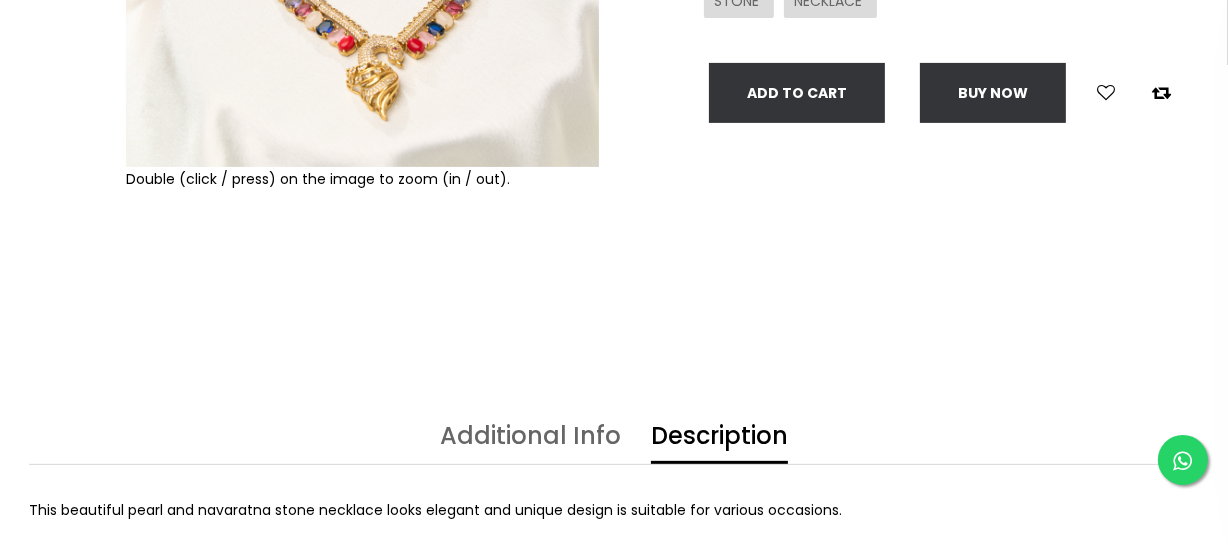 scroll, scrollTop: 0, scrollLeft: 0, axis: both 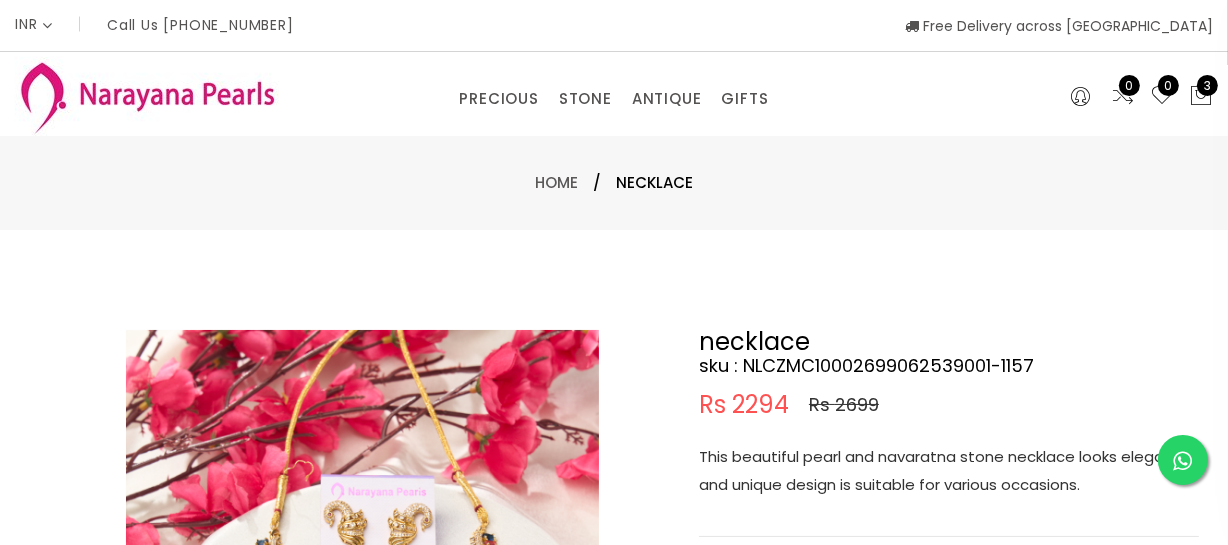 click on "This beautiful pearl and navaratna stone necklace looks elegant and unique design is suitable for various occasions." at bounding box center (949, 471) 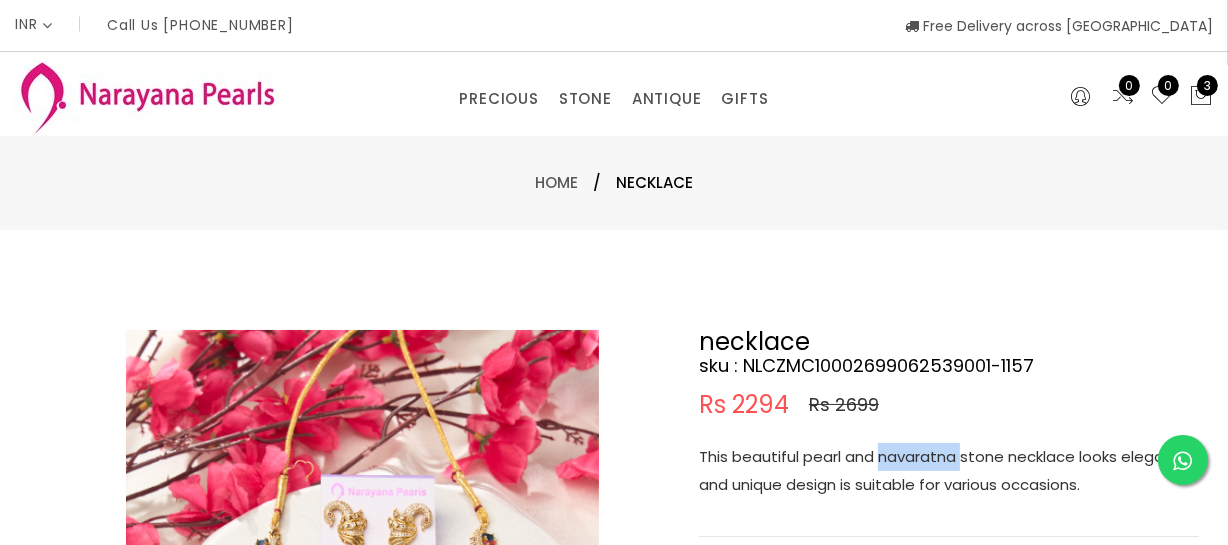 click on "This beautiful pearl and navaratna stone necklace looks elegant and unique design is suitable for various occasions." at bounding box center (949, 471) 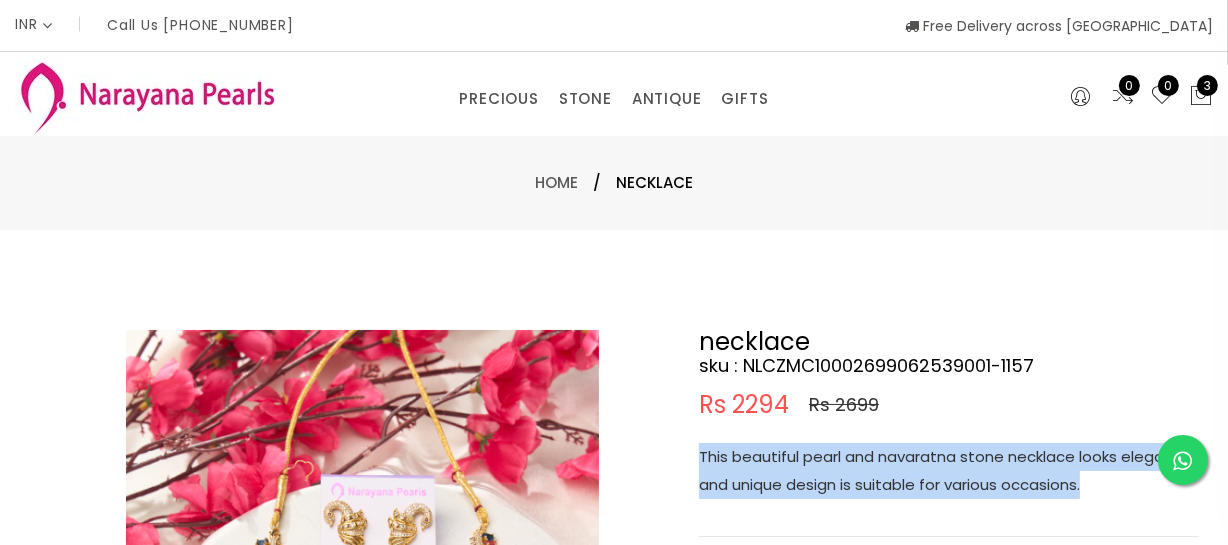 click on "This beautiful pearl and navaratna stone necklace looks elegant and unique design is suitable for various occasions." at bounding box center [949, 471] 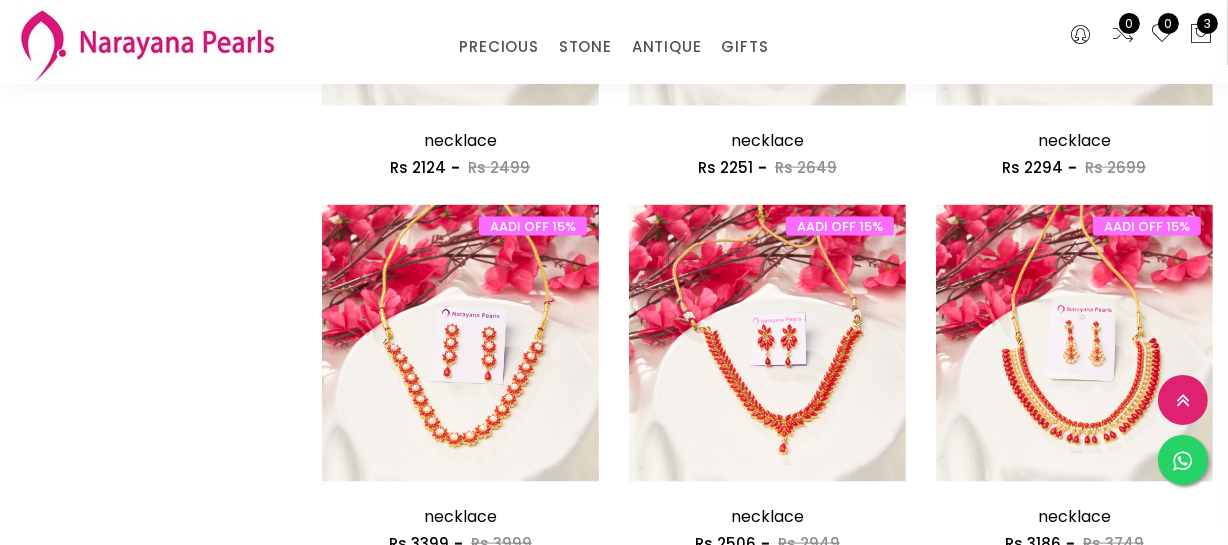 scroll, scrollTop: 2363, scrollLeft: 0, axis: vertical 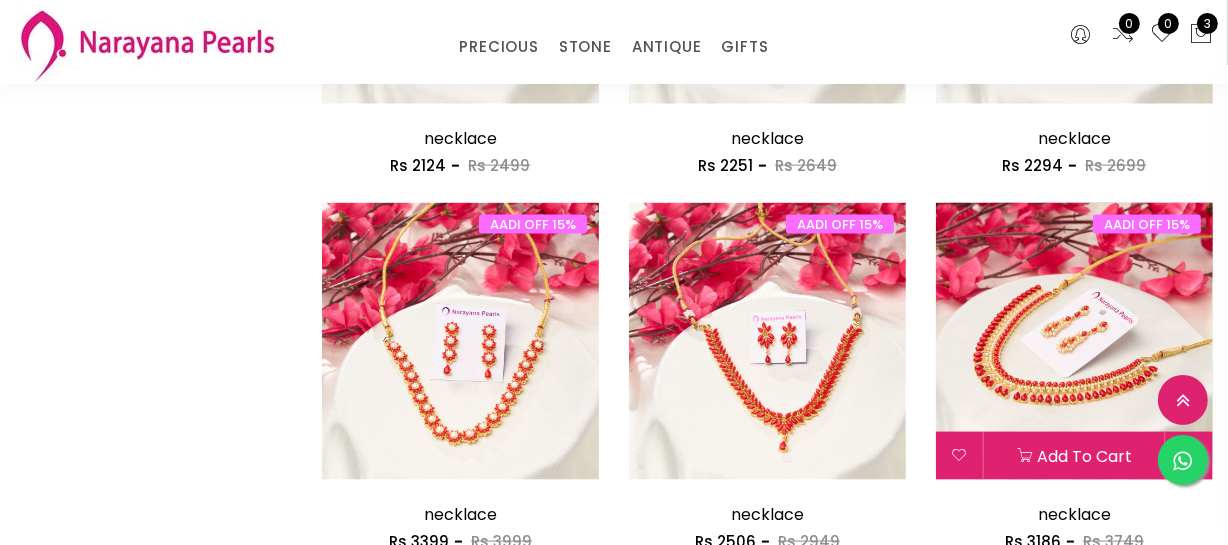 click at bounding box center [1074, 341] 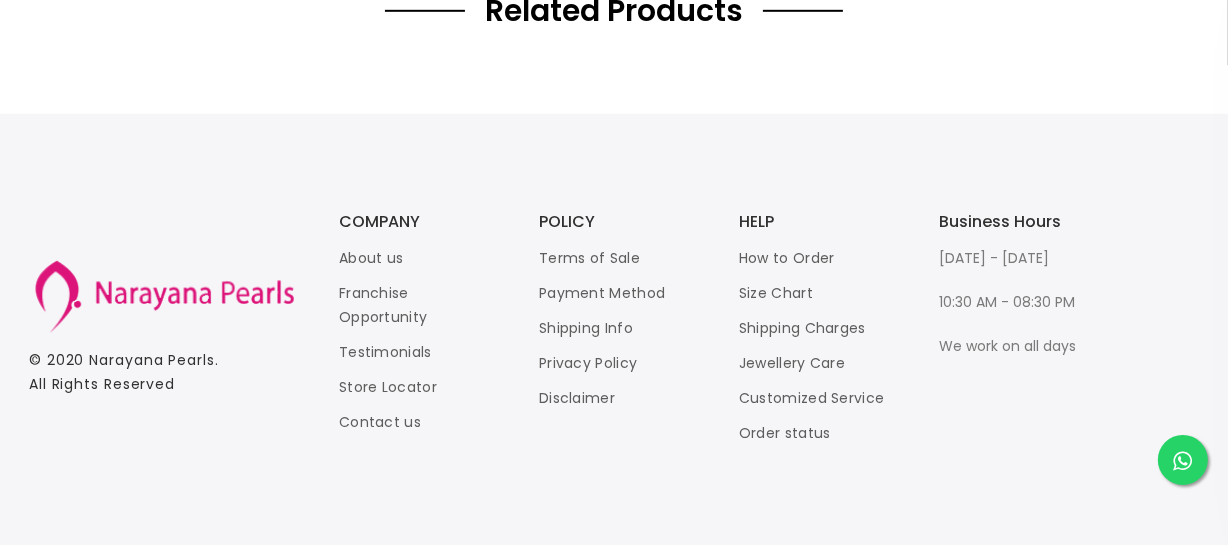 scroll, scrollTop: 0, scrollLeft: 0, axis: both 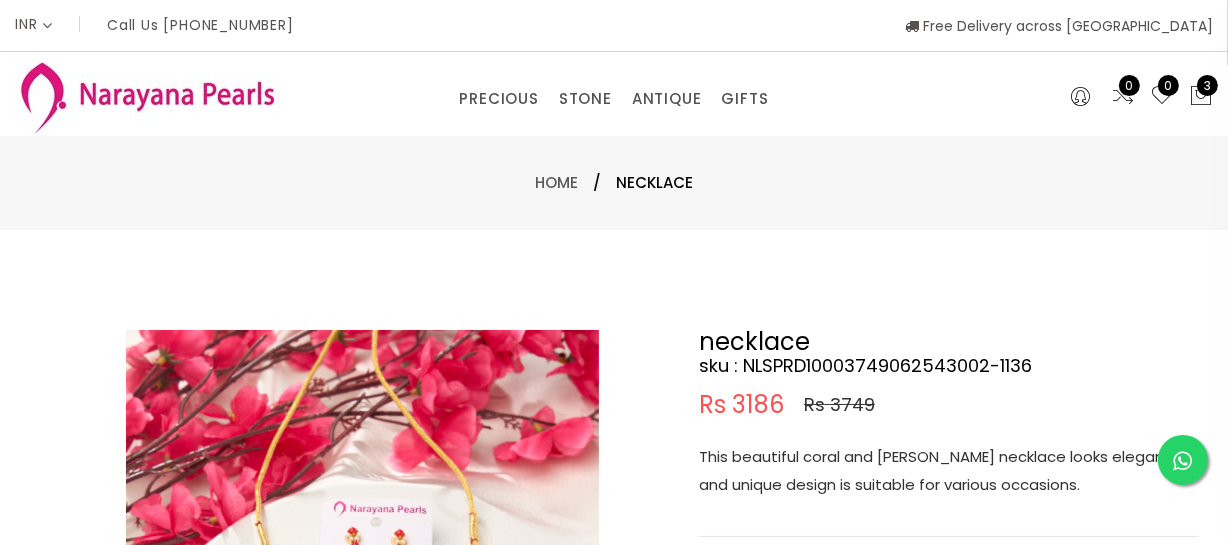 click on "This beautiful coral and [PERSON_NAME] necklace looks elegant and unique design is suitable for various occasions." at bounding box center (949, 471) 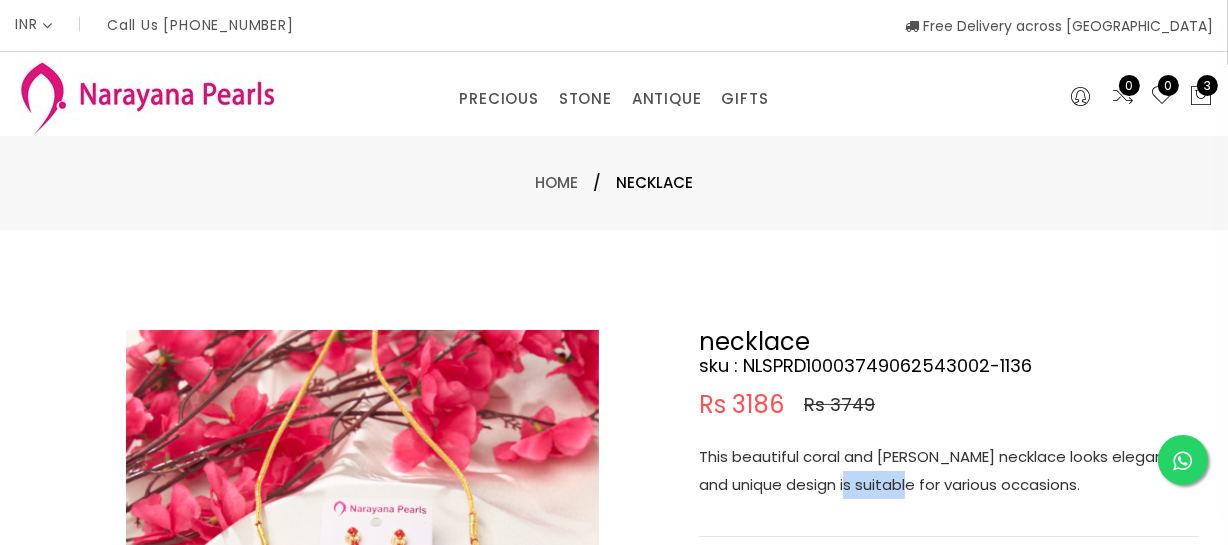 click on "This beautiful coral and [PERSON_NAME] necklace looks elegant and unique design is suitable for various occasions." at bounding box center (949, 471) 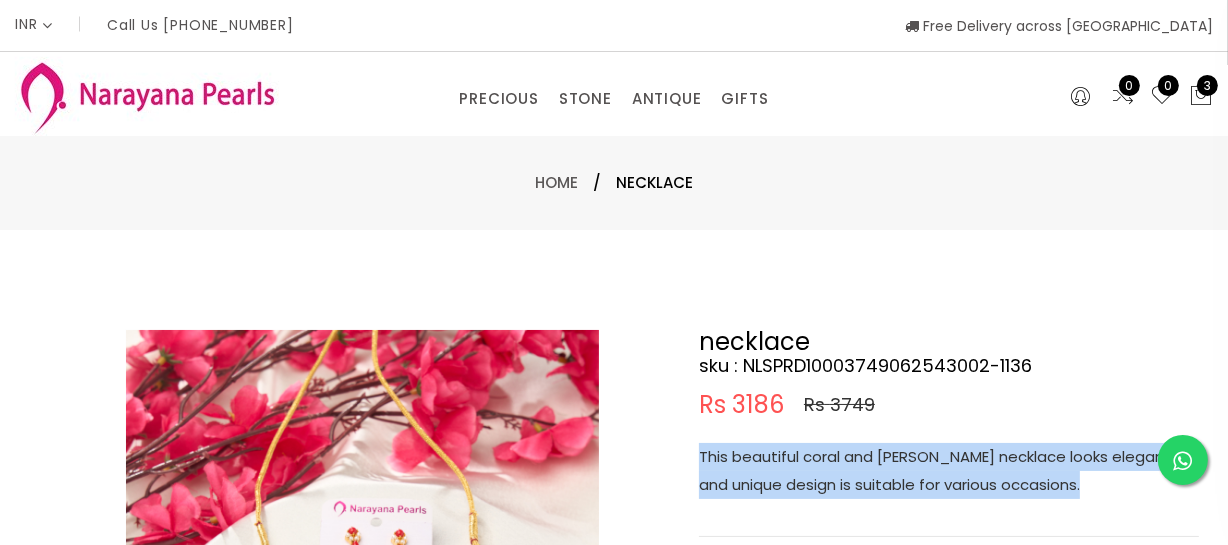 click on "This beautiful coral and [PERSON_NAME] necklace looks elegant and unique design is suitable for various occasions." at bounding box center [949, 471] 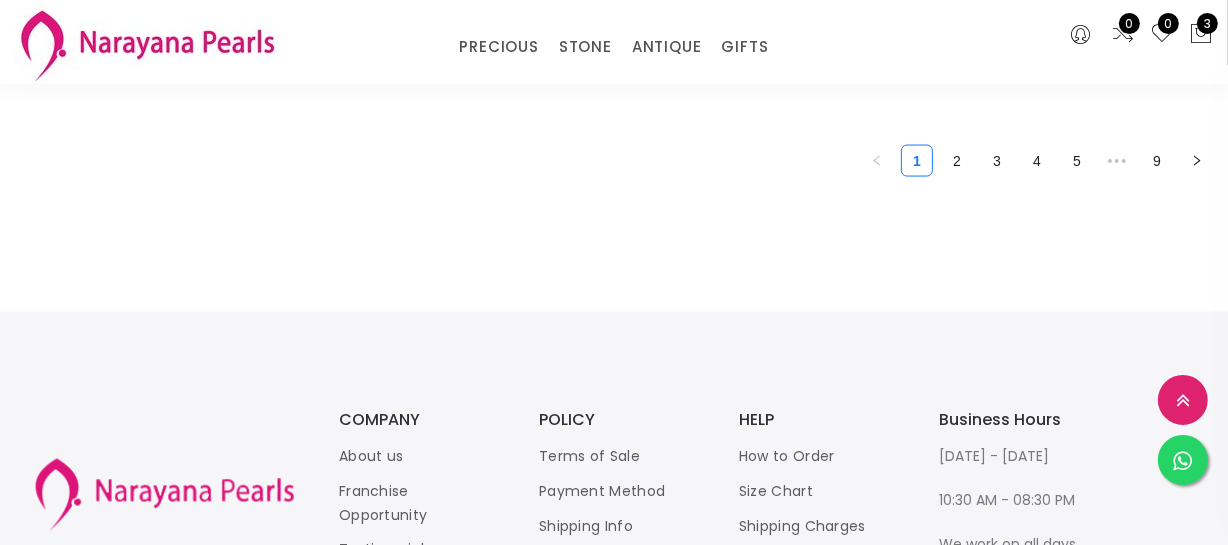 scroll, scrollTop: 2739, scrollLeft: 0, axis: vertical 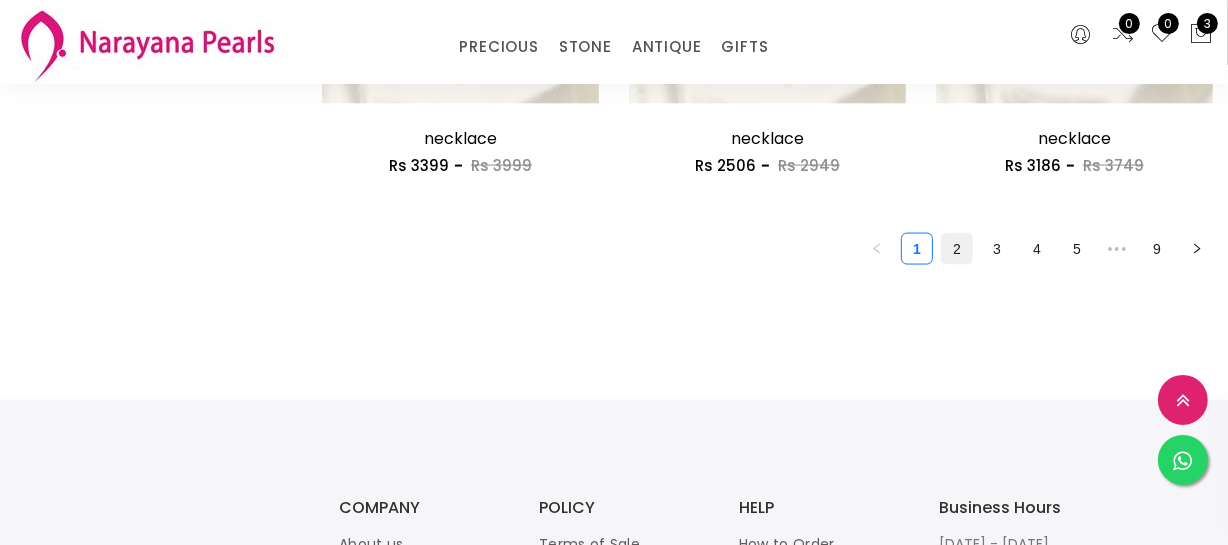 click on "2" at bounding box center [957, 249] 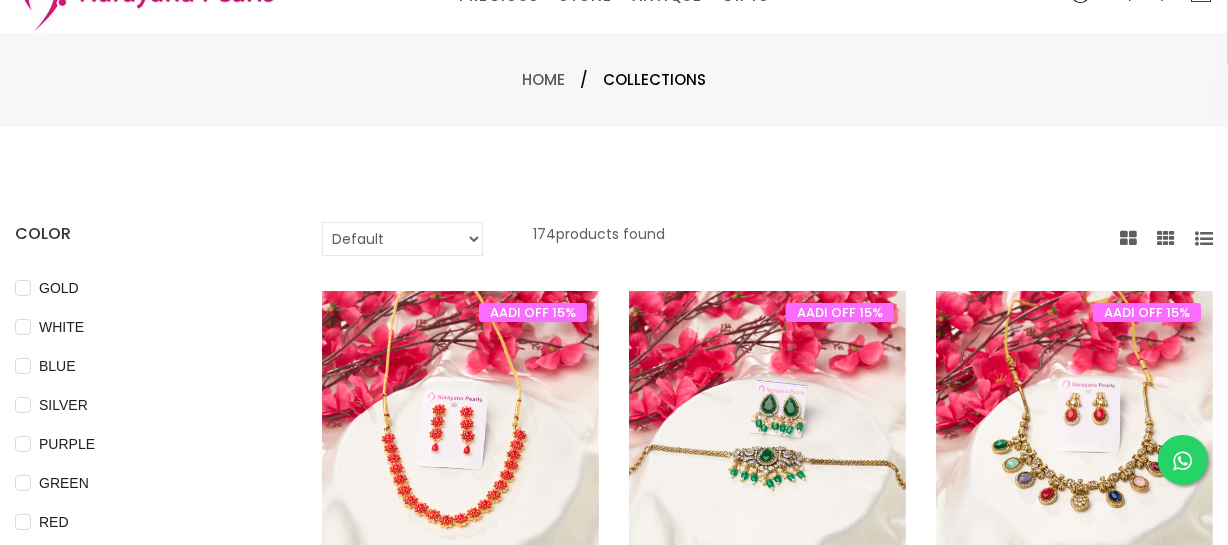 scroll, scrollTop: 181, scrollLeft: 0, axis: vertical 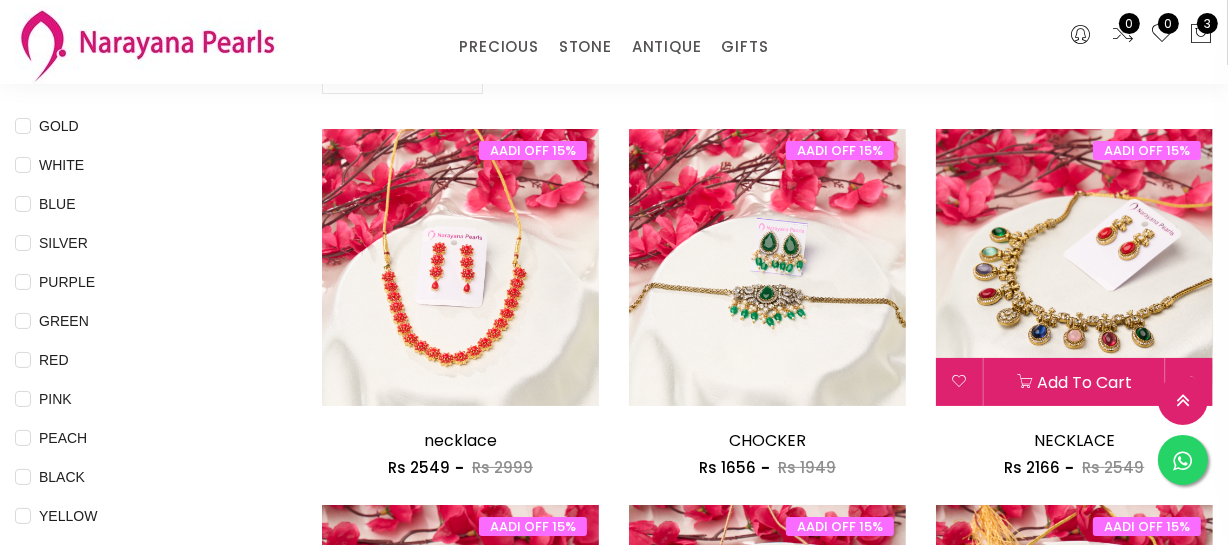 click at bounding box center [1074, 267] 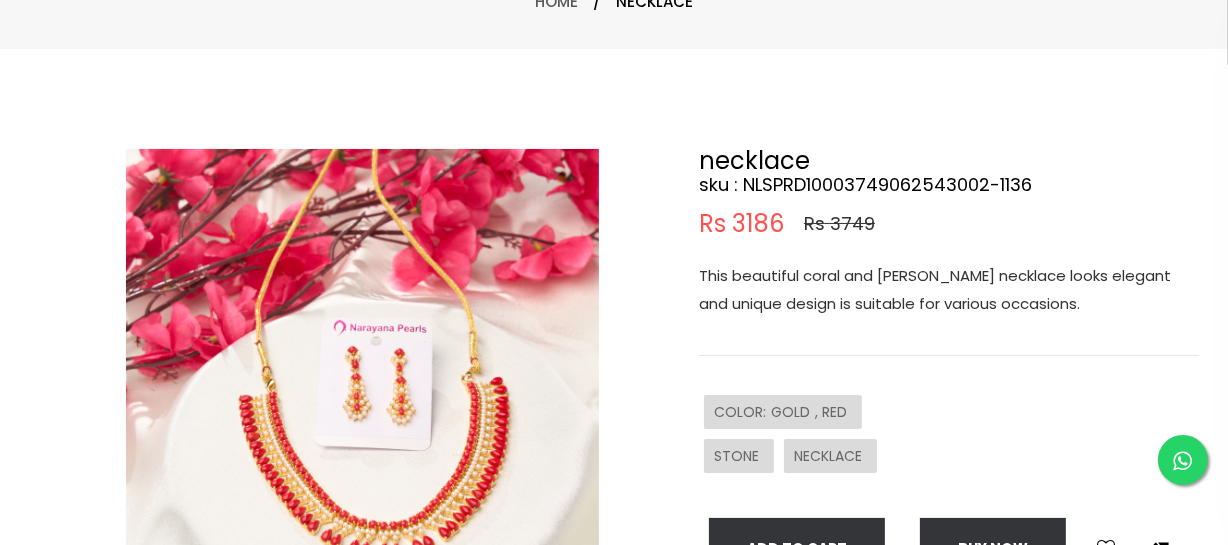 scroll, scrollTop: 0, scrollLeft: 0, axis: both 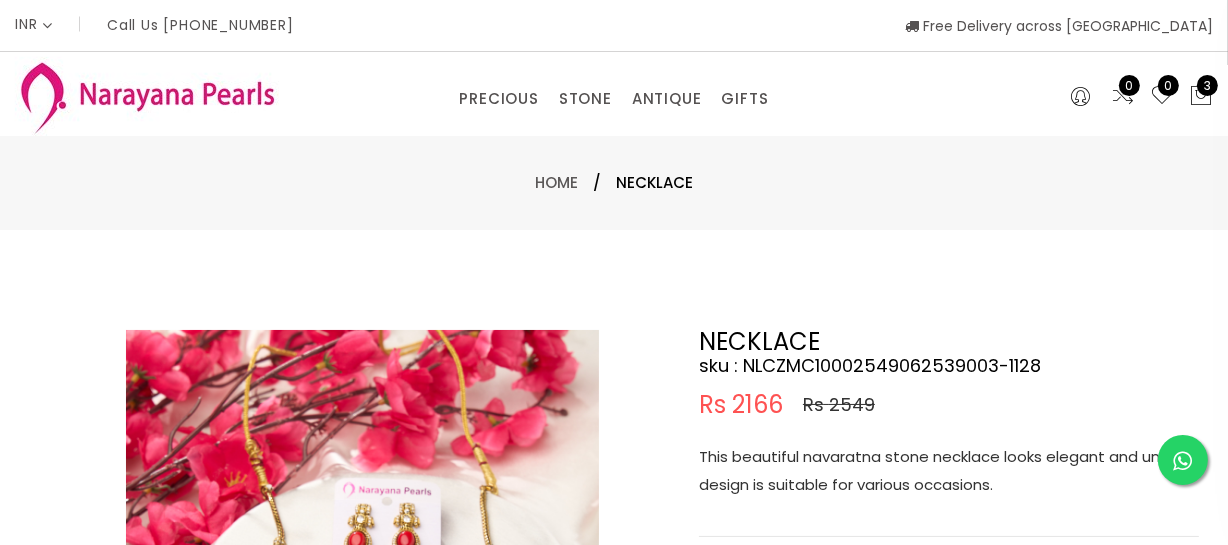 click on "This beautiful navaratna stone necklace looks elegant and unique design is suitable for various occasions." at bounding box center (949, 471) 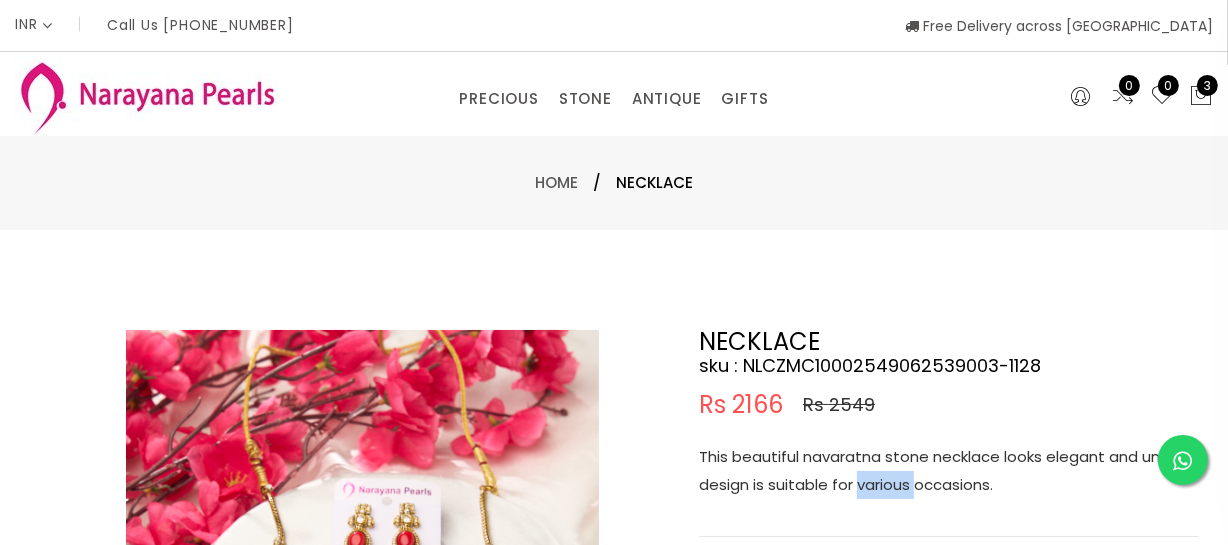 click on "This beautiful navaratna stone necklace looks elegant and unique design is suitable for various occasions." at bounding box center [949, 471] 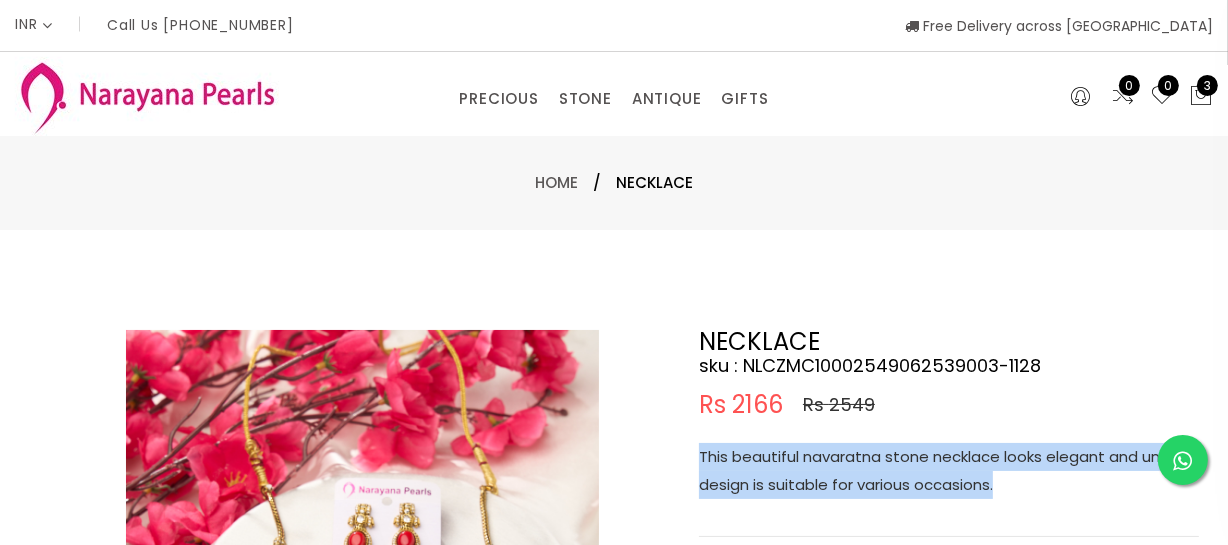 click on "This beautiful navaratna stone necklace looks elegant and unique design is suitable for various occasions." at bounding box center [949, 471] 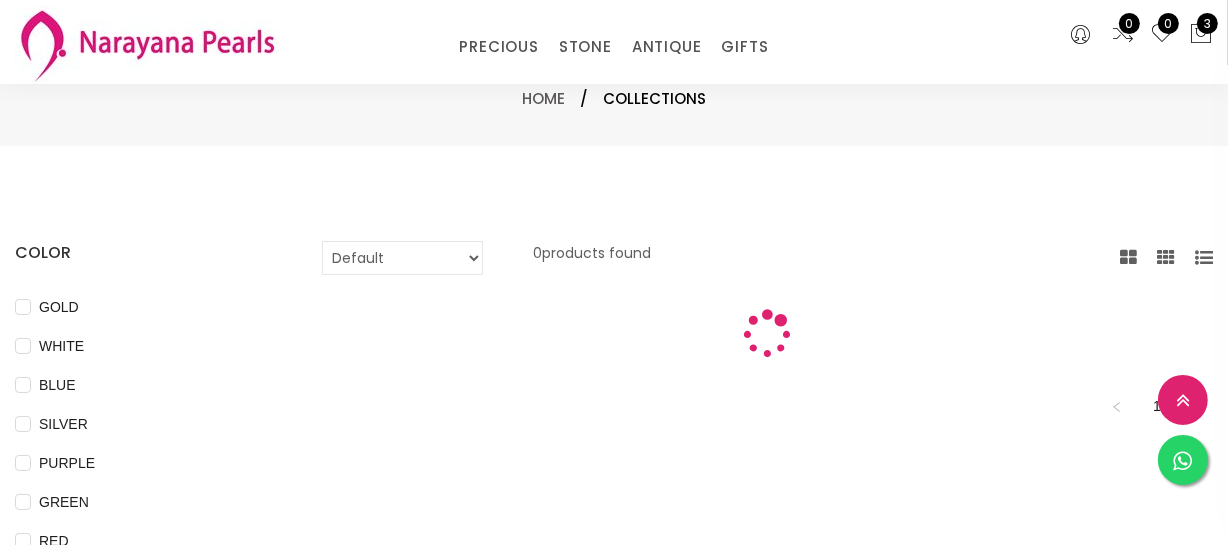 scroll, scrollTop: 181, scrollLeft: 0, axis: vertical 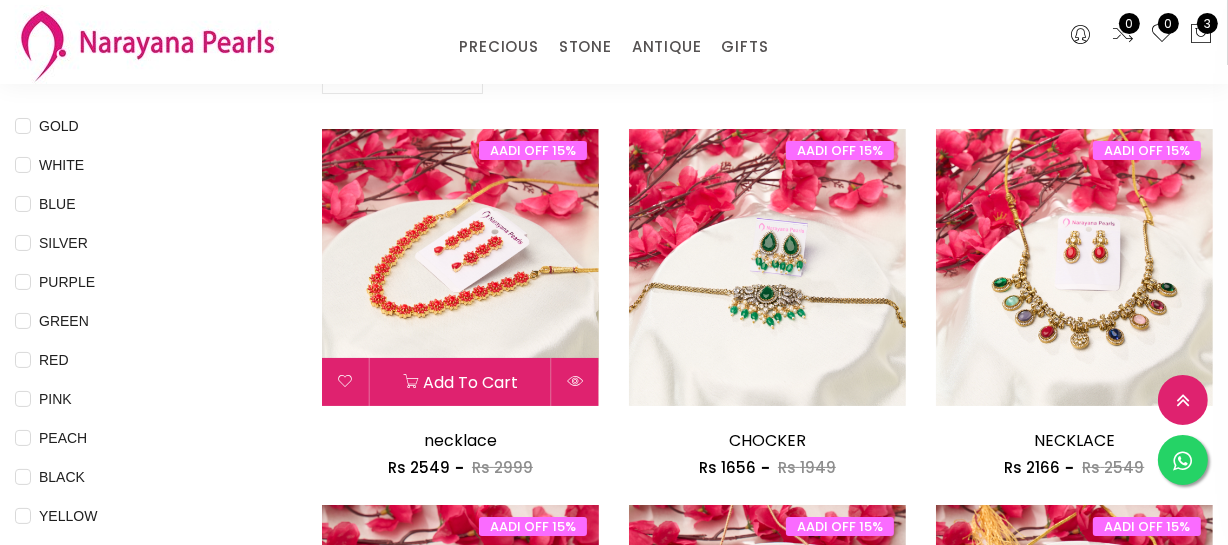 click at bounding box center (460, 267) 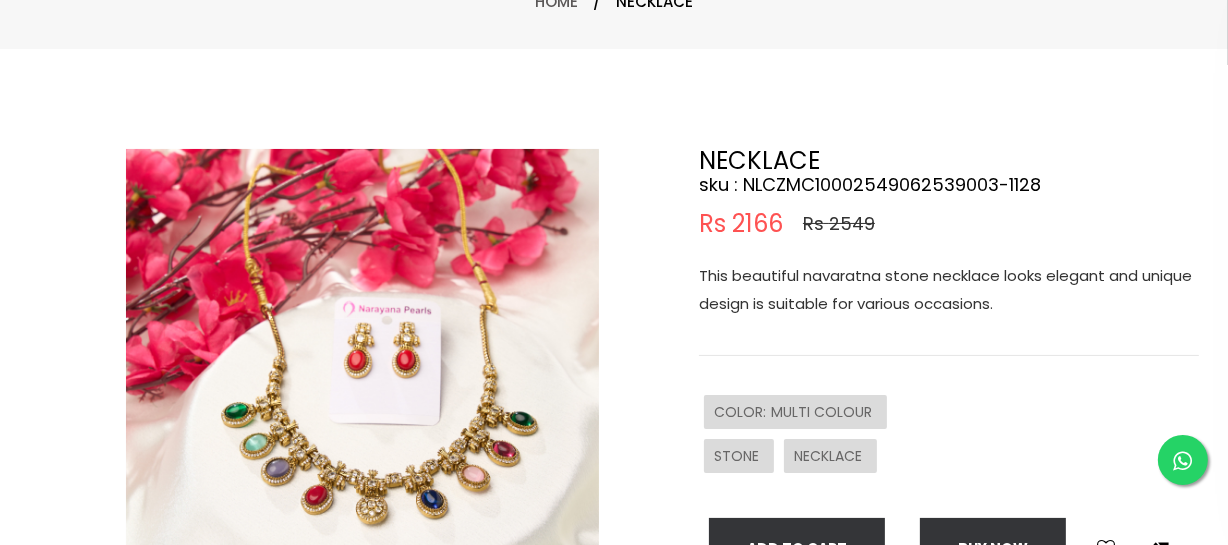 scroll, scrollTop: 0, scrollLeft: 0, axis: both 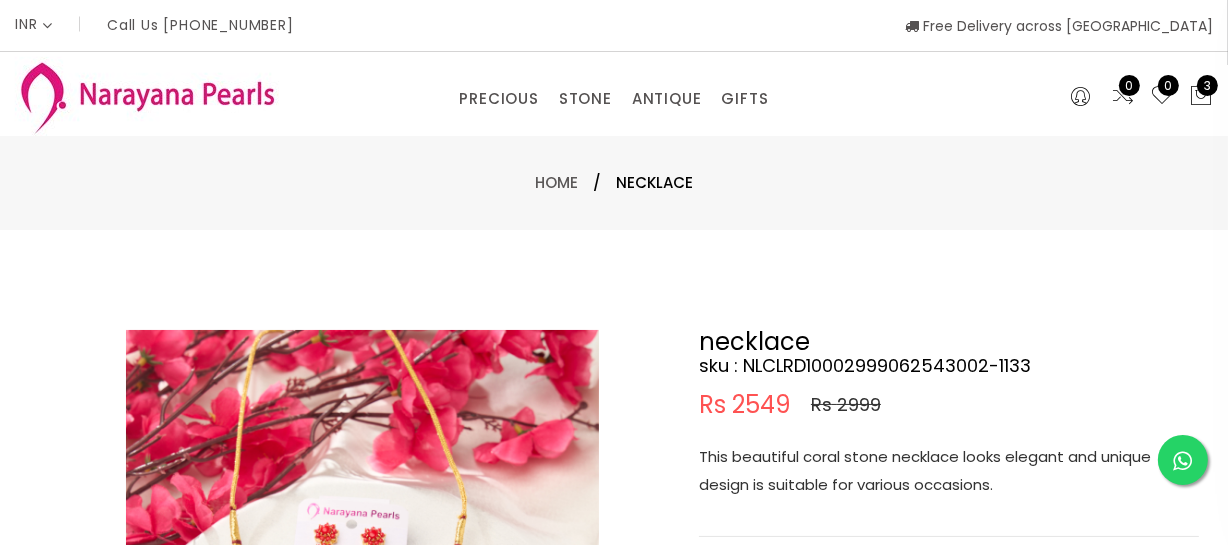 click on "This beautiful coral stone necklace looks elegant and unique design is suitable for various occasions." at bounding box center [949, 471] 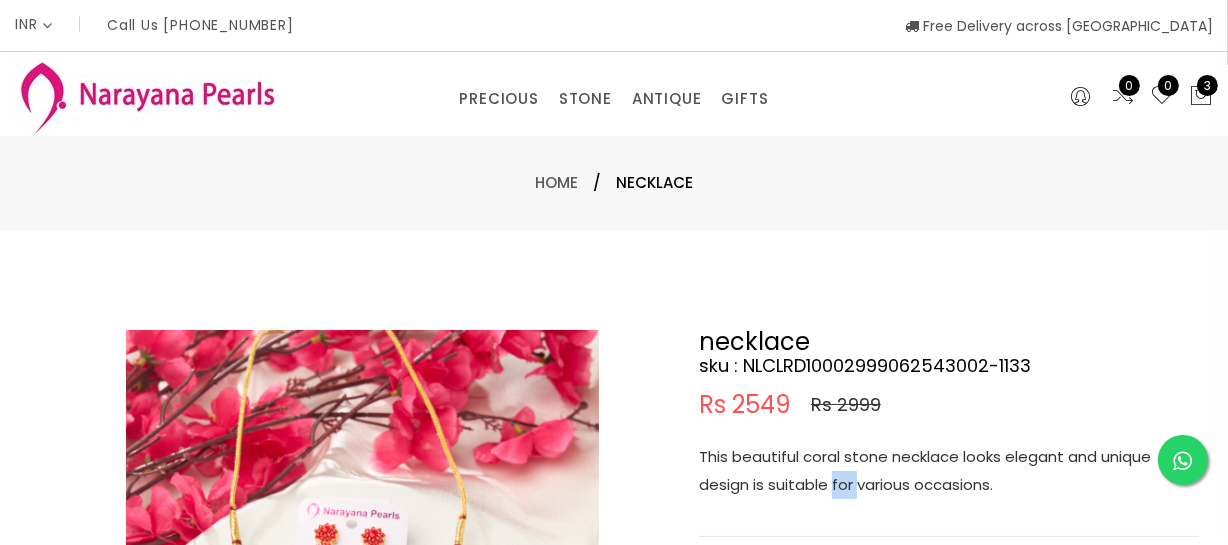 click on "This beautiful coral stone necklace looks elegant and unique design is suitable for various occasions." at bounding box center (949, 471) 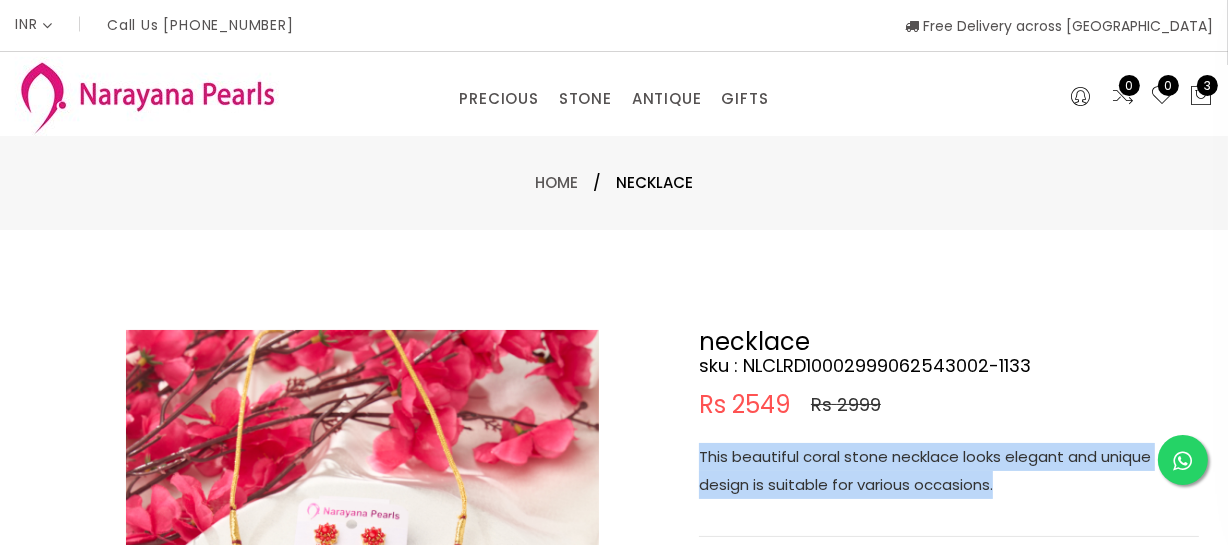 click on "This beautiful coral stone necklace looks elegant and unique design is suitable for various occasions." at bounding box center [949, 471] 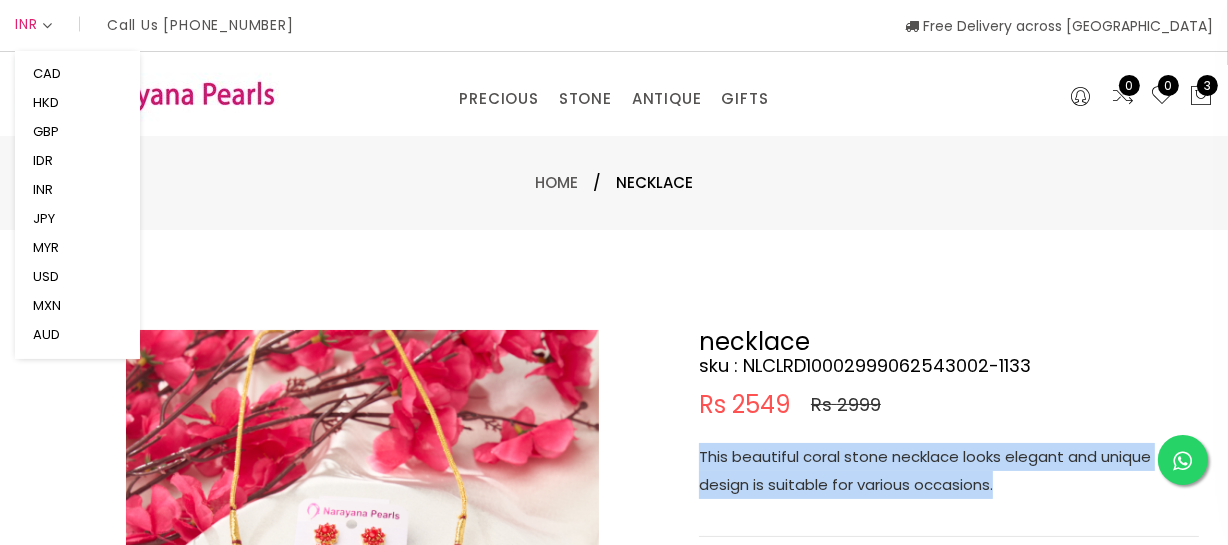scroll, scrollTop: 181, scrollLeft: 0, axis: vertical 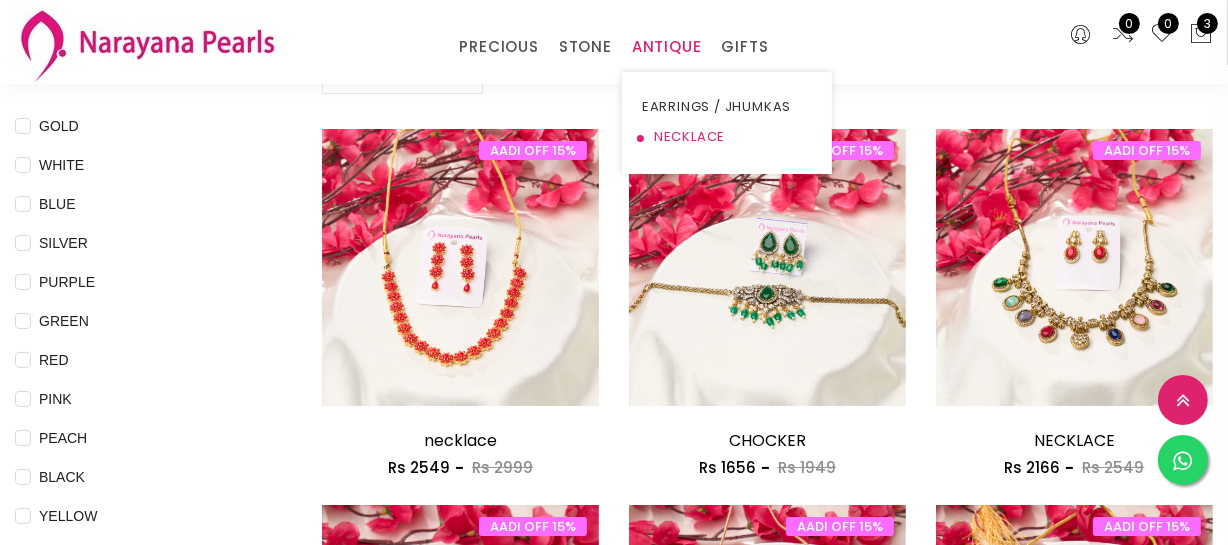 click on "NECKLACE" at bounding box center (727, 137) 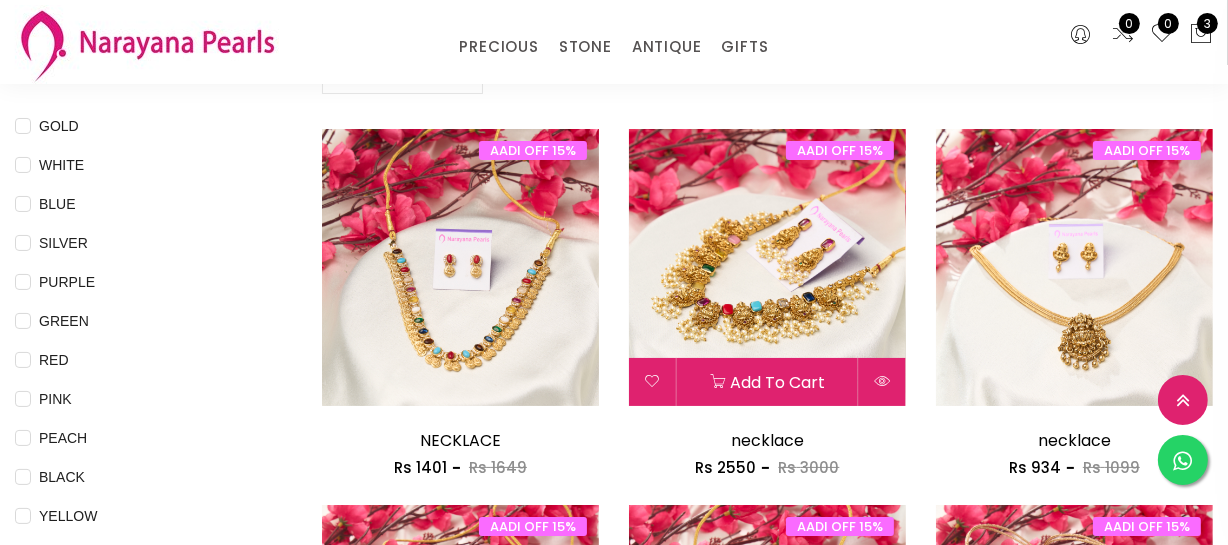 click at bounding box center [767, 267] 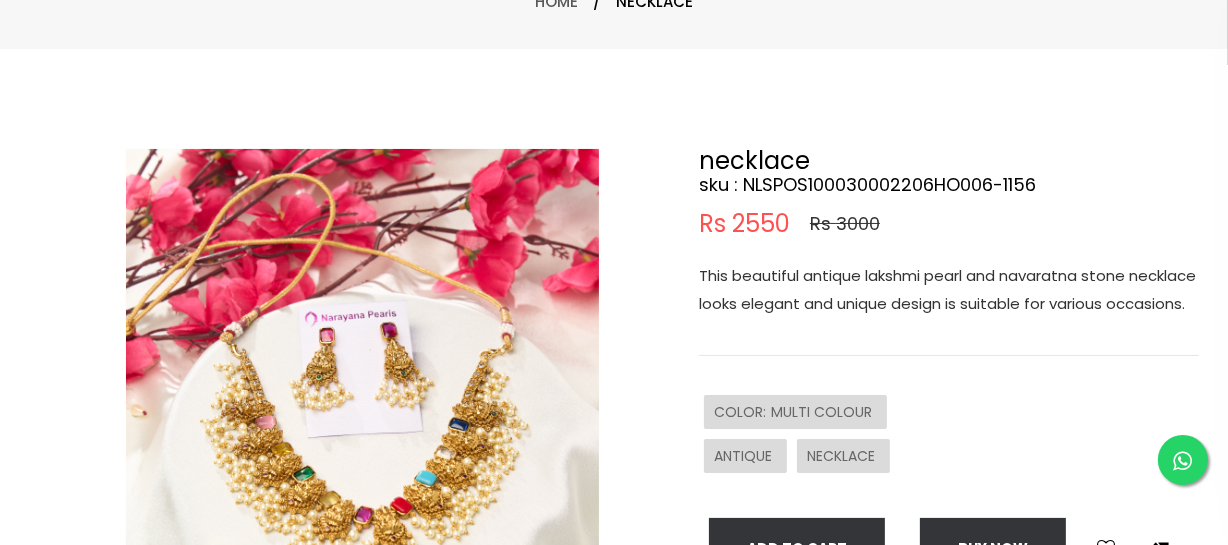 scroll, scrollTop: 0, scrollLeft: 0, axis: both 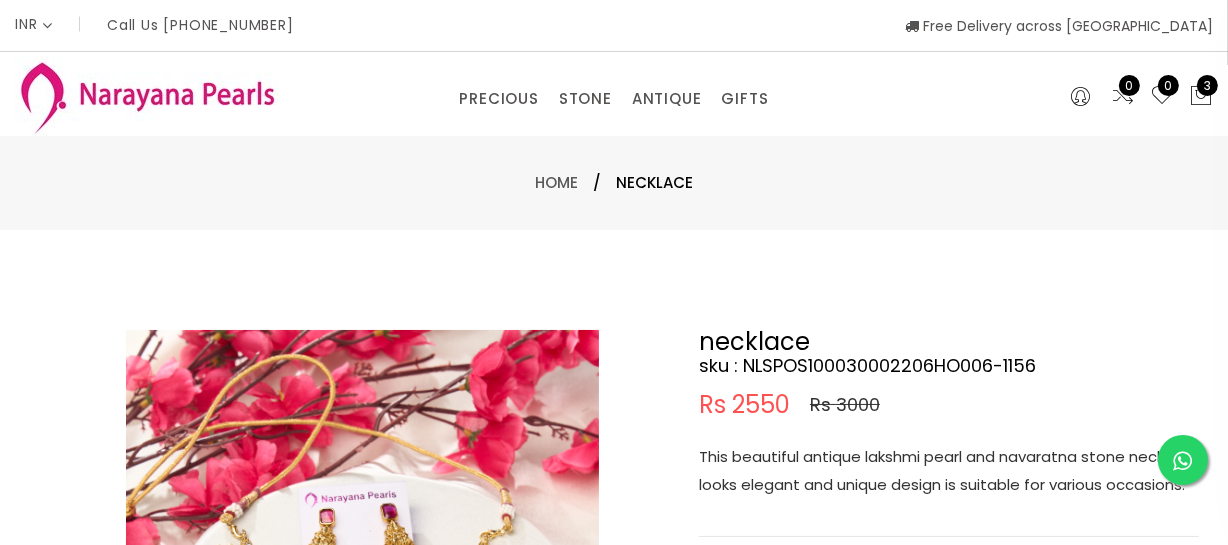 click on "This beautiful antique lakshmi pearl and navaratna stone necklace looks elegant and unique design is suitable for various occasions." at bounding box center [949, 471] 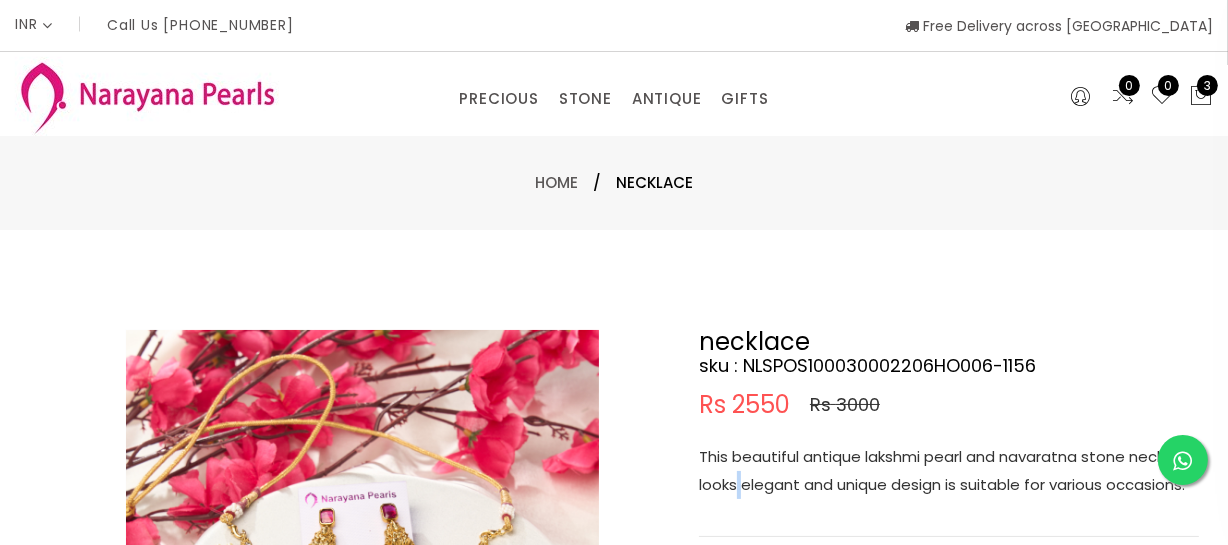 click on "This beautiful antique lakshmi pearl and navaratna stone necklace looks elegant and unique design is suitable for various occasions." at bounding box center [949, 471] 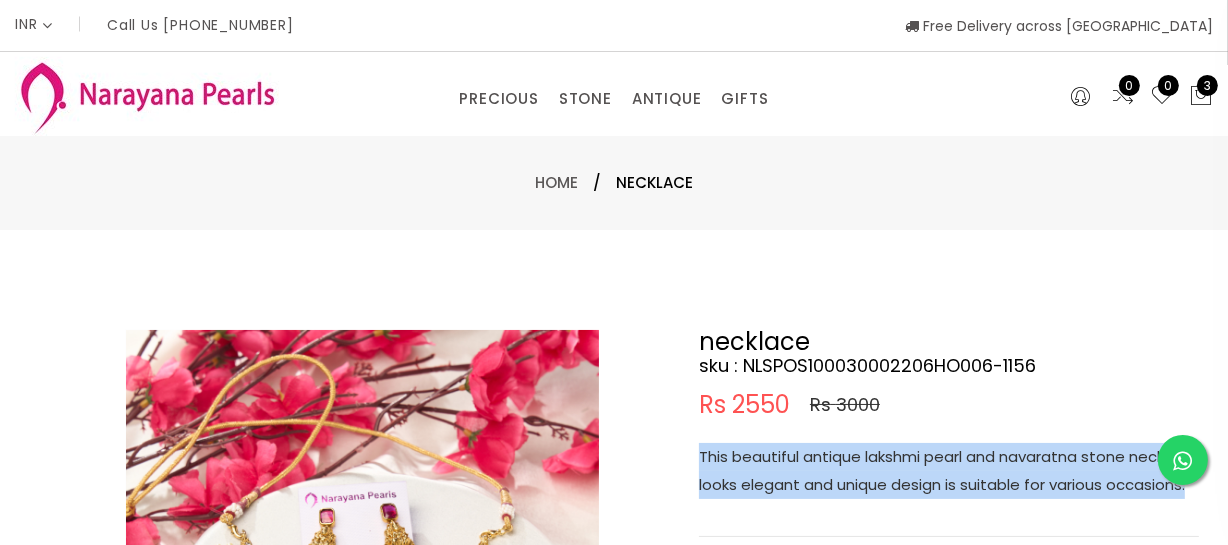 click on "This beautiful antique lakshmi pearl and navaratna stone necklace looks elegant and unique design is suitable for various occasions." at bounding box center (949, 471) 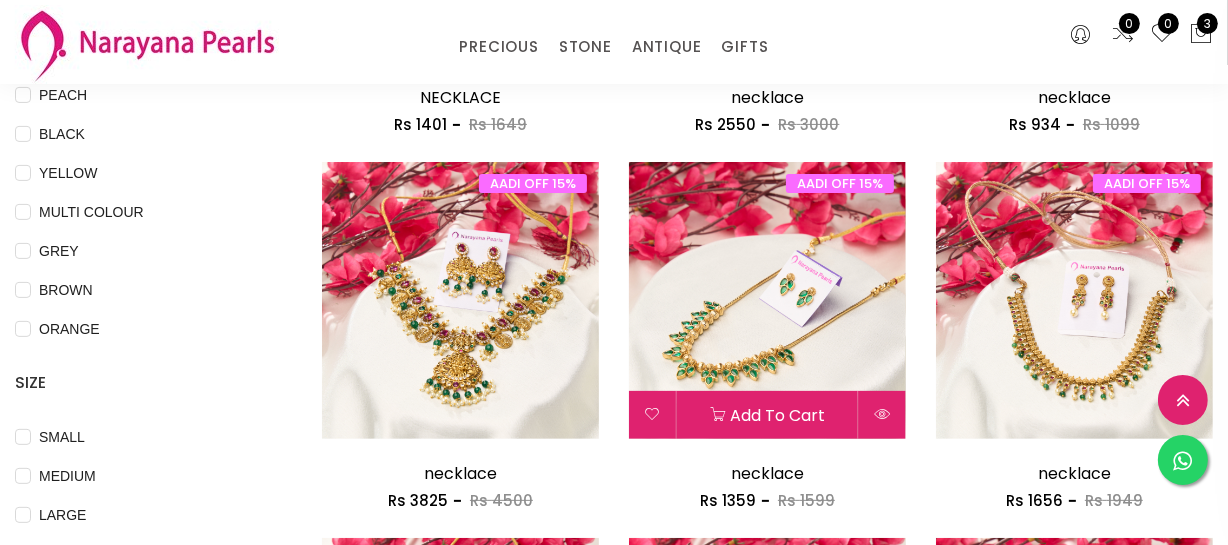 scroll, scrollTop: 727, scrollLeft: 0, axis: vertical 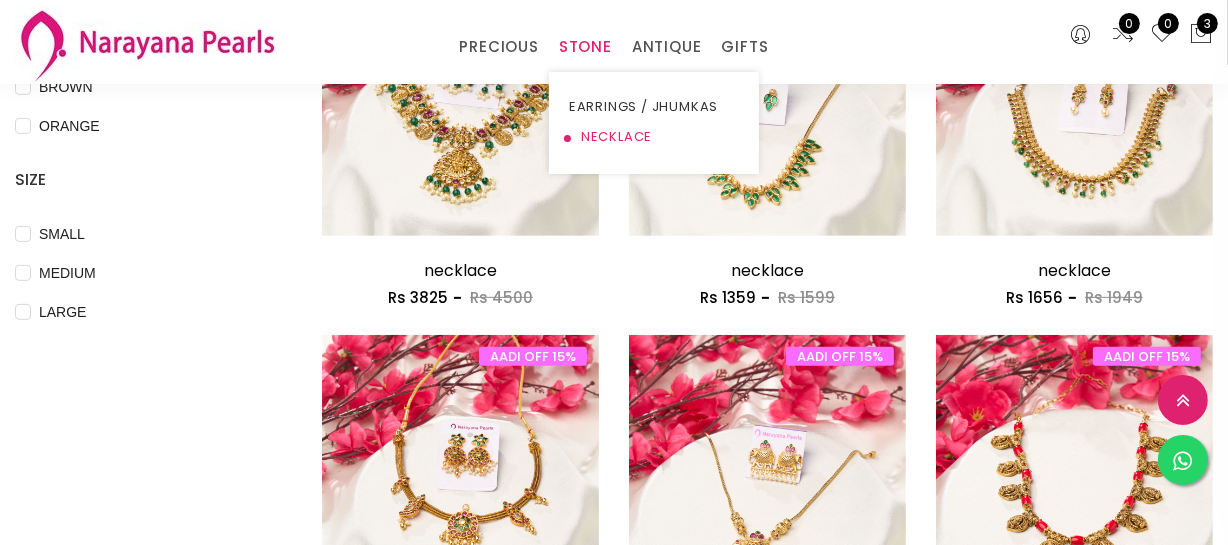 click on "NECKLACE" at bounding box center (654, 137) 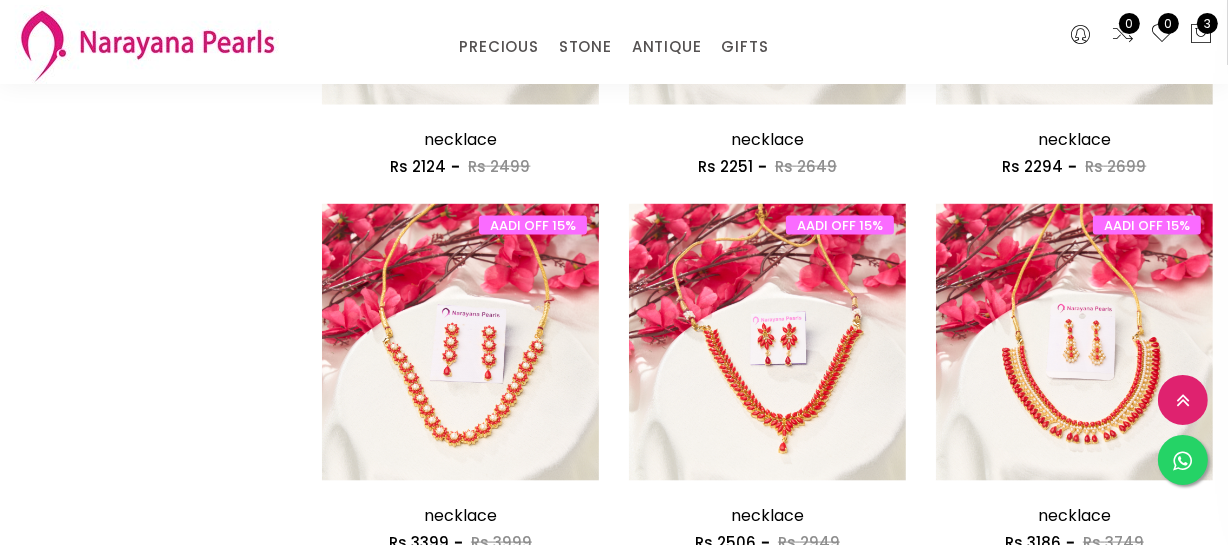 scroll, scrollTop: 2363, scrollLeft: 0, axis: vertical 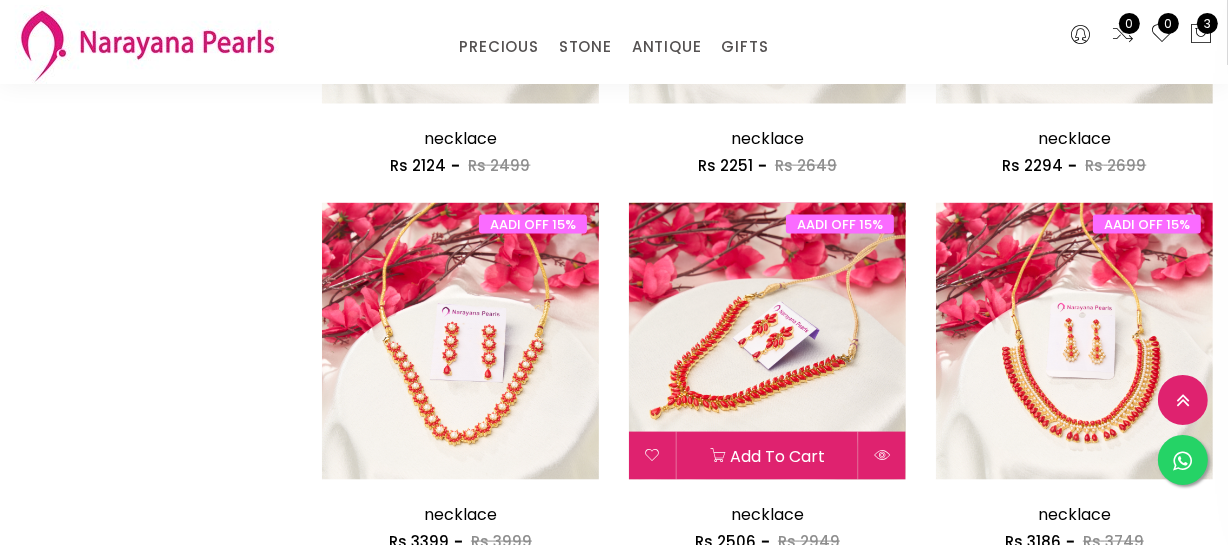 click at bounding box center (767, 341) 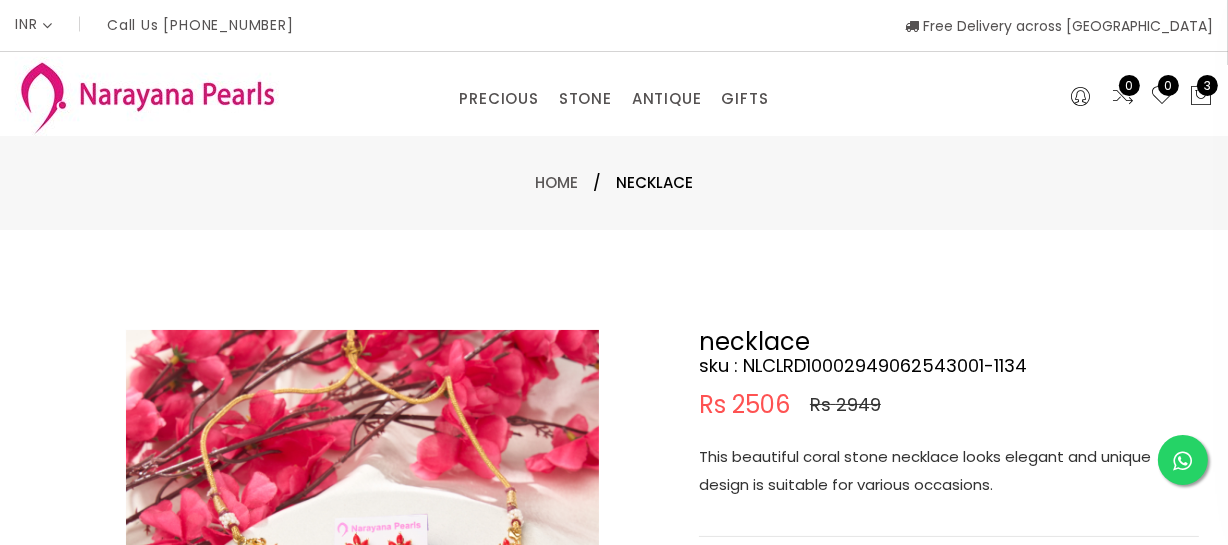 click on "This beautiful coral stone necklace looks elegant and unique design is suitable for various occasions." at bounding box center (949, 471) 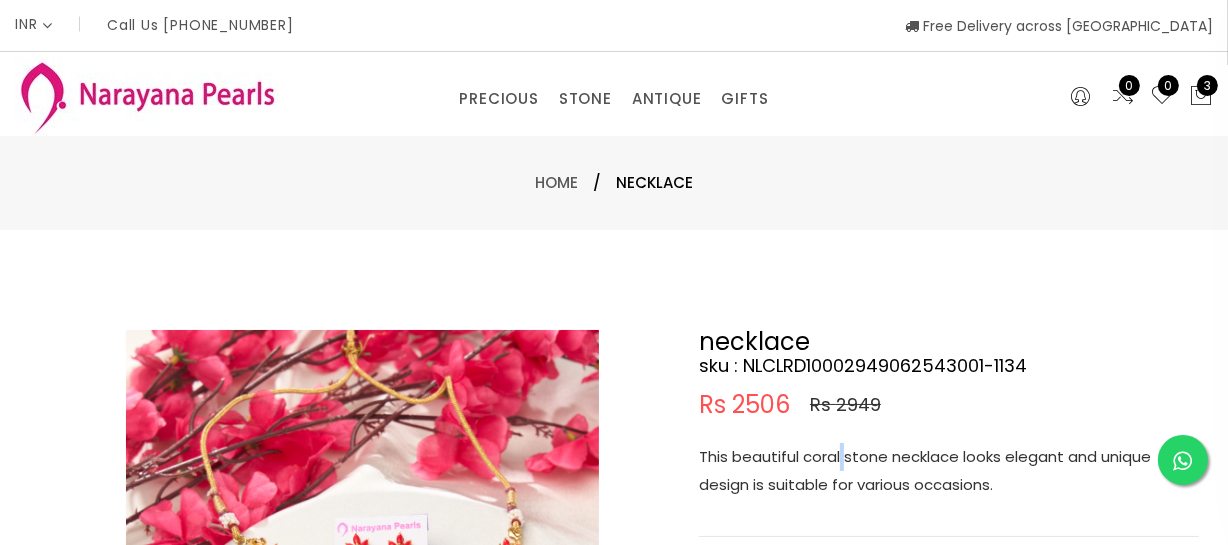 click on "This beautiful coral stone necklace looks elegant and unique design is suitable for various occasions." at bounding box center (949, 471) 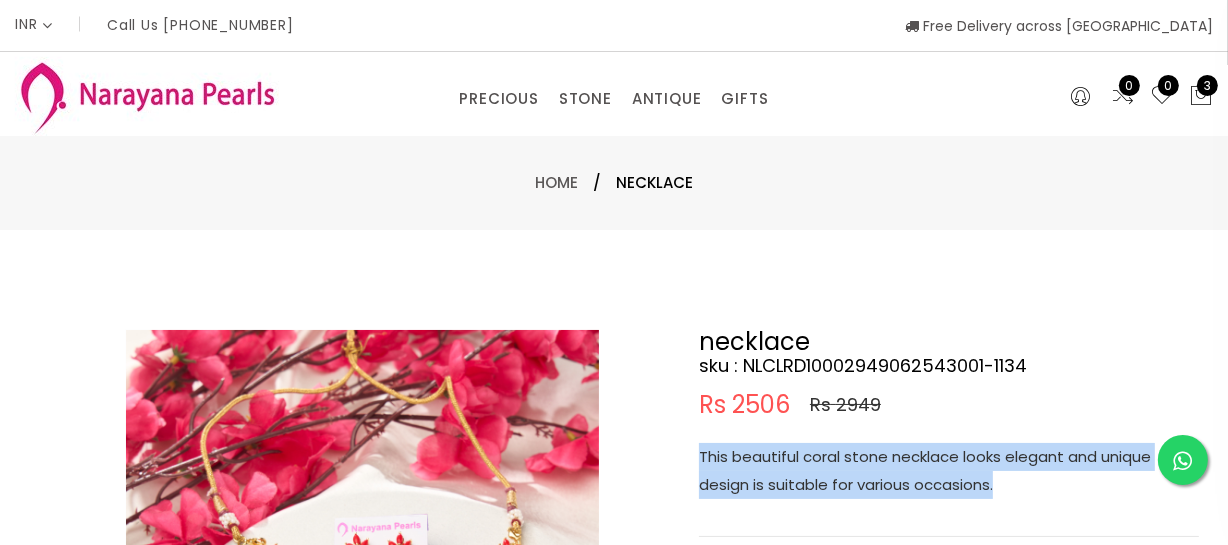 click on "This beautiful coral stone necklace looks elegant and unique design is suitable for various occasions." at bounding box center [949, 471] 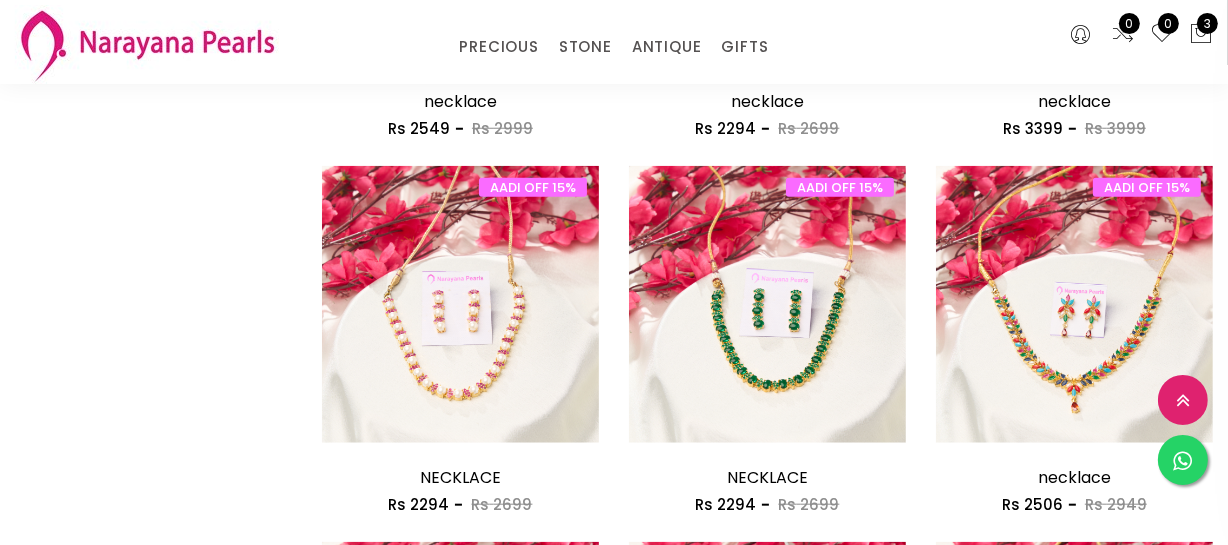 scroll, scrollTop: 1739, scrollLeft: 0, axis: vertical 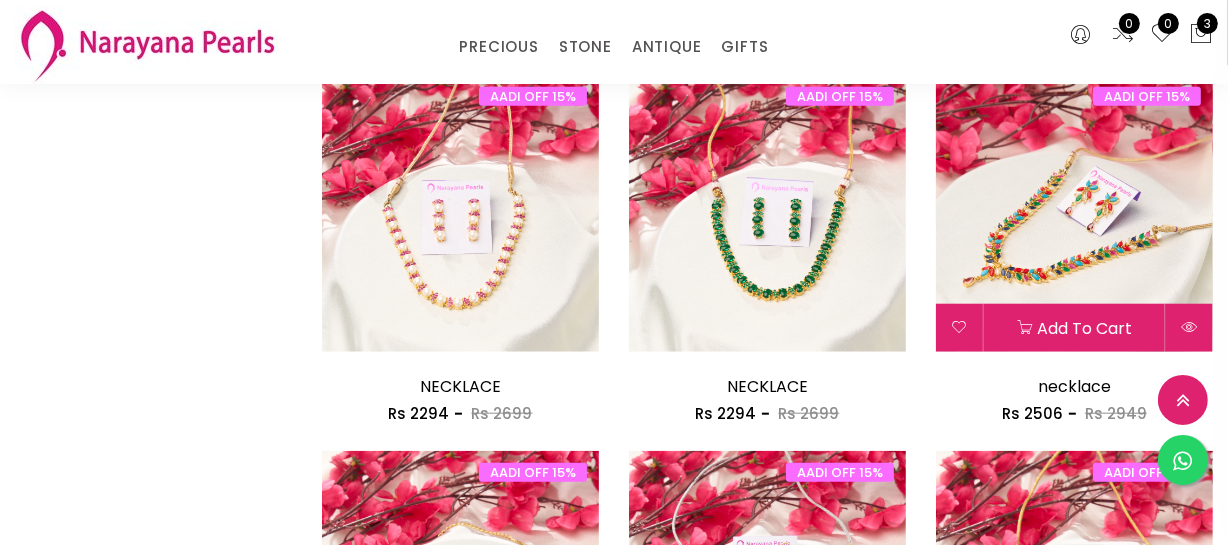 click at bounding box center (1074, 213) 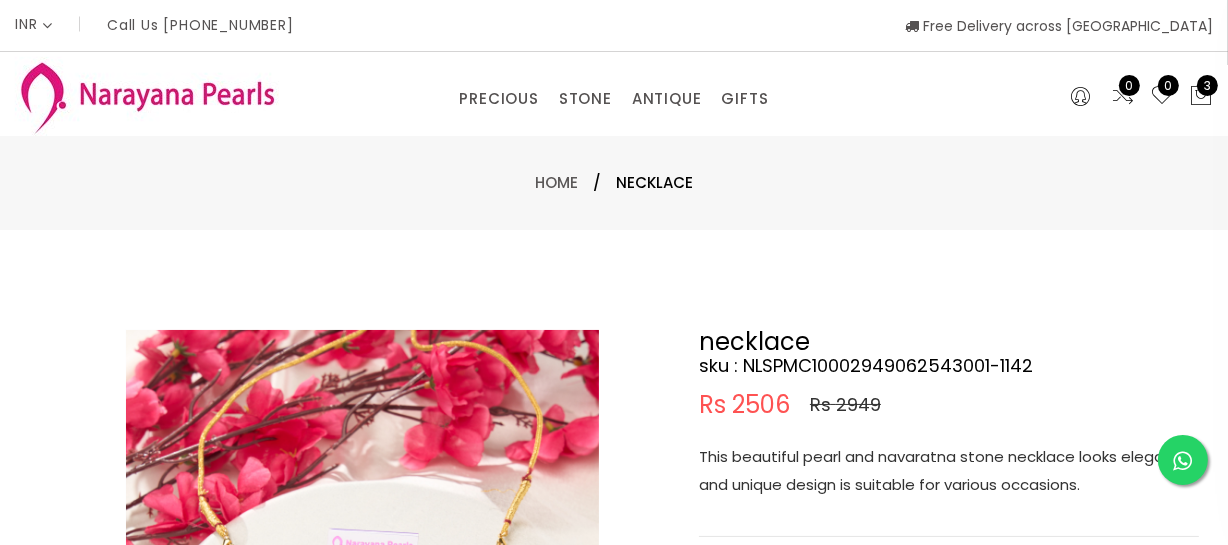 click on "This beautiful pearl and navaratna stone necklace looks elegant and unique design is suitable for various occasions." at bounding box center [949, 471] 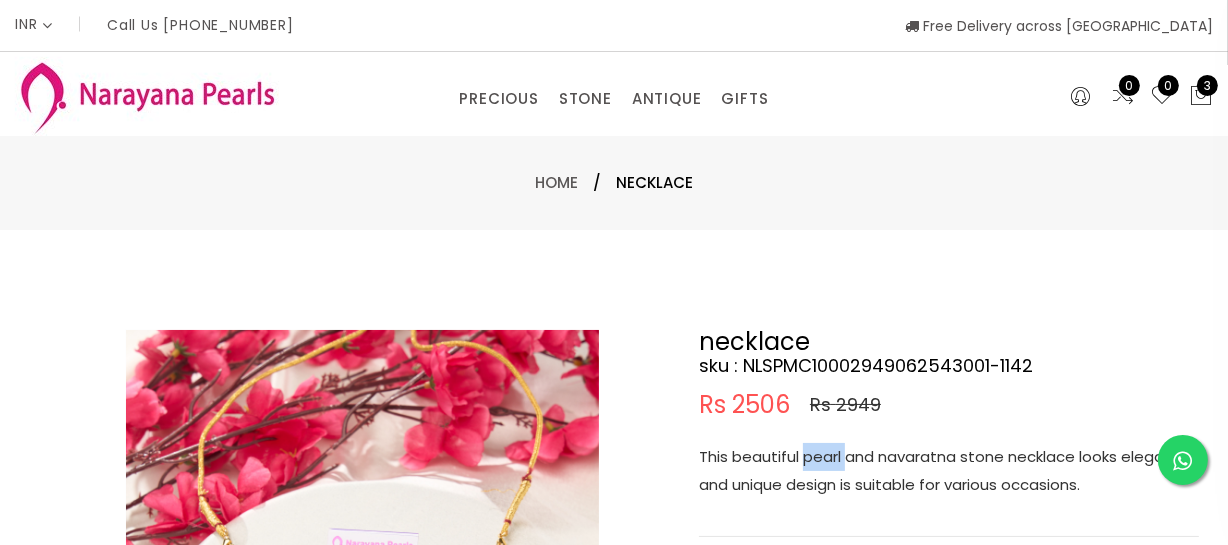 click on "This beautiful pearl and navaratna stone necklace looks elegant and unique design is suitable for various occasions." at bounding box center (949, 471) 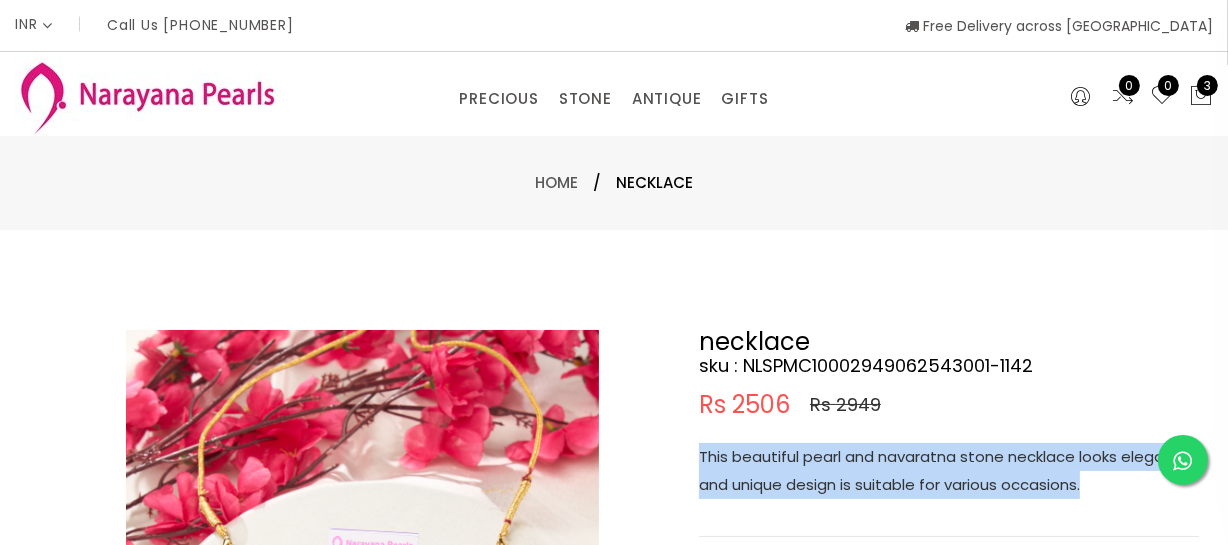 click on "This beautiful pearl and navaratna stone necklace looks elegant and unique design is suitable for various occasions." at bounding box center (949, 471) 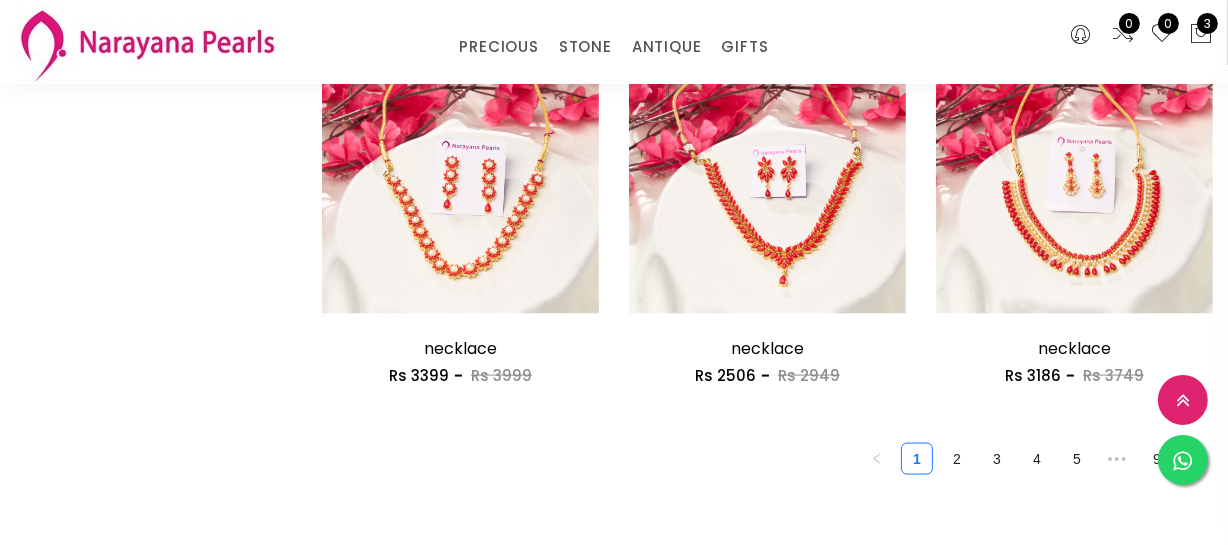 scroll, scrollTop: 2636, scrollLeft: 0, axis: vertical 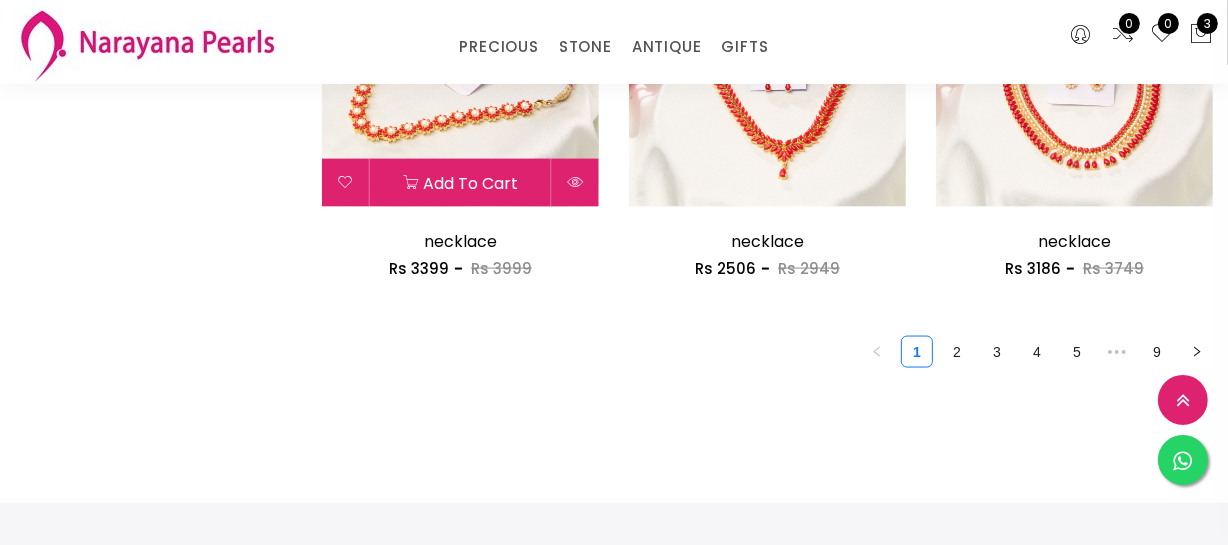 click at bounding box center (460, 68) 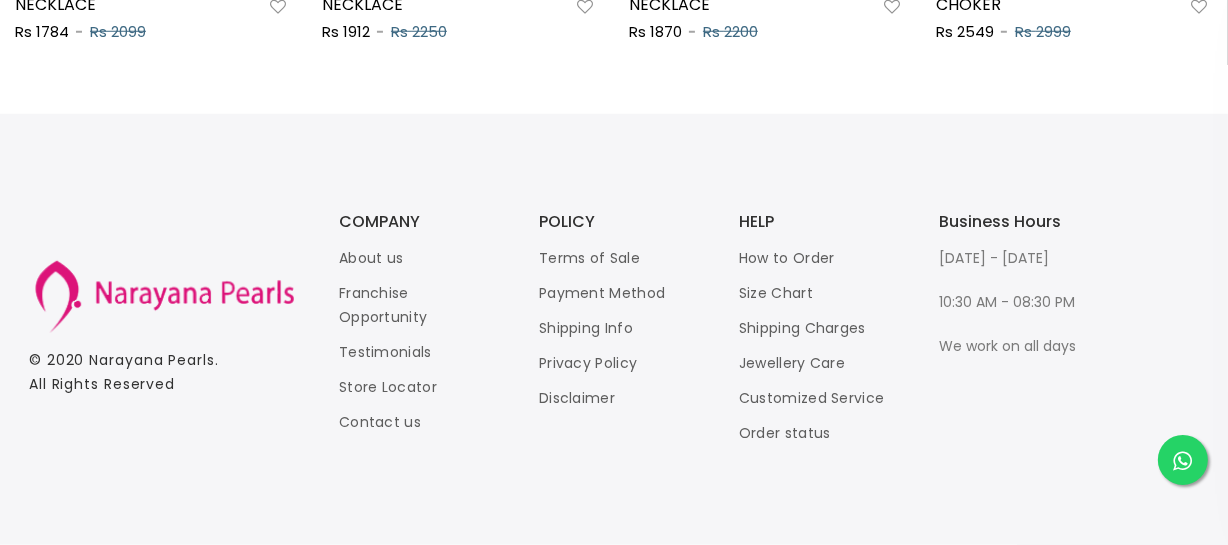 scroll, scrollTop: 0, scrollLeft: 0, axis: both 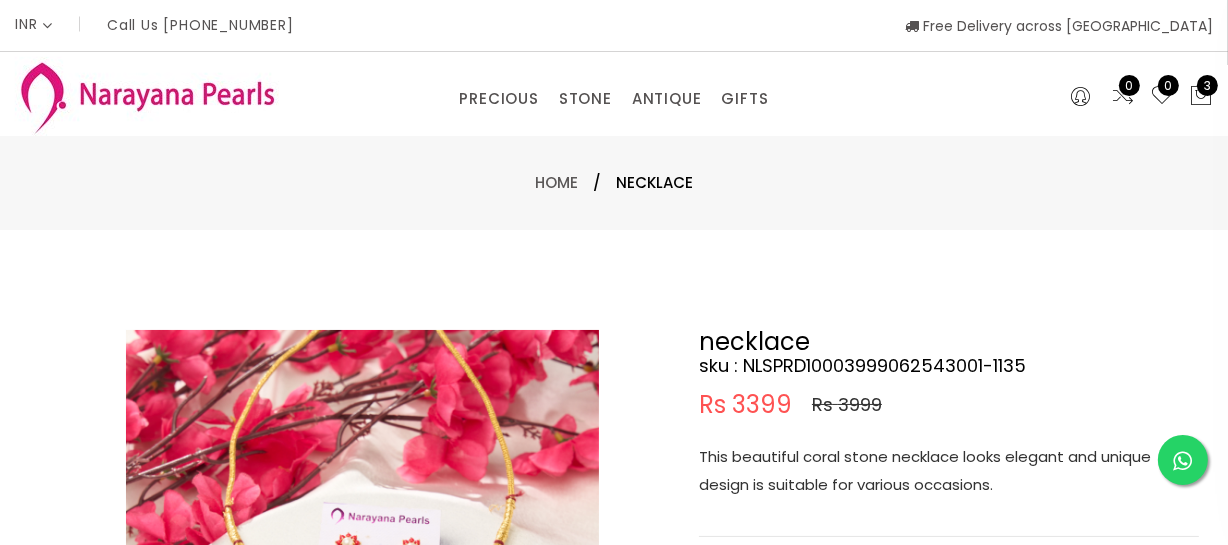 click on "This beautiful coral stone necklace looks elegant and unique design is suitable for various occasions." at bounding box center [949, 471] 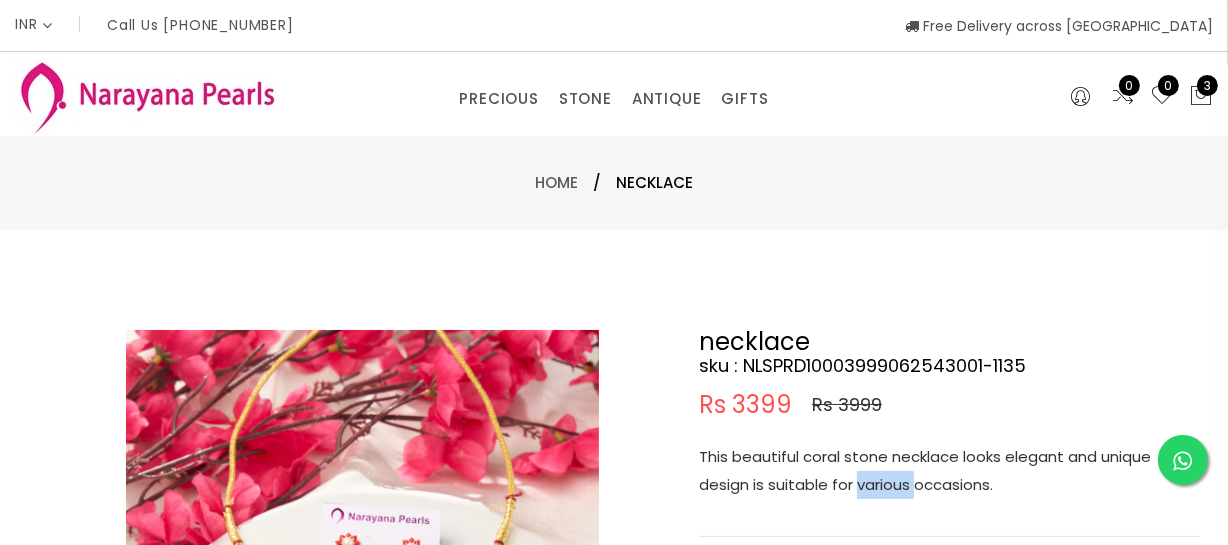 click on "This beautiful coral stone necklace looks elegant and unique design is suitable for various occasions." at bounding box center (949, 471) 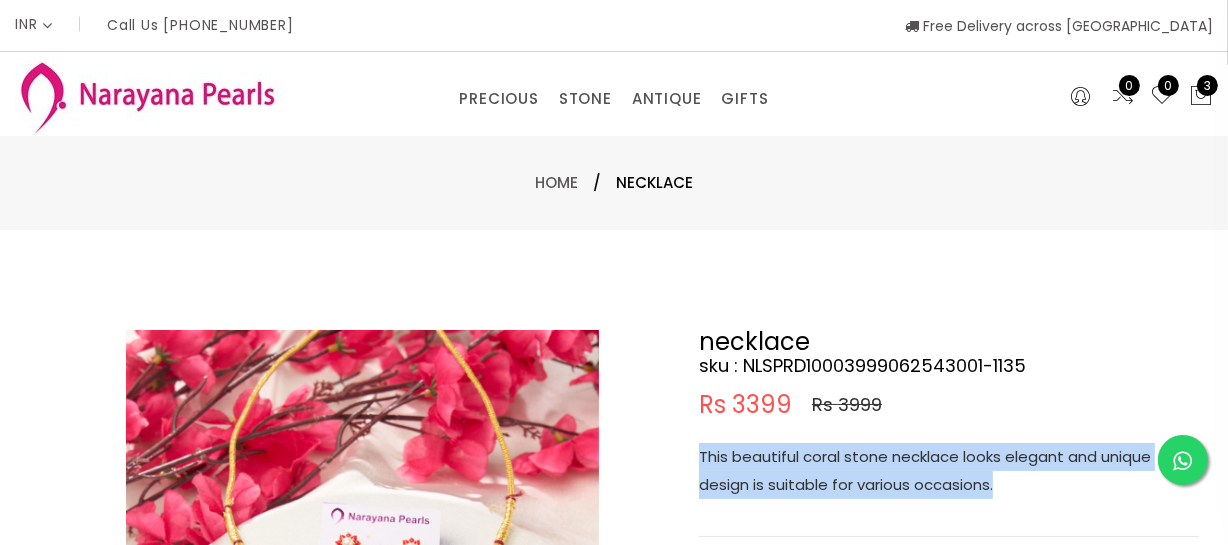 click on "This beautiful coral stone necklace looks elegant and unique design is suitable for various occasions." at bounding box center [949, 471] 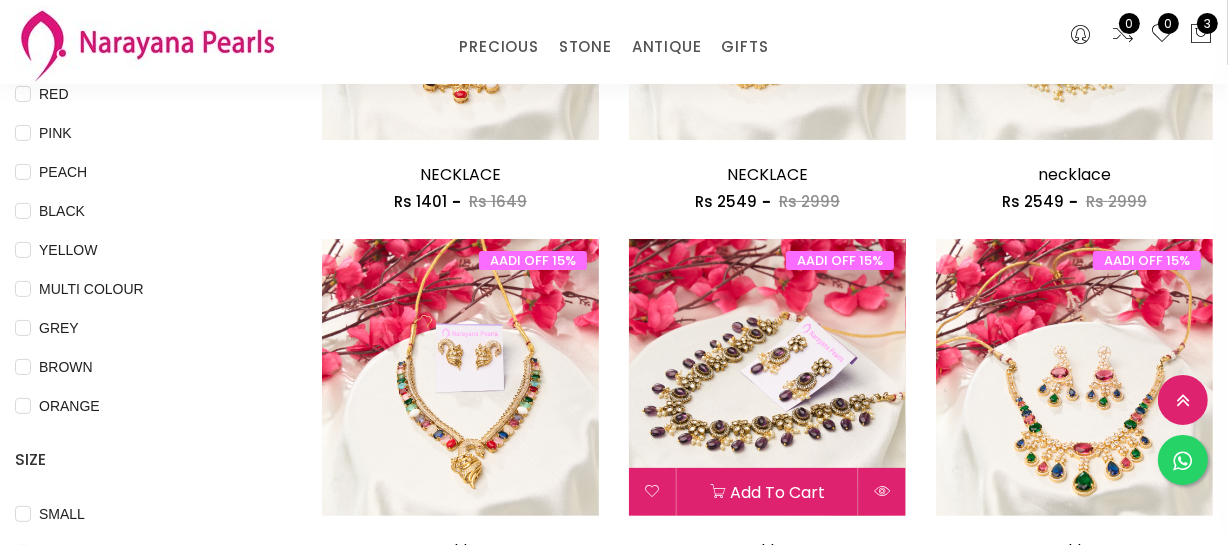 scroll, scrollTop: 466, scrollLeft: 0, axis: vertical 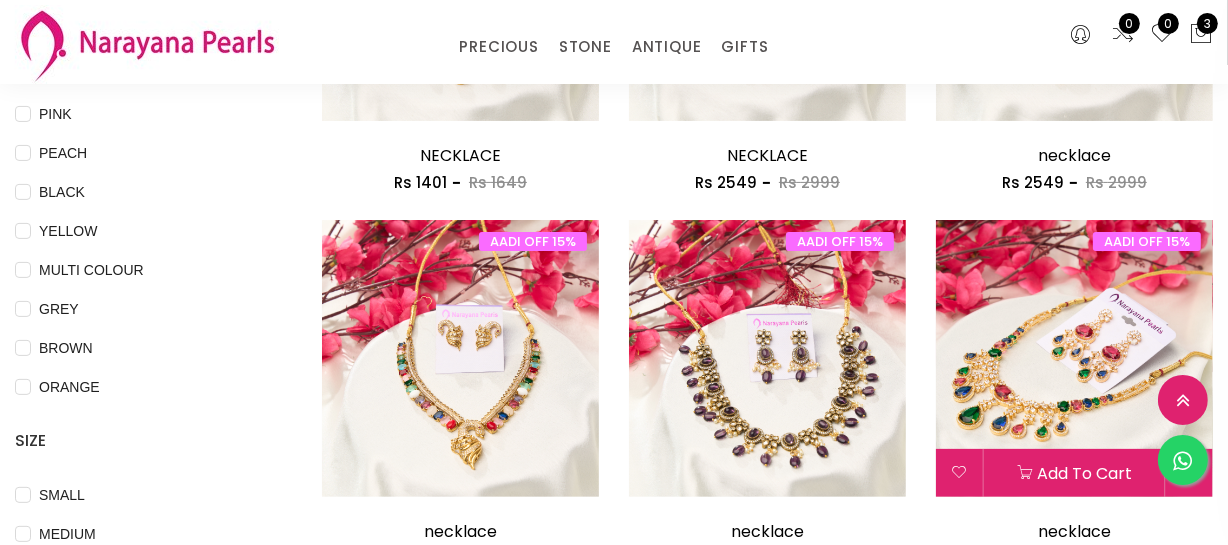 click at bounding box center (1074, 358) 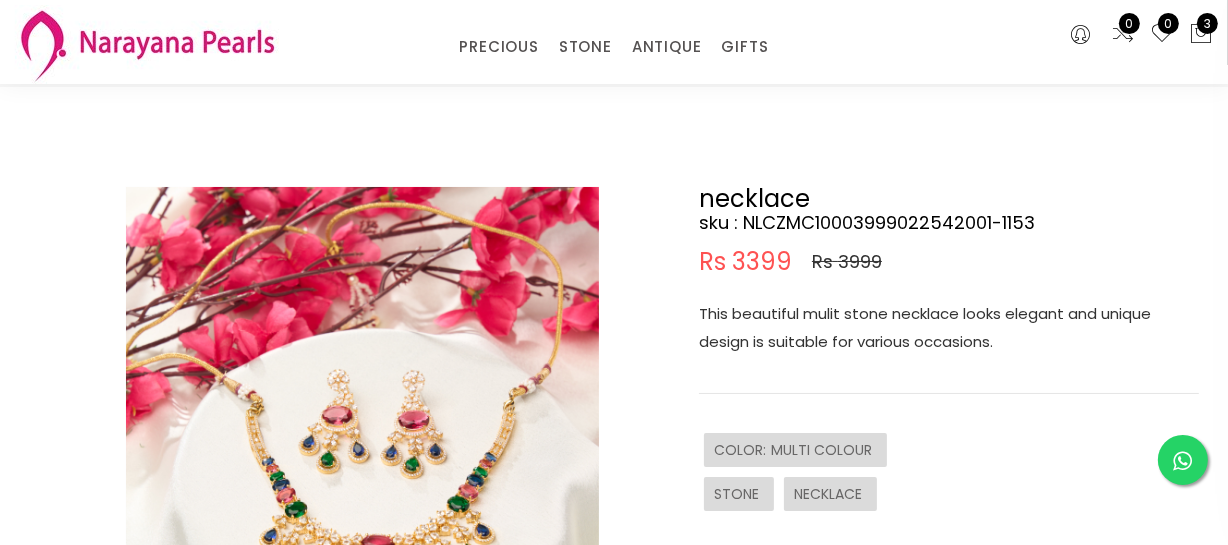 scroll, scrollTop: 90, scrollLeft: 0, axis: vertical 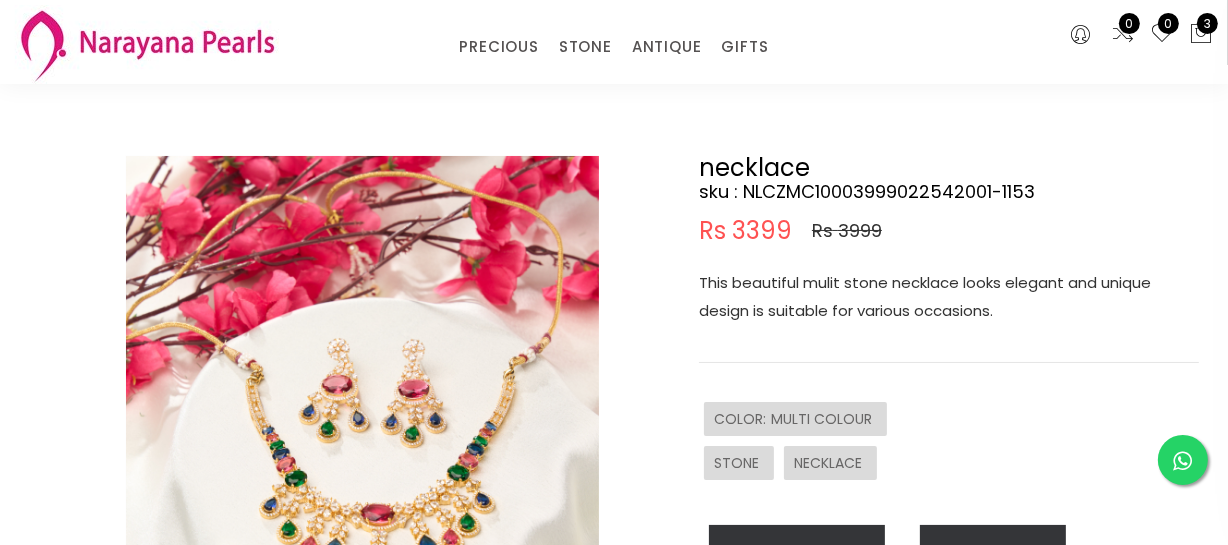 click on "This beautiful mulit stone necklace looks elegant and unique design is suitable for various occasions." at bounding box center (949, 297) 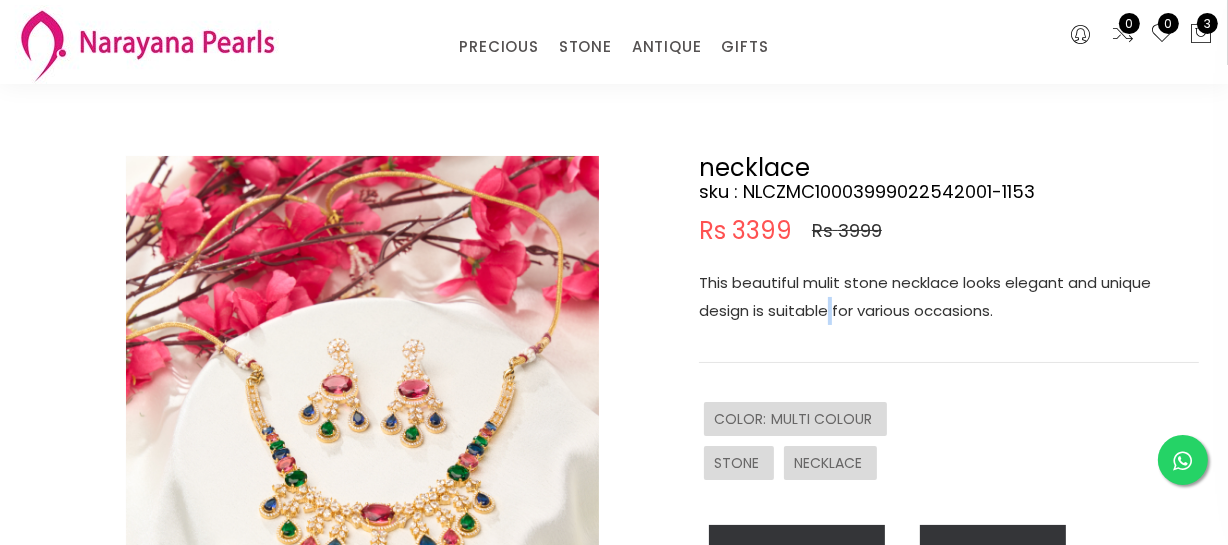 click on "This beautiful mulit stone necklace looks elegant and unique design is suitable for various occasions." at bounding box center (949, 297) 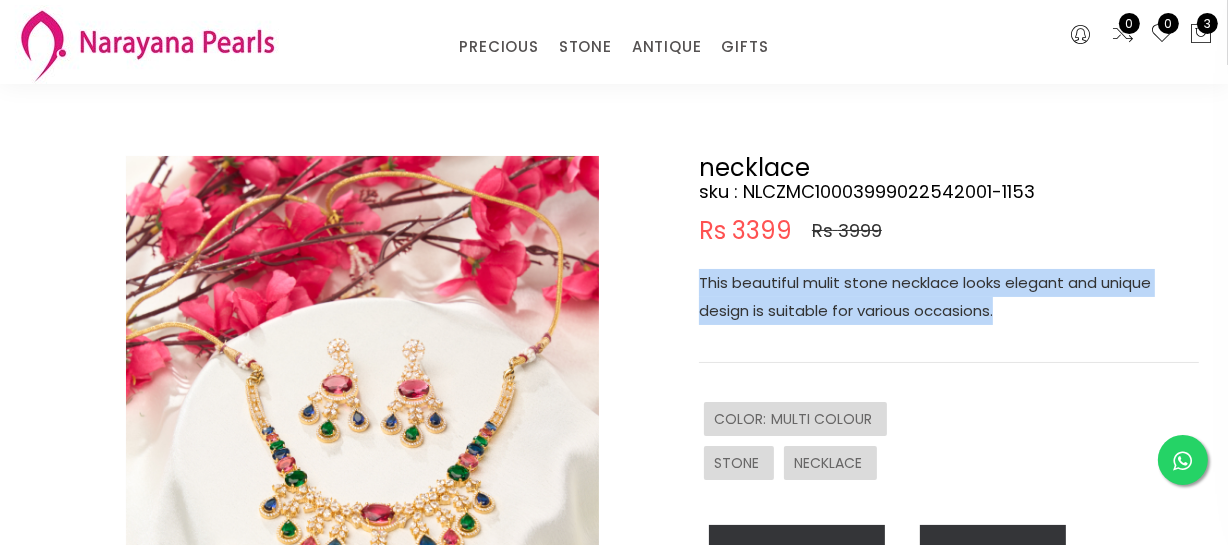 click on "This beautiful mulit stone necklace looks elegant and unique design is suitable for various occasions." at bounding box center (949, 297) 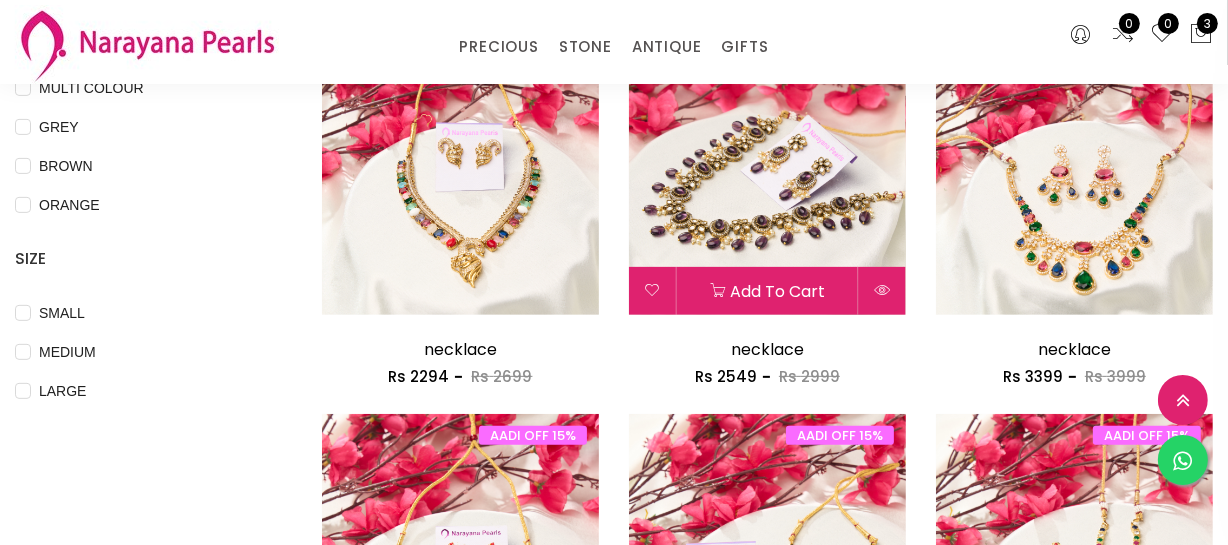scroll, scrollTop: 1193, scrollLeft: 0, axis: vertical 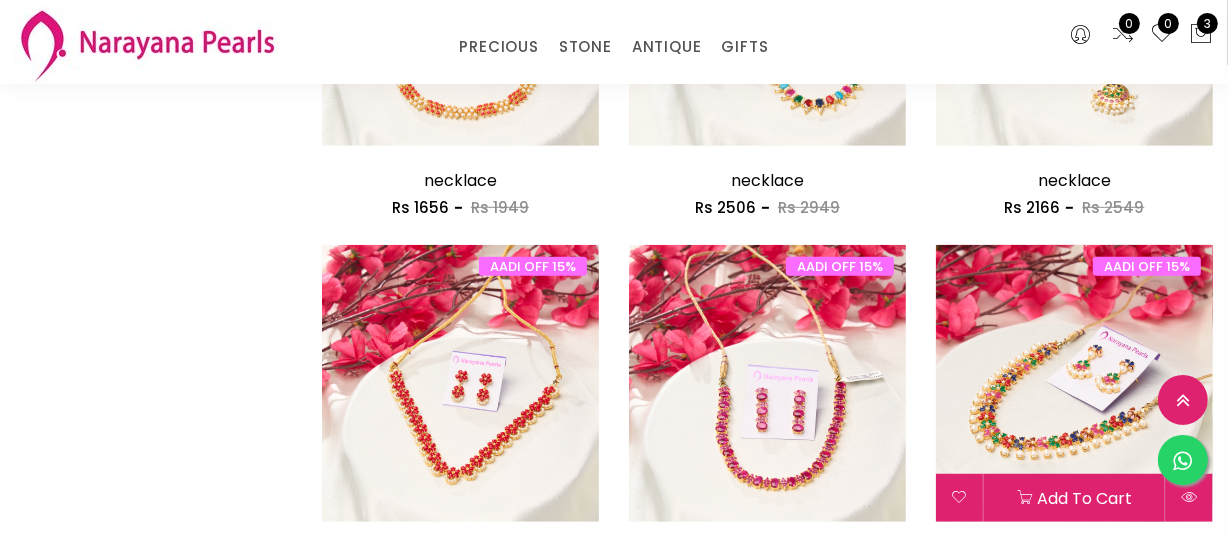 click at bounding box center [1074, 383] 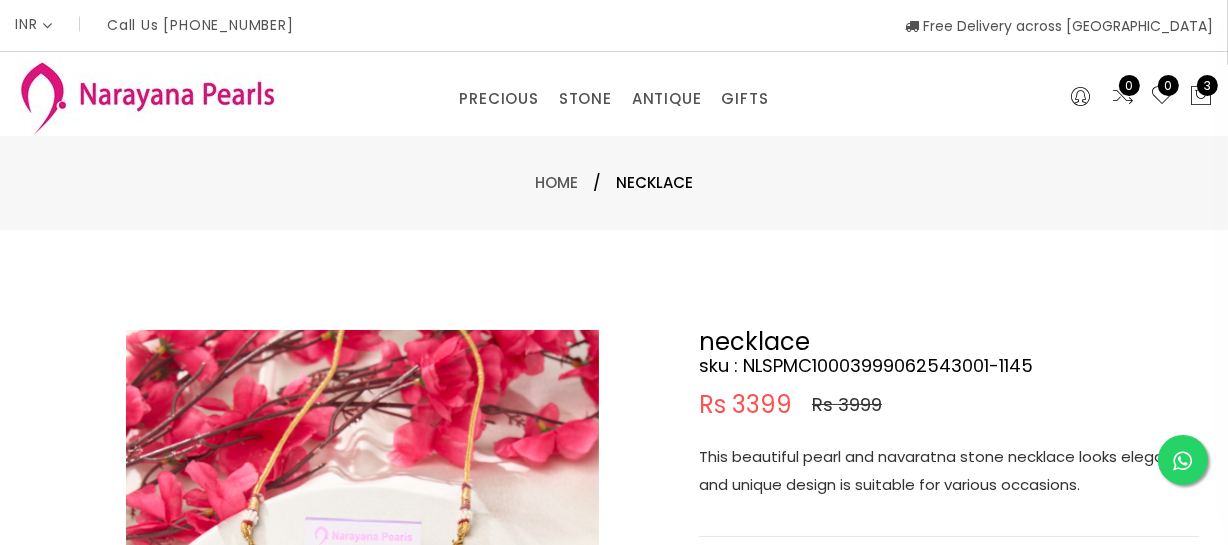 click on "This beautiful pearl and navaratna stone necklace looks elegant and unique design is suitable for various occasions." at bounding box center (949, 471) 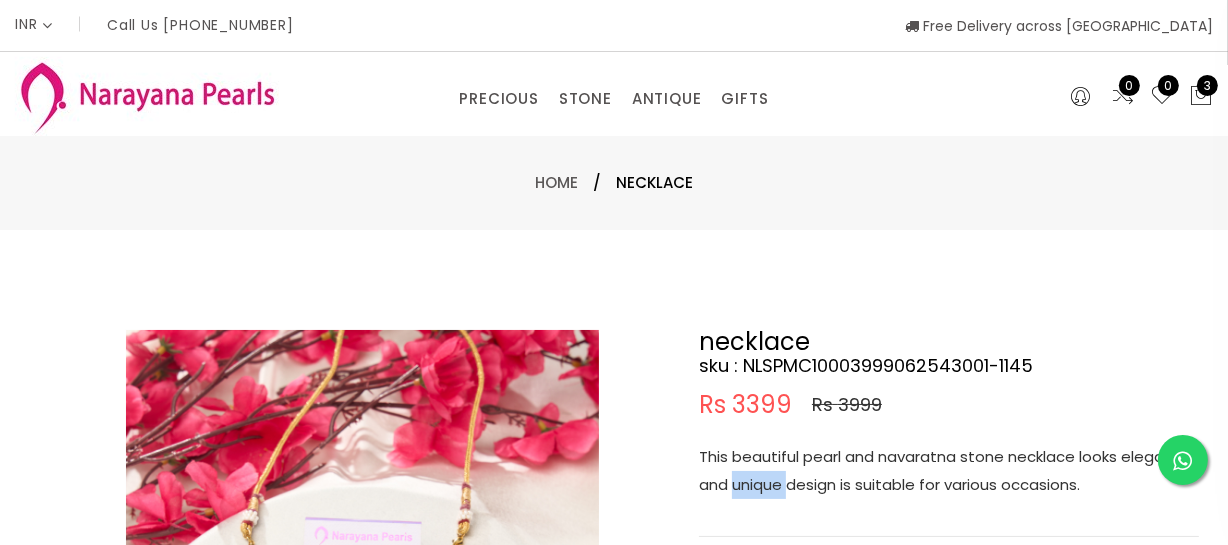 click on "This beautiful pearl and navaratna stone necklace looks elegant and unique design is suitable for various occasions." at bounding box center [949, 471] 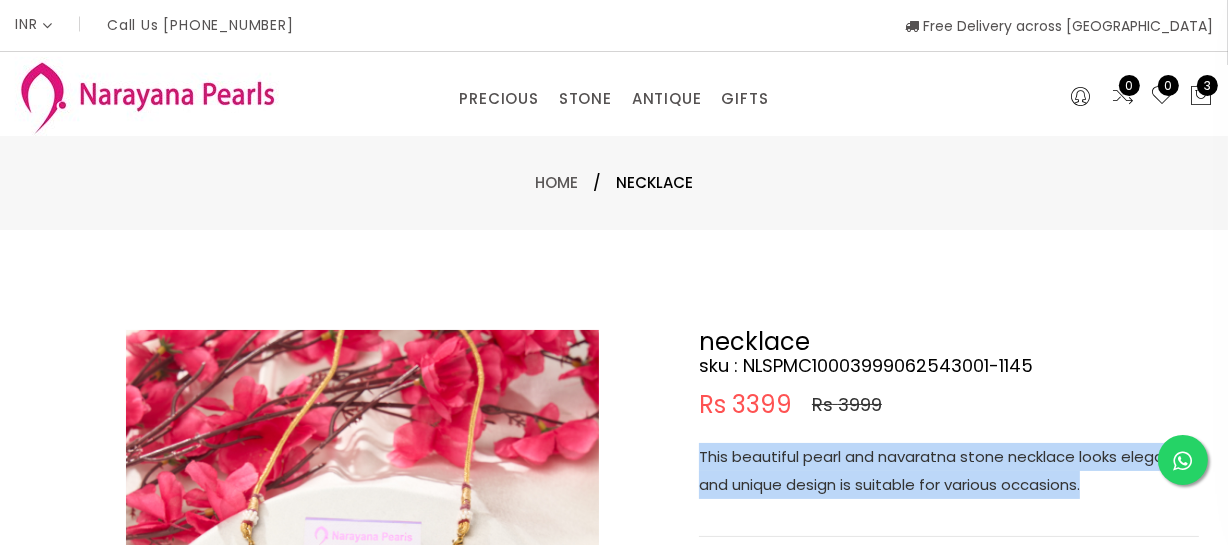 click on "This beautiful pearl and navaratna stone necklace looks elegant and unique design is suitable for various occasions." at bounding box center [949, 471] 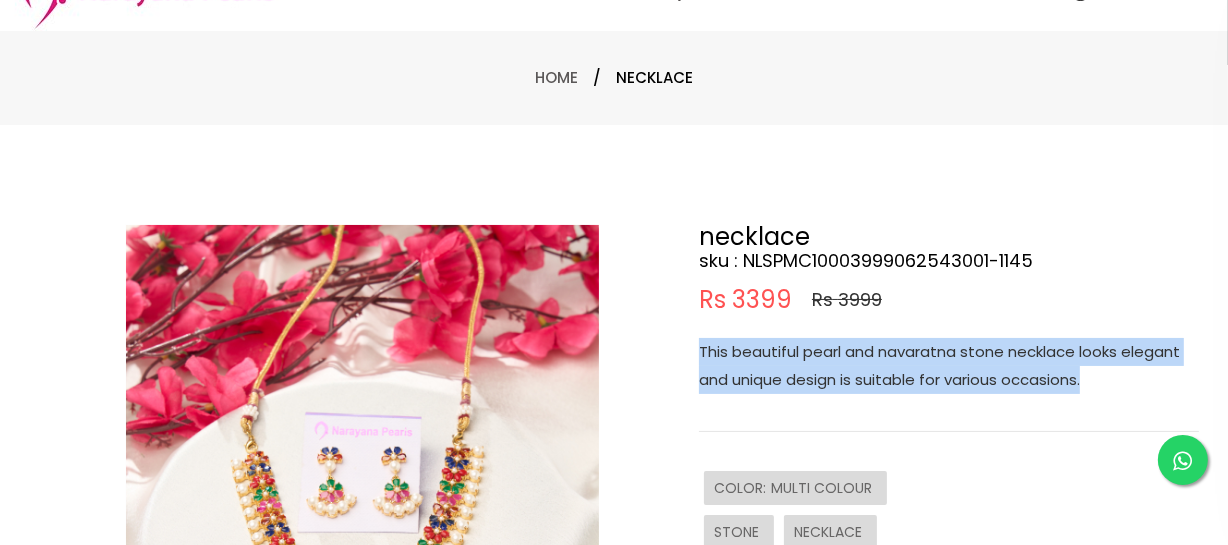 scroll, scrollTop: 181, scrollLeft: 0, axis: vertical 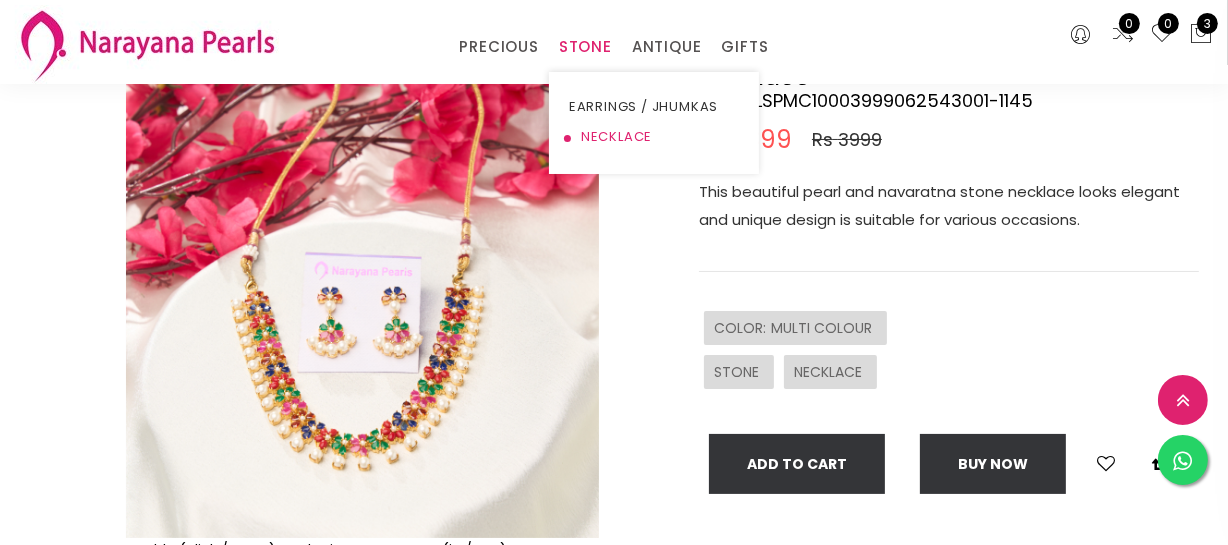click on "NECKLACE" at bounding box center (654, 137) 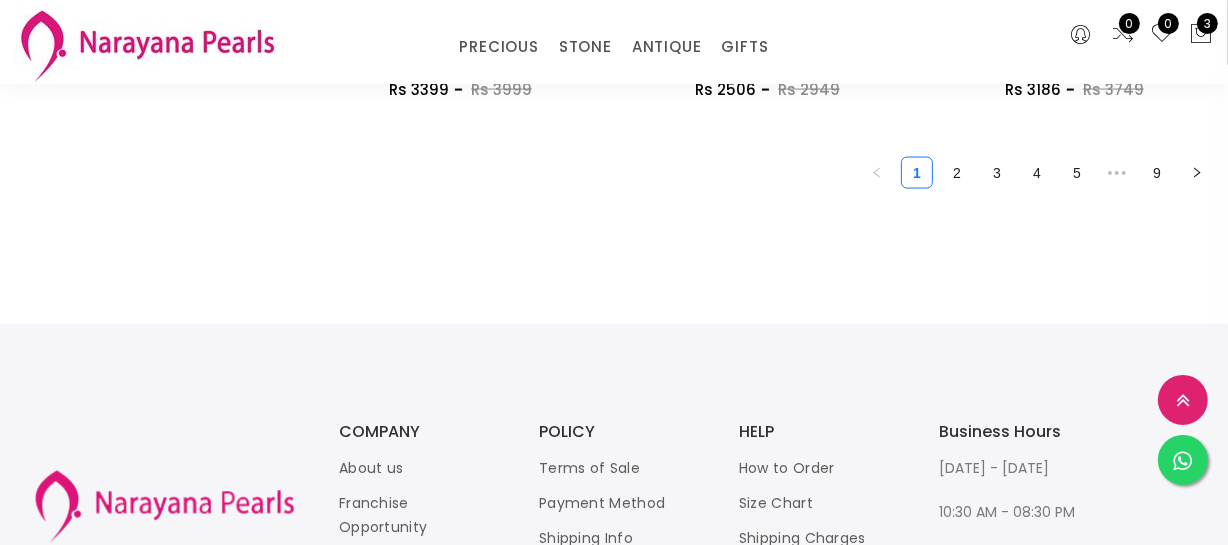 scroll, scrollTop: 2727, scrollLeft: 0, axis: vertical 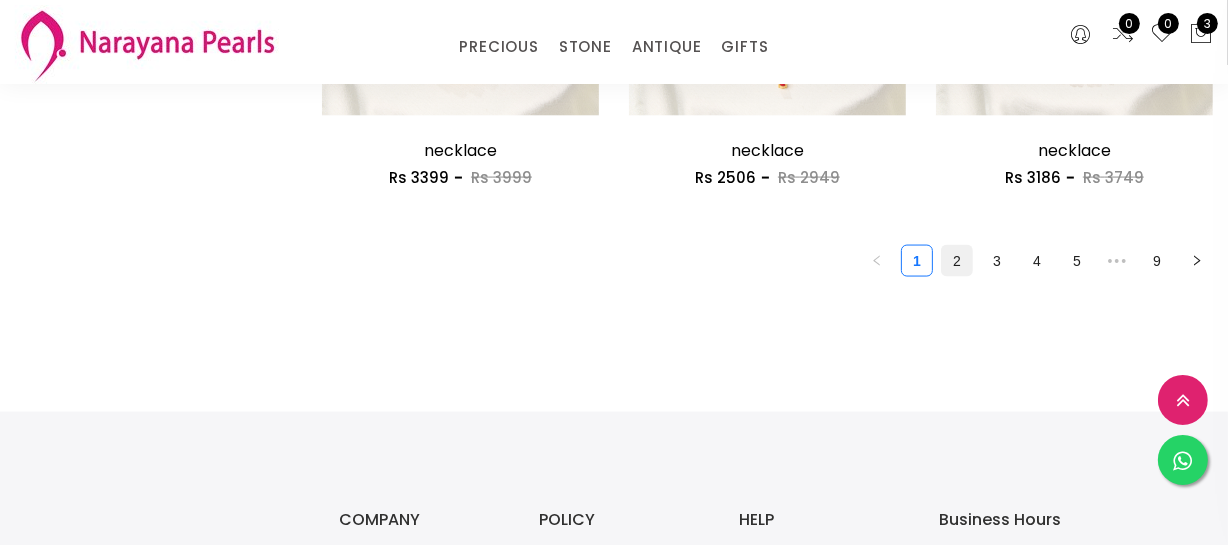 click on "2" at bounding box center (957, 261) 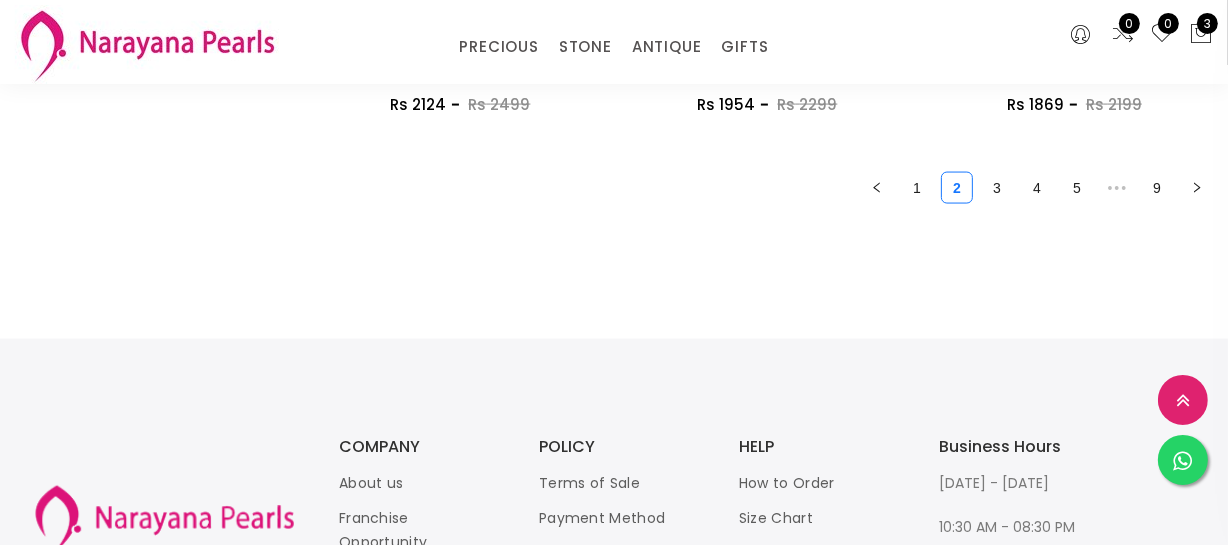 scroll, scrollTop: 2818, scrollLeft: 0, axis: vertical 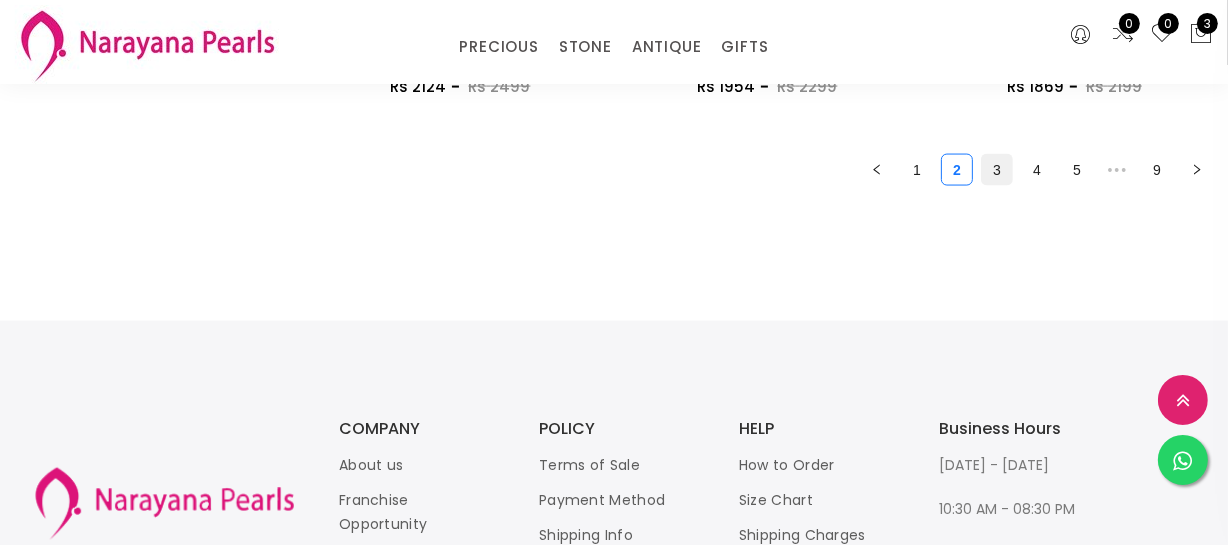 click on "3" at bounding box center (997, 170) 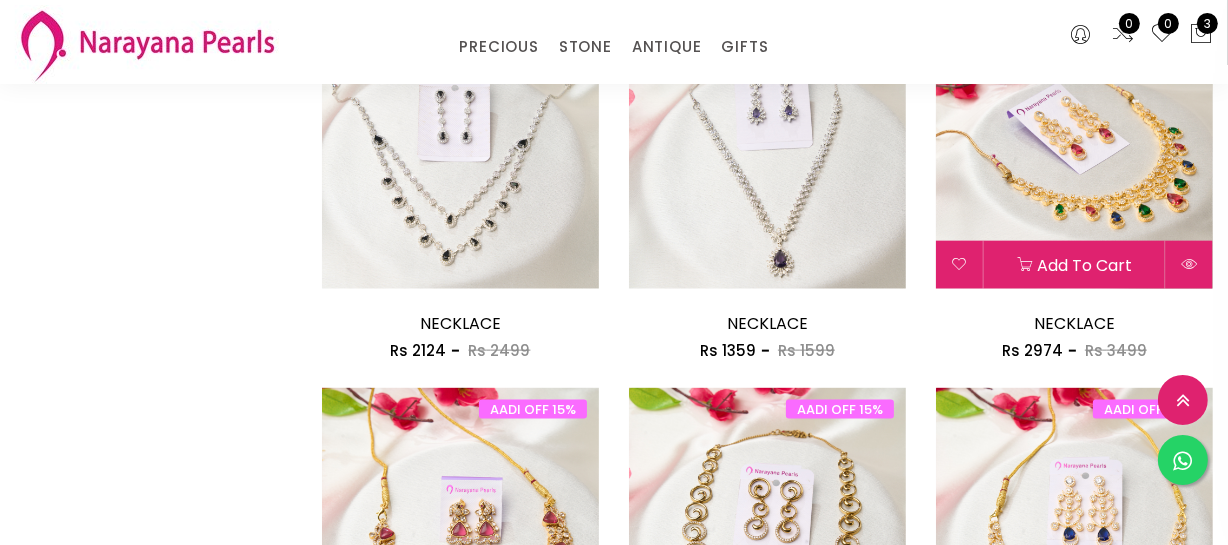 scroll, scrollTop: 2181, scrollLeft: 0, axis: vertical 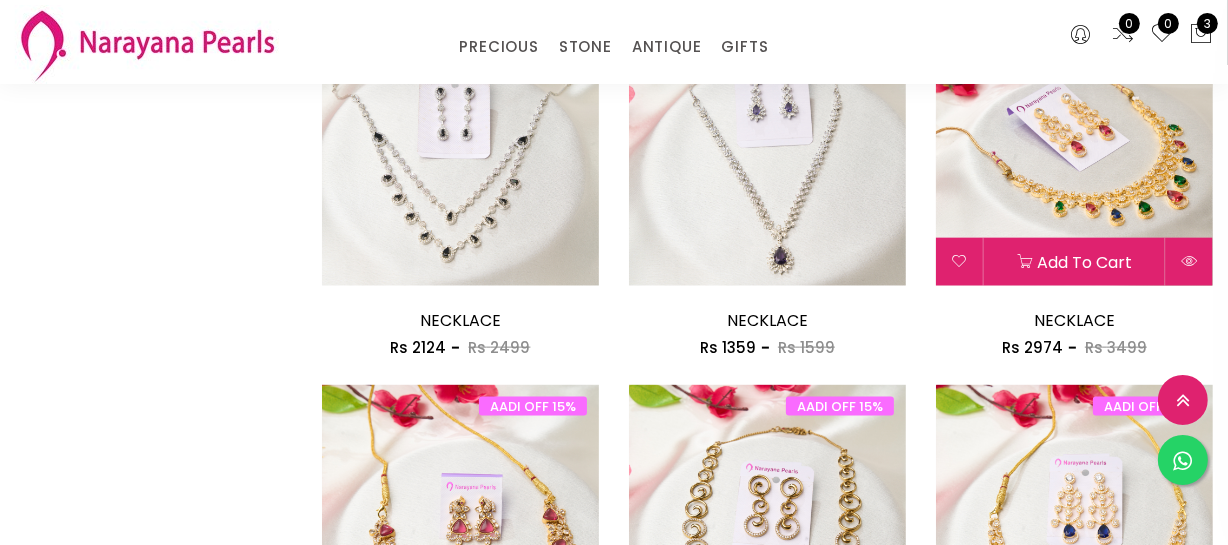 click at bounding box center (1074, 147) 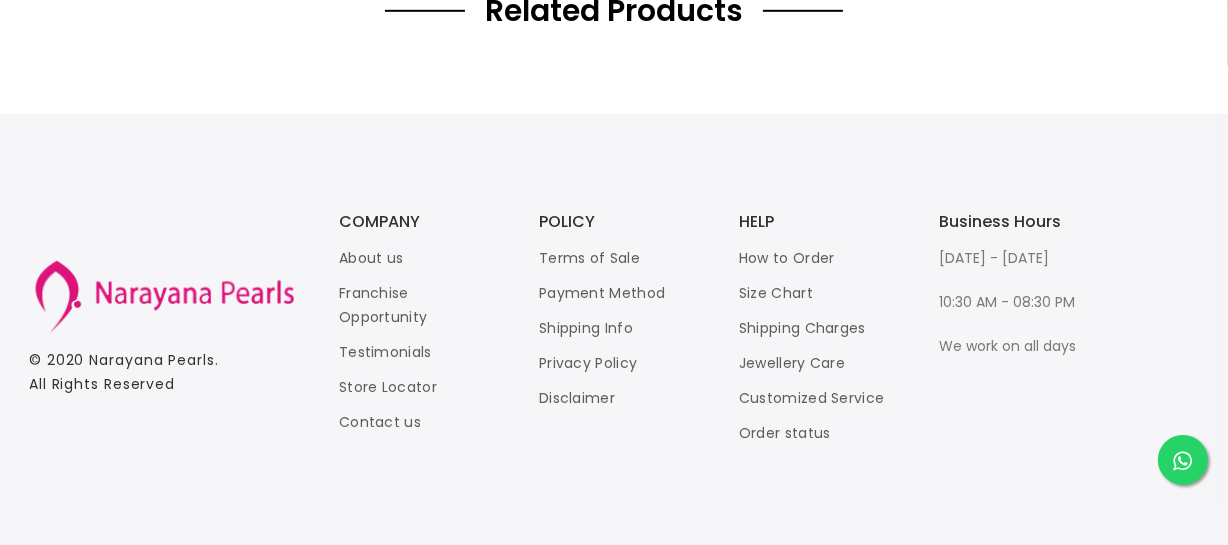 scroll, scrollTop: 0, scrollLeft: 0, axis: both 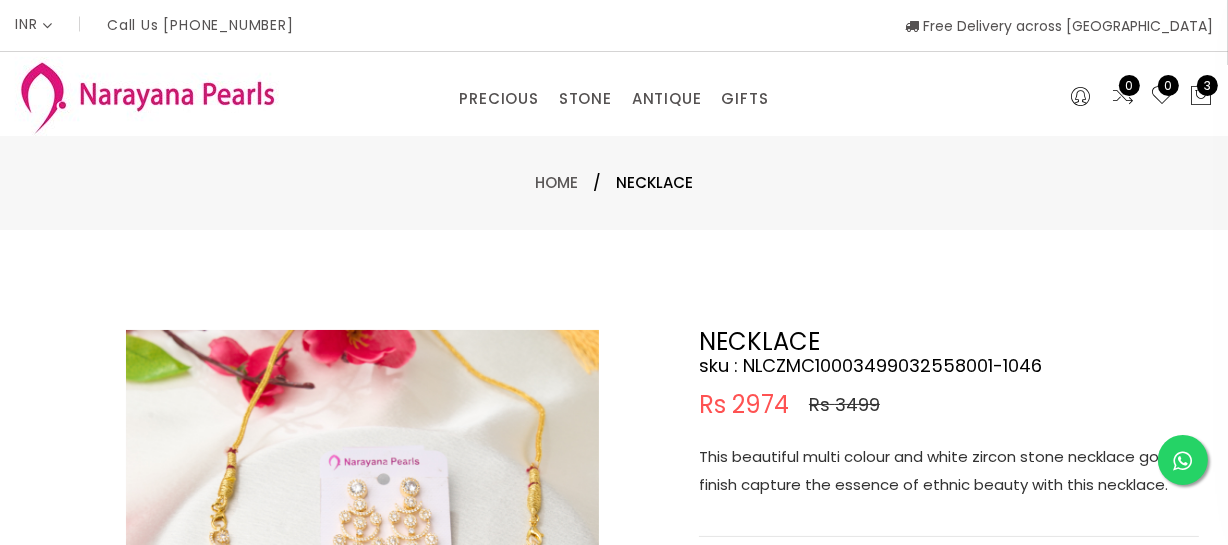 click on "This beautiful multi colour and white zircon stone necklace gold finish capture the essence of ethnic beauty with this necklace." at bounding box center (949, 471) 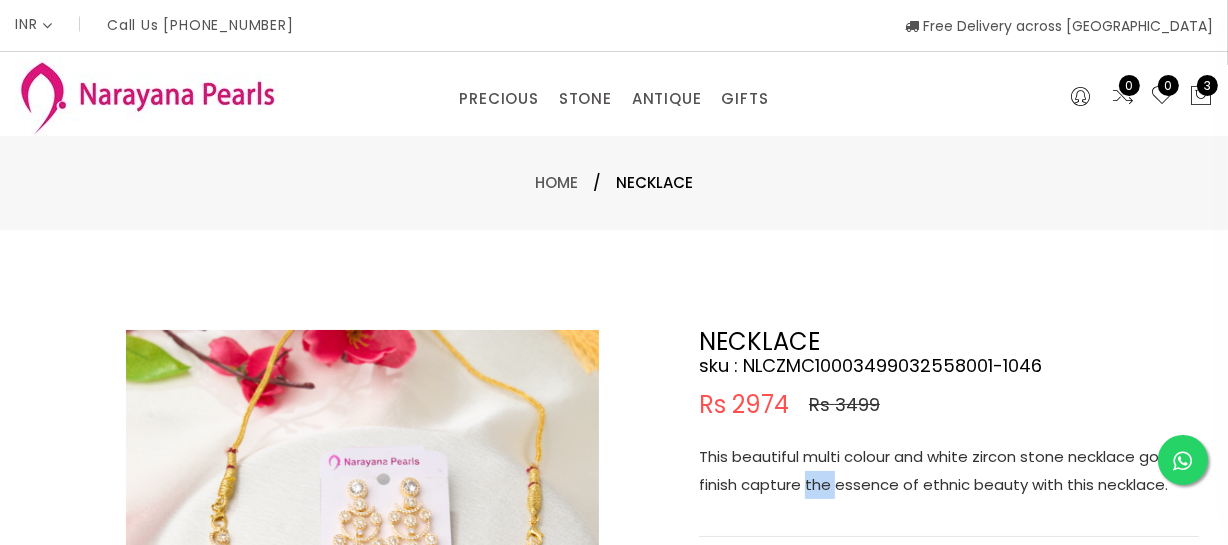 click on "This beautiful multi colour and white zircon stone necklace gold finish capture the essence of ethnic beauty with this necklace." at bounding box center (949, 471) 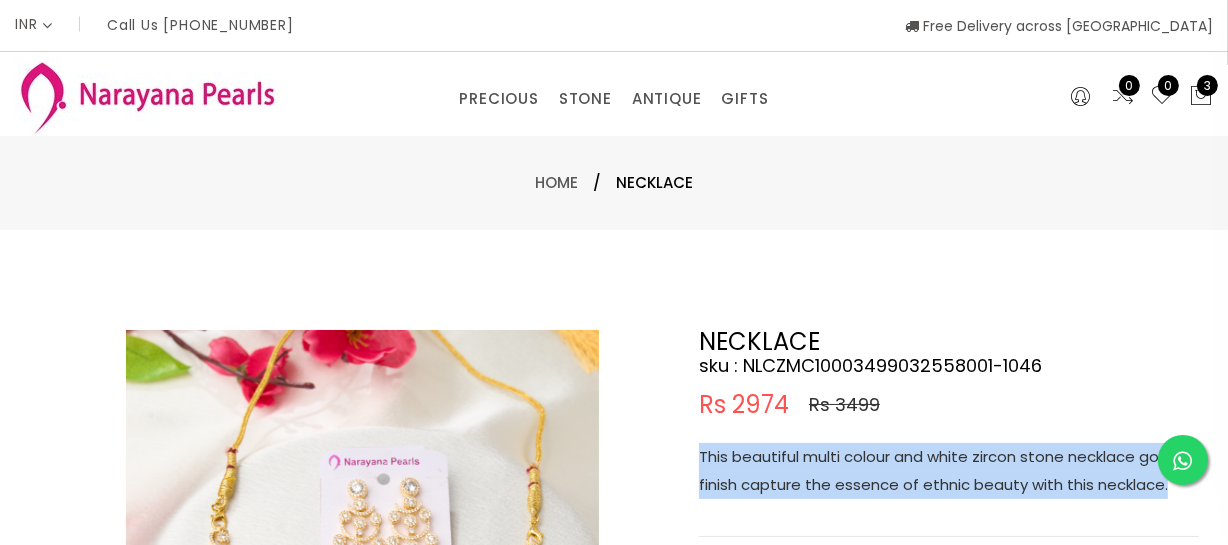 click on "This beautiful multi colour and white zircon stone necklace gold finish capture the essence of ethnic beauty with this necklace." at bounding box center (949, 471) 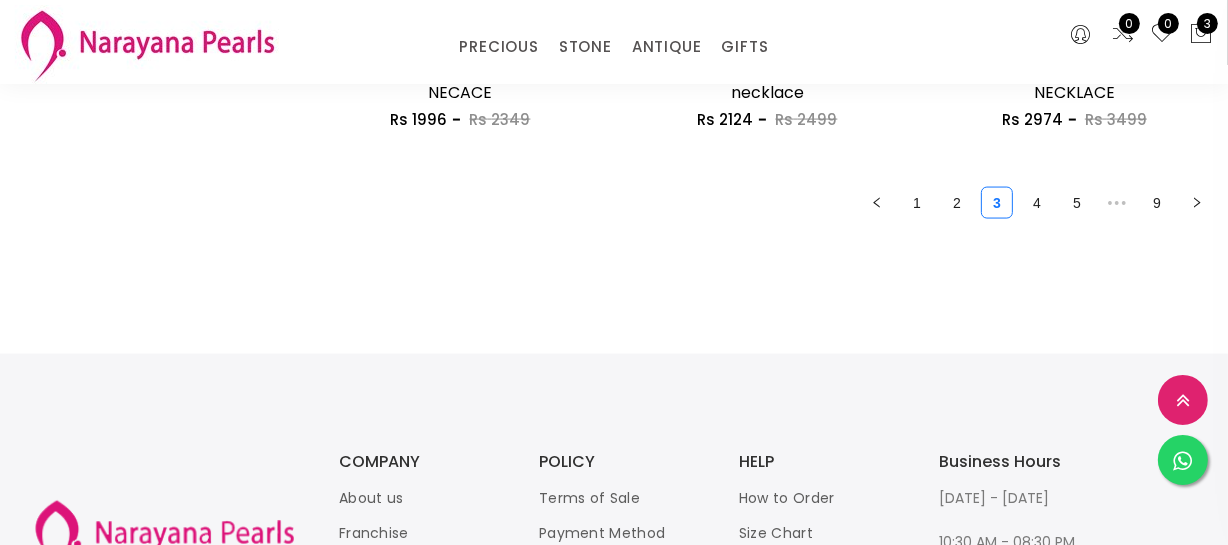 scroll, scrollTop: 2830, scrollLeft: 0, axis: vertical 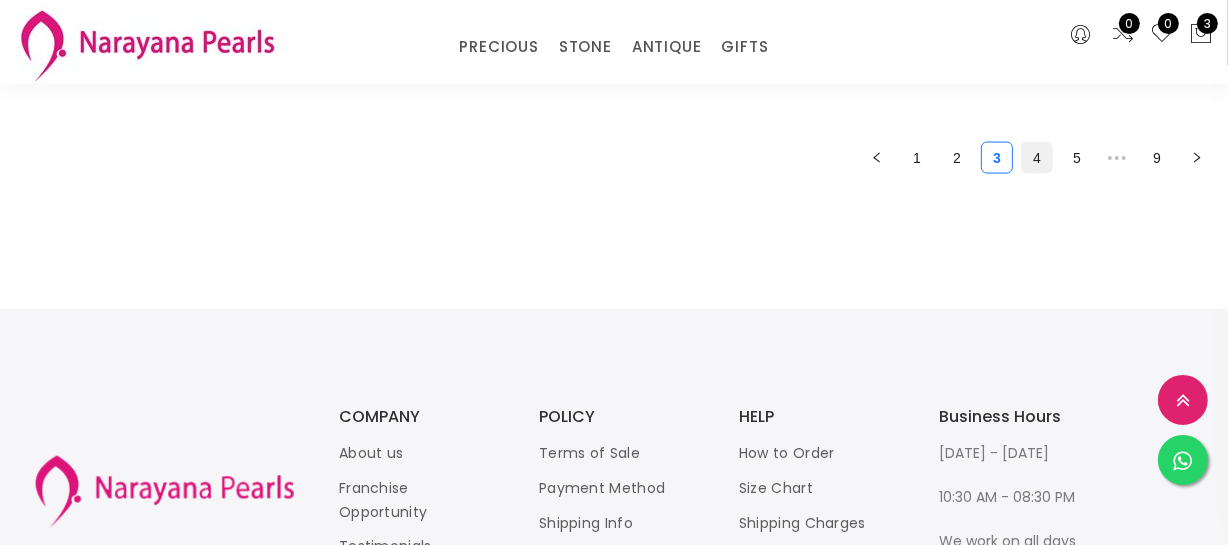click on "4" at bounding box center (1037, 158) 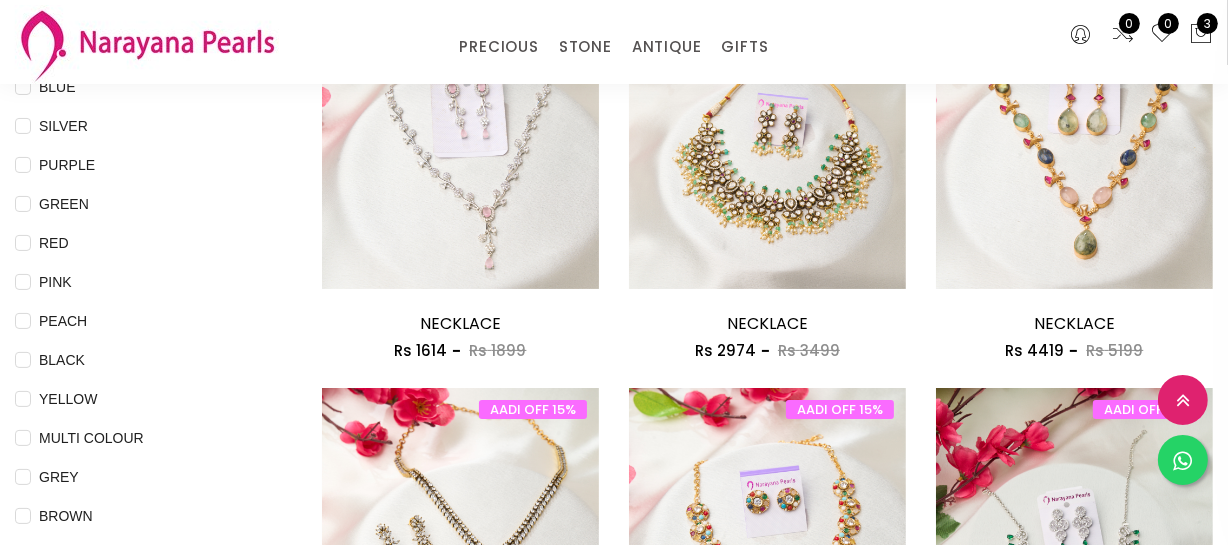 scroll, scrollTop: 363, scrollLeft: 0, axis: vertical 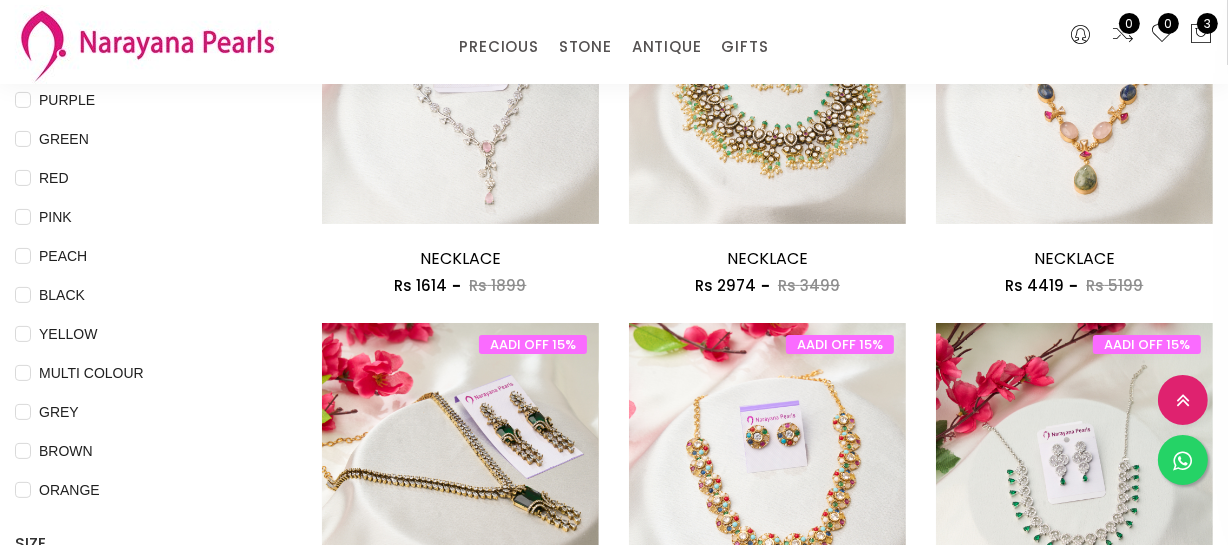 click at bounding box center (460, 461) 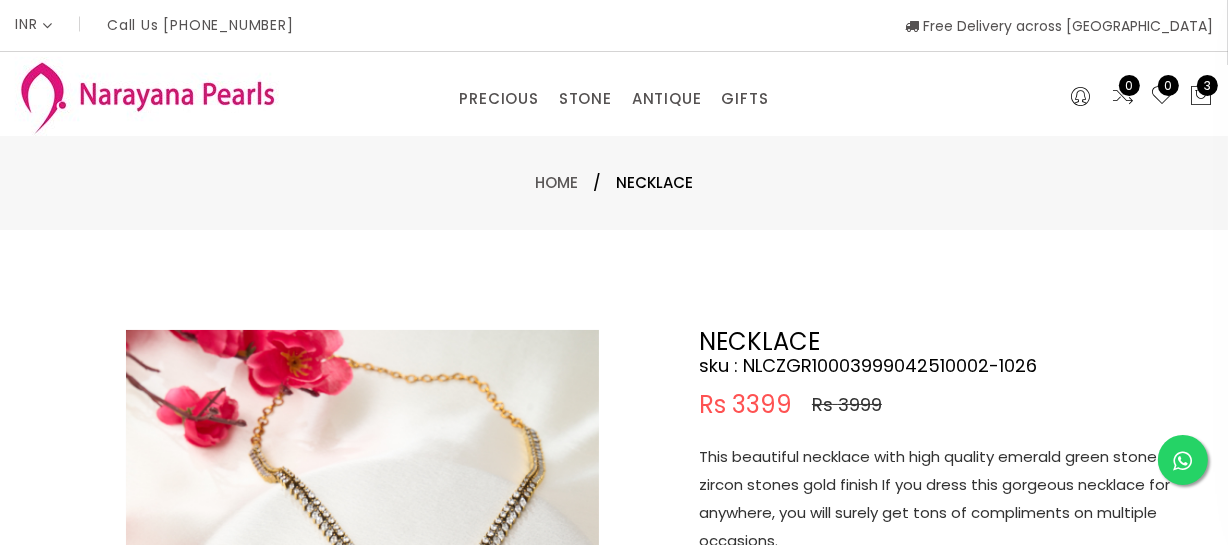 click on "This beautiful necklace with high quality emerald green stone and zircon stones gold finish If you dress this gorgeous necklace for anywhere, you will surely get tons of compliments on multiple occasions." at bounding box center (949, 499) 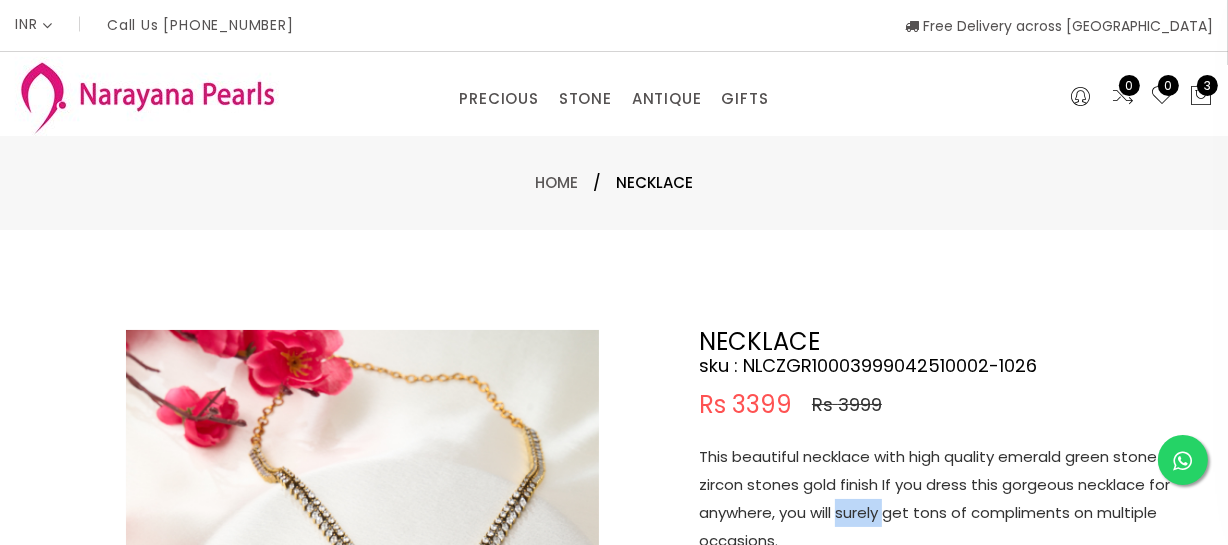 click on "This beautiful necklace with high quality emerald green stone and zircon stones gold finish If you dress this gorgeous necklace for anywhere, you will surely get tons of compliments on multiple occasions." at bounding box center [949, 499] 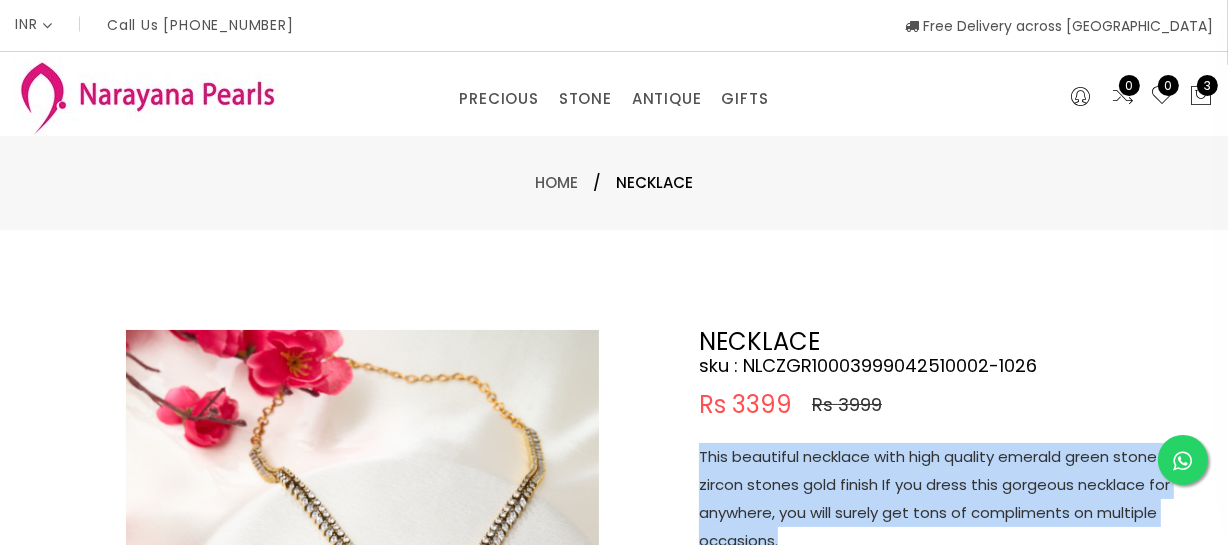 click on "This beautiful necklace with high quality emerald green stone and zircon stones gold finish If you dress this gorgeous necklace for anywhere, you will surely get tons of compliments on multiple occasions." at bounding box center (949, 499) 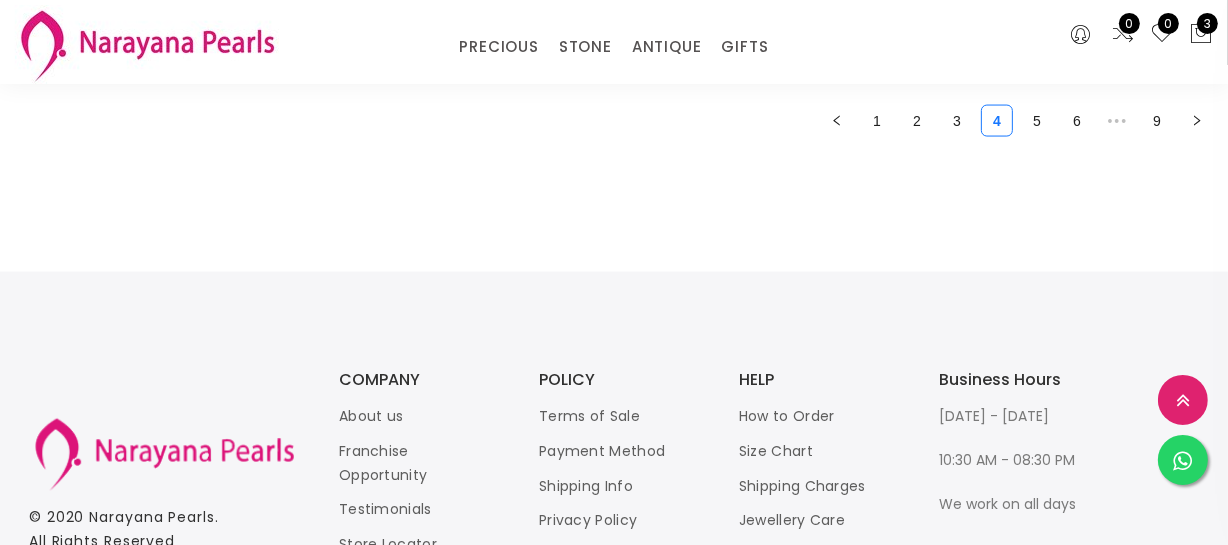 scroll, scrollTop: 2727, scrollLeft: 0, axis: vertical 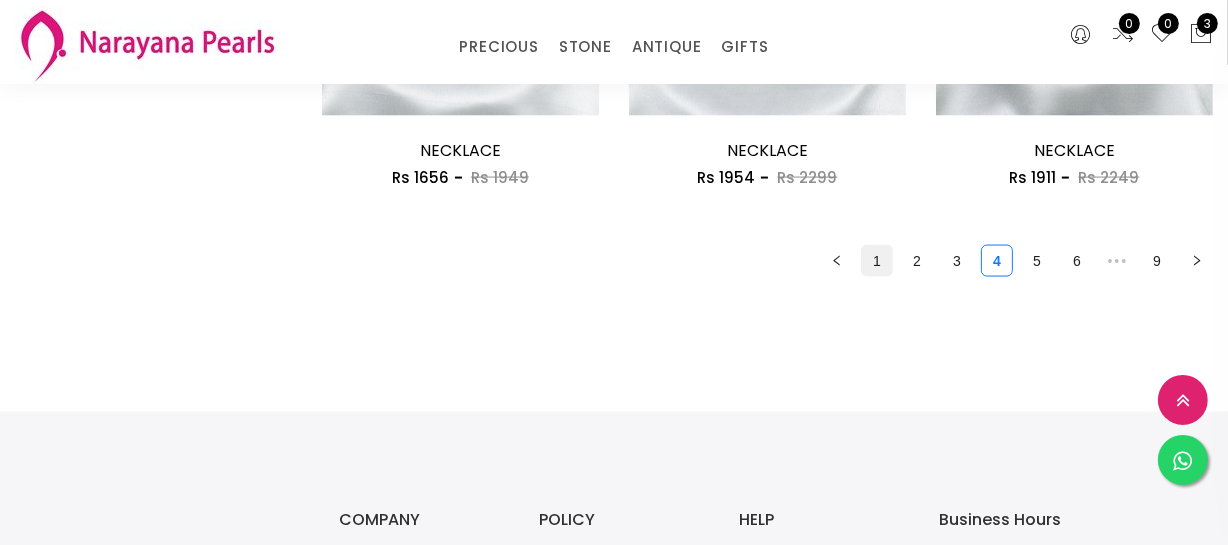 click on "1" at bounding box center [877, 261] 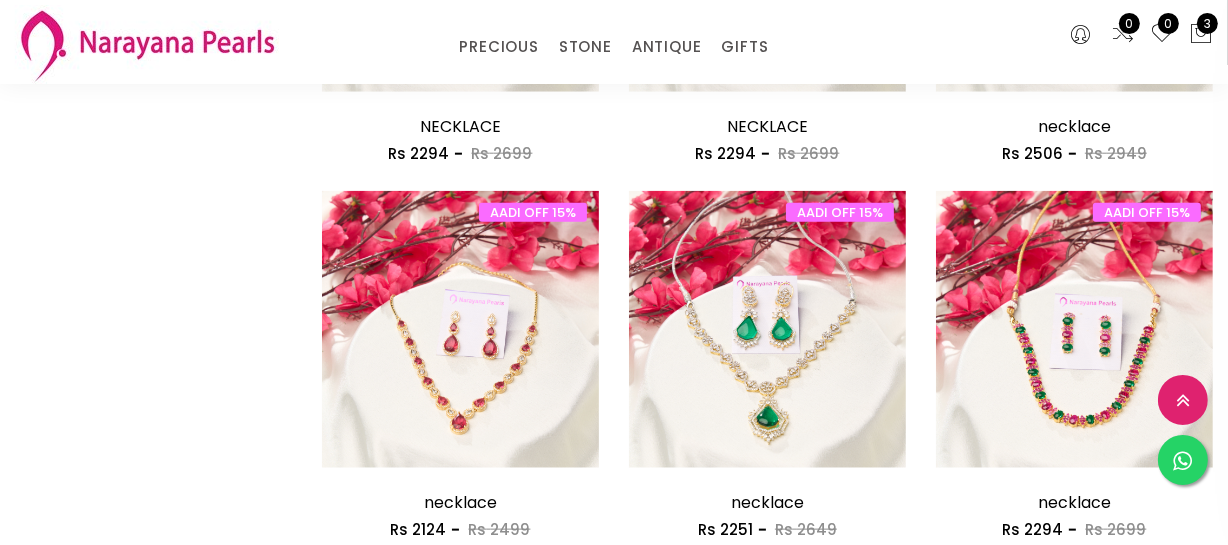 scroll, scrollTop: 2000, scrollLeft: 0, axis: vertical 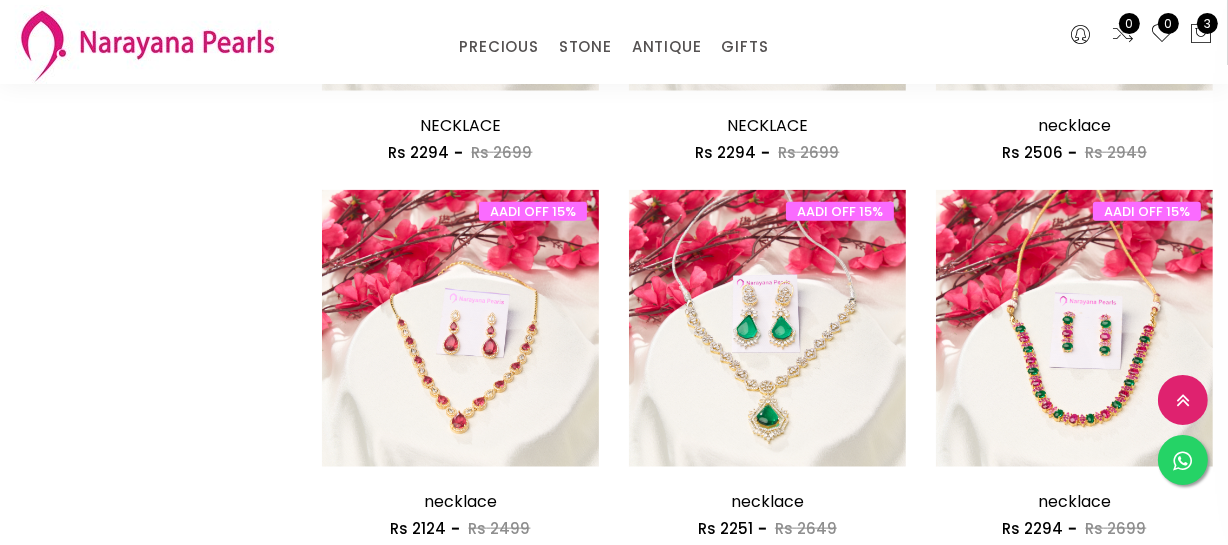 click at bounding box center (767, 348) 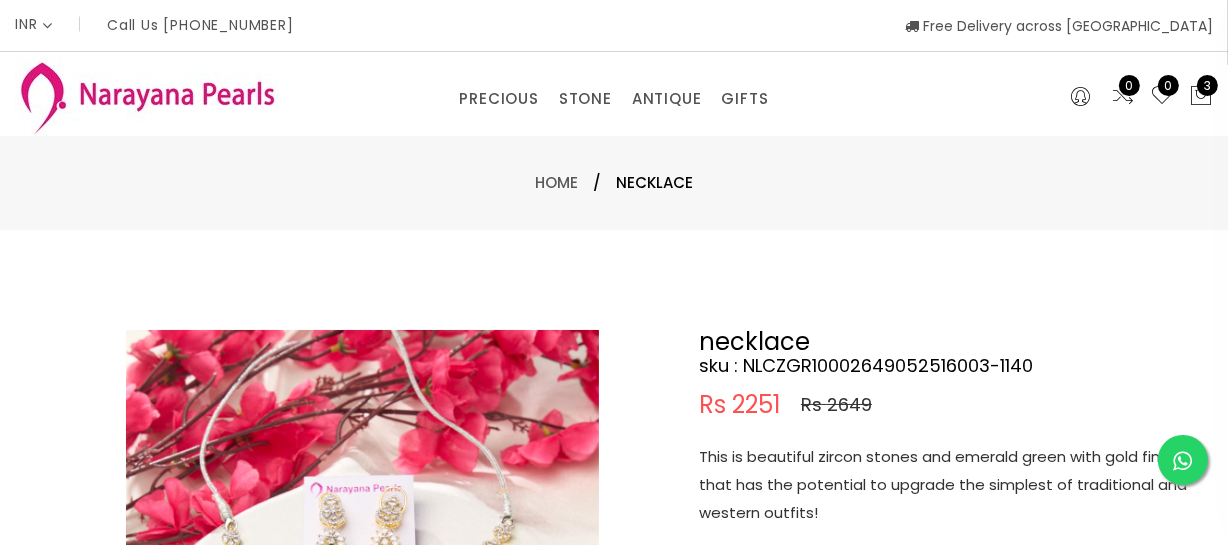 click on "This is beautiful zircon stones and emerald green with gold finish that has the potential to upgrade the simplest of traditional and western outfits!" at bounding box center (949, 485) 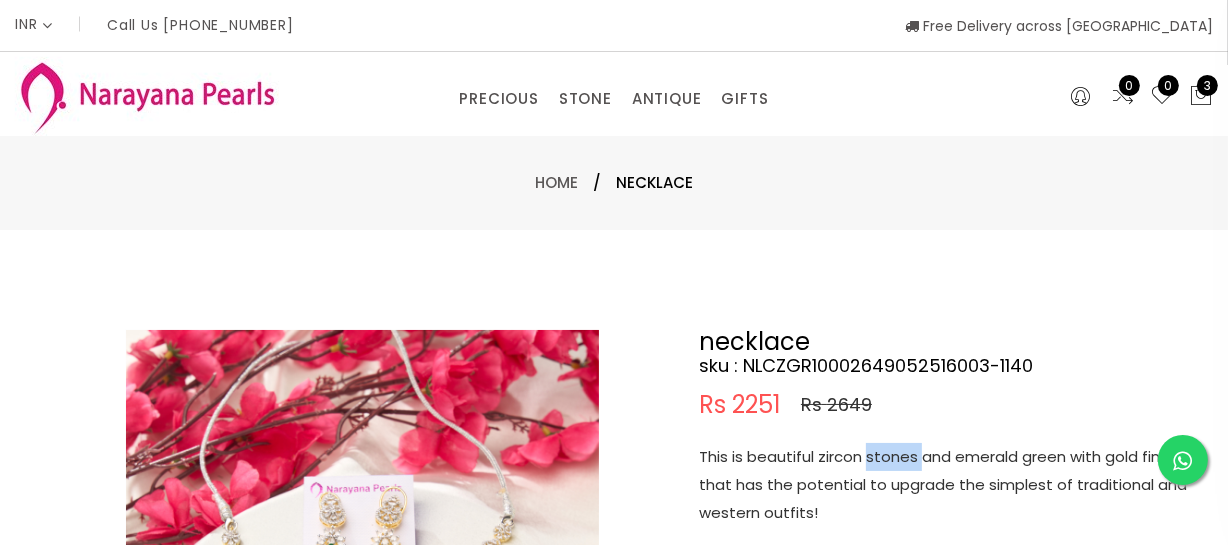click on "This is beautiful zircon stones and emerald green with gold finish that has the potential to upgrade the simplest of traditional and western outfits!" at bounding box center (949, 485) 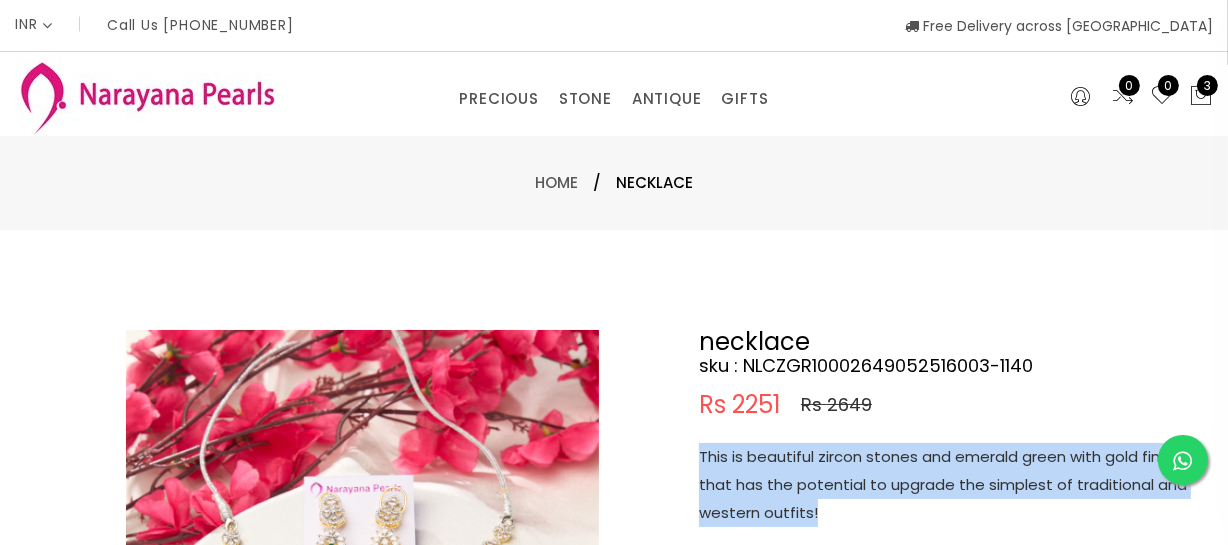 click on "This is beautiful zircon stones and emerald green with gold finish that has the potential to upgrade the simplest of traditional and western outfits!" at bounding box center [949, 485] 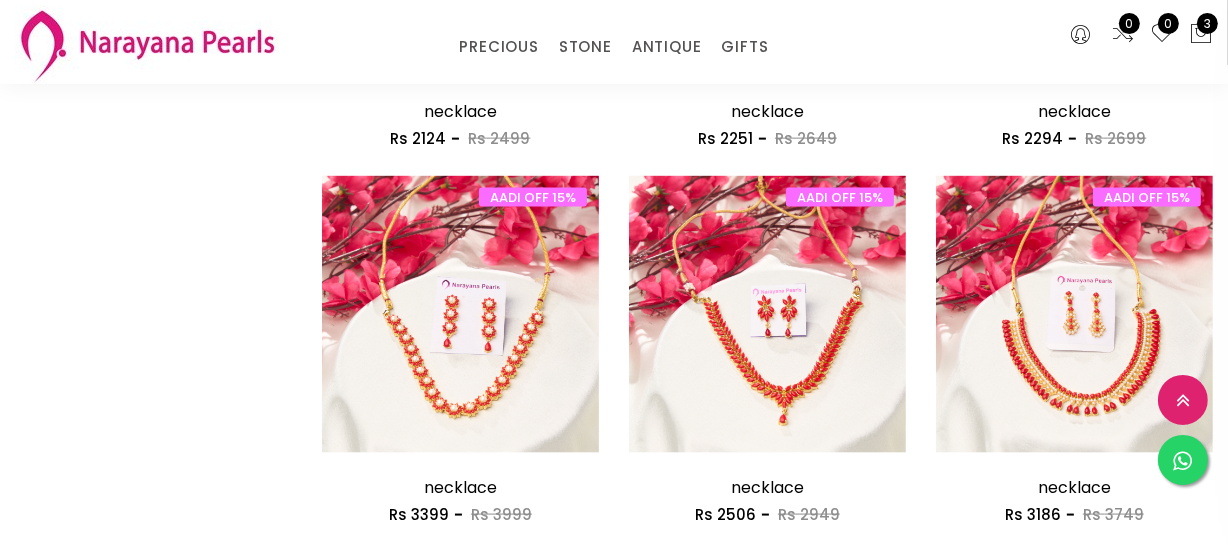 scroll, scrollTop: 2557, scrollLeft: 0, axis: vertical 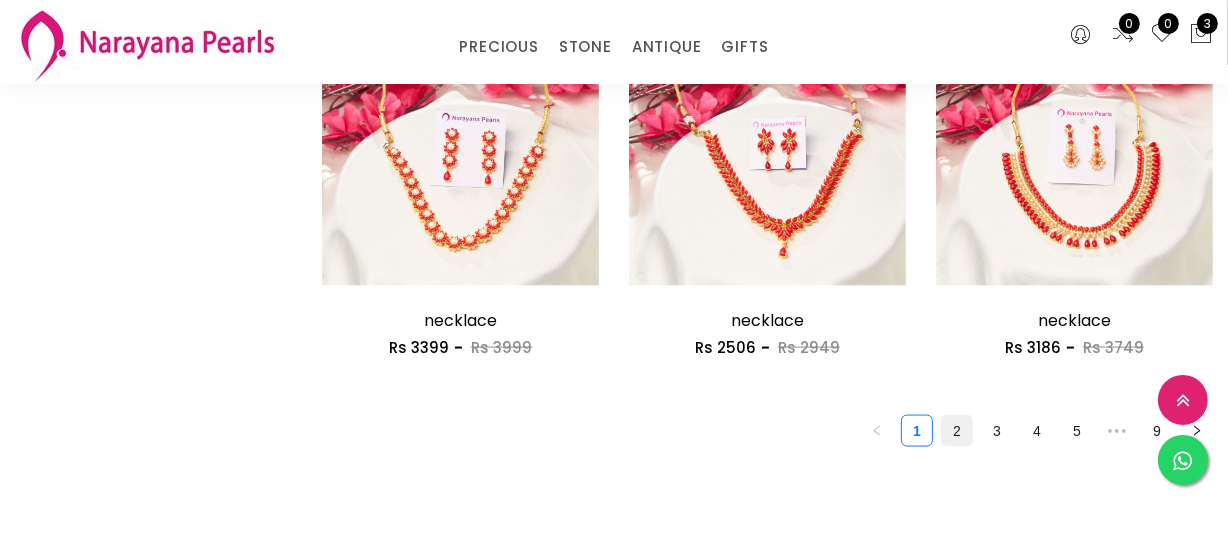 click on "2" at bounding box center (957, 431) 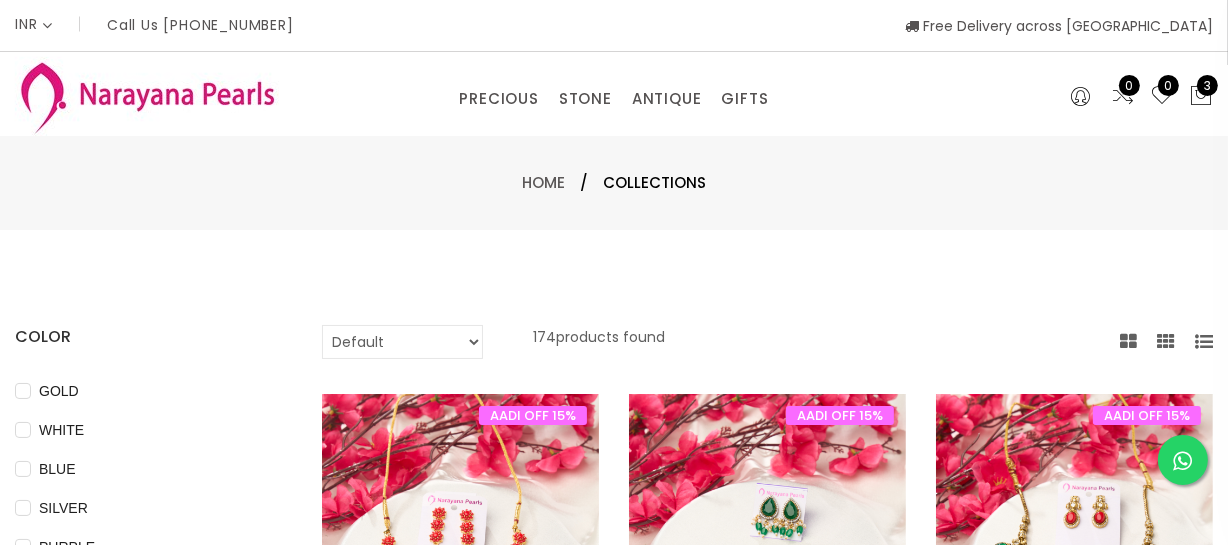 scroll, scrollTop: 545, scrollLeft: 0, axis: vertical 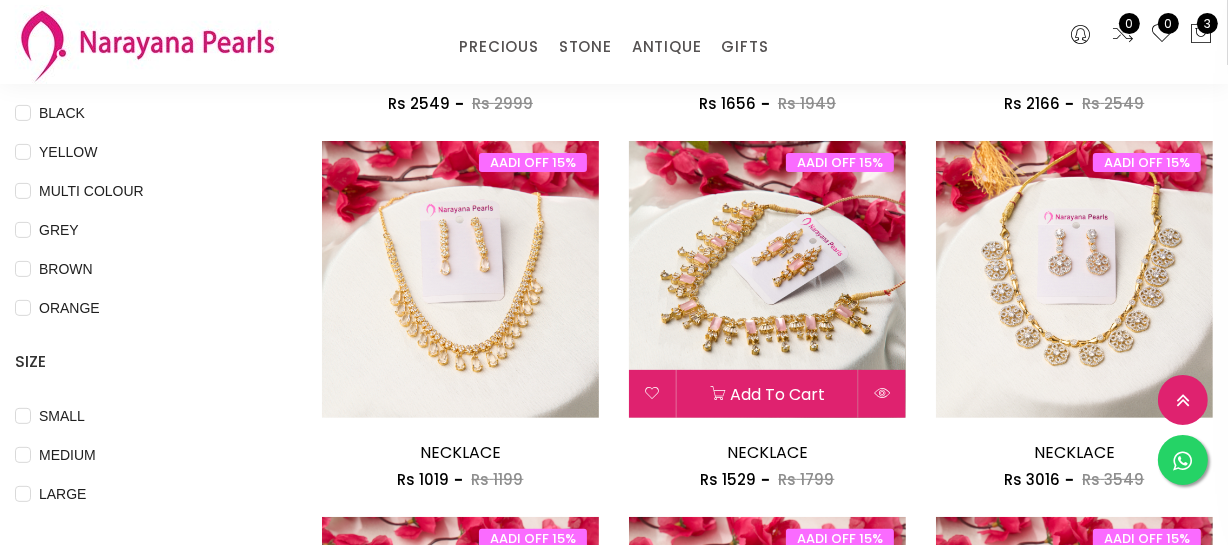 click at bounding box center [767, 279] 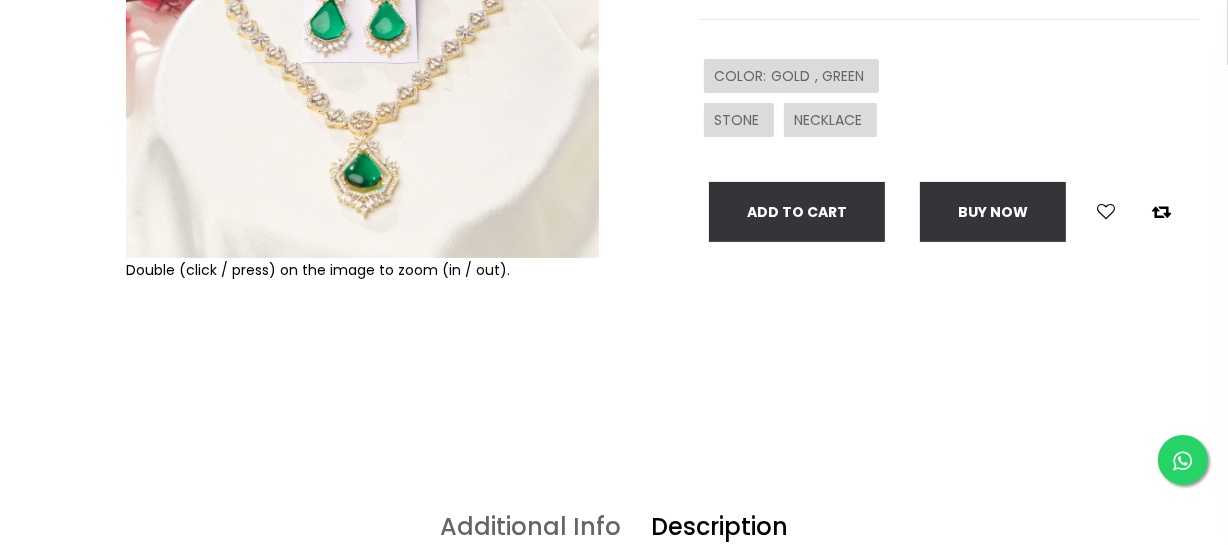 scroll, scrollTop: 0, scrollLeft: 0, axis: both 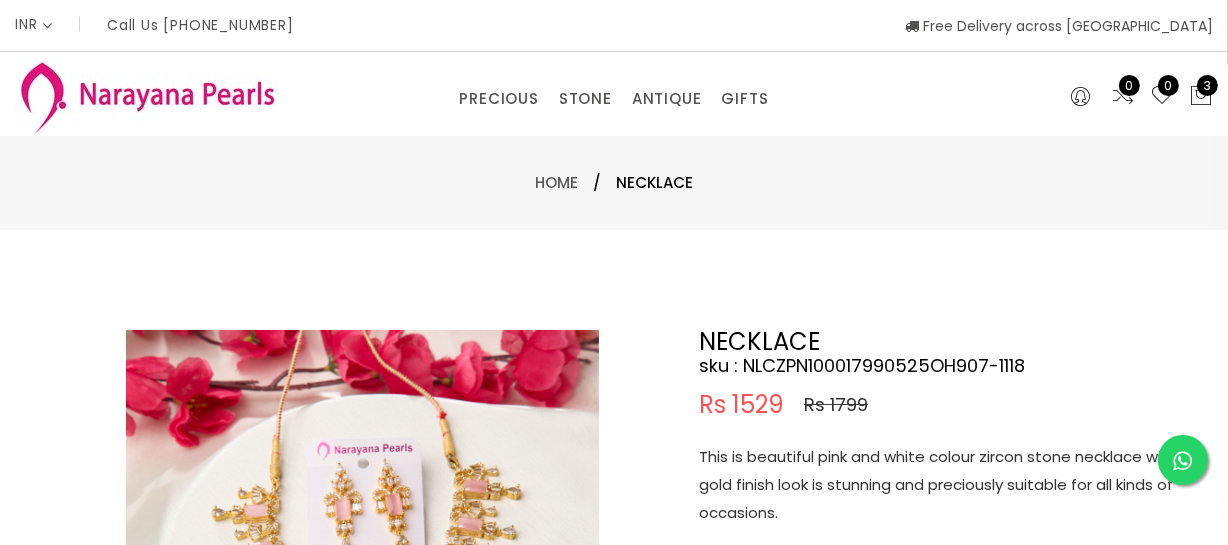 click on "This is beautiful pink and white colour zircon stone necklace with gold finish look is stunning and preciously suitable for all kinds of occasions." at bounding box center [949, 485] 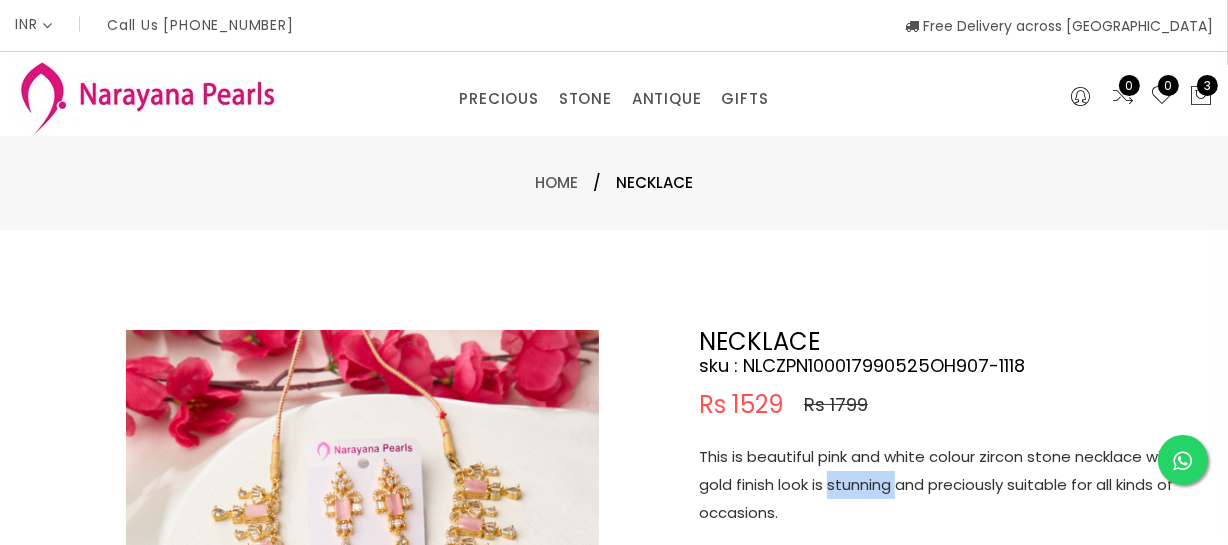 click on "This is beautiful pink and white colour zircon stone necklace with gold finish look is stunning and preciously suitable for all kinds of occasions." at bounding box center (949, 485) 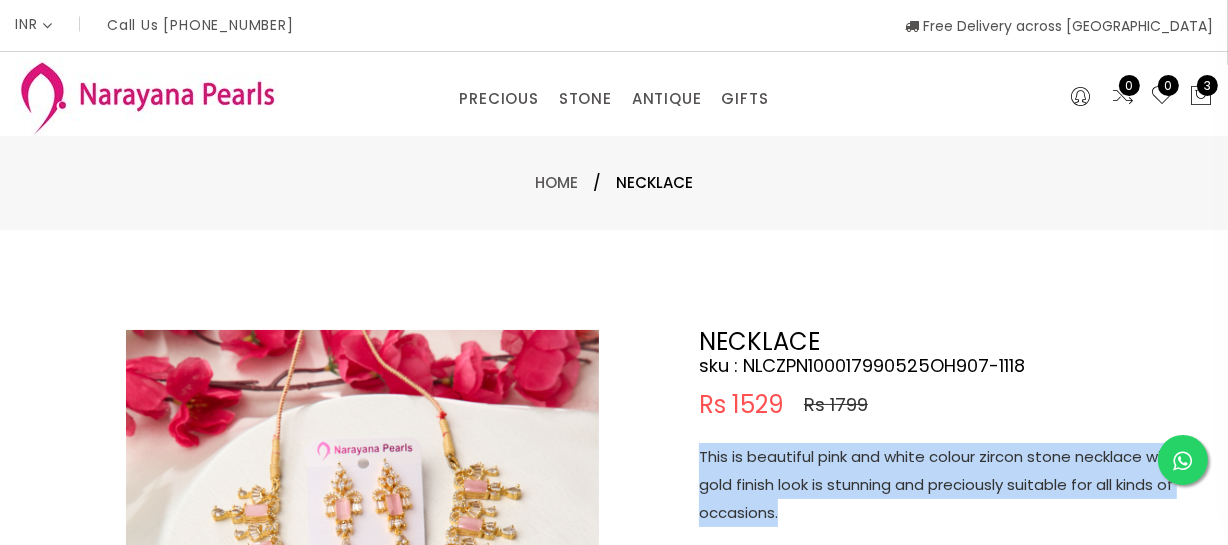 click on "This is beautiful pink and white colour zircon stone necklace with gold finish look is stunning and preciously suitable for all kinds of occasions." at bounding box center (949, 485) 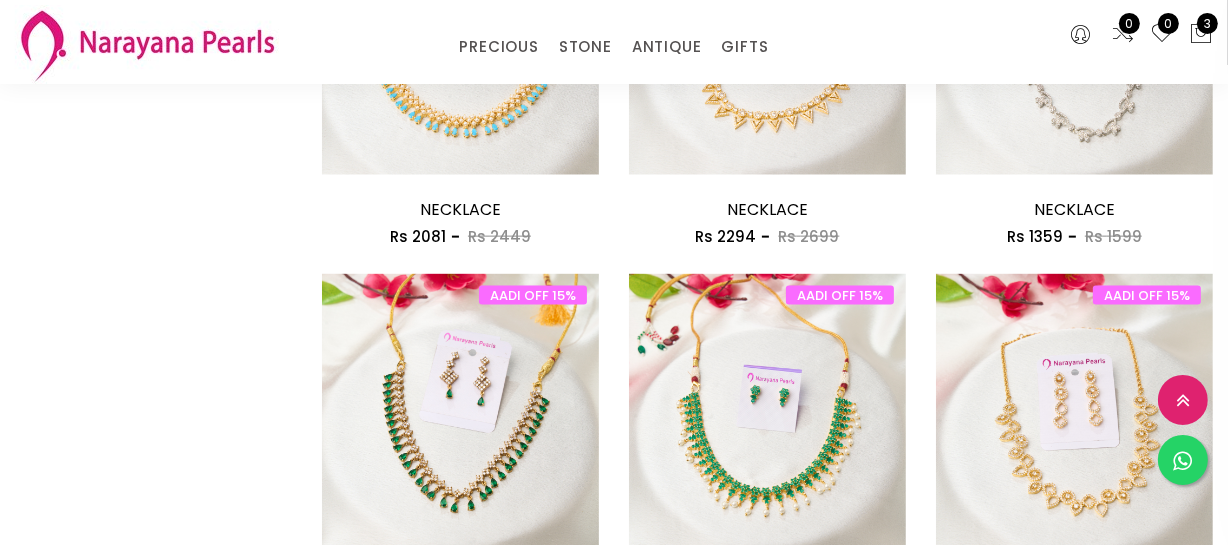 scroll, scrollTop: 2454, scrollLeft: 0, axis: vertical 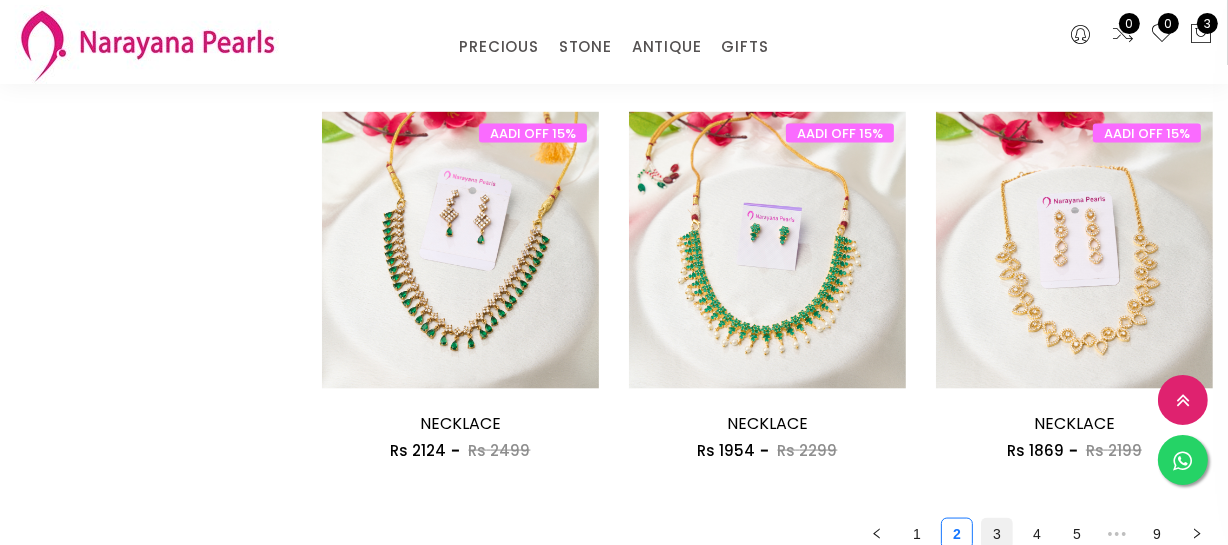click on "3" at bounding box center (997, 534) 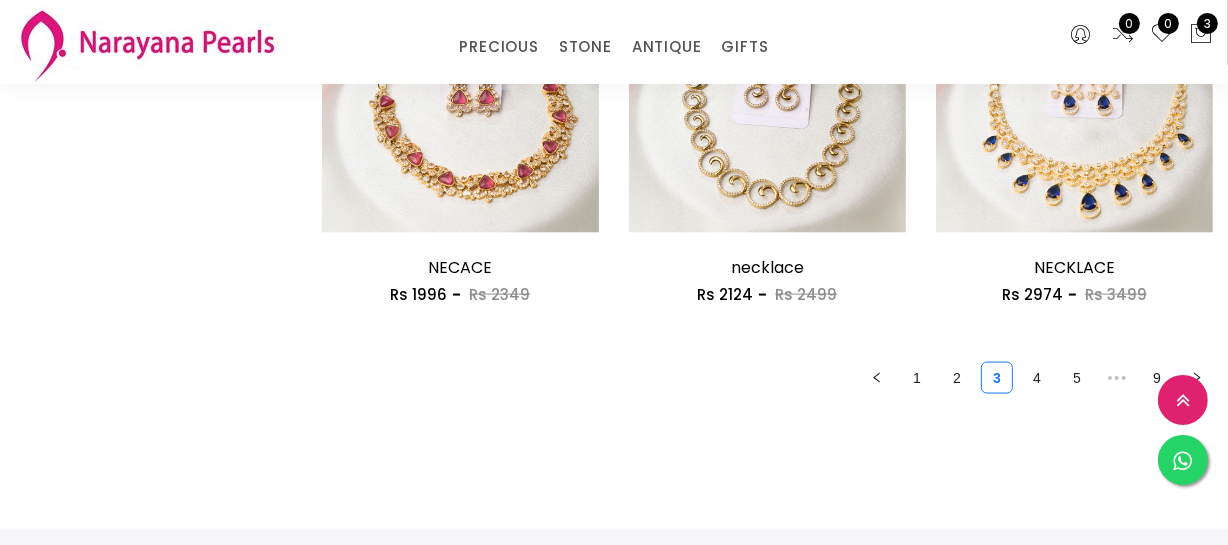 scroll, scrollTop: 2727, scrollLeft: 0, axis: vertical 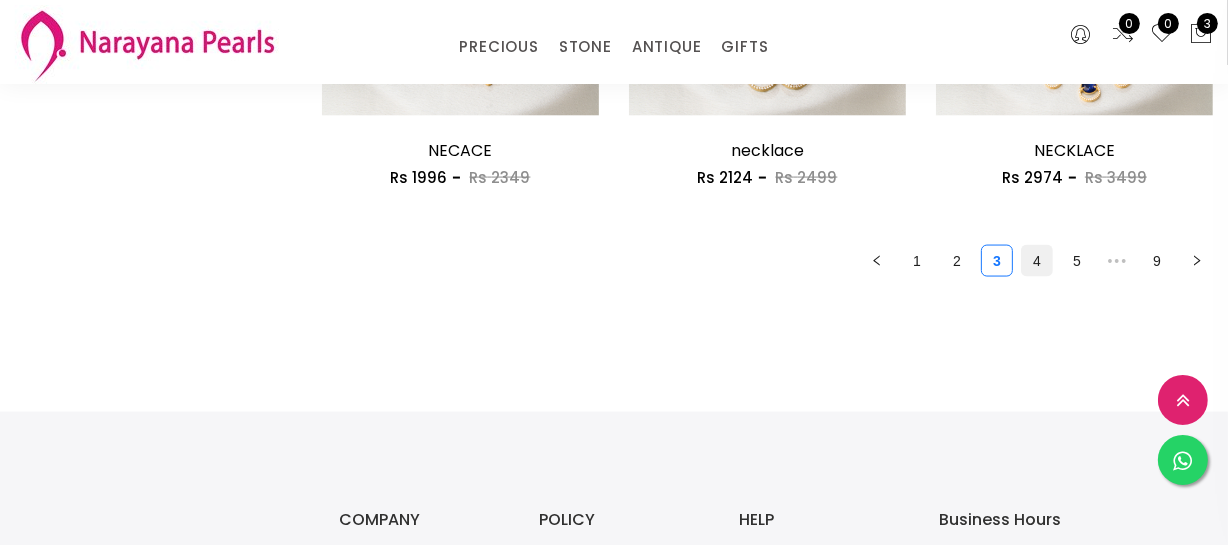 click on "4" at bounding box center [1037, 261] 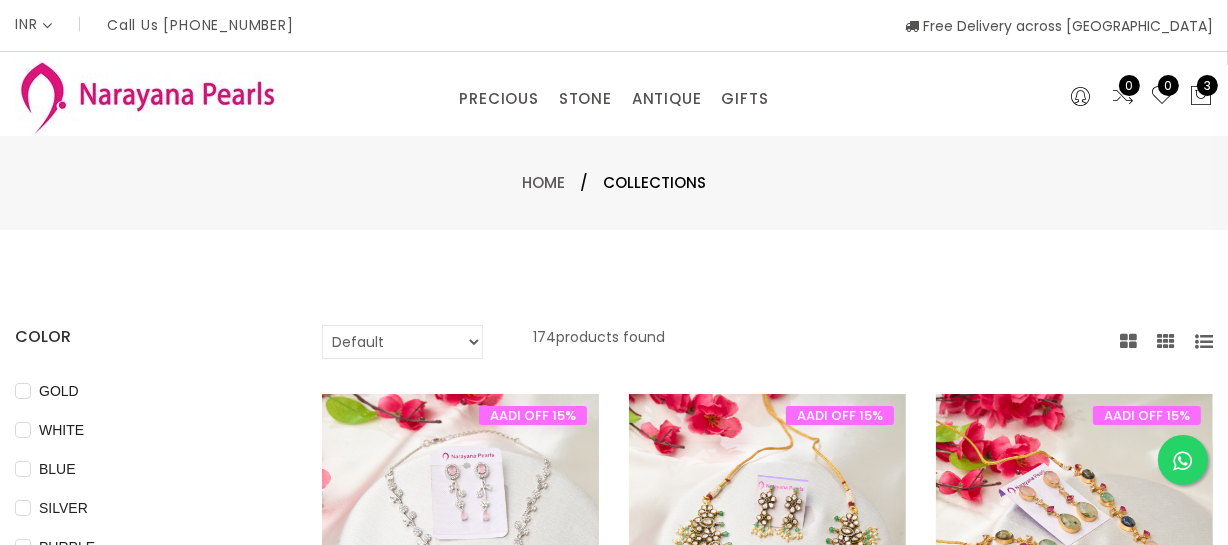 click at bounding box center [1074, 532] 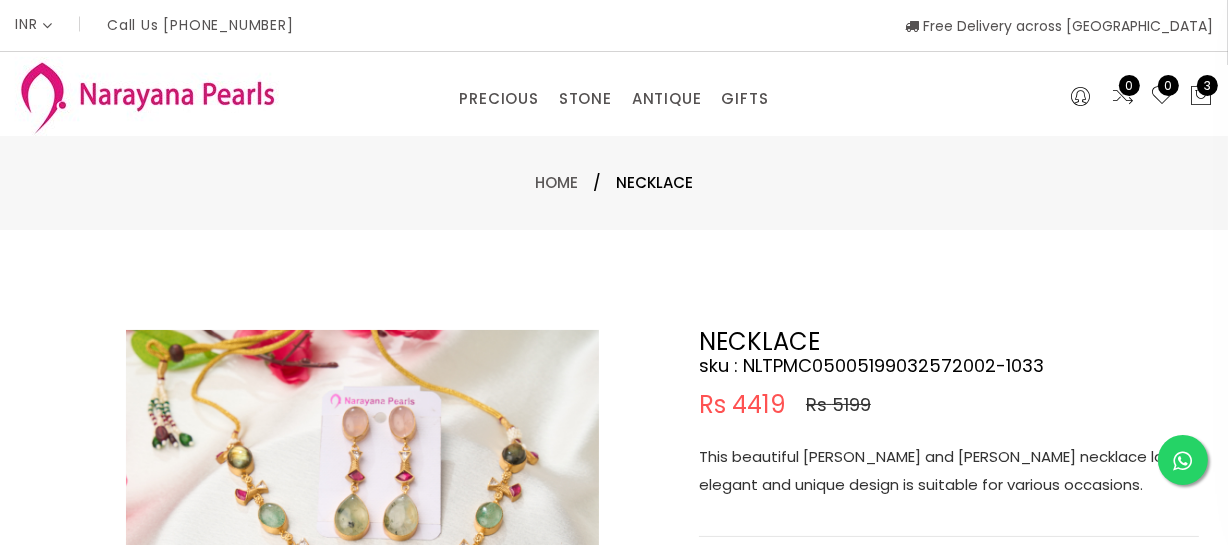 click on "This beautiful  [PERSON_NAME] and [PERSON_NAME] necklace  looks elegant and unique design is suitable for various occasions." at bounding box center (949, 471) 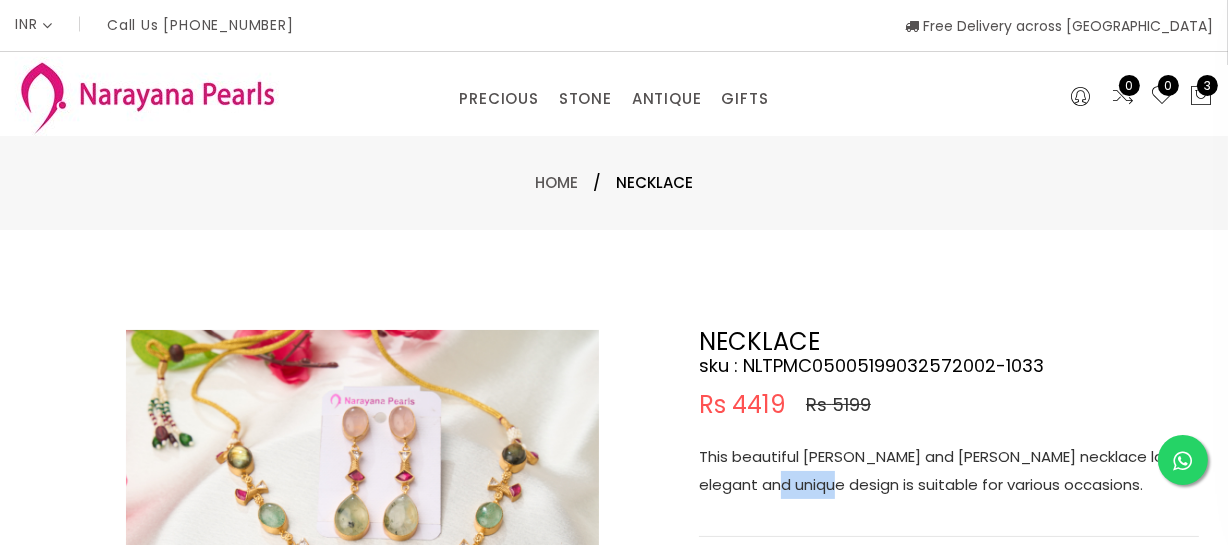 click on "This beautiful  [PERSON_NAME] and [PERSON_NAME] necklace  looks elegant and unique design is suitable for various occasions." at bounding box center (949, 471) 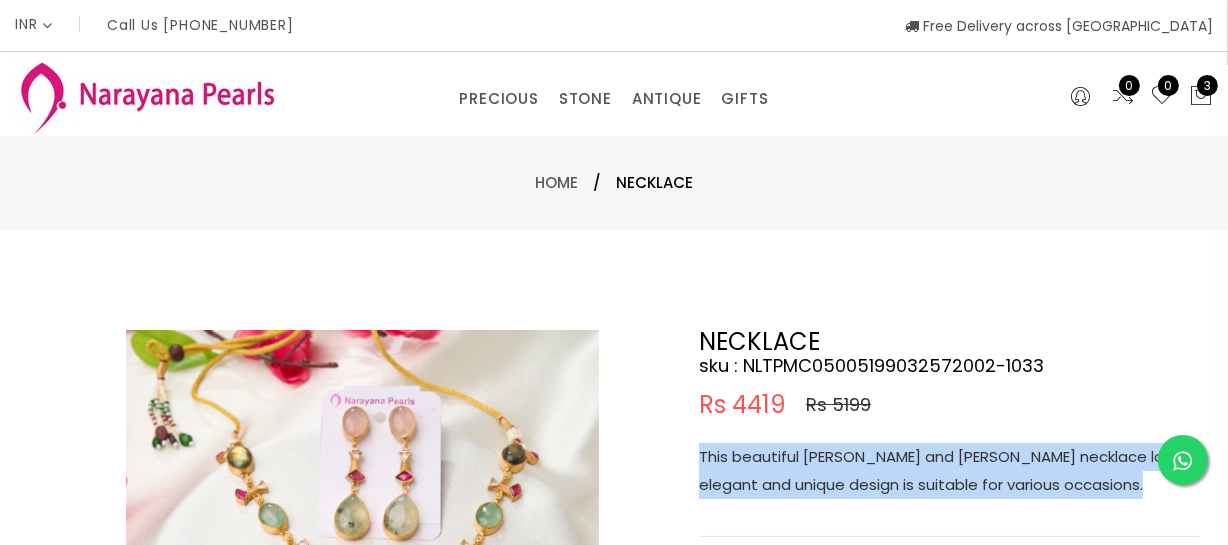 click on "This beautiful  [PERSON_NAME] and [PERSON_NAME] necklace  looks elegant and unique design is suitable for various occasions." at bounding box center (949, 471) 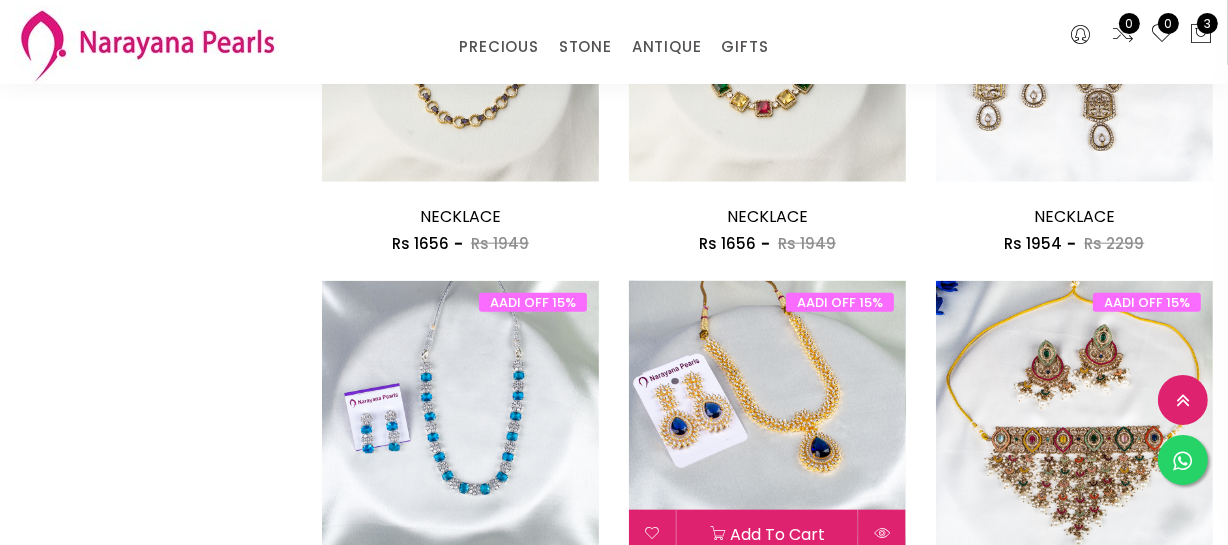 scroll, scrollTop: 2545, scrollLeft: 0, axis: vertical 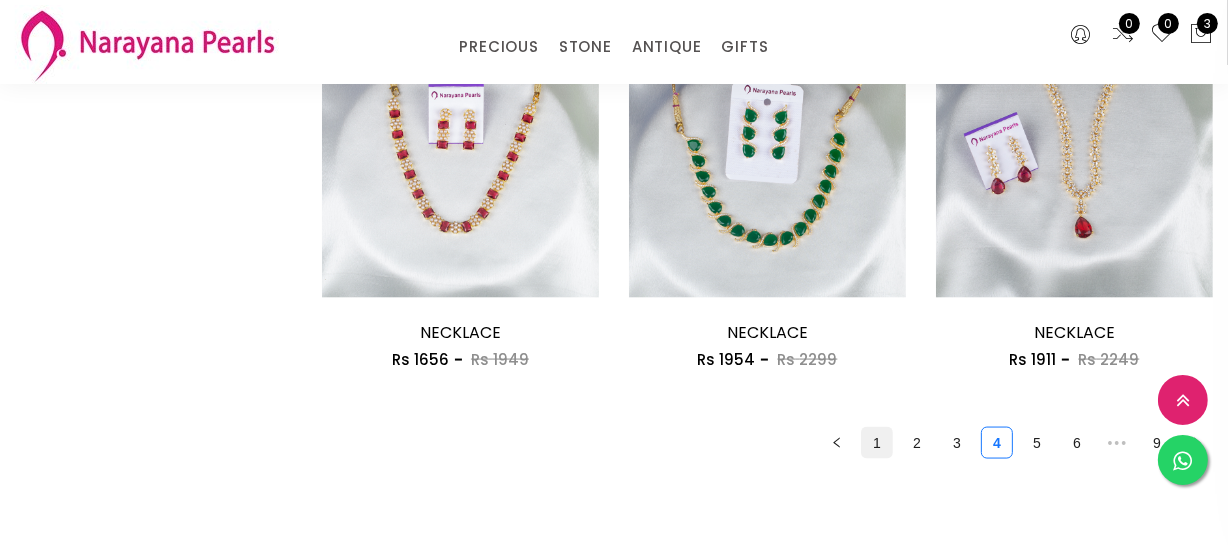 click on "1" at bounding box center (877, 443) 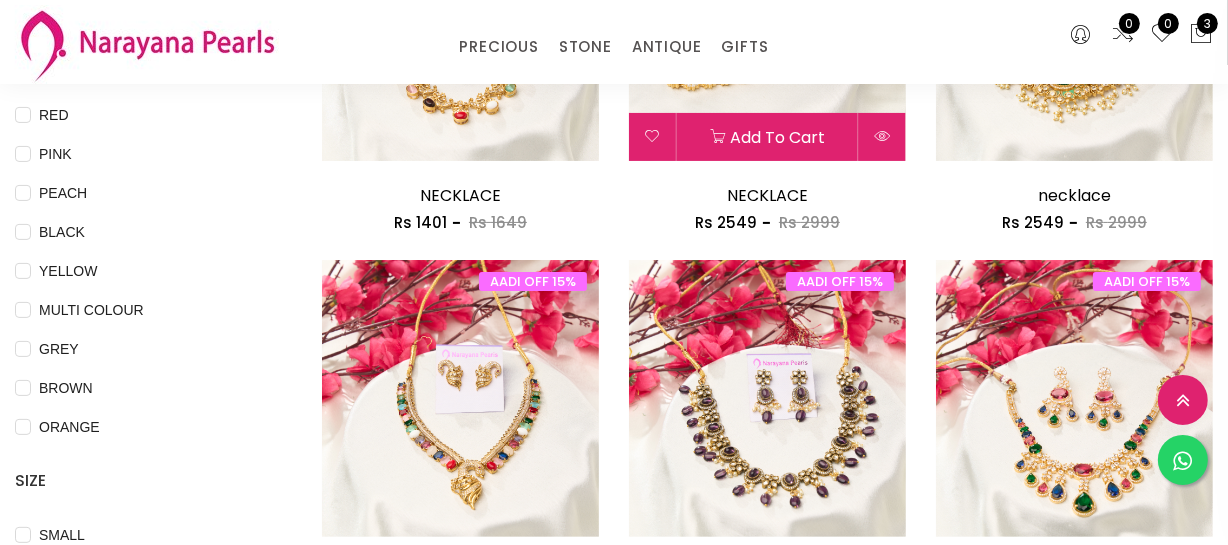 scroll, scrollTop: 545, scrollLeft: 0, axis: vertical 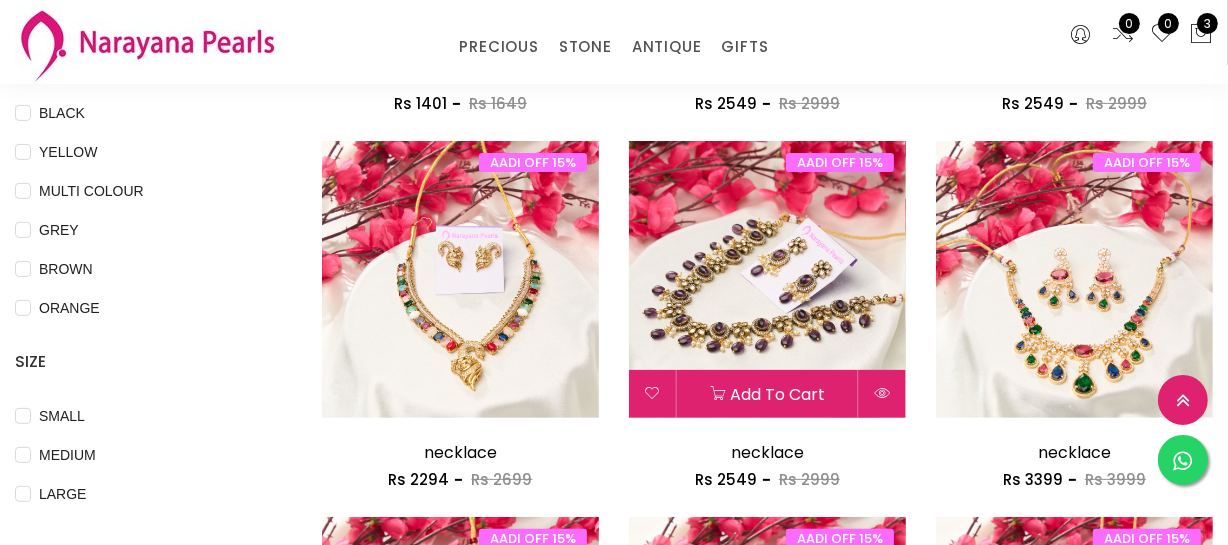 click at bounding box center [767, 279] 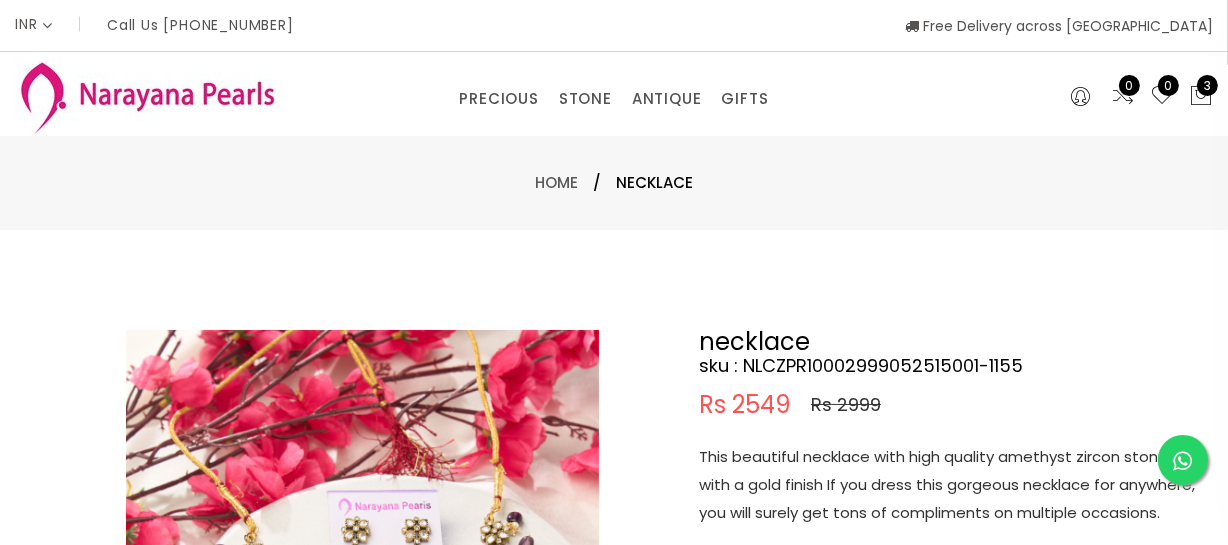 click on "This beautiful necklace with high quality amethyst zircon stones with a gold finish If you dress this gorgeous necklace for anywhere, you will surely get tons of compliments on multiple occasions." at bounding box center [949, 485] 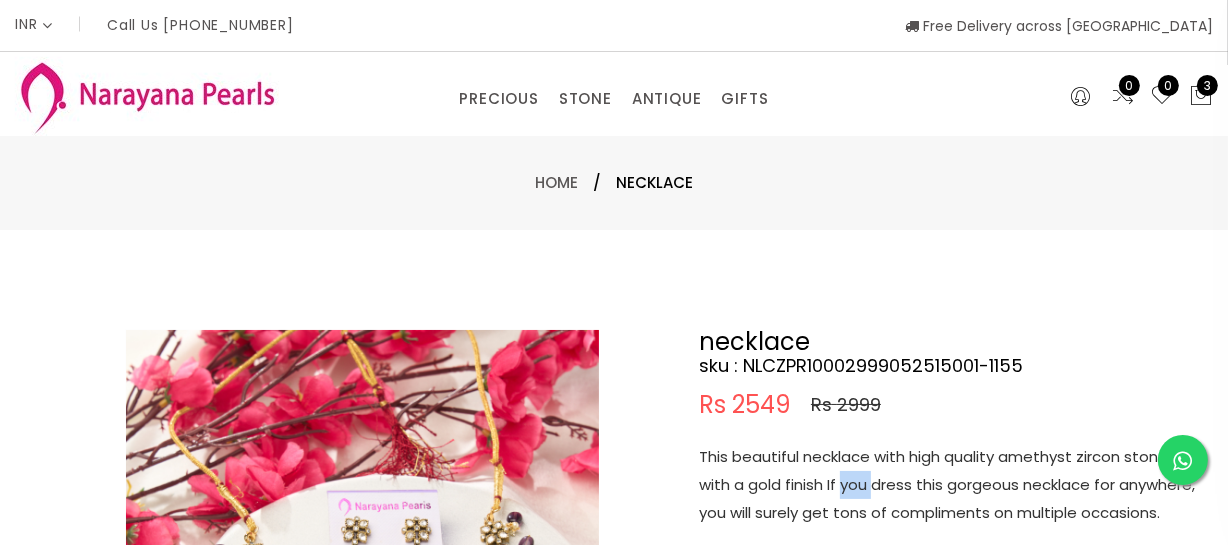 click on "This beautiful necklace with high quality amethyst zircon stones with a gold finish If you dress this gorgeous necklace for anywhere, you will surely get tons of compliments on multiple occasions." at bounding box center (949, 485) 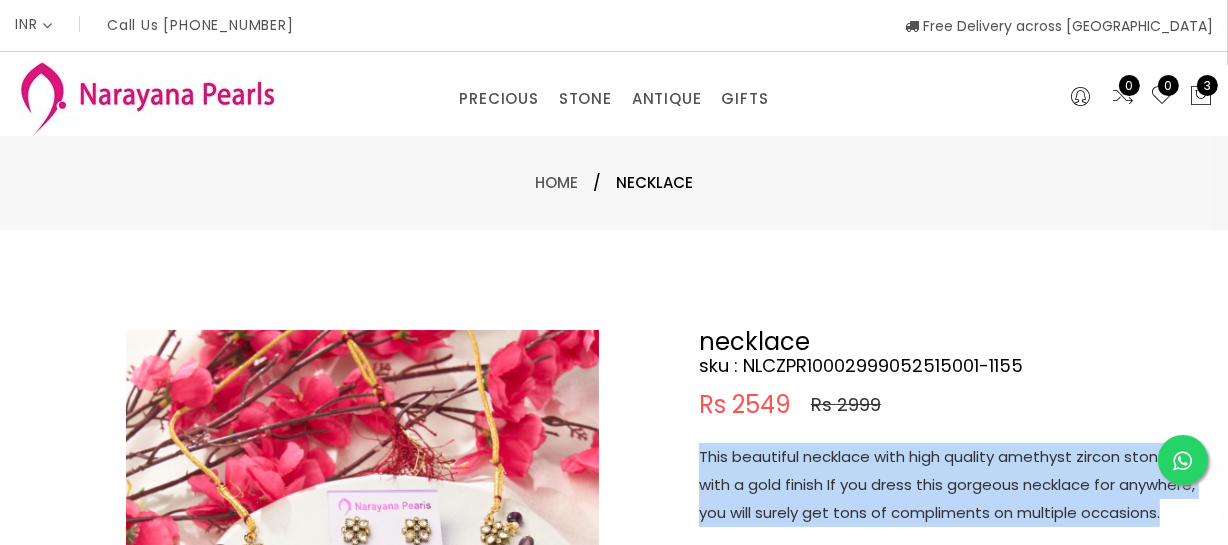 click on "This beautiful necklace with high quality amethyst zircon stones with a gold finish If you dress this gorgeous necklace for anywhere, you will surely get tons of compliments on multiple occasions." at bounding box center [949, 485] 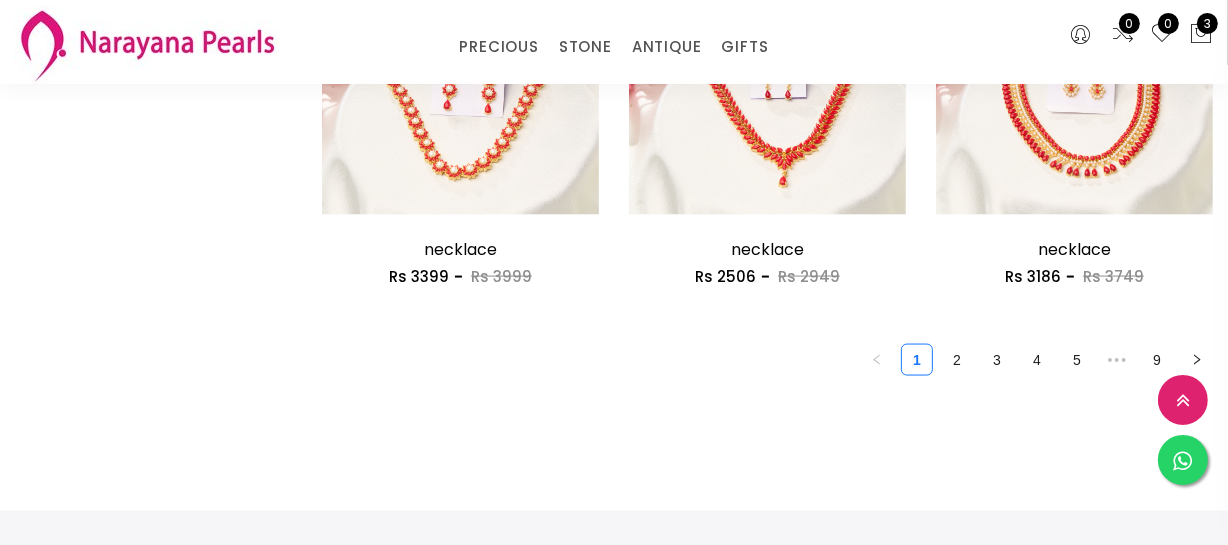 scroll, scrollTop: 2636, scrollLeft: 0, axis: vertical 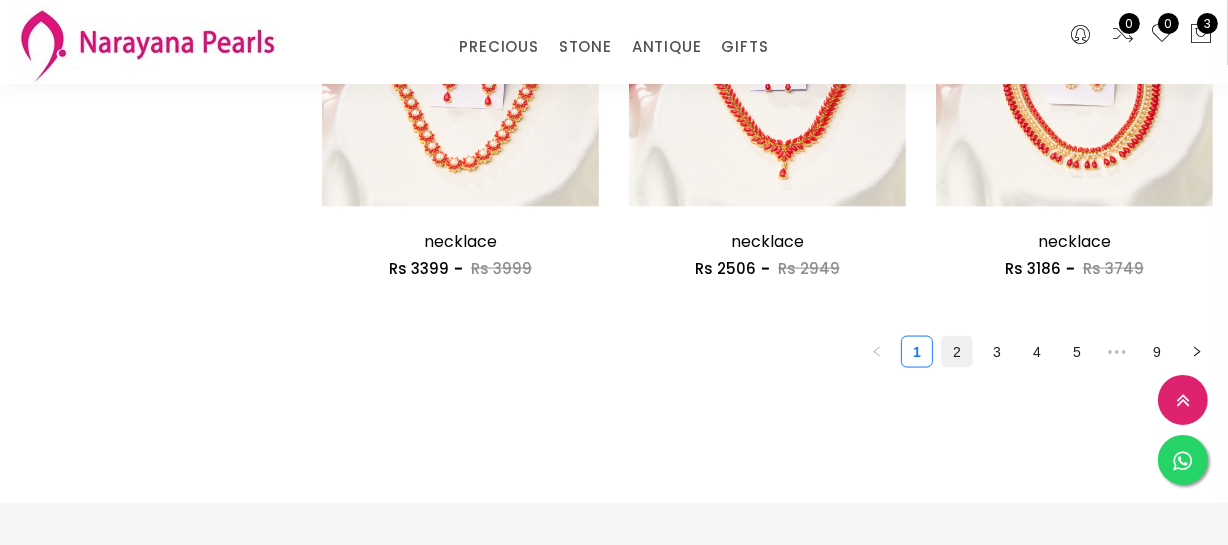 click on "2" at bounding box center [957, 352] 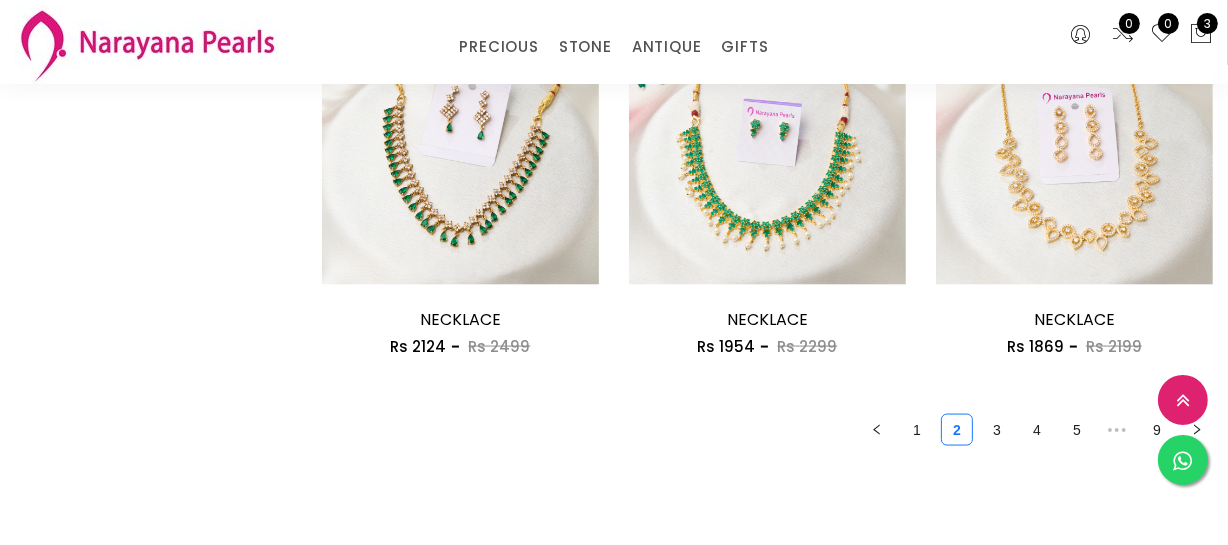 scroll, scrollTop: 2636, scrollLeft: 0, axis: vertical 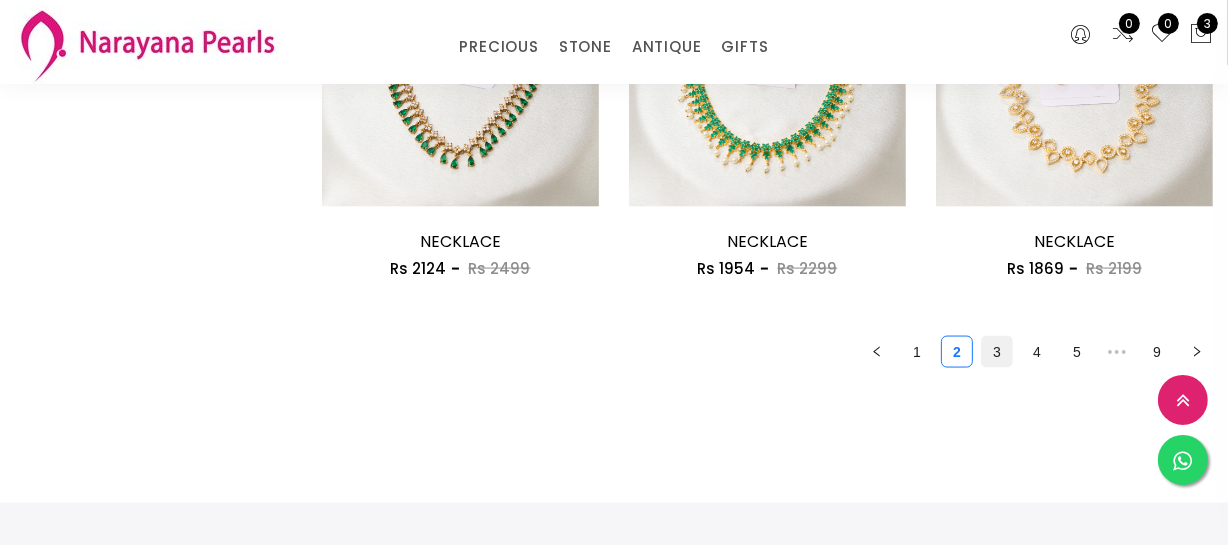 click on "3" at bounding box center (997, 352) 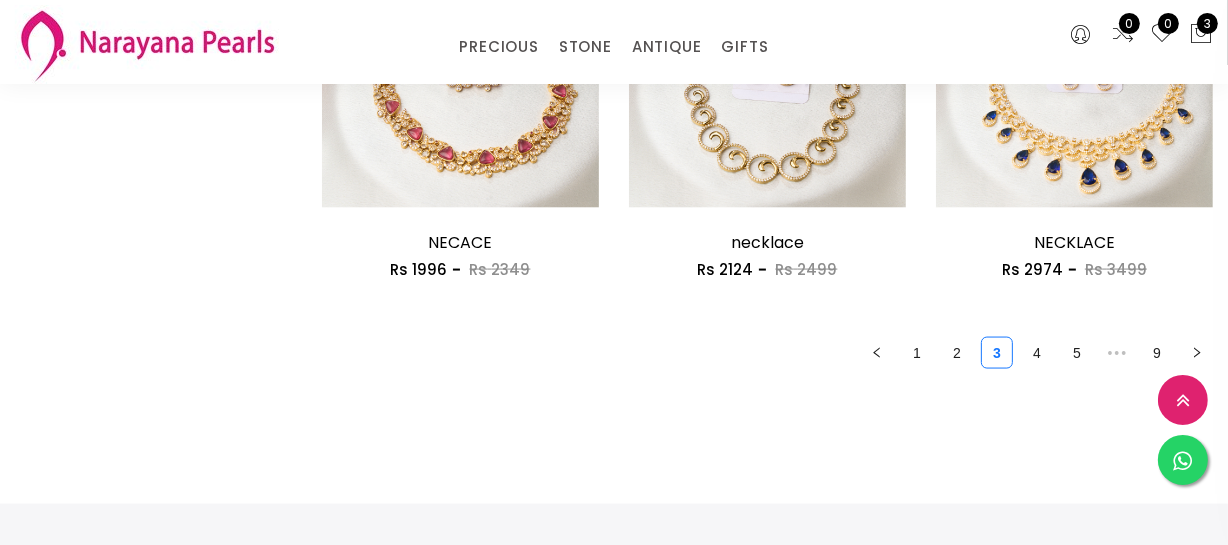scroll, scrollTop: 2636, scrollLeft: 0, axis: vertical 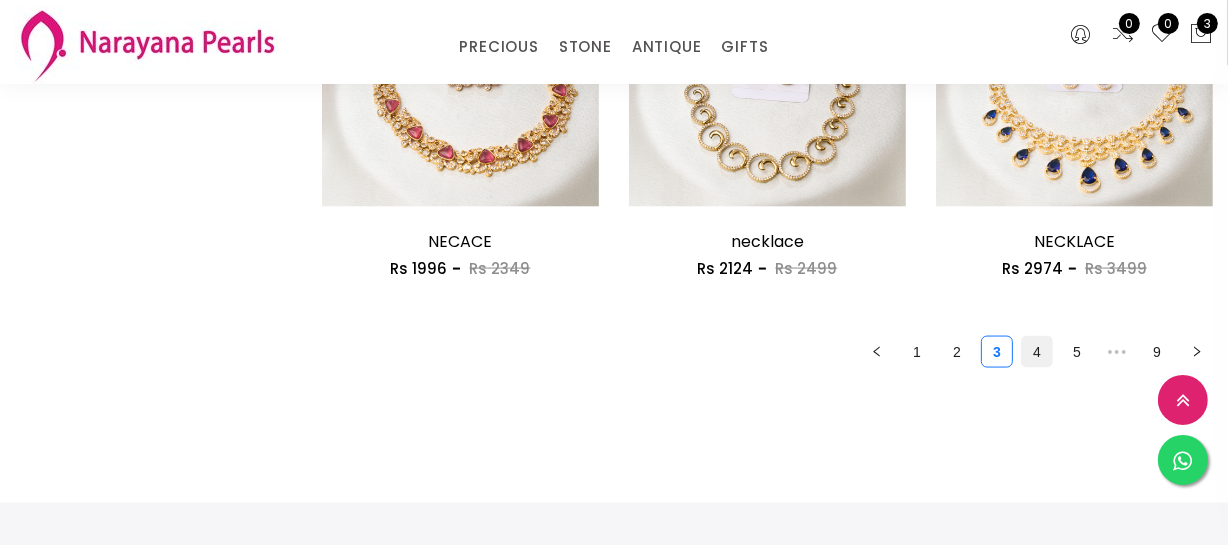 click on "4" at bounding box center (1037, 352) 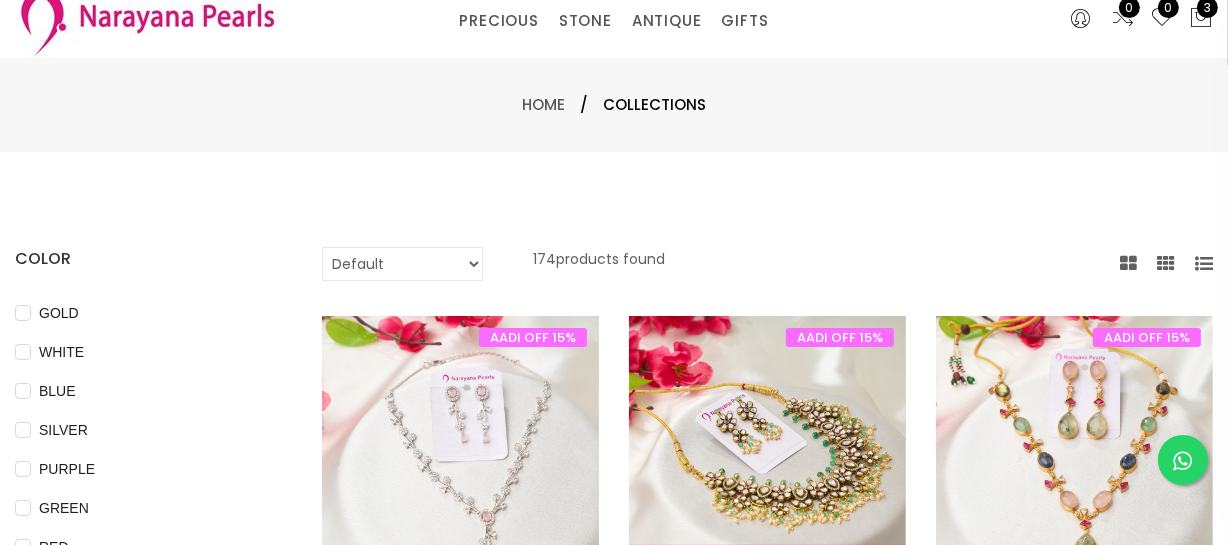 scroll, scrollTop: 181, scrollLeft: 0, axis: vertical 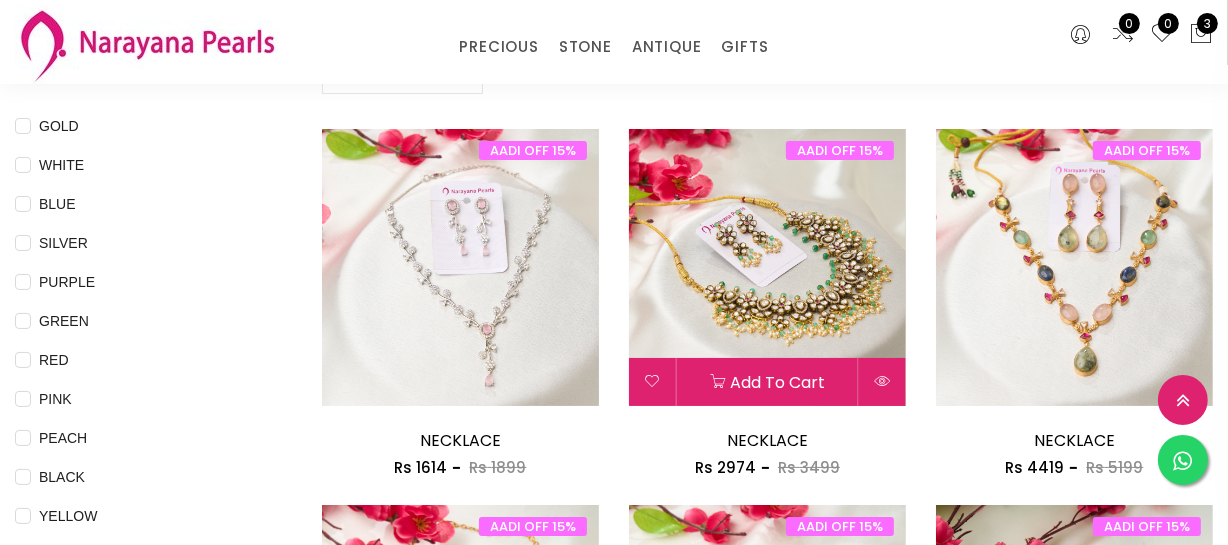 click at bounding box center [767, 267] 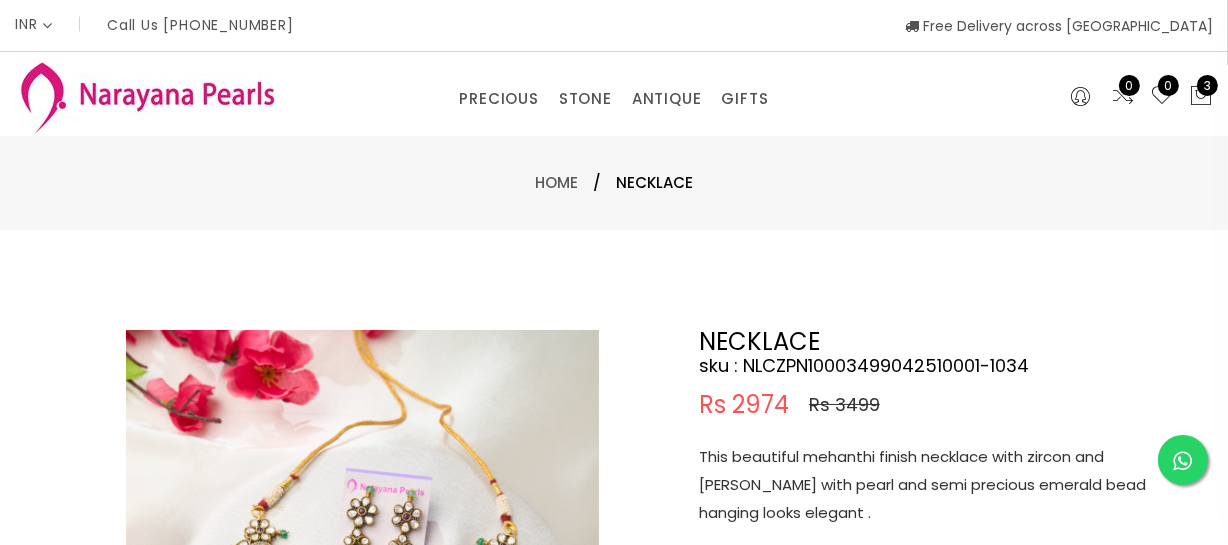 click on "This beautiful mehanthi finish necklace with zircon and [PERSON_NAME] with pearl and semi precious emerald bead hanging looks elegant ." at bounding box center (949, 485) 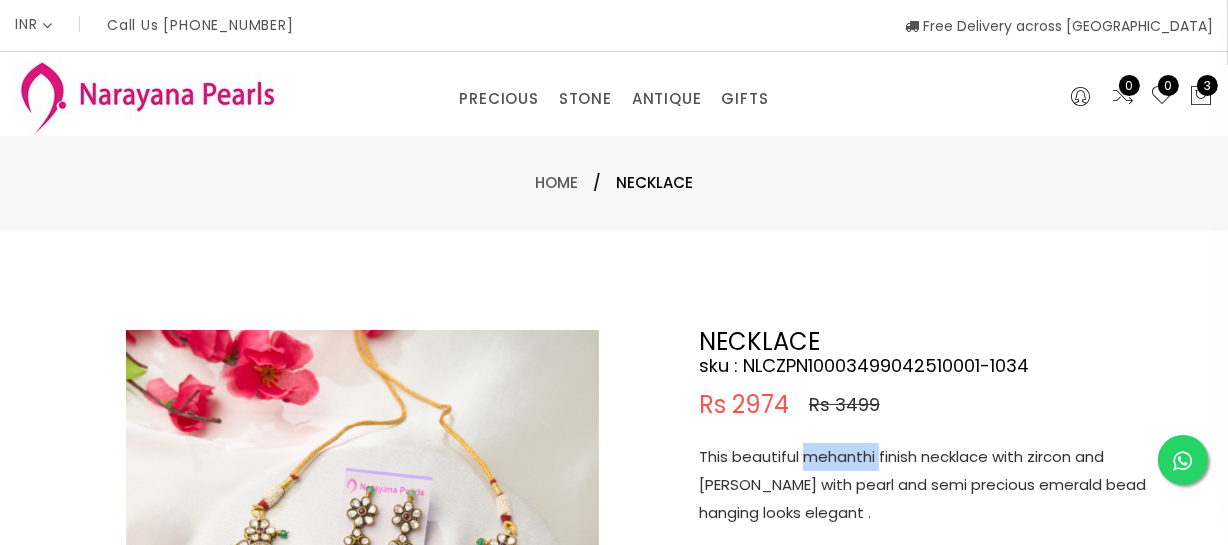 click on "This beautiful mehanthi finish necklace with zircon and [PERSON_NAME] with pearl and semi precious emerald bead hanging looks elegant ." at bounding box center (949, 485) 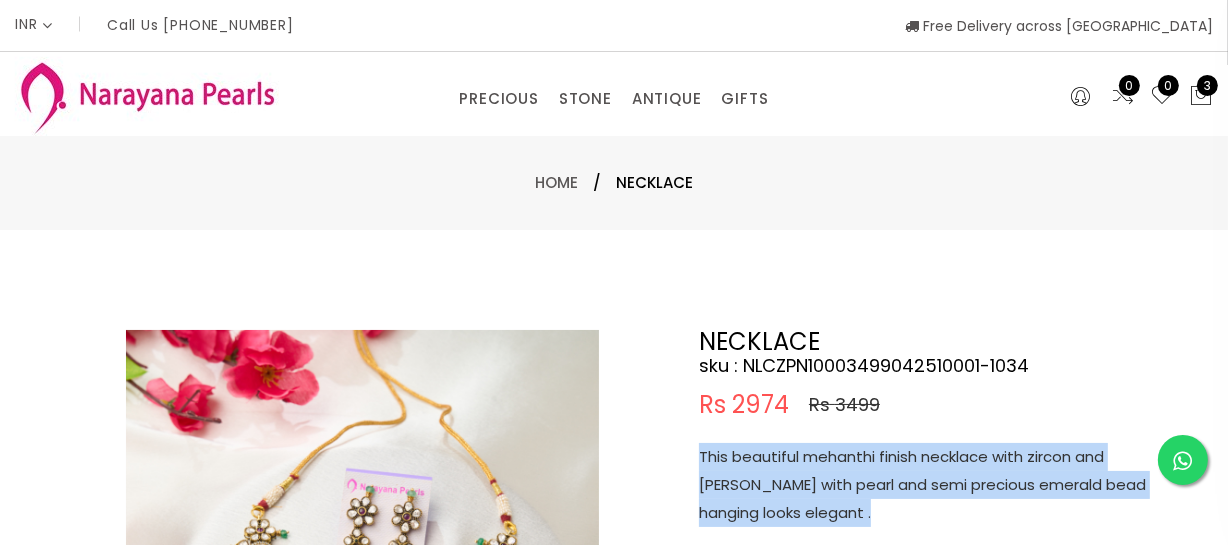 click on "This beautiful mehanthi finish necklace with zircon and [PERSON_NAME] with pearl and semi precious emerald bead hanging looks elegant ." at bounding box center [949, 485] 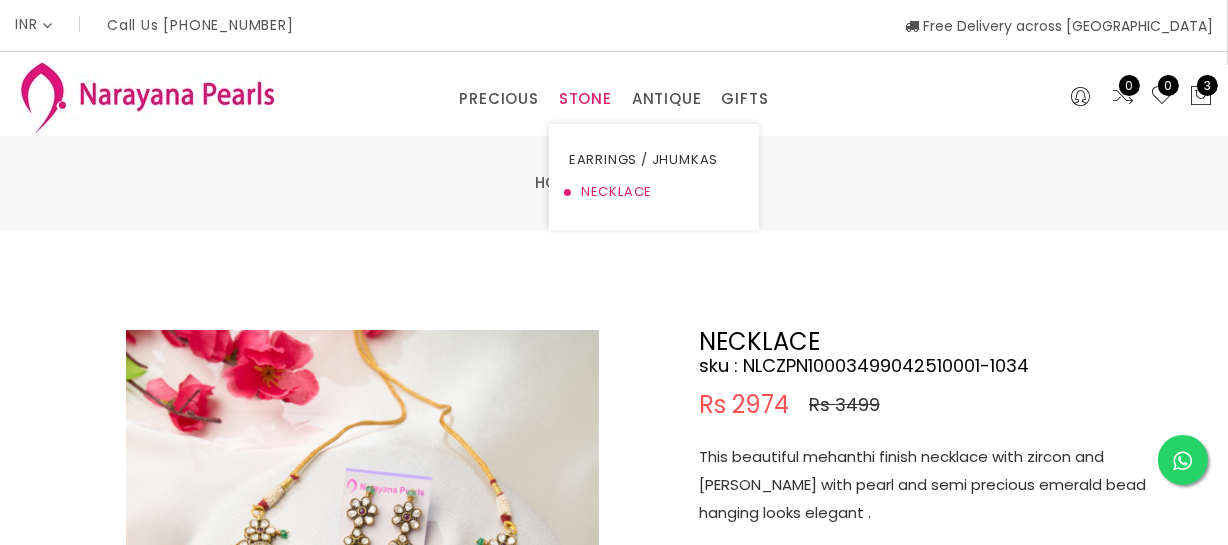 click on "NECKLACE" at bounding box center [654, 192] 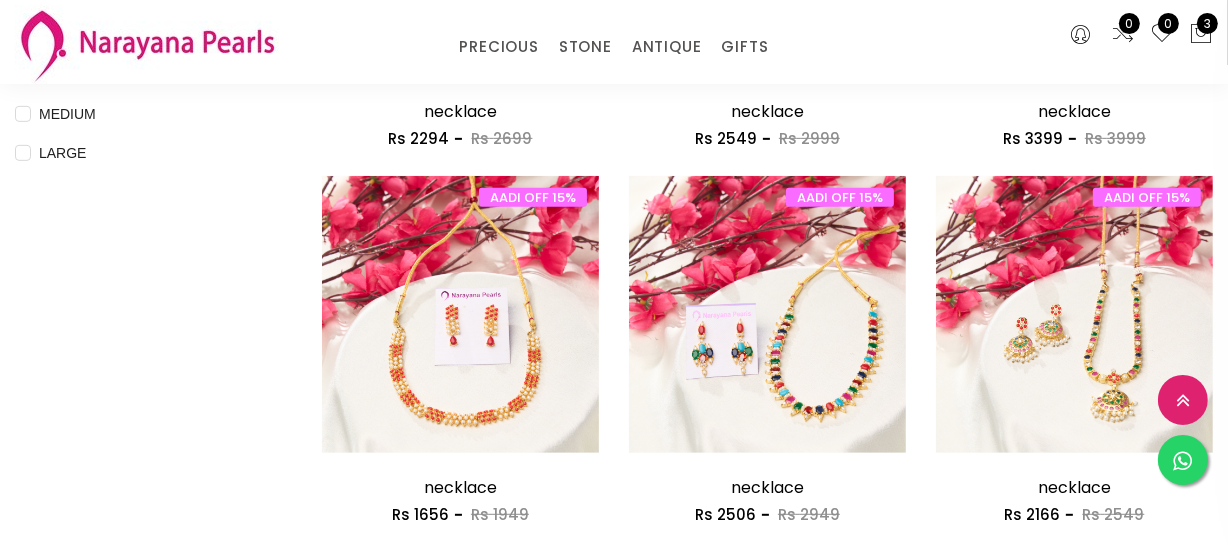 scroll, scrollTop: 909, scrollLeft: 0, axis: vertical 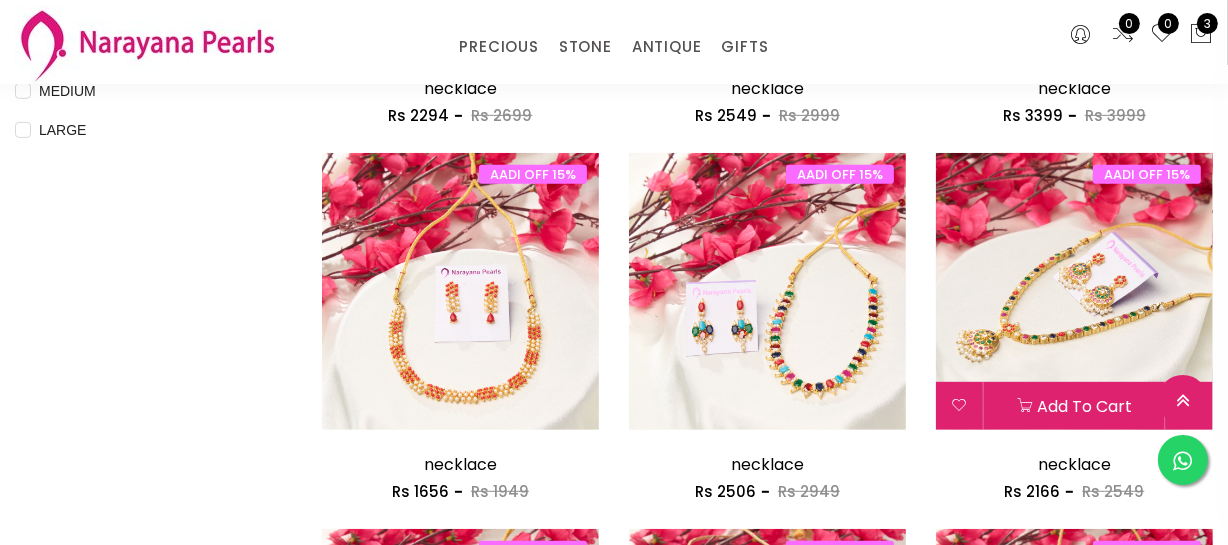 click at bounding box center (1074, 291) 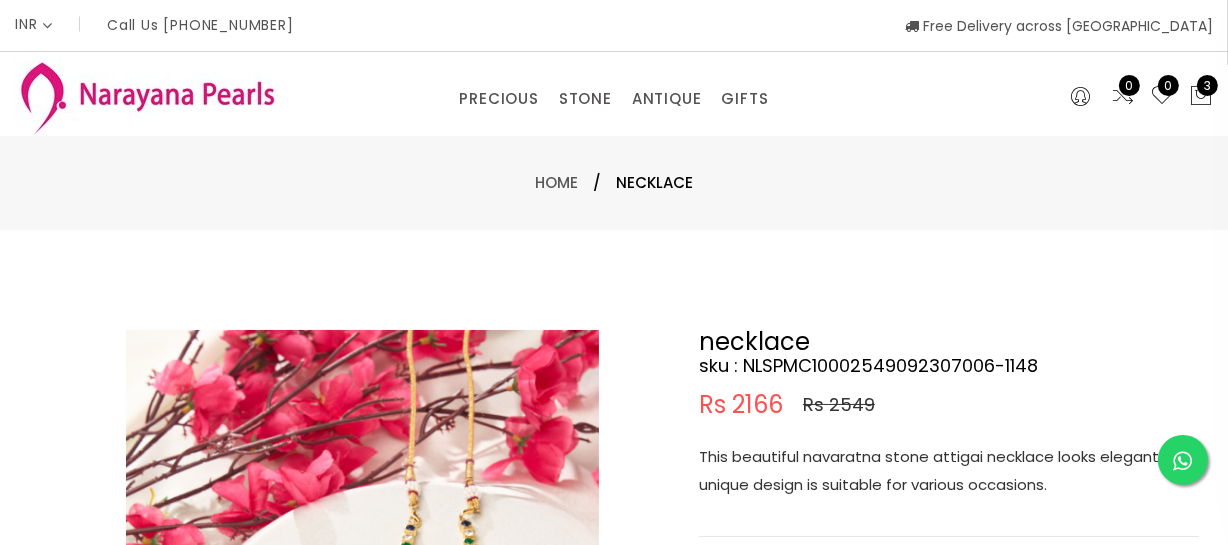 click on "This beautiful navaratna stone attigai necklace looks elegant and unique design is suitable for various occasions." at bounding box center (949, 471) 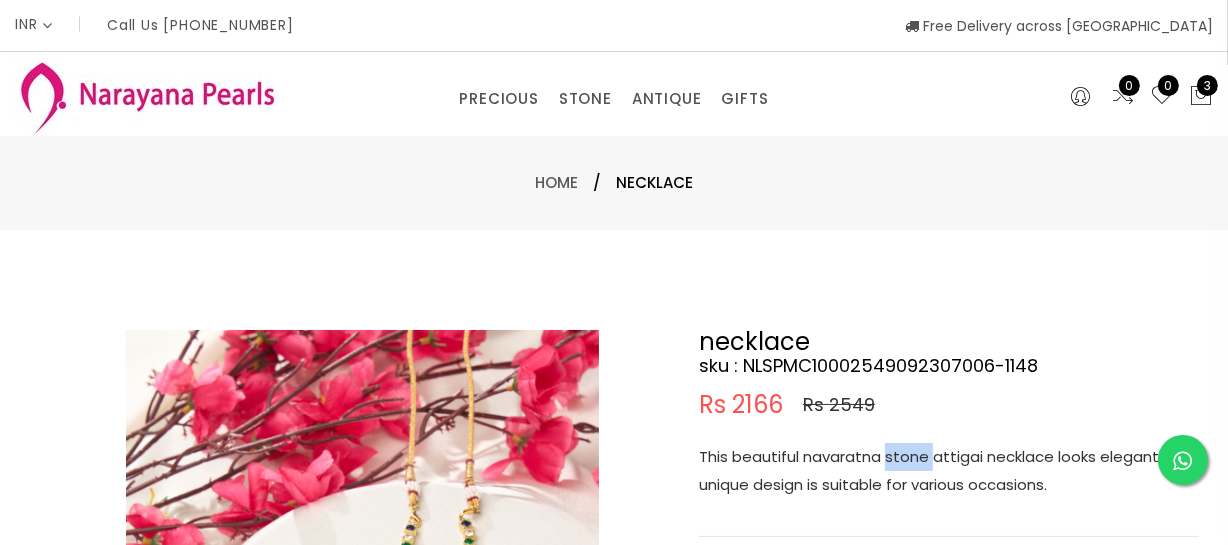 click on "This beautiful navaratna stone attigai necklace looks elegant and unique design is suitable for various occasions." at bounding box center [949, 471] 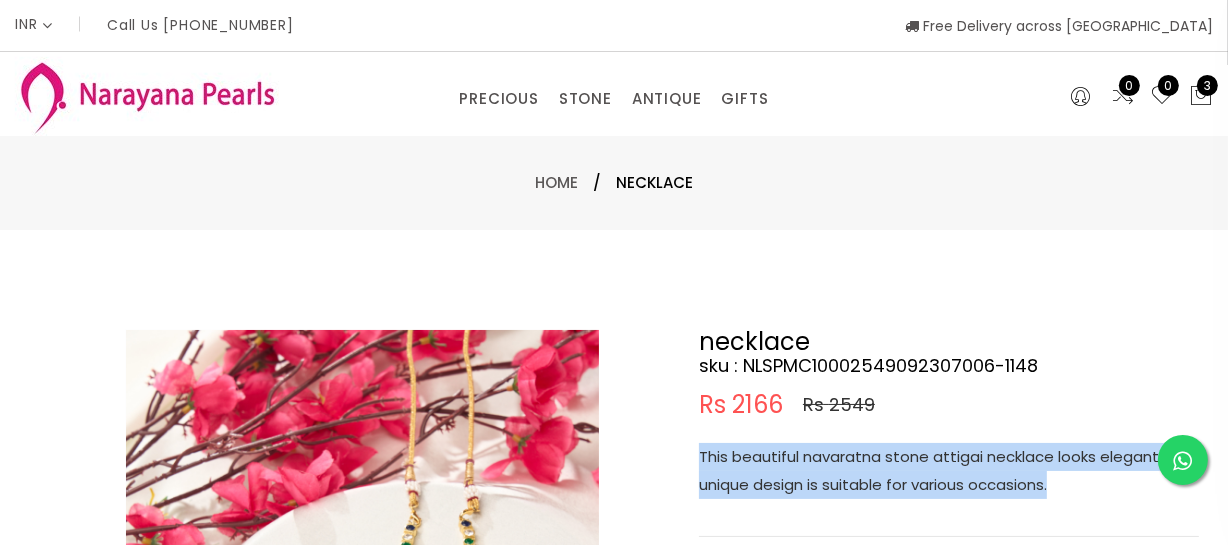 click on "This beautiful navaratna stone attigai necklace looks elegant and unique design is suitable for various occasions." at bounding box center [949, 471] 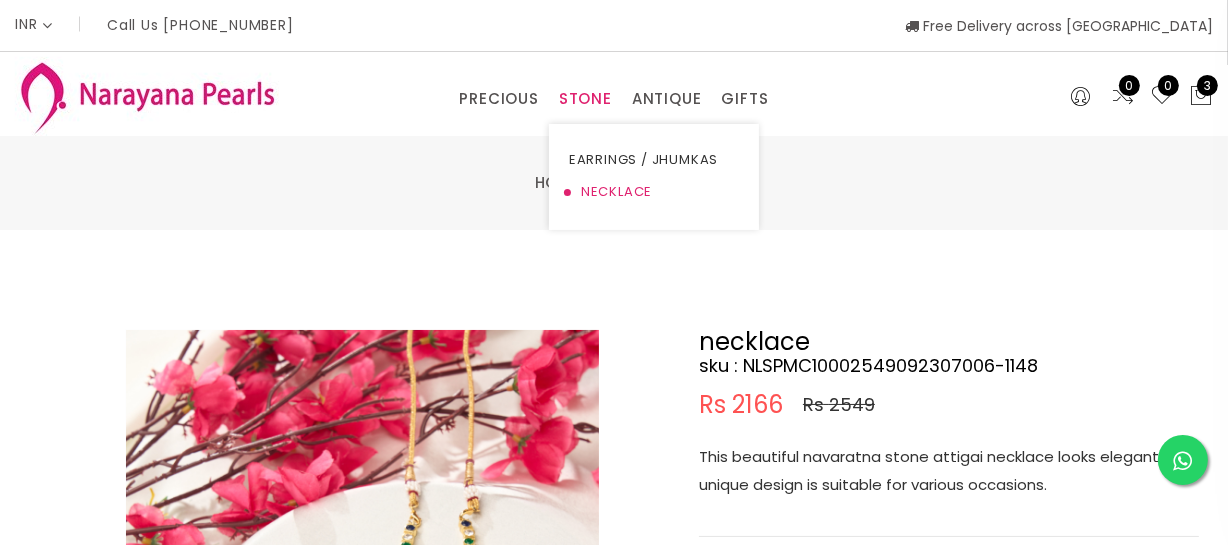 click on "NECKLACE" at bounding box center (654, 192) 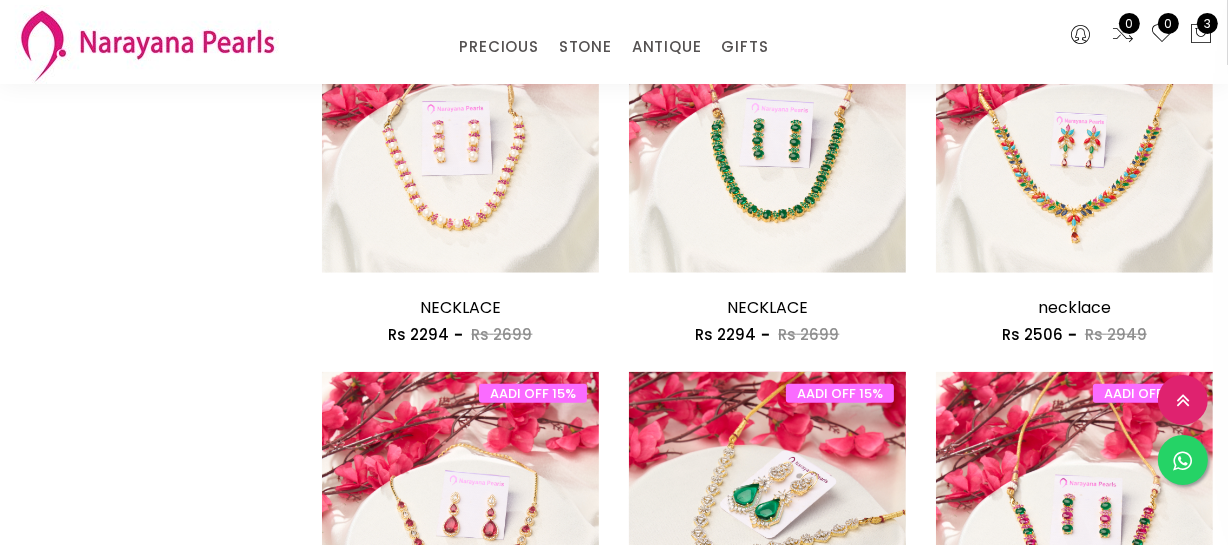 scroll, scrollTop: 2454, scrollLeft: 0, axis: vertical 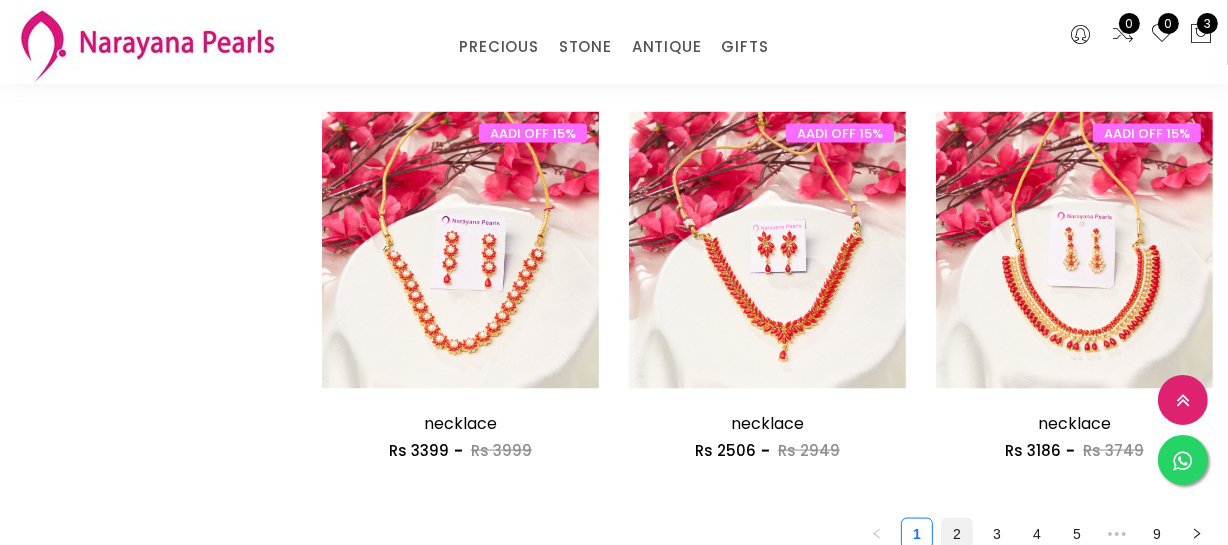 click on "2" at bounding box center (957, 534) 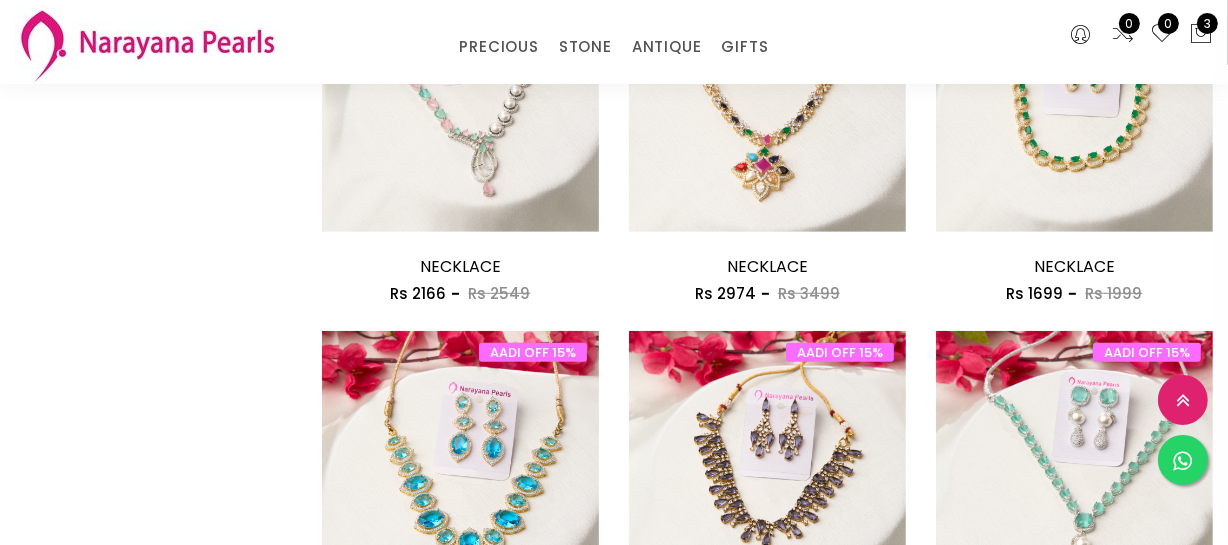 scroll, scrollTop: 1363, scrollLeft: 0, axis: vertical 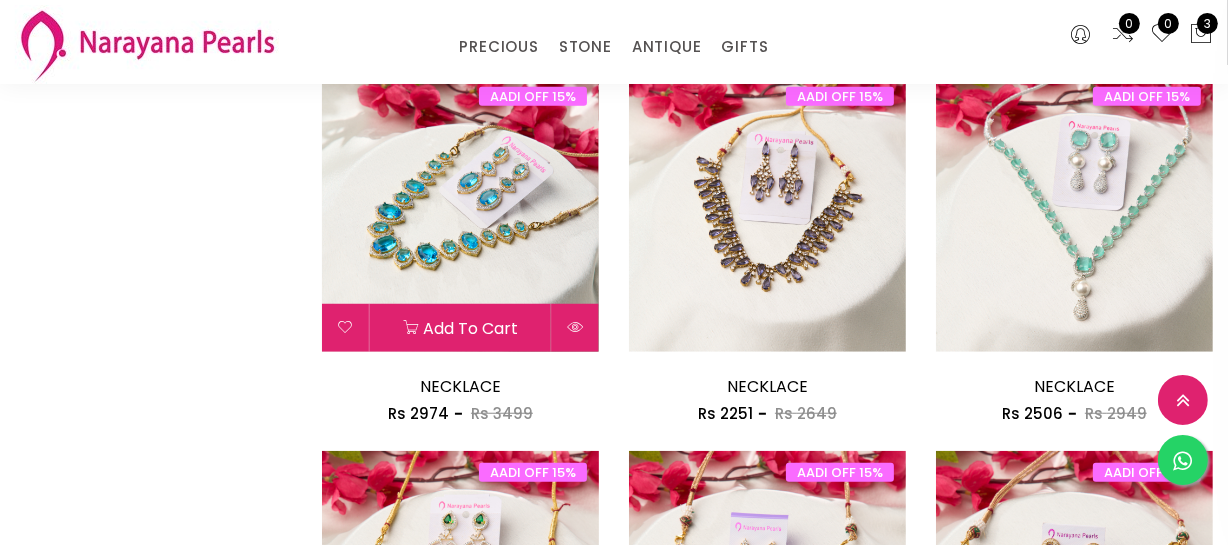 click at bounding box center (460, 213) 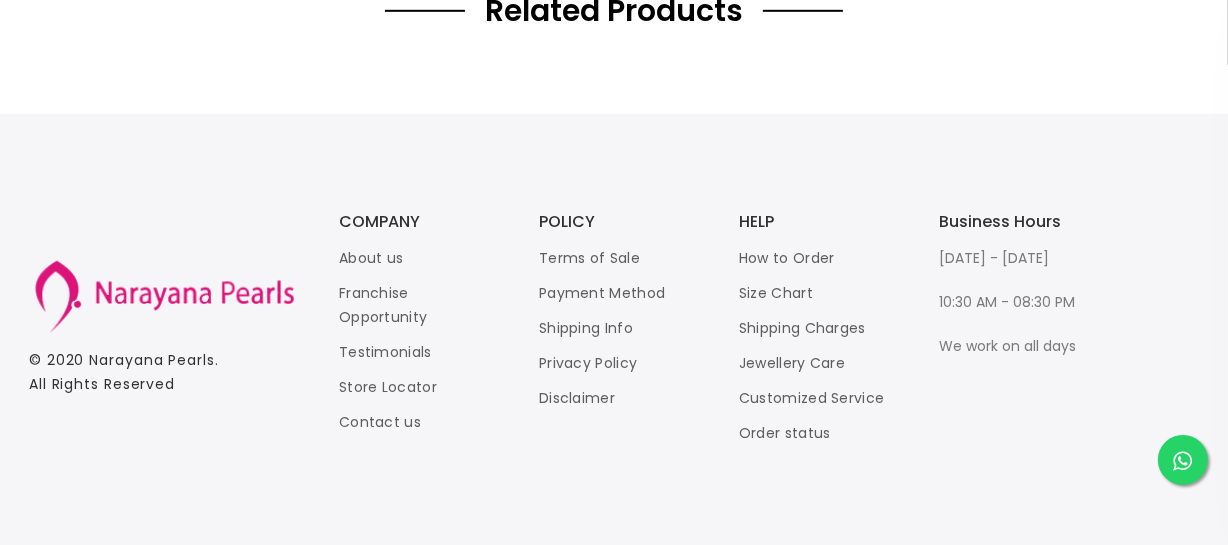 scroll, scrollTop: 0, scrollLeft: 0, axis: both 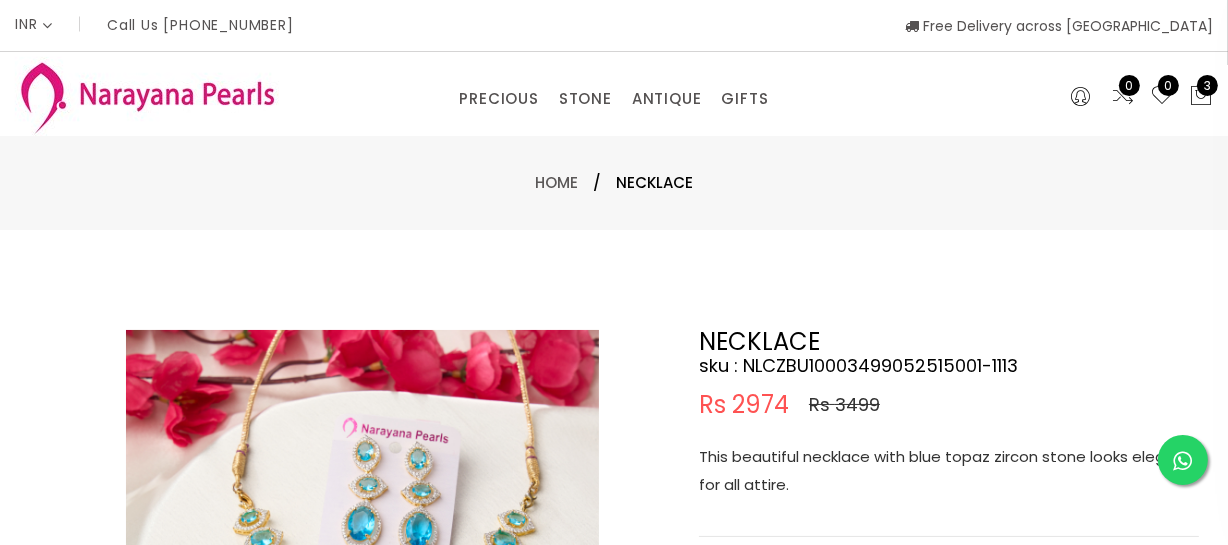 click on "This beautiful necklace with blue topaz zircon stone looks elegent for all attire." at bounding box center (949, 471) 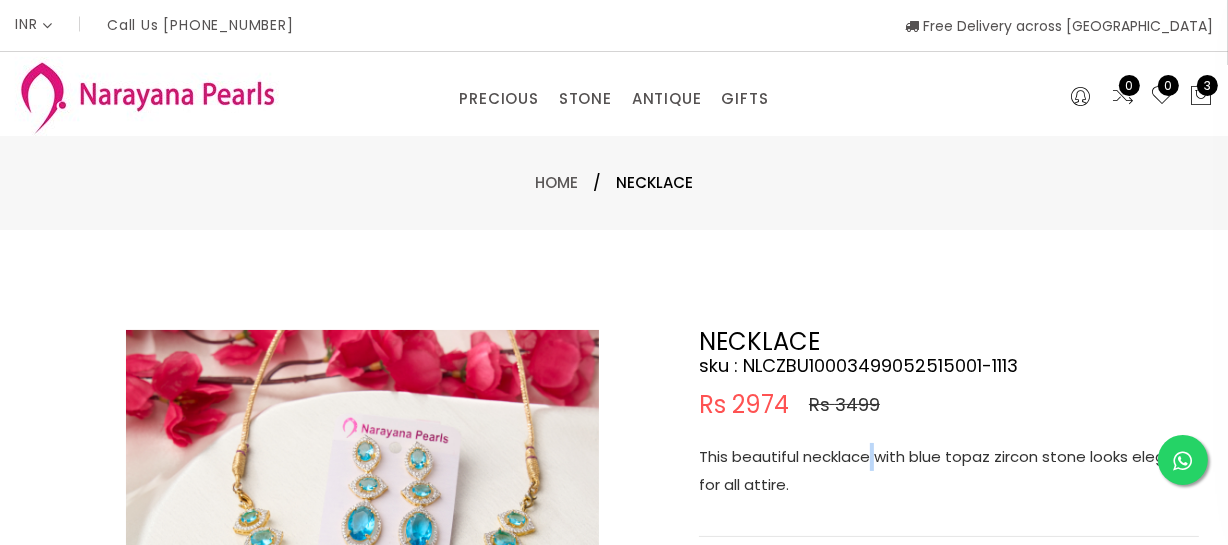 click on "This beautiful necklace with blue topaz zircon stone looks elegent for all attire." at bounding box center (949, 471) 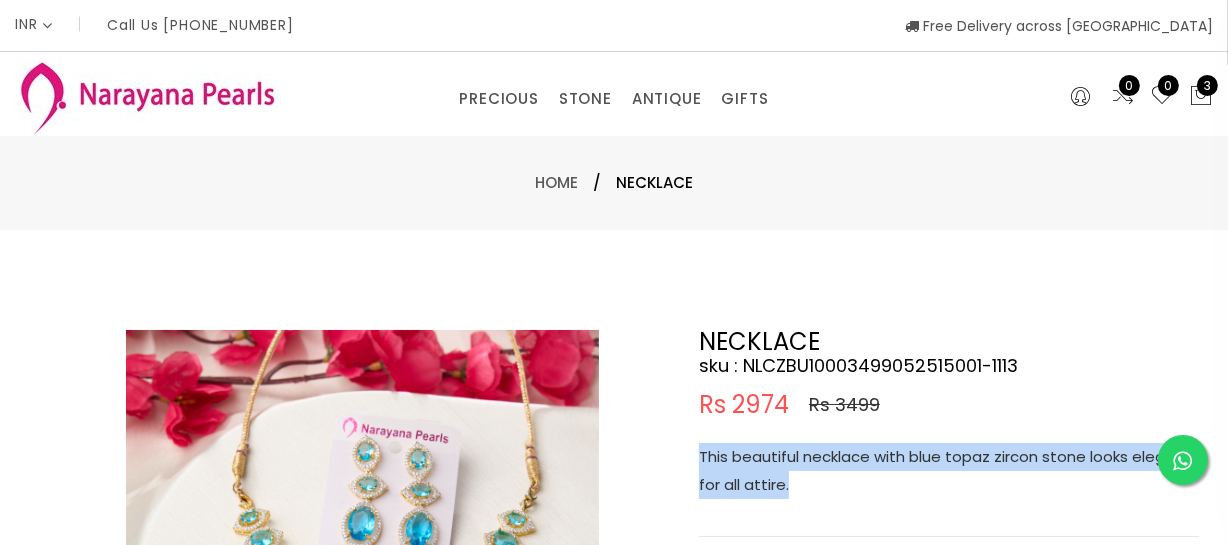 click on "This beautiful necklace with blue topaz zircon stone looks elegent for all attire." at bounding box center (949, 471) 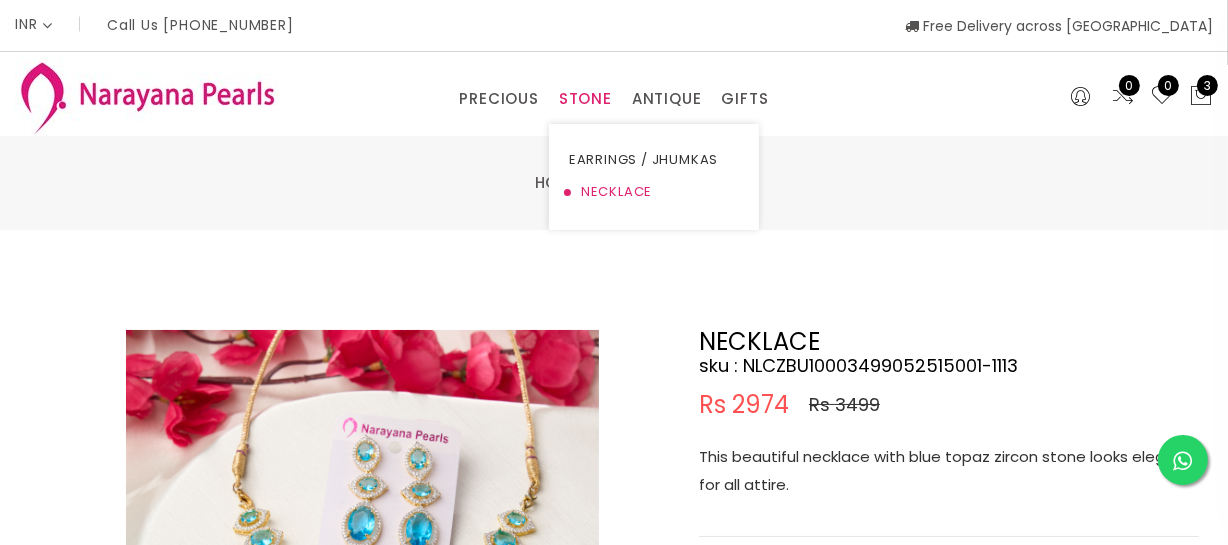click on "NECKLACE" at bounding box center (654, 192) 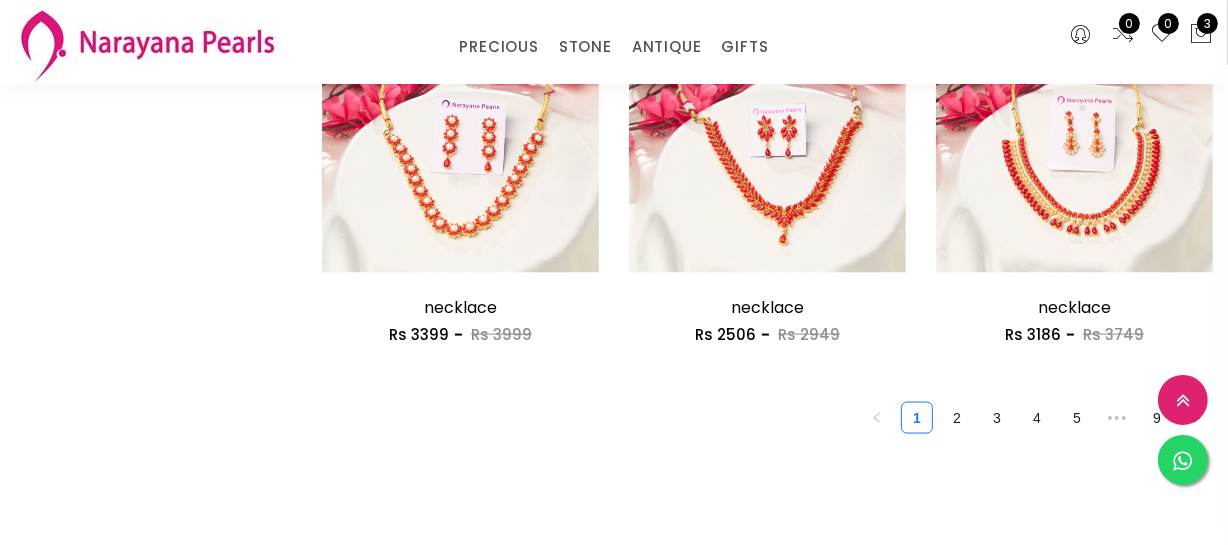 scroll, scrollTop: 2818, scrollLeft: 0, axis: vertical 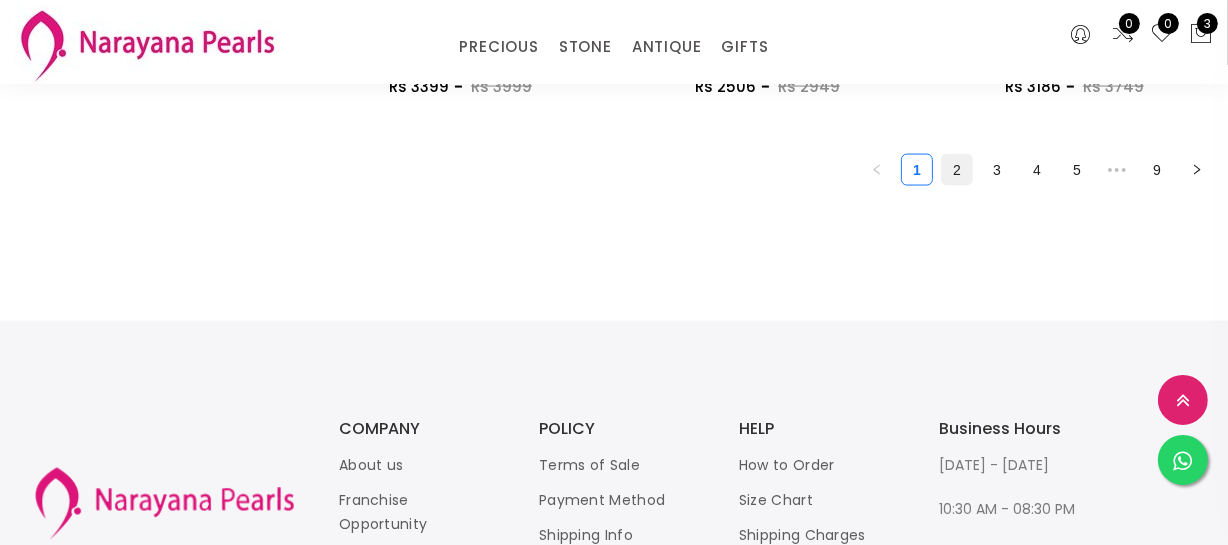 click on "2" at bounding box center [957, 170] 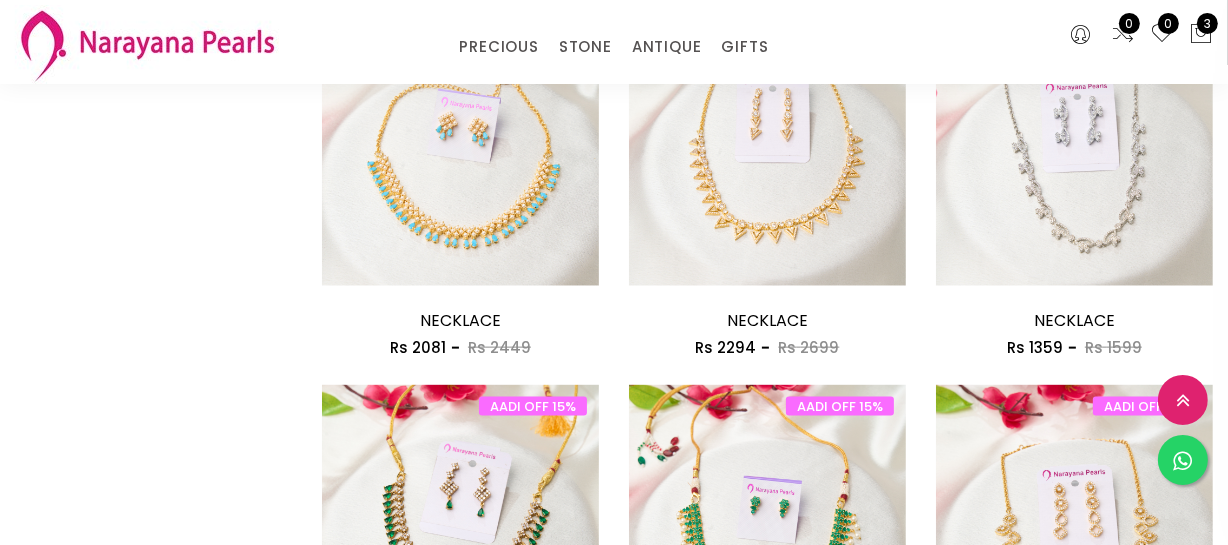 scroll, scrollTop: 2636, scrollLeft: 0, axis: vertical 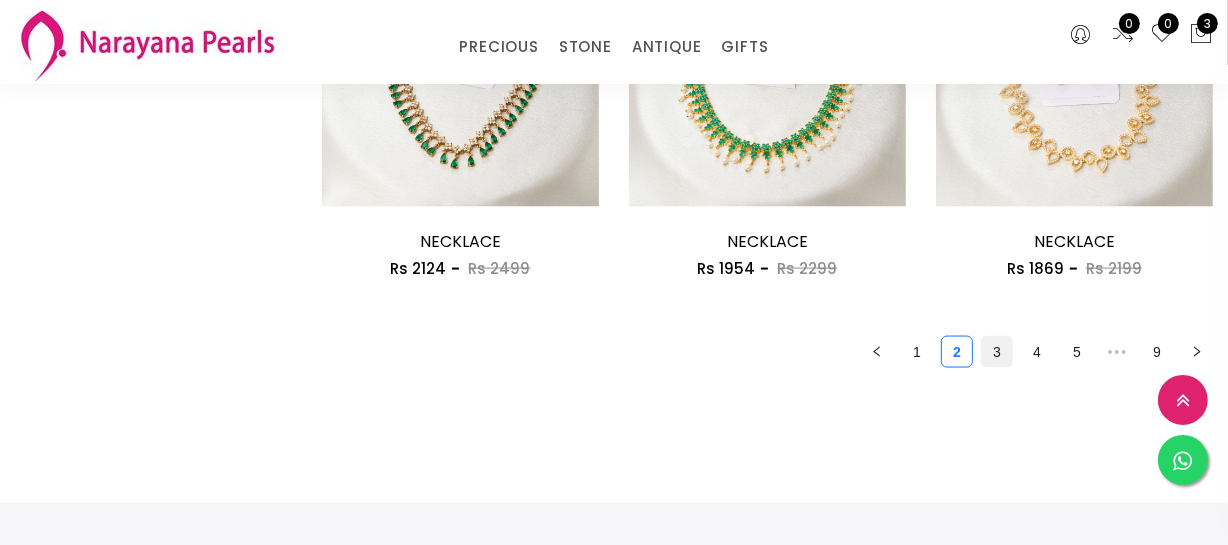 click on "3" at bounding box center [997, 352] 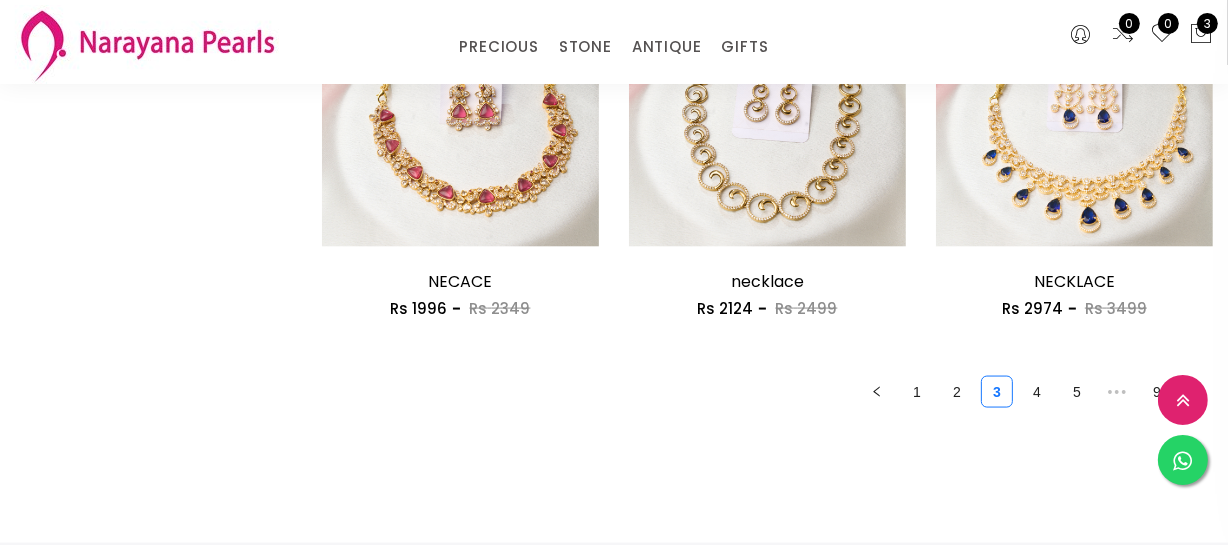 scroll, scrollTop: 2636, scrollLeft: 0, axis: vertical 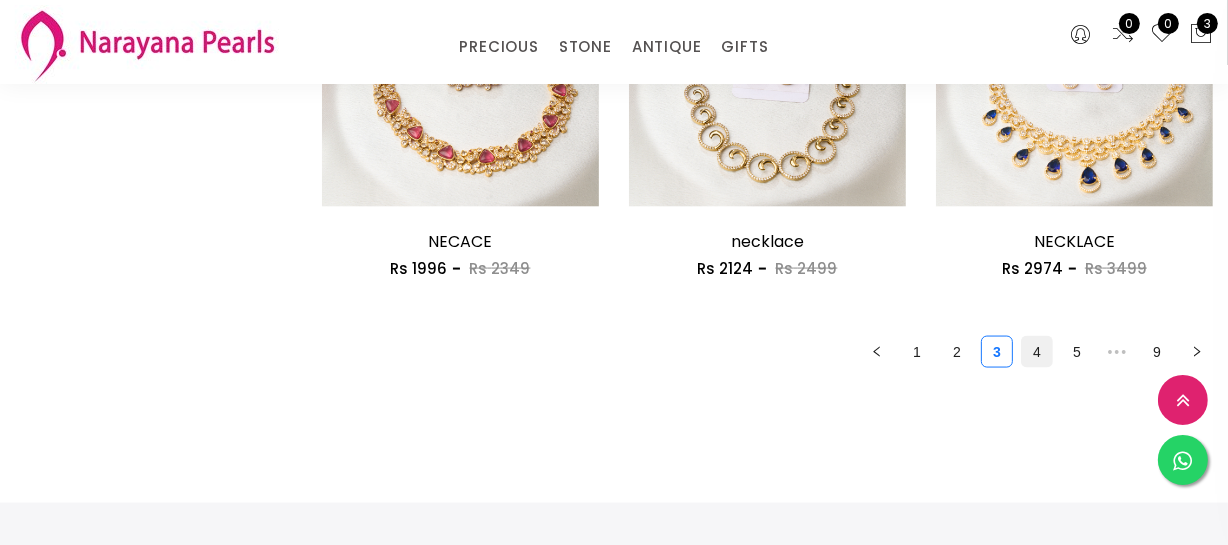 click on "4" at bounding box center [1037, 352] 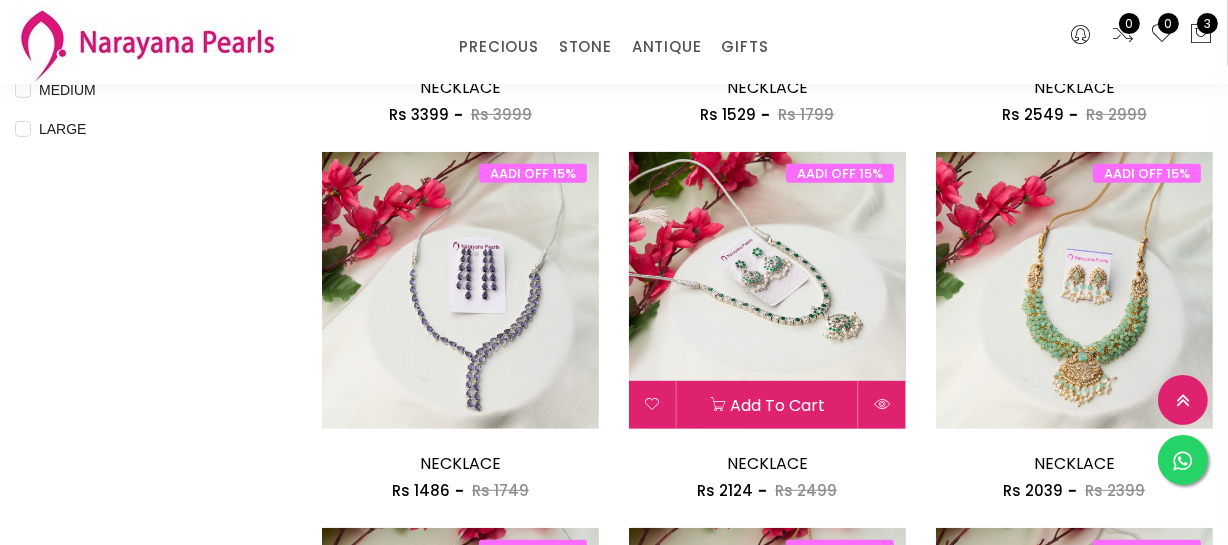 scroll, scrollTop: 909, scrollLeft: 0, axis: vertical 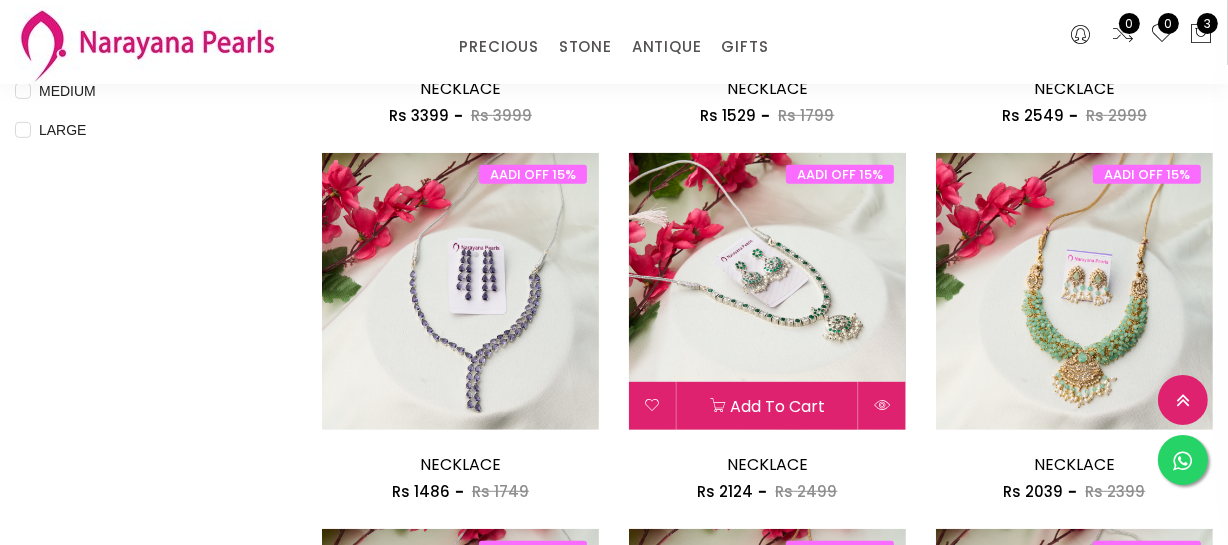 click at bounding box center (767, 291) 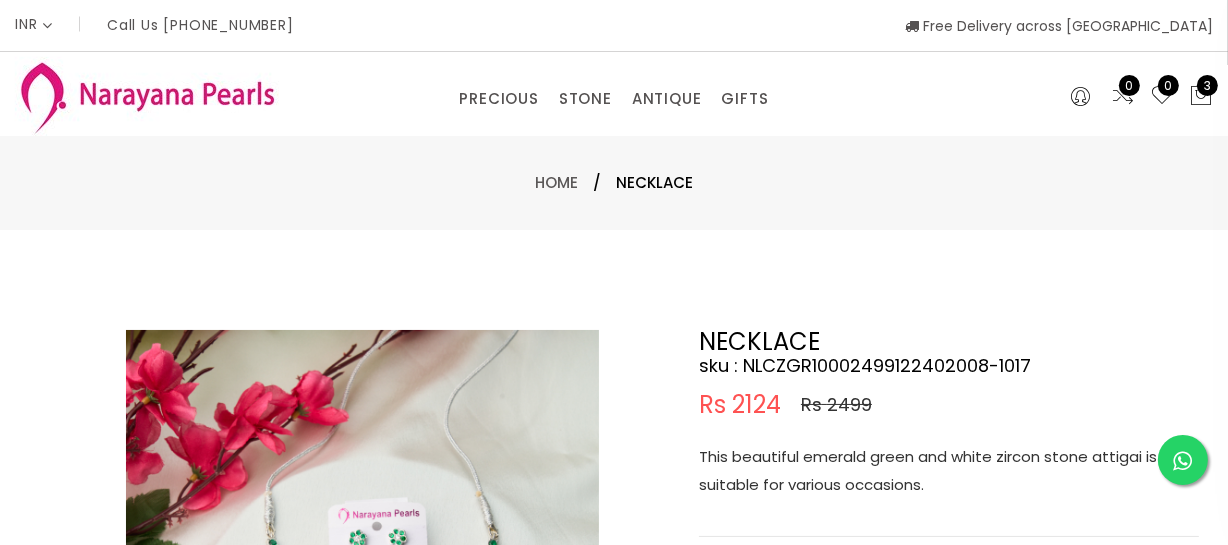 click on "This beautiful emerald green and white zircon stone attigai  is suitable for various occasions." at bounding box center (949, 471) 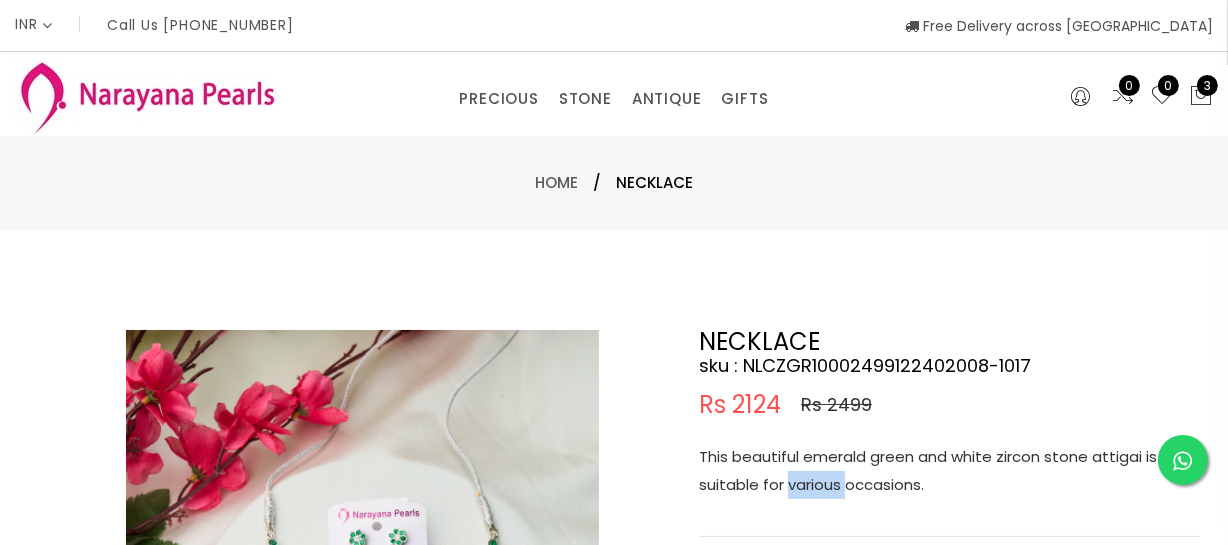 click on "This beautiful emerald green and white zircon stone attigai  is suitable for various occasions." at bounding box center (949, 471) 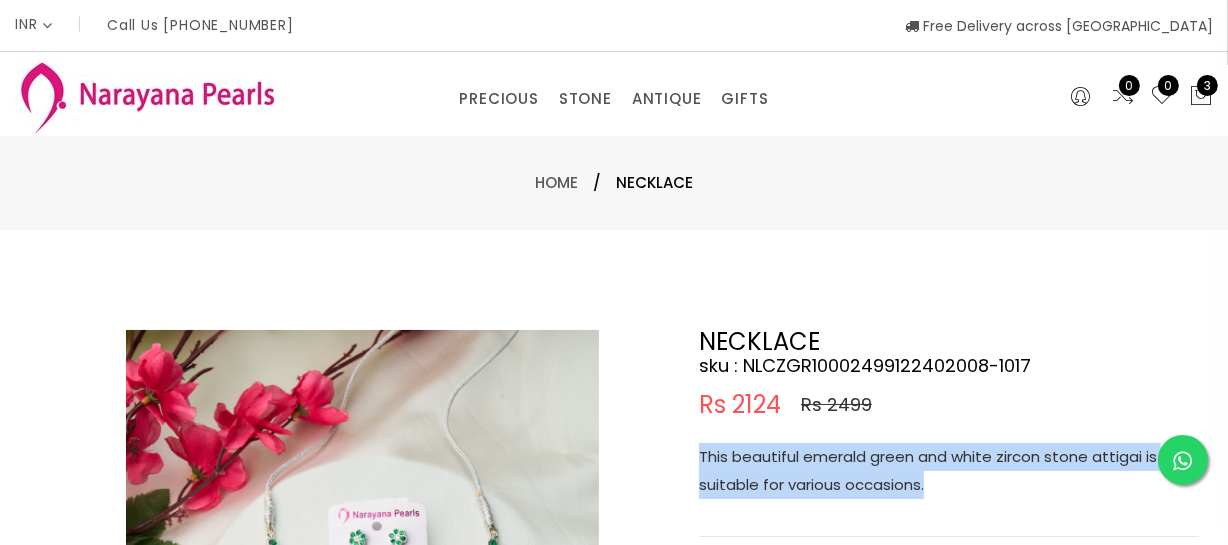 click on "This beautiful emerald green and white zircon stone attigai  is suitable for various occasions." at bounding box center (949, 471) 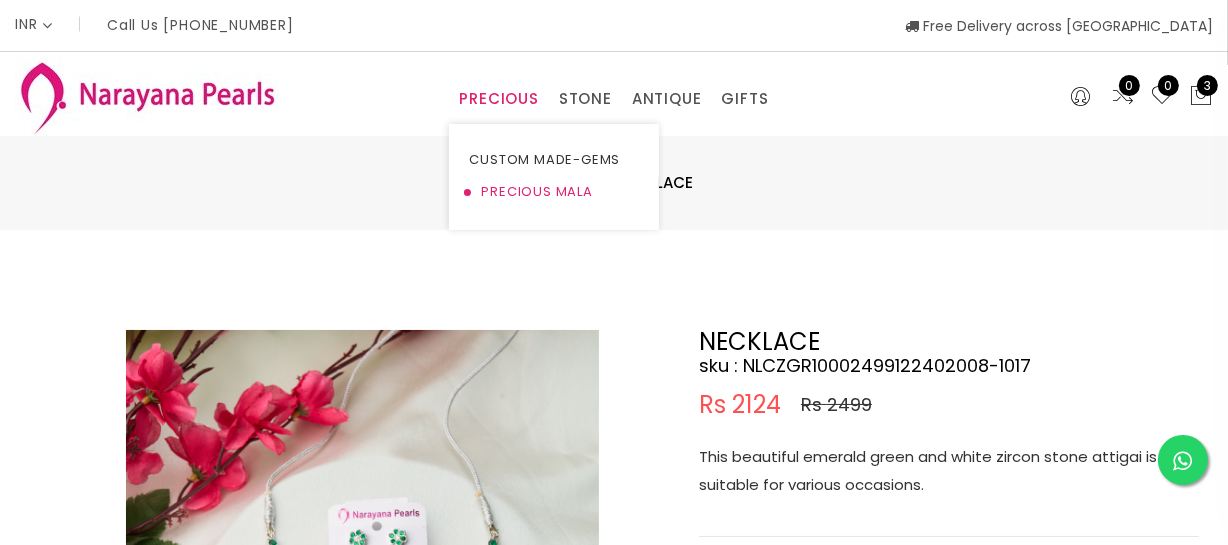 click on "PRECIOUS MALA" at bounding box center [554, 192] 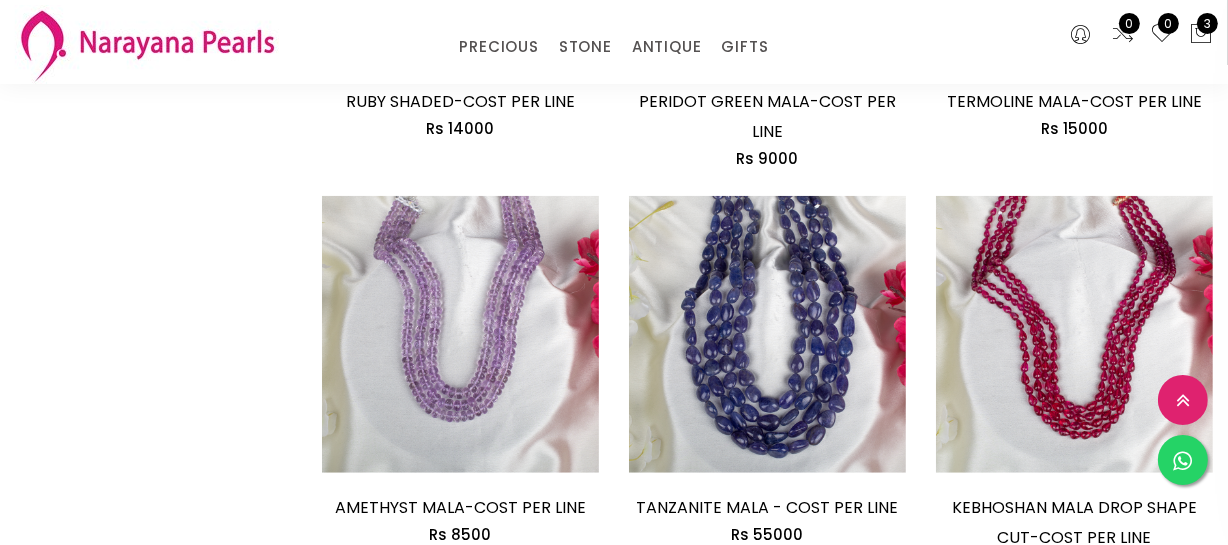 scroll, scrollTop: 1727, scrollLeft: 0, axis: vertical 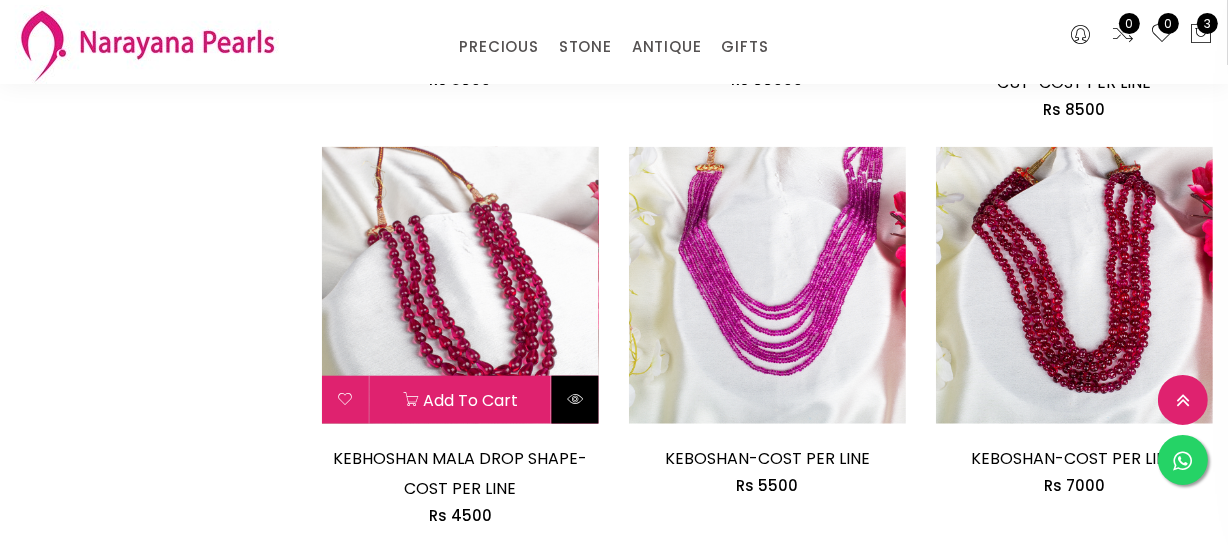 click at bounding box center (575, 400) 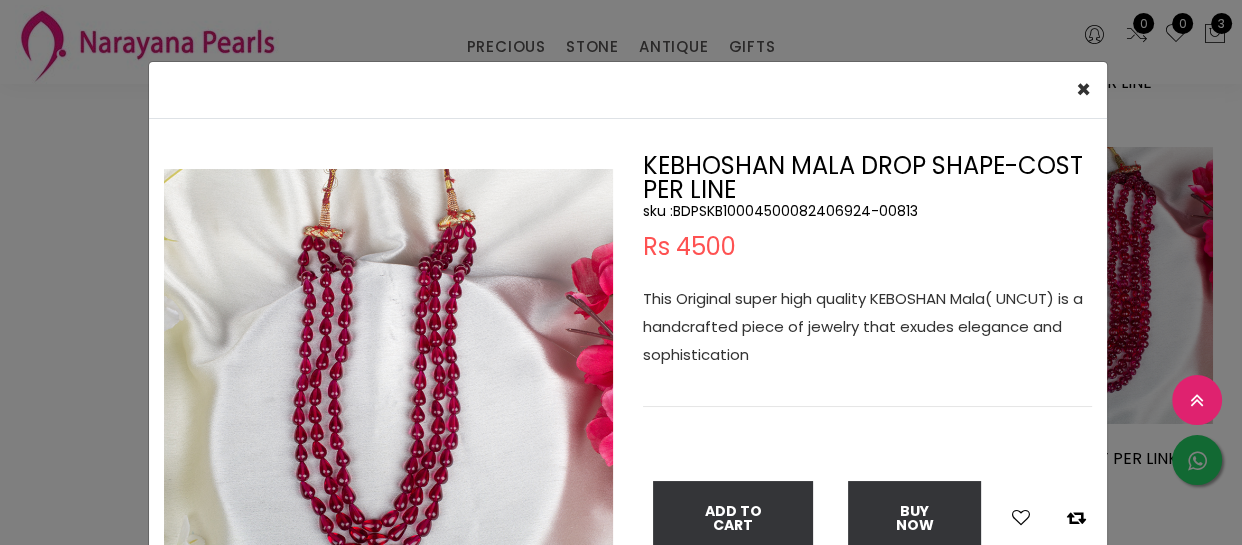 click on "sku :  BDPSKB10004500082406924-00813" at bounding box center (867, 211) 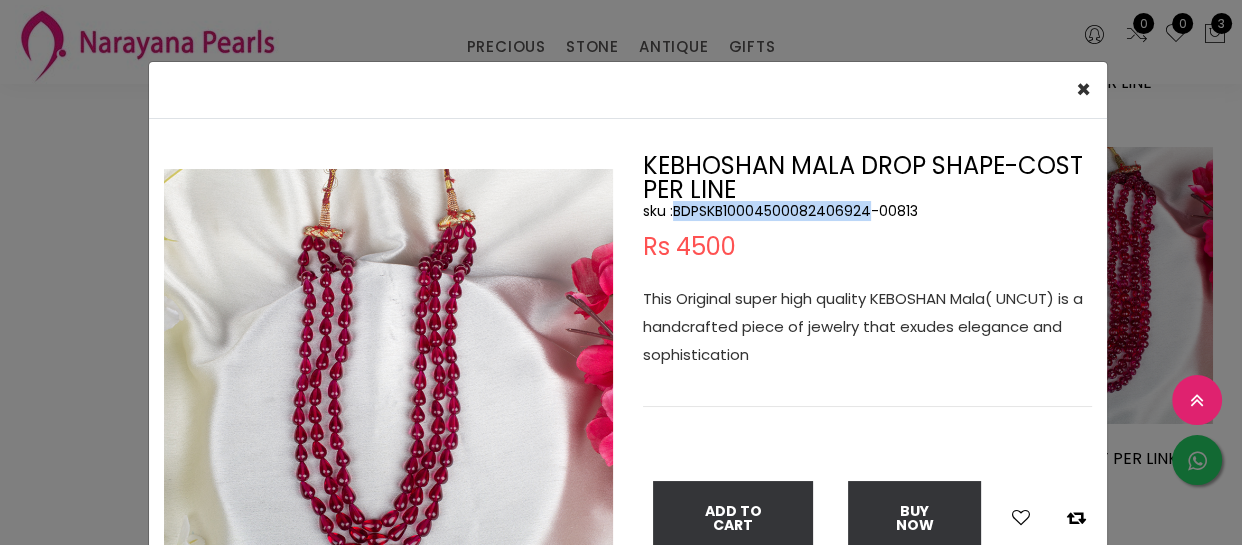 click on "sku :  BDPSKB10004500082406924-00813" at bounding box center (867, 211) 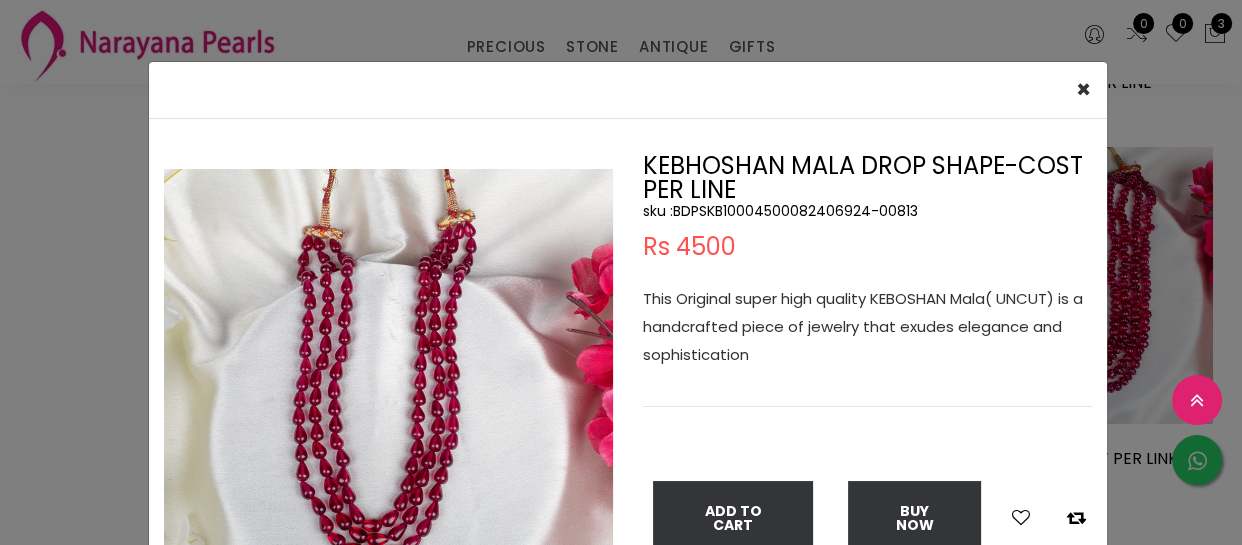 click on "× Close Double (click / press) on the image to zoom (in / out). KEBHOSHAN MALA DROP SHAPE-COST PER LINE sku :  BDPSKB10004500082406924-00813 Rs   4500 This Original super high quality KEBOSHAN Mala( UNCUT) is a handcrafted piece of jewelry that exudes elegance and sophistication  Add To Cart   Buy Now" at bounding box center [621, 272] 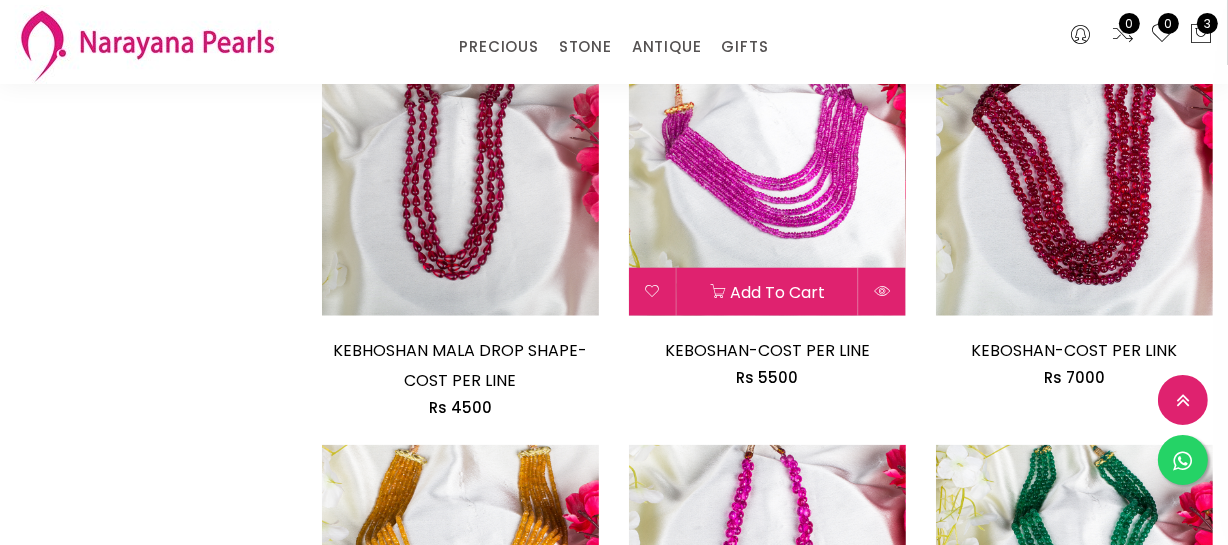 scroll, scrollTop: 1818, scrollLeft: 0, axis: vertical 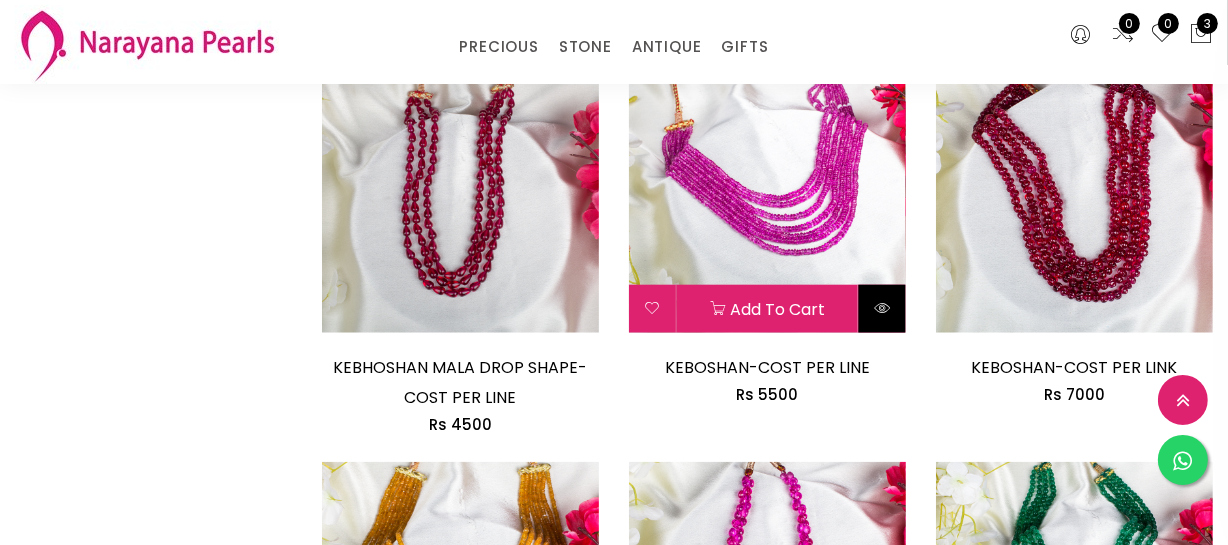 click at bounding box center [882, 309] 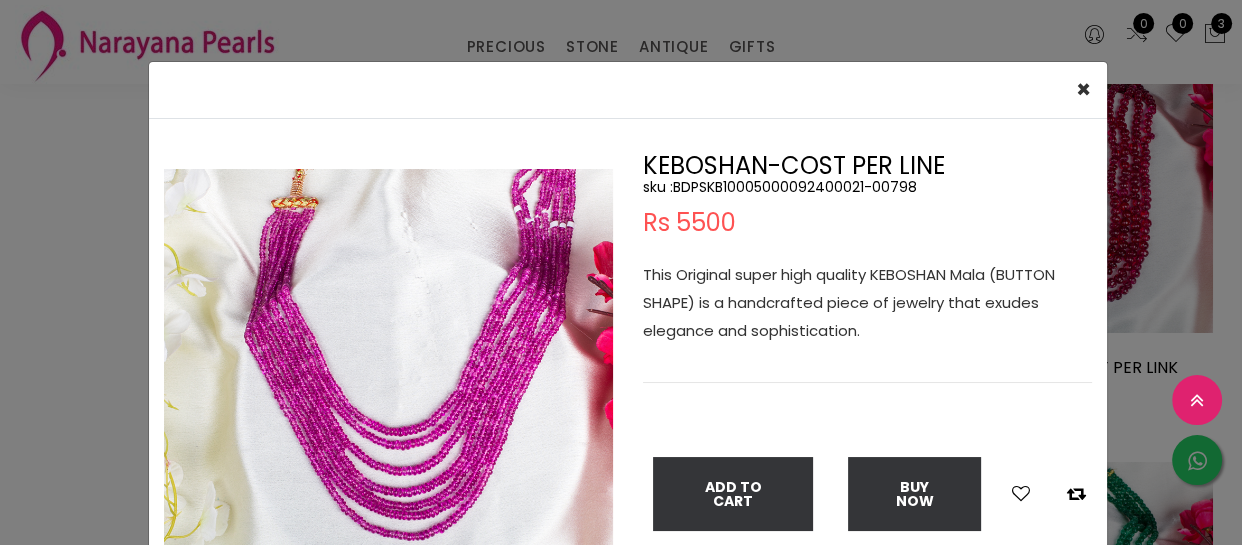 click on "sku :  BDPSKB10005000092400021-00798" at bounding box center (867, 187) 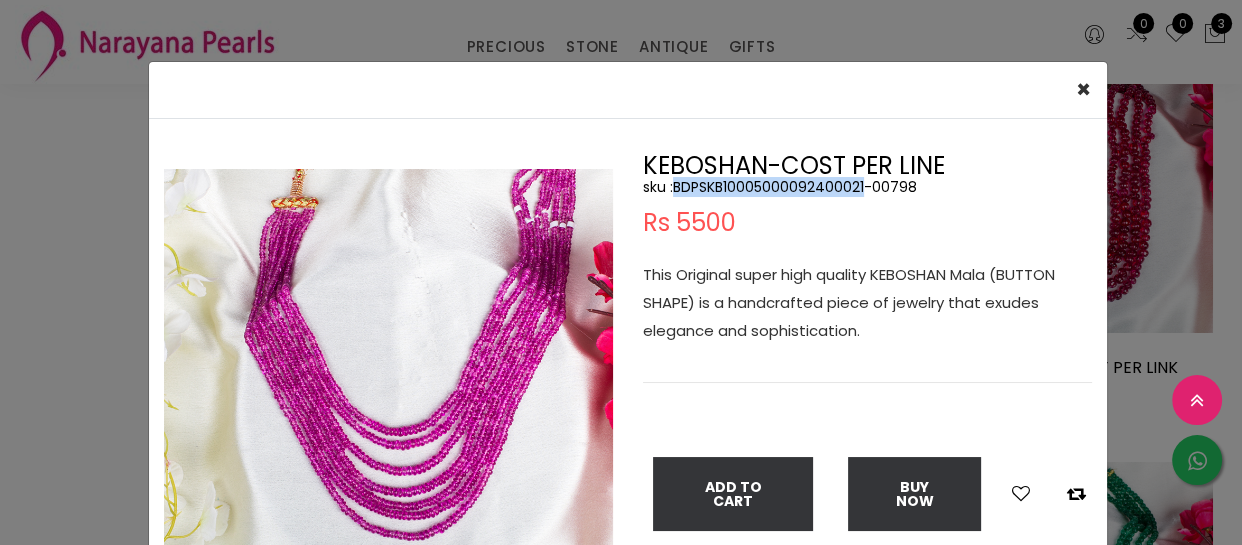 click on "sku :  BDPSKB10005000092400021-00798" at bounding box center [867, 187] 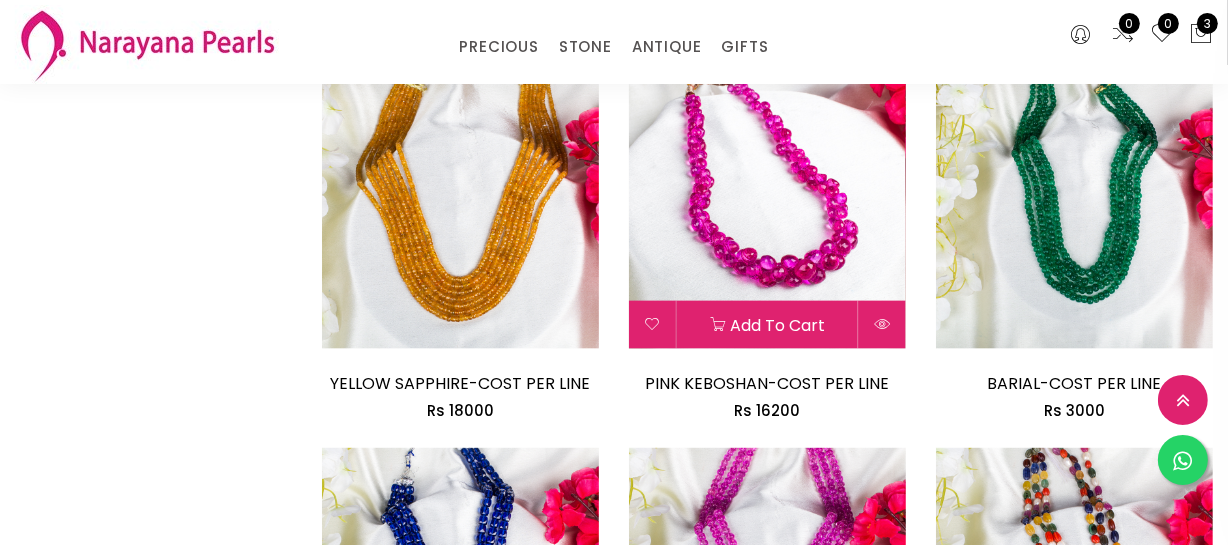 scroll, scrollTop: 2272, scrollLeft: 0, axis: vertical 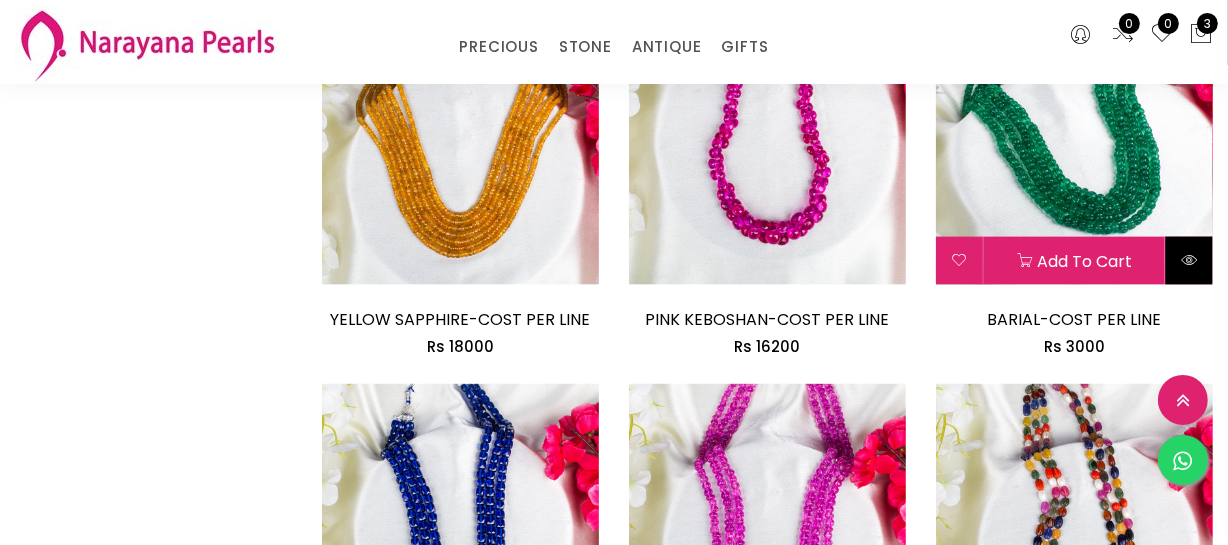 click at bounding box center (1189, 261) 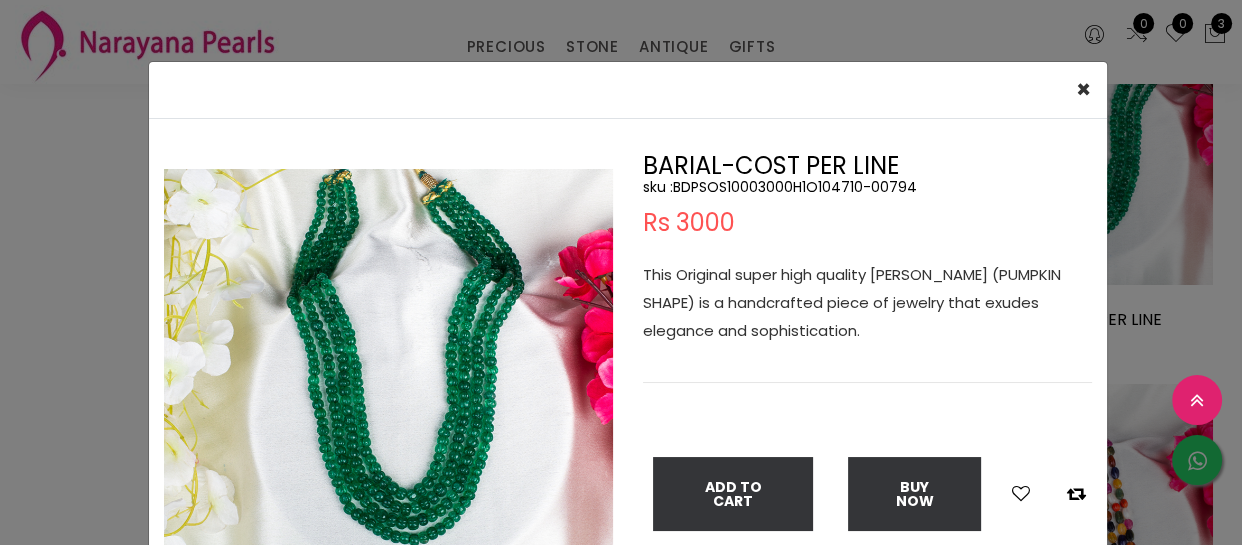 click on "sku :  BDPSOS10003000H1O104710-00794" at bounding box center (867, 187) 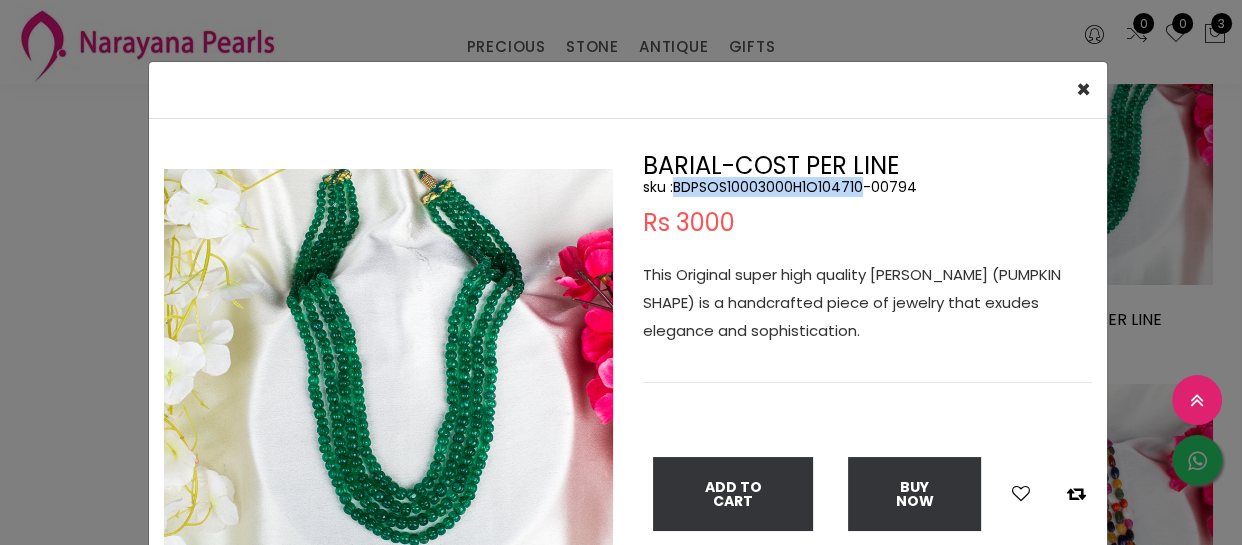 click on "sku :  BDPSOS10003000H1O104710-00794" at bounding box center (867, 187) 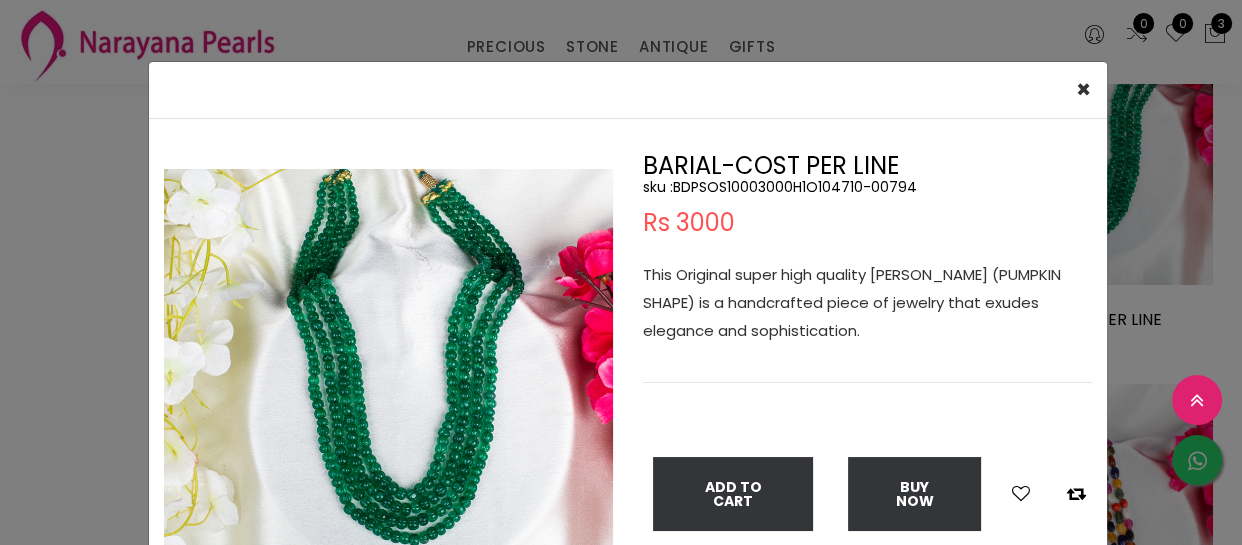 click on "× Close Double (click / press) on the image to zoom (in / out). BARIAL-COST PER LINE sku :  BDPSOS10003000H1O104710-00794 Rs   3000 This Original super high quality [PERSON_NAME] (PUMPKIN SHAPE) is a handcrafted piece of jewelry that exudes elegance and sophistication.  Add To Cart   Buy Now" at bounding box center [621, 272] 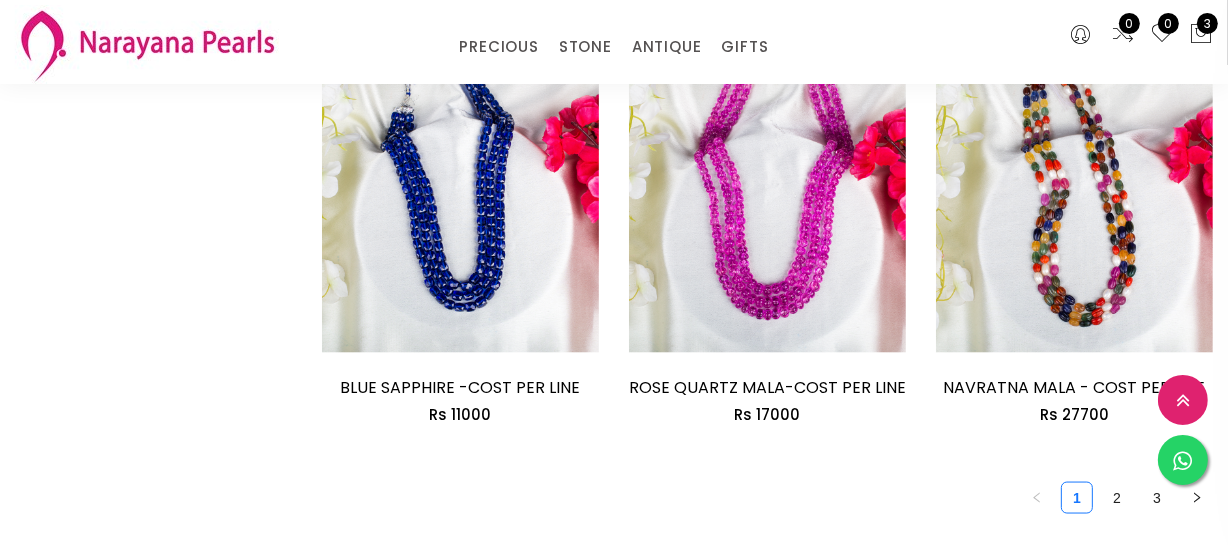 scroll, scrollTop: 2636, scrollLeft: 0, axis: vertical 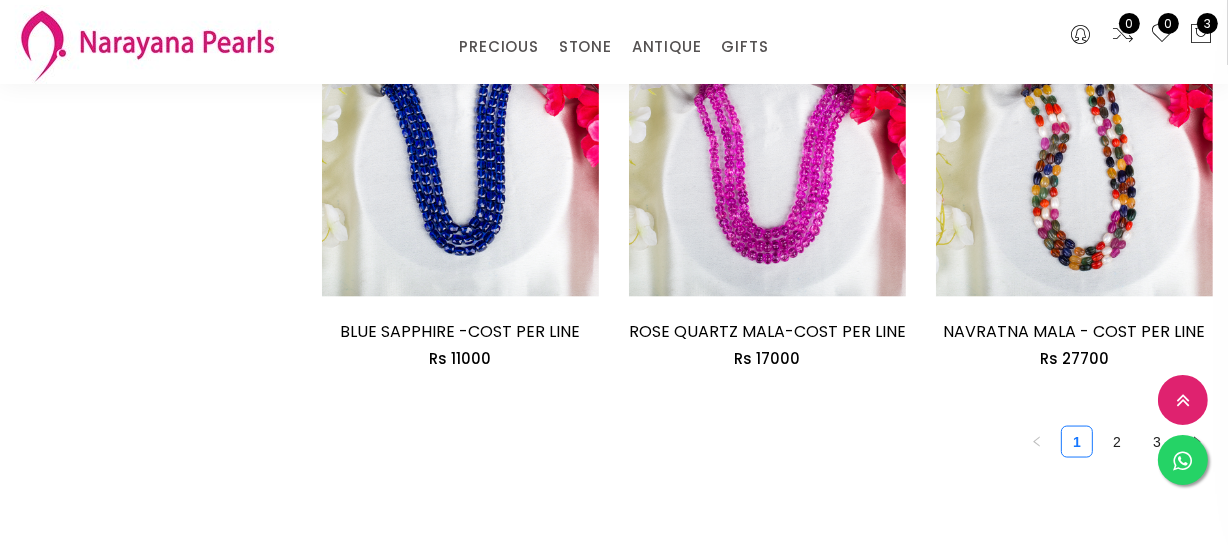 click on "2" at bounding box center [1117, 442] 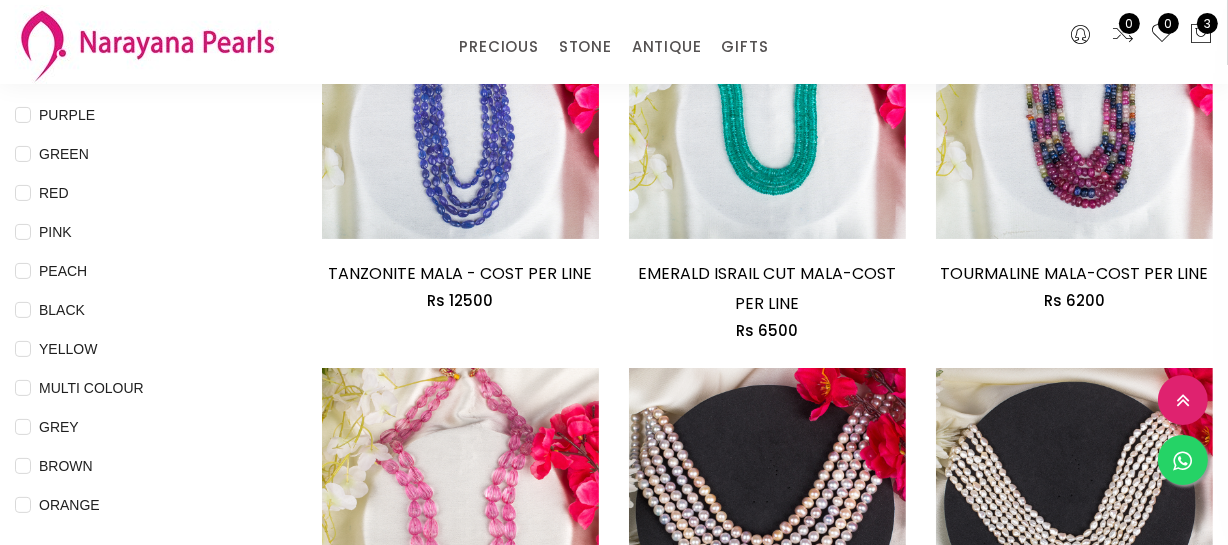 scroll, scrollTop: 363, scrollLeft: 0, axis: vertical 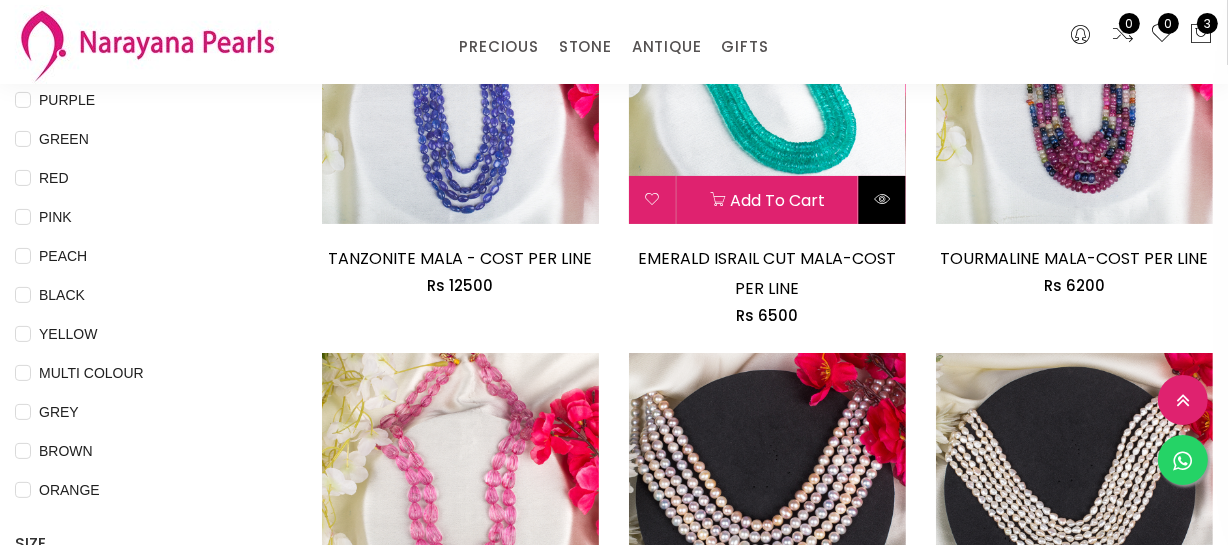 click at bounding box center [882, 199] 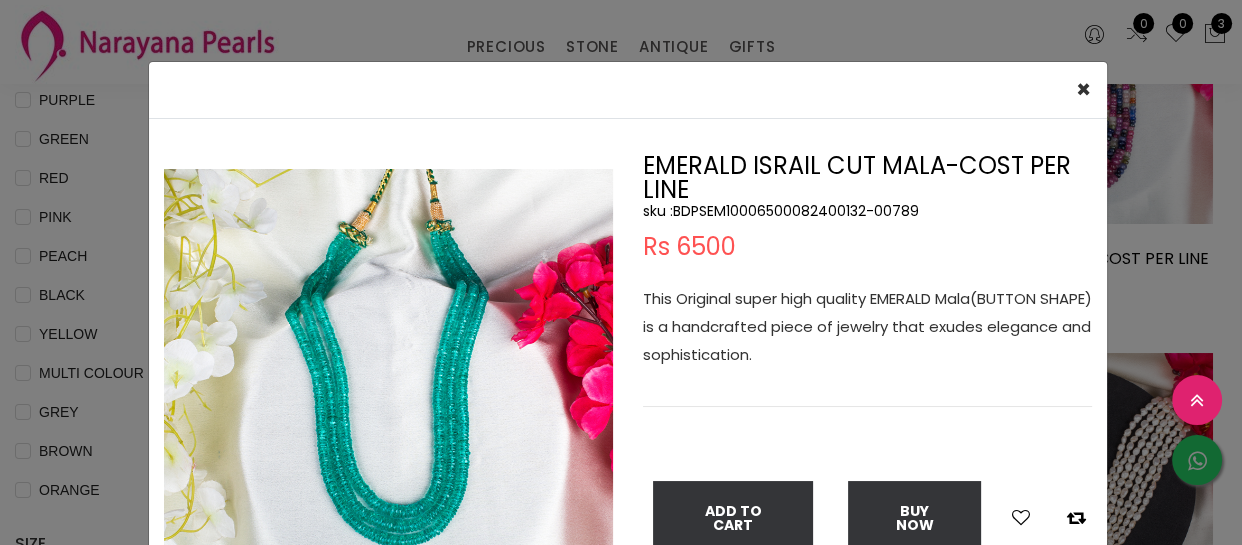 click on "sku :  BDPSEM10006500082400132-00789" at bounding box center (867, 211) 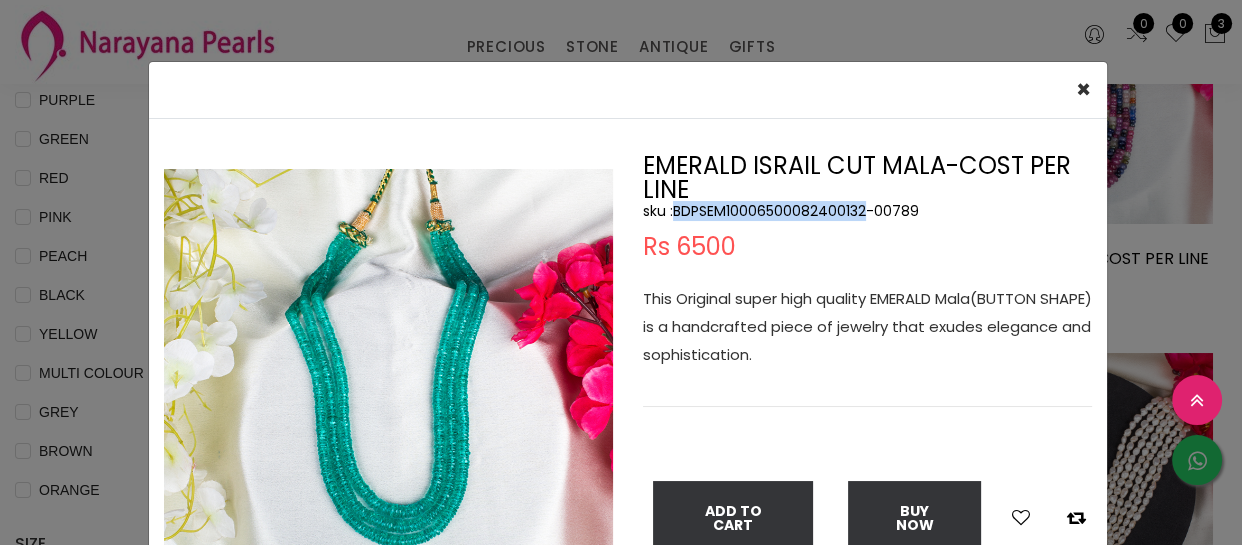 click on "sku :  BDPSEM10006500082400132-00789" at bounding box center [867, 211] 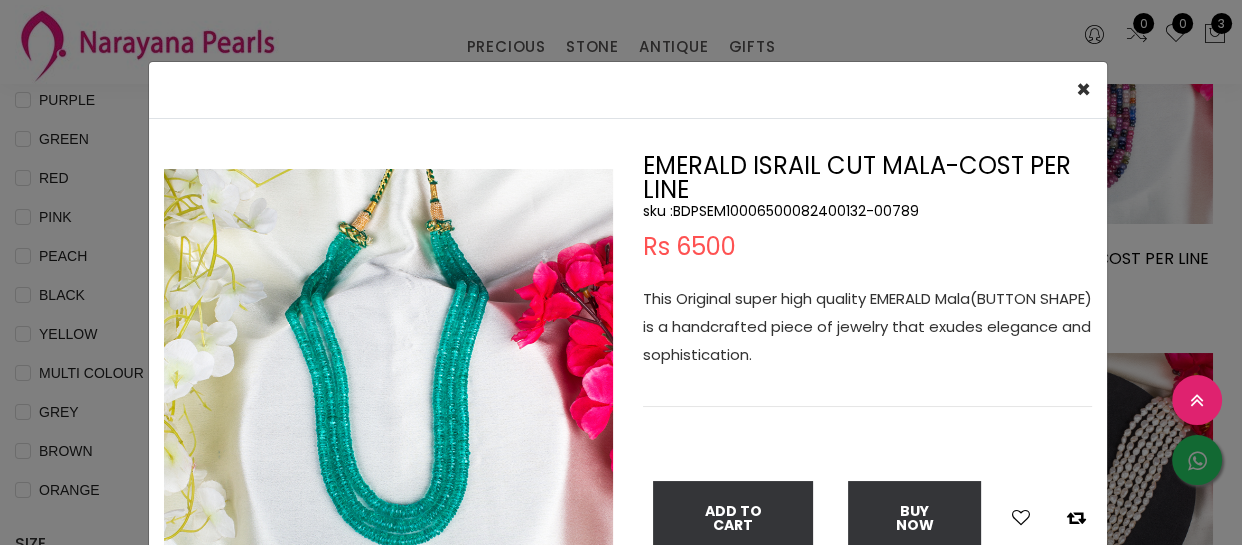 click on "× Close Double (click / press) on the image to zoom (in / out). EMERALD ISRAIL CUT MALA-COST PER LINE sku :  BDPSEM10006500082400132-00789 Rs   6500 This Original super high quality EMERALD Mala(BUTTON SHAPE) is a handcrafted piece of jewelry that exudes elegance and sophistication.  Add To Cart   Buy Now" at bounding box center (621, 272) 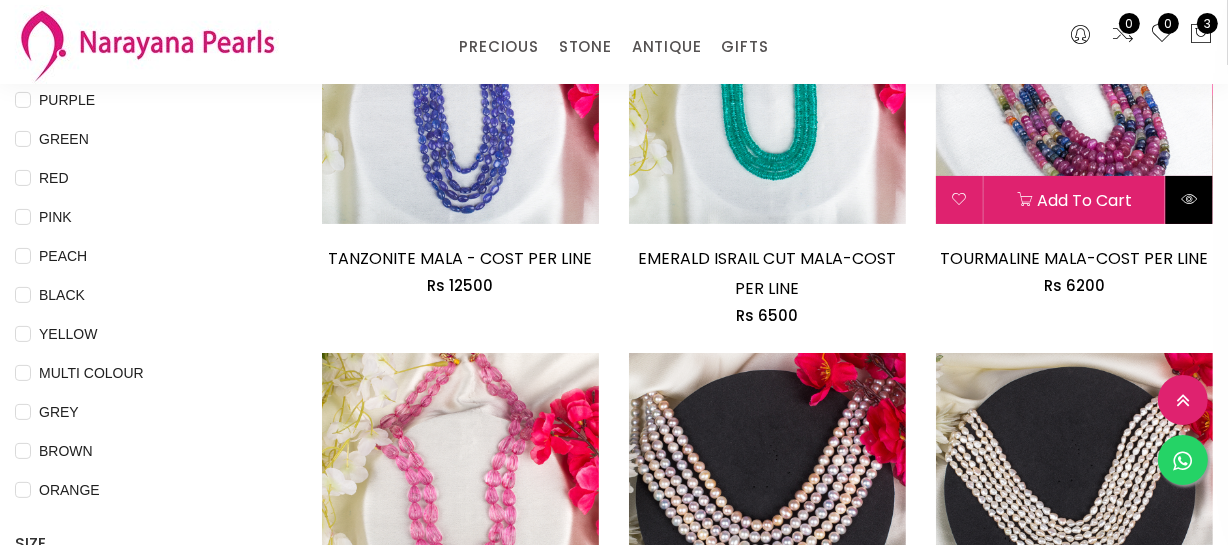 click at bounding box center [1189, 200] 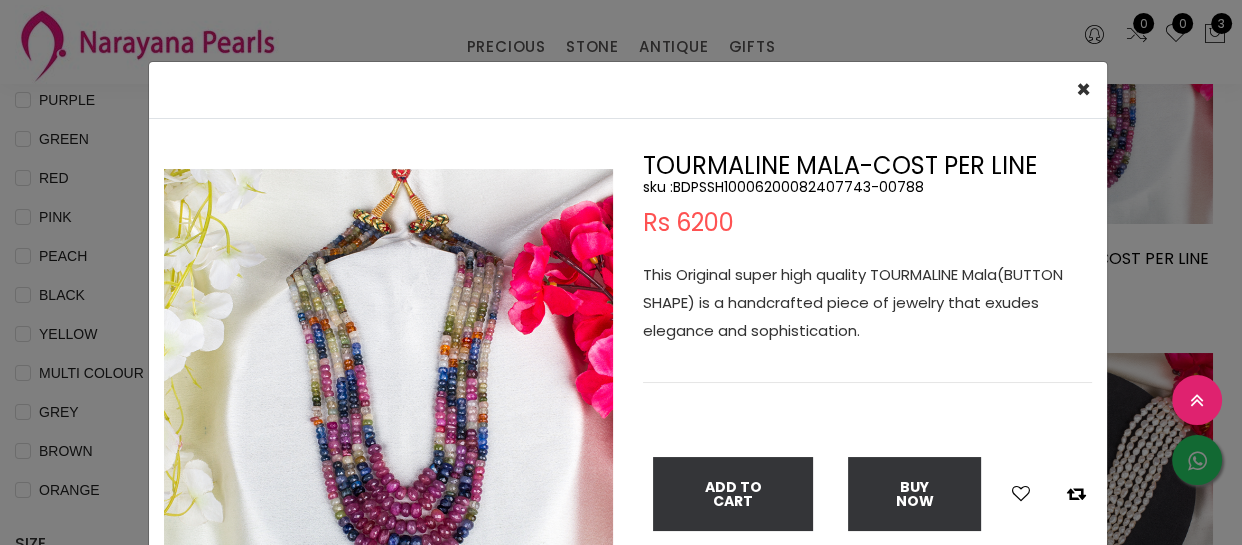 click on "sku :  BDPSSH10006200082407743-00788" at bounding box center (867, 187) 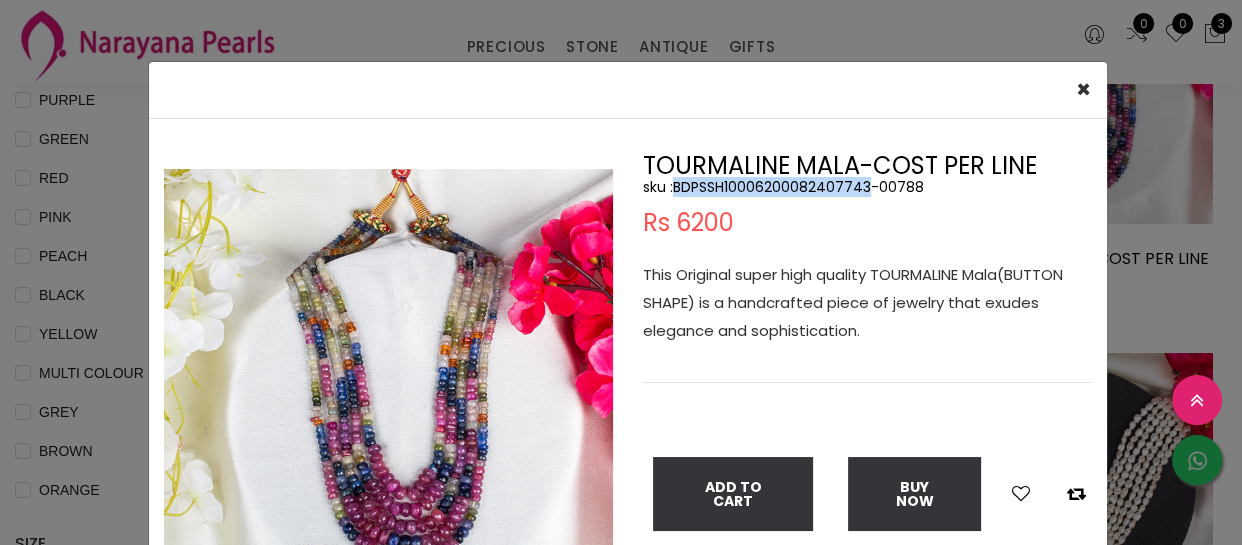 click on "sku :  BDPSSH10006200082407743-00788" at bounding box center (867, 187) 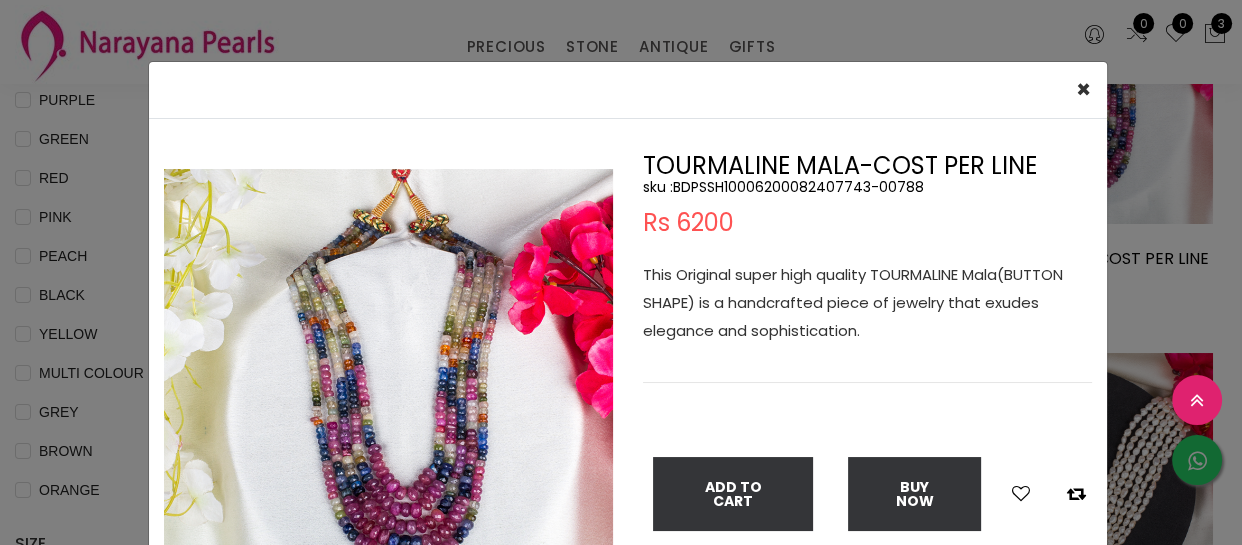 click on "× Close Double (click / press) on the image to zoom (in / out). TOURMALINE MALA-COST PER LINE sku :  BDPSSH10006200082407743-00788 Rs   6200 This Original super high quality TOURMALINE Mala(BUTTON SHAPE) is a handcrafted piece of jewelry that exudes elegance and sophistication.  Add To Cart   Buy Now" at bounding box center (621, 272) 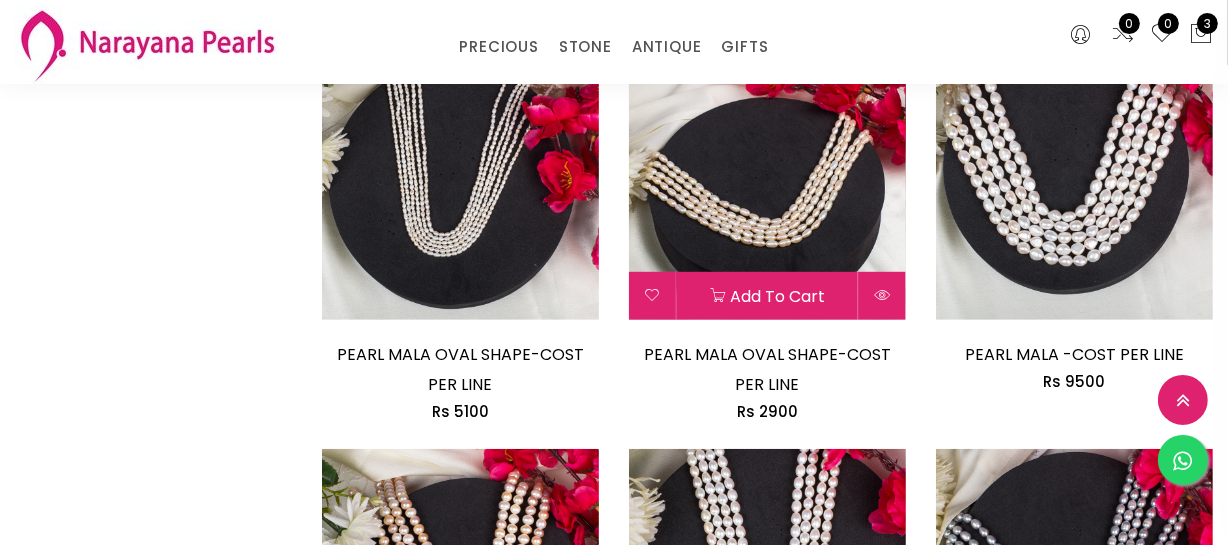 scroll, scrollTop: 1090, scrollLeft: 0, axis: vertical 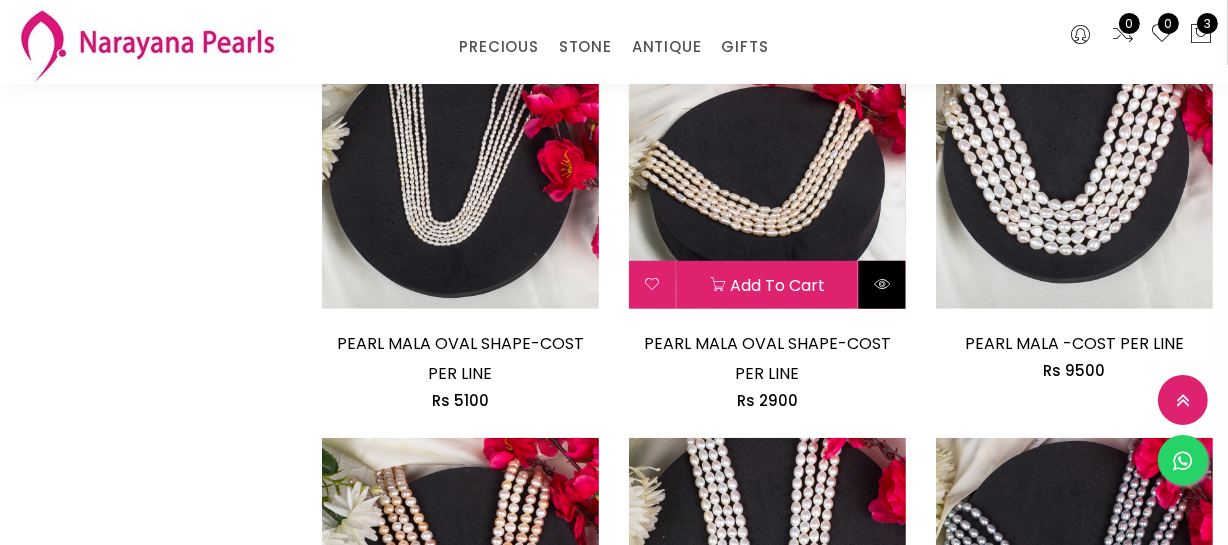 click at bounding box center [882, 285] 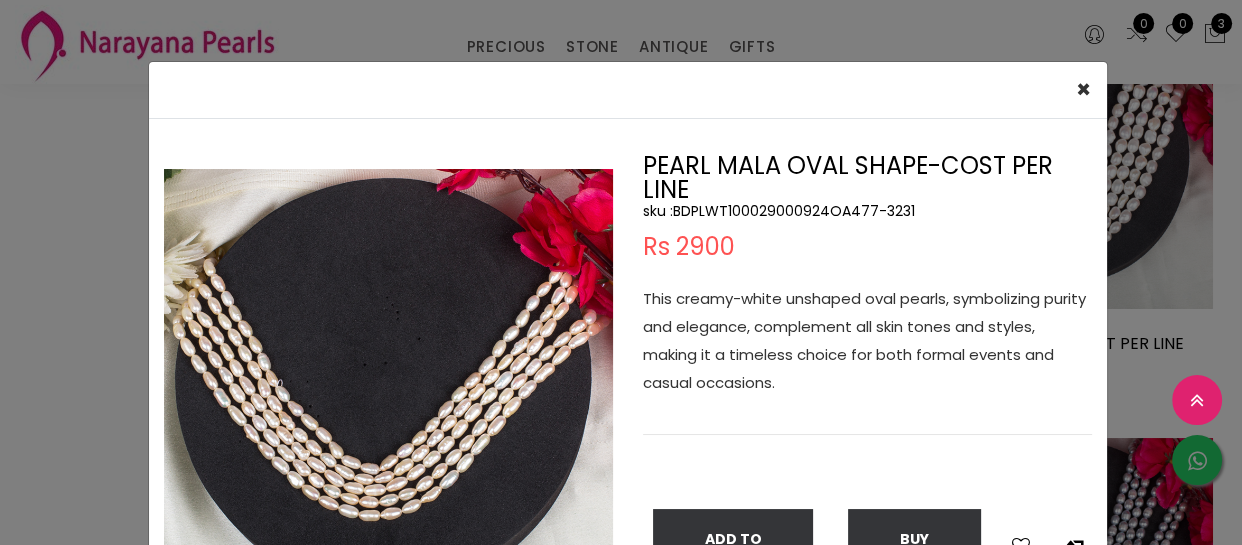 click on "sku :  BDPLWT100029000924OA477-3231" at bounding box center [867, 211] 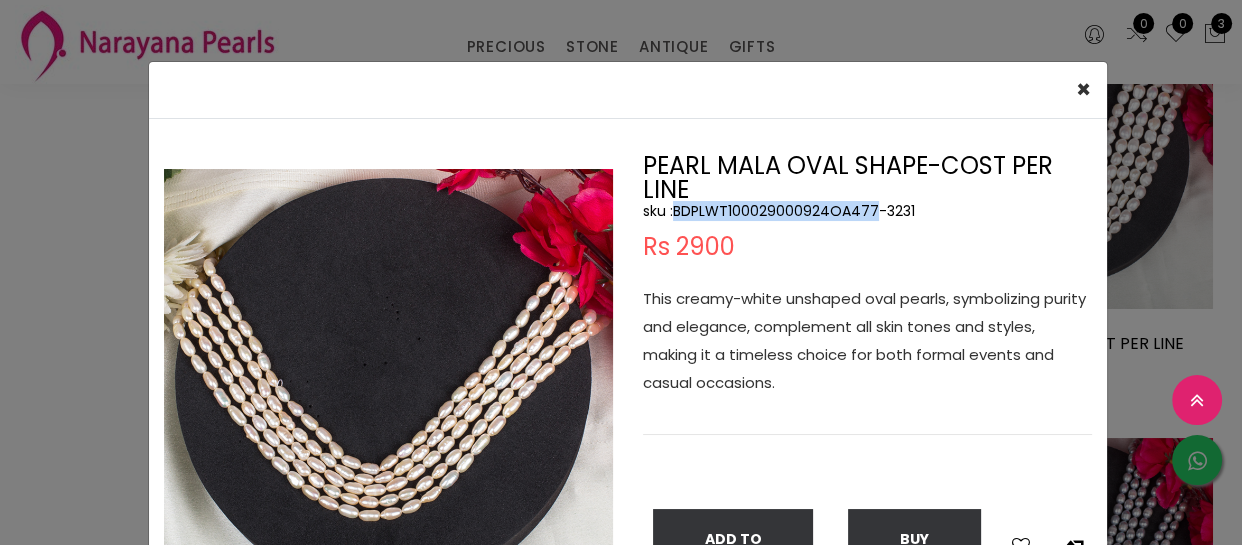 click on "sku :  BDPLWT100029000924OA477-3231" at bounding box center (867, 211) 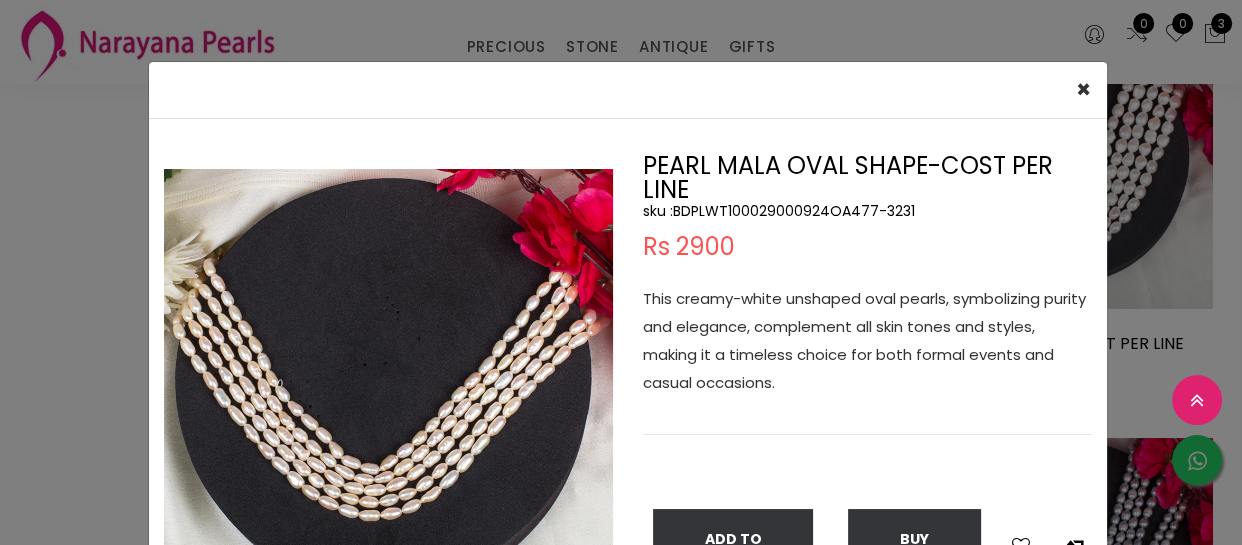 click on "× Close Double (click / press) on the image to zoom (in / out). PEARL MALA OVAL SHAPE-COST PER LINE sku :  BDPLWT100029000924OA477-3231 Rs   2900 This creamy-white unshaped oval pearls, symbolizing purity and elegance, complement all skin tones and styles, making it a timeless choice for both formal events and casual occasions.  Add To Cart   Buy Now" at bounding box center (621, 272) 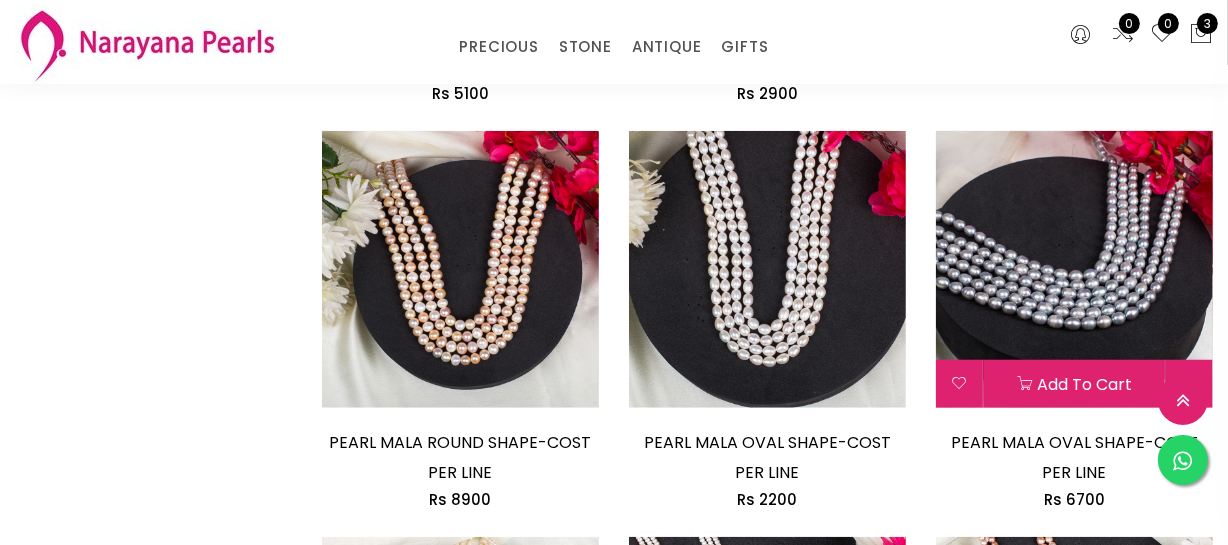scroll, scrollTop: 1454, scrollLeft: 0, axis: vertical 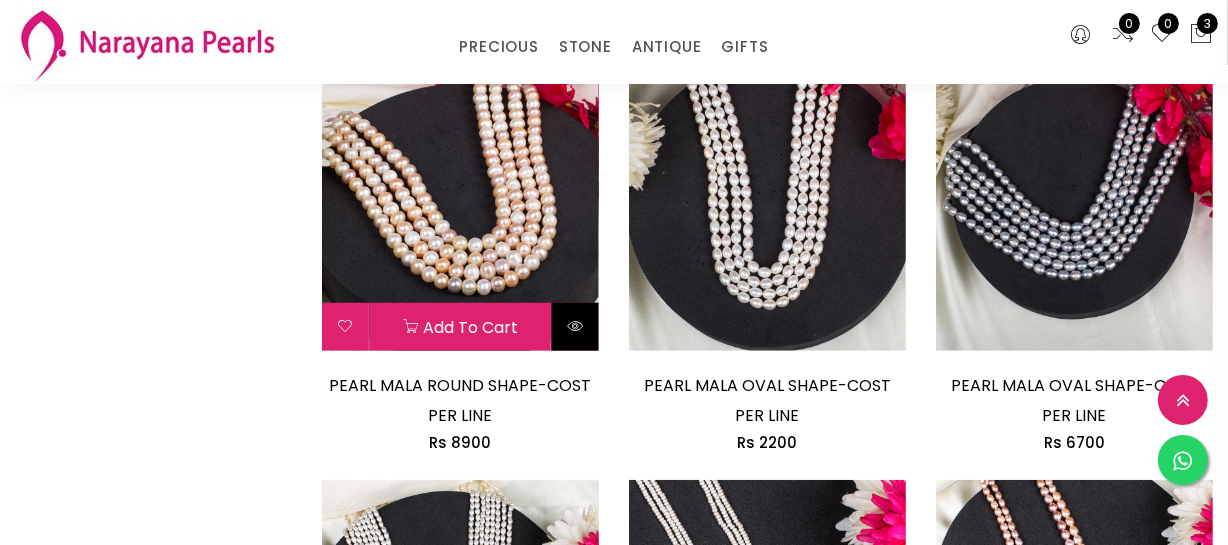 click at bounding box center (575, 326) 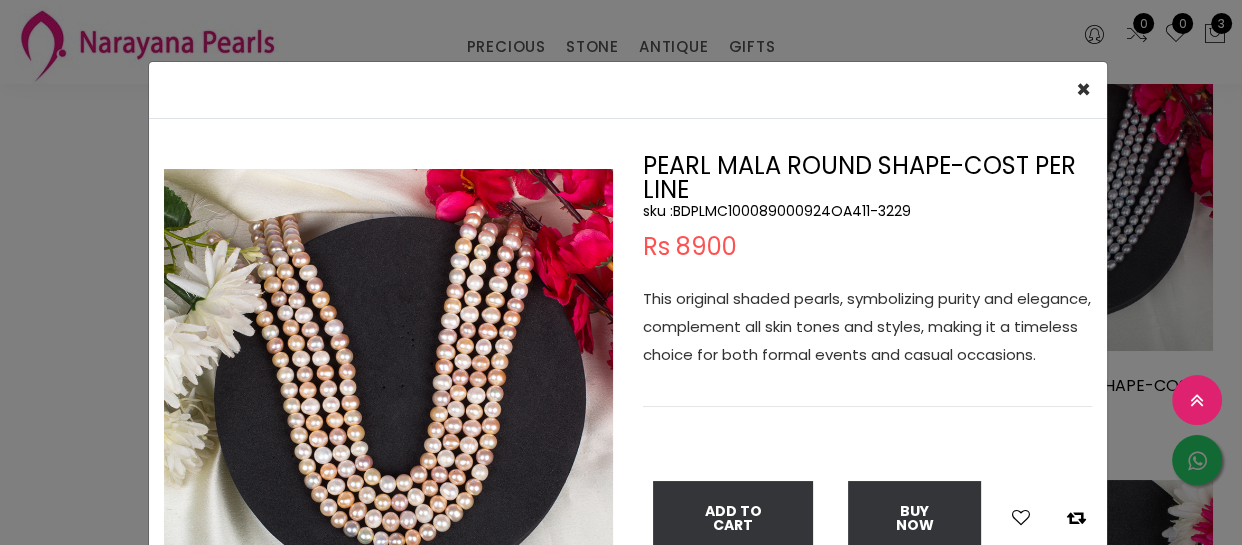 click on "sku :  BDPLMC100089000924OA411-3229" at bounding box center [867, 211] 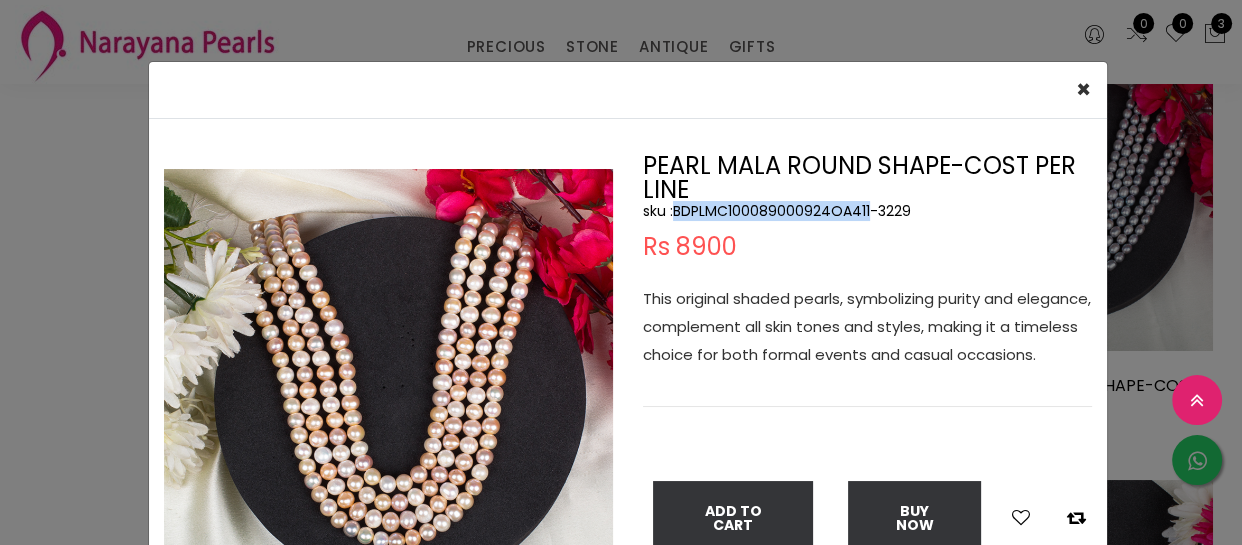 click on "sku :  BDPLMC100089000924OA411-3229" at bounding box center (867, 211) 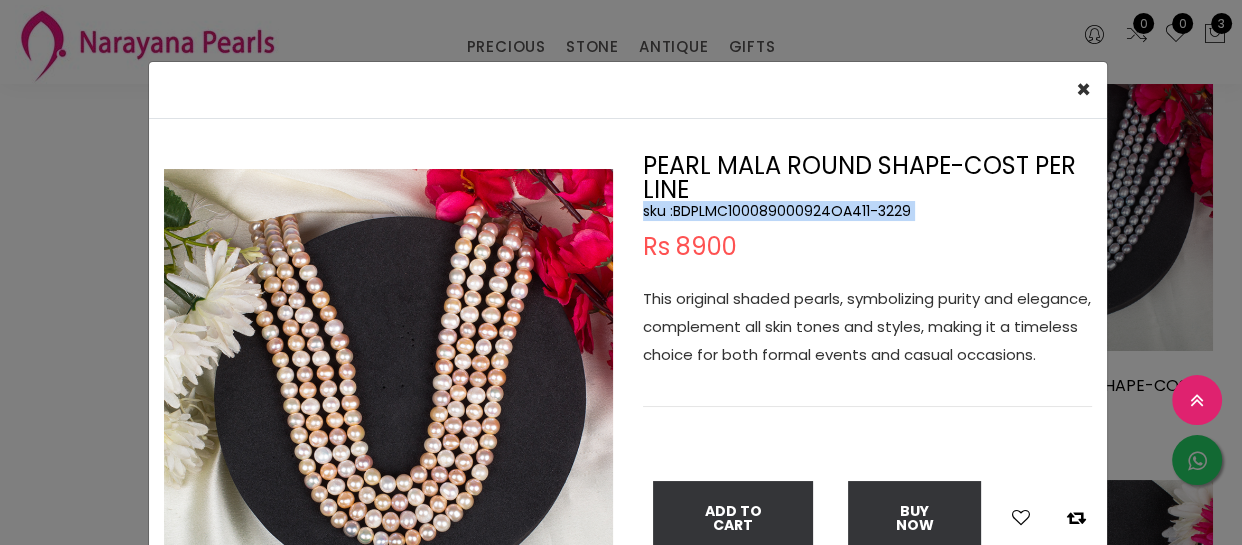 click on "sku :  BDPLMC100089000924OA411-3229" at bounding box center (867, 211) 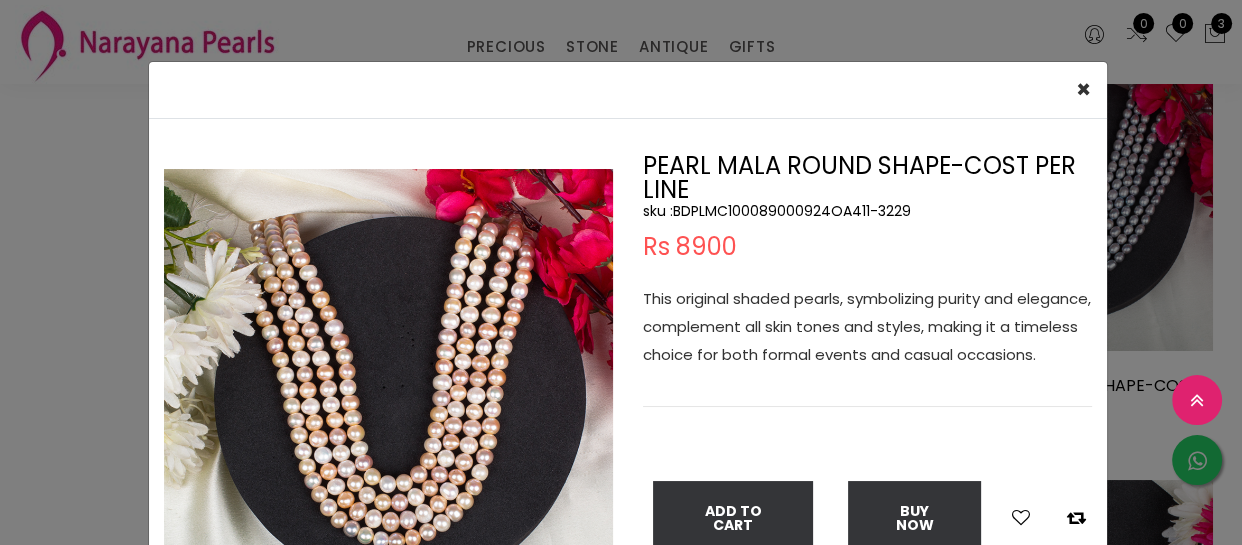 click on "PEARL MALA ROUND SHAPE-COST PER LINE" at bounding box center (867, 178) 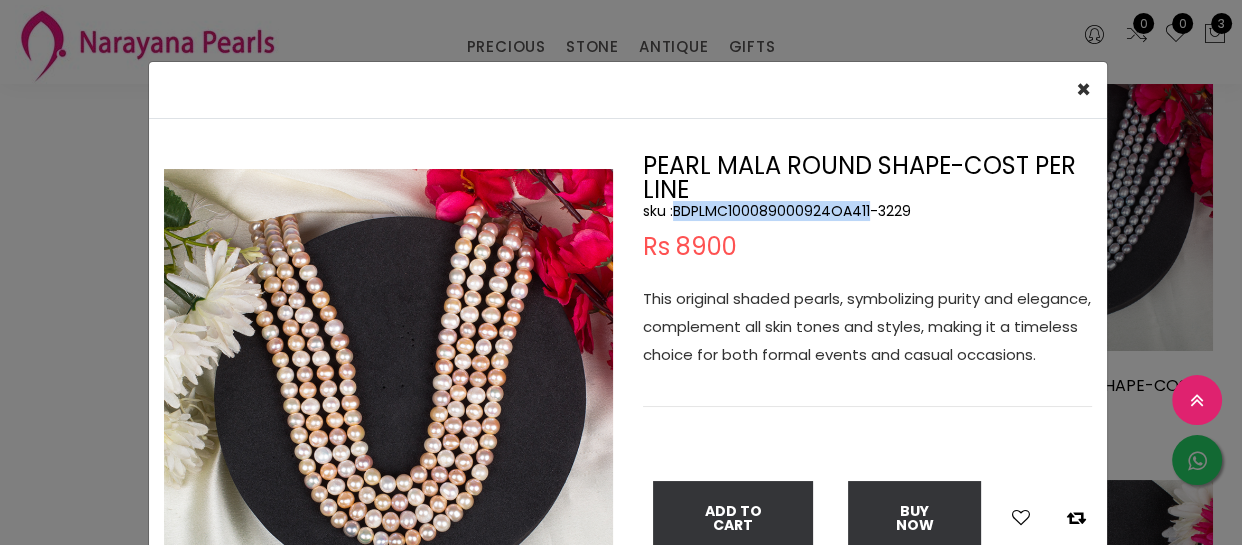 click on "sku :  BDPLMC100089000924OA411-3229" at bounding box center (867, 211) 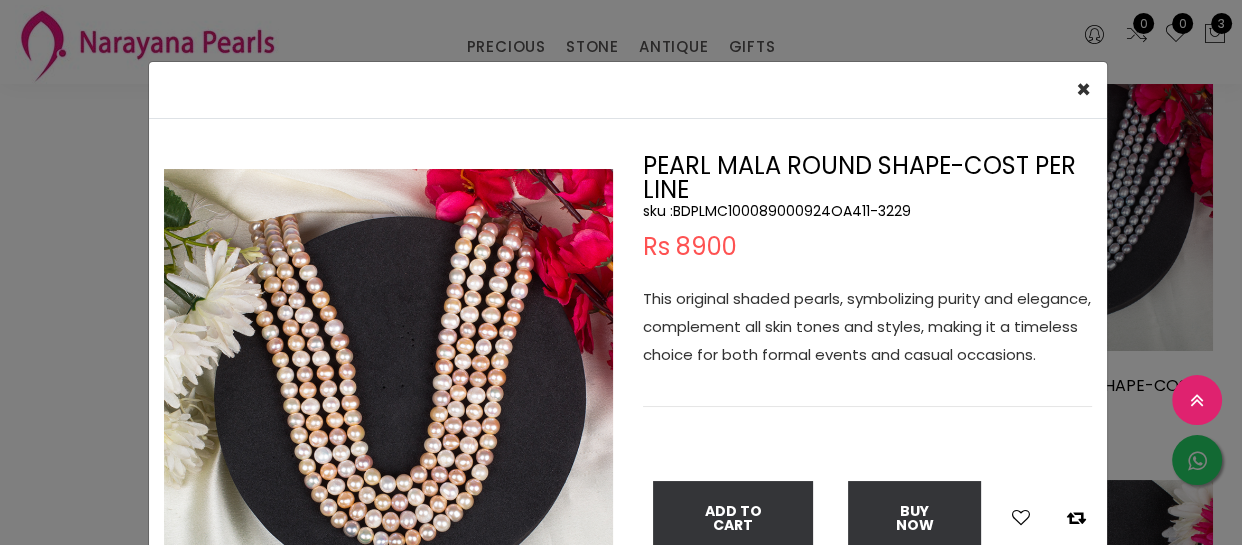 click on "× Close Double (click / press) on the image to zoom (in / out). PEARL MALA ROUND SHAPE-COST PER LINE sku :  BDPLMC100089000924OA411-3229 Rs   8900 This original shaded pearls, symbolizing purity and elegance, complement all skin tones and styles, making it a timeless choice for both formal events and casual occasions.  Add To Cart   Buy Now" at bounding box center (621, 272) 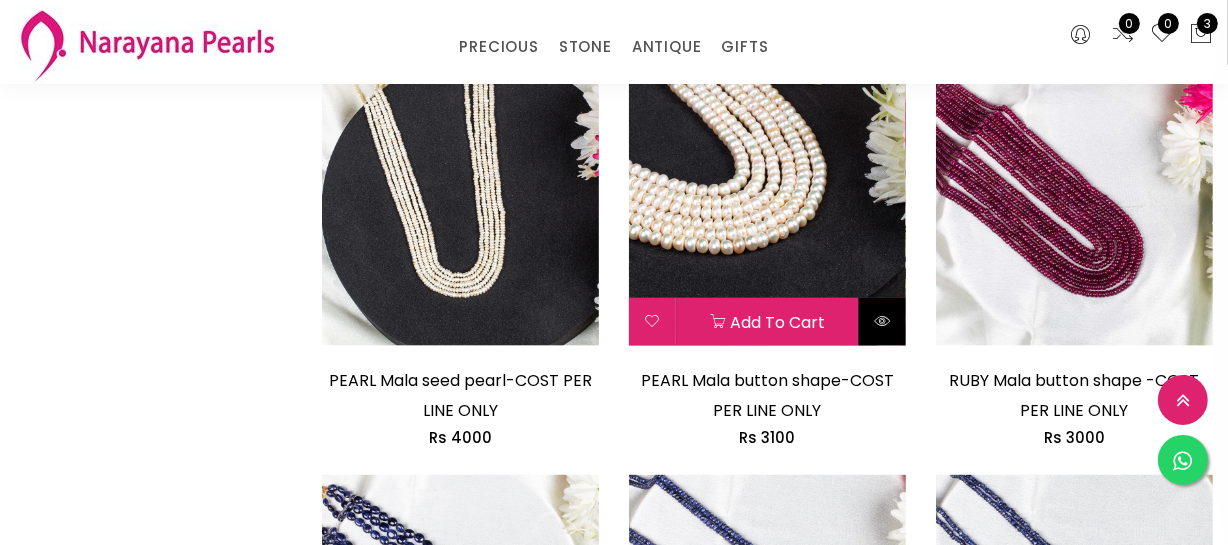 scroll, scrollTop: 2272, scrollLeft: 0, axis: vertical 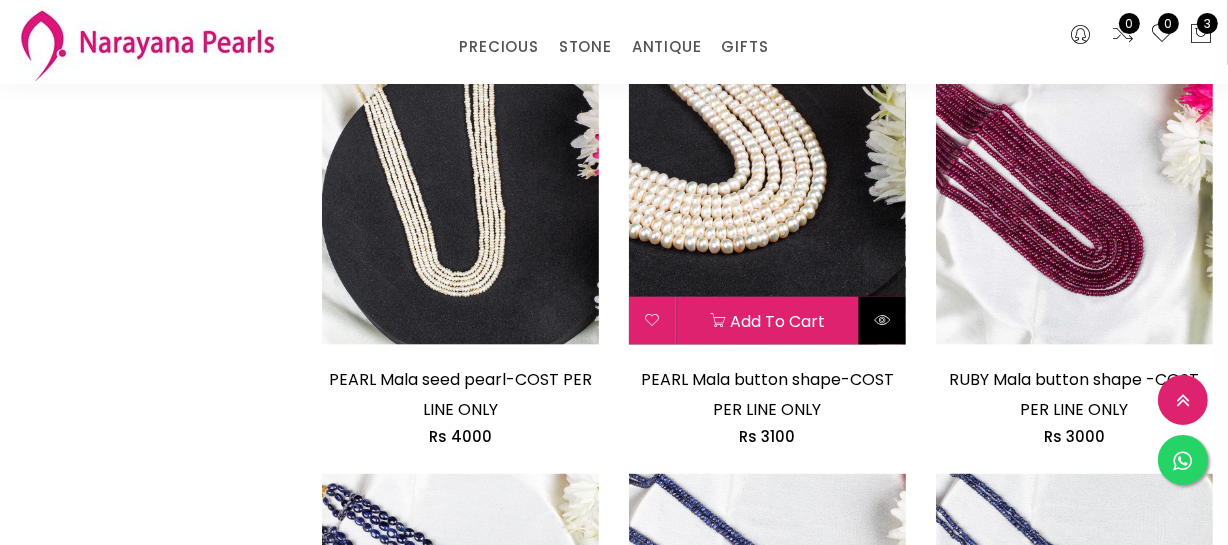 click at bounding box center (882, 321) 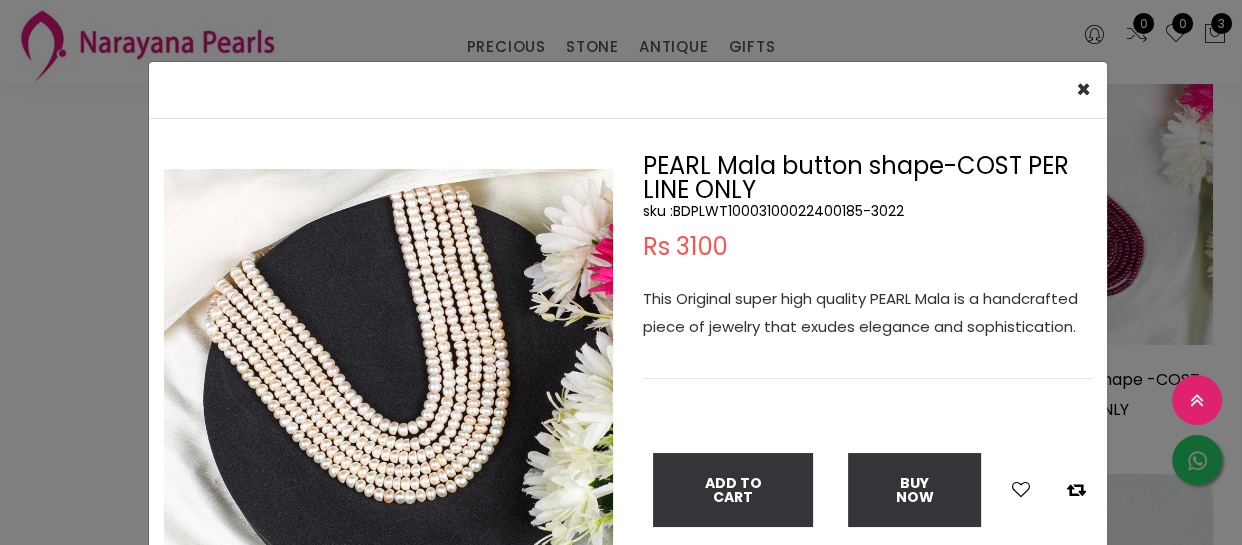 click on "sku :  BDPLWT10003100022400185-3022" at bounding box center [867, 211] 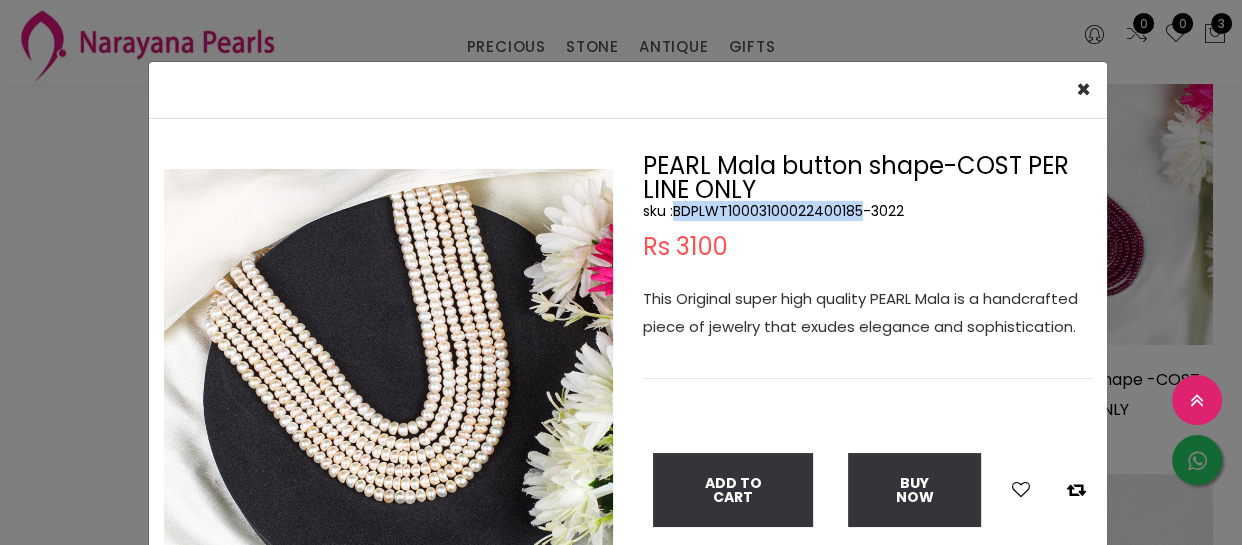 click on "sku :  BDPLWT10003100022400185-3022" at bounding box center [867, 211] 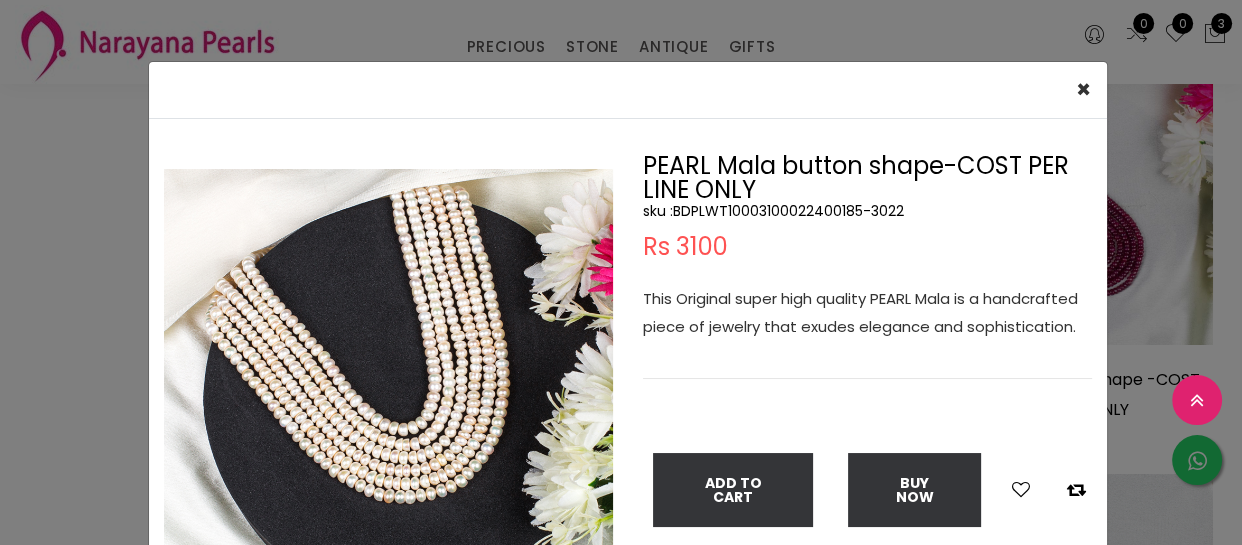click on "× Close Double (click / press) on the image to zoom (in / out). PEARL Mala button shape-COST PER LINE ONLY sku :  BDPLWT10003100022400185-3022 Rs   3100 This Original super high quality PEARL Mala  is a handcrafted piece of jewelry that exudes elegance and sophistication.  Add To Cart   Buy Now" at bounding box center [621, 272] 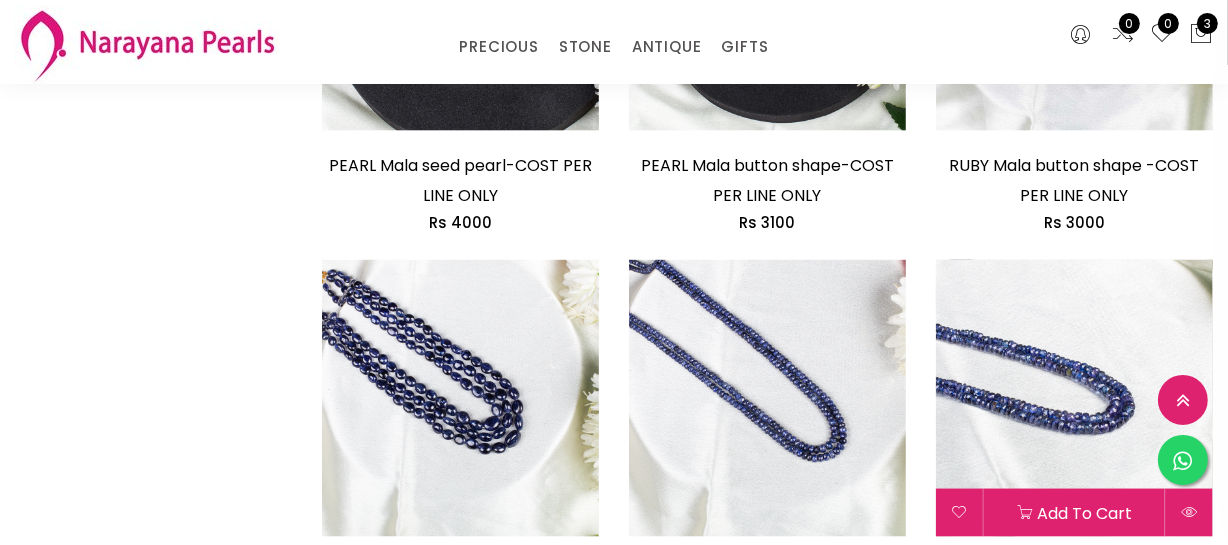 scroll, scrollTop: 2454, scrollLeft: 0, axis: vertical 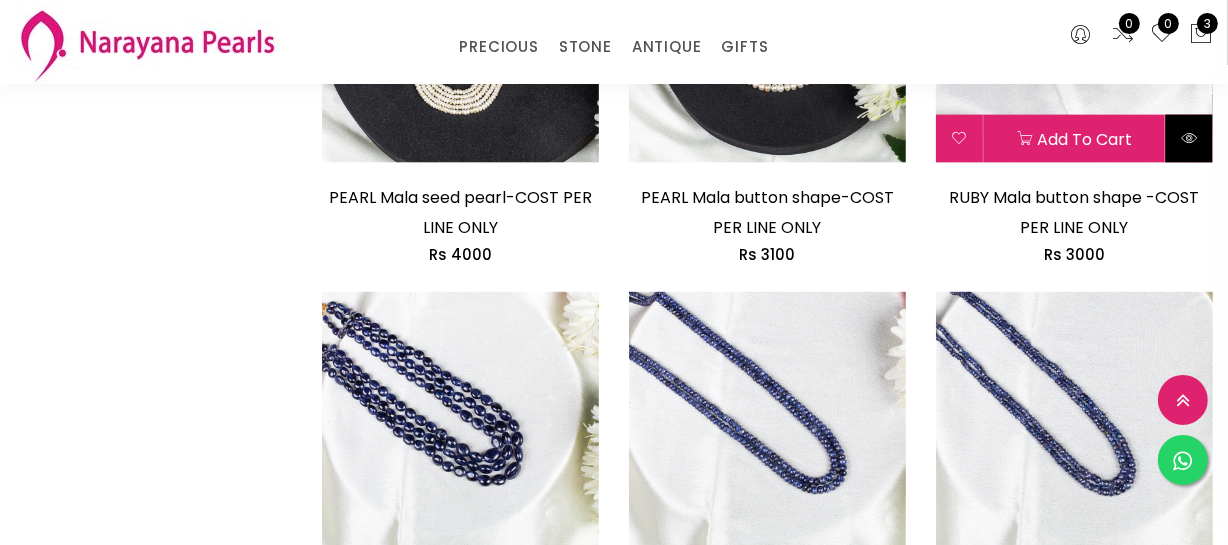 click at bounding box center [1189, 138] 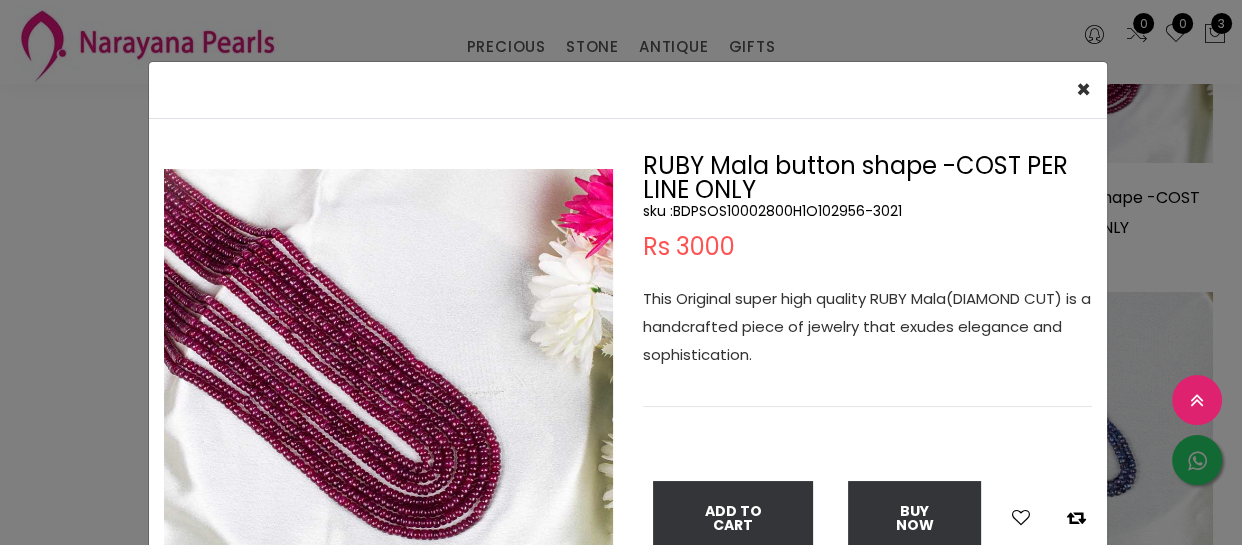 click on "sku :  BDPSOS10002800H1O102956-3021" at bounding box center [867, 211] 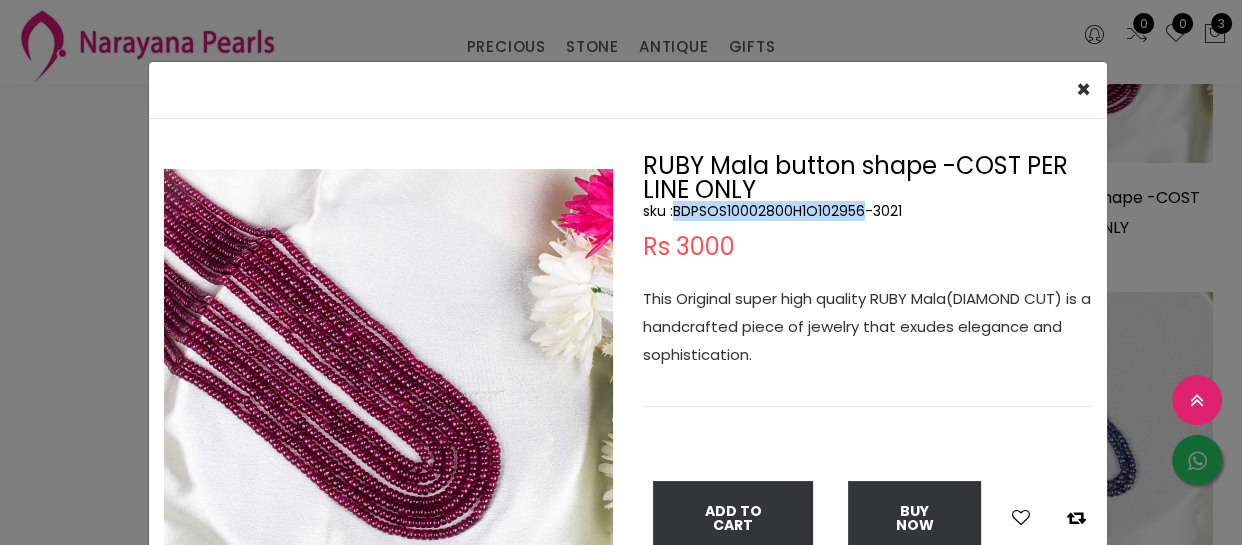 click on "sku :  BDPSOS10002800H1O102956-3021" at bounding box center [867, 211] 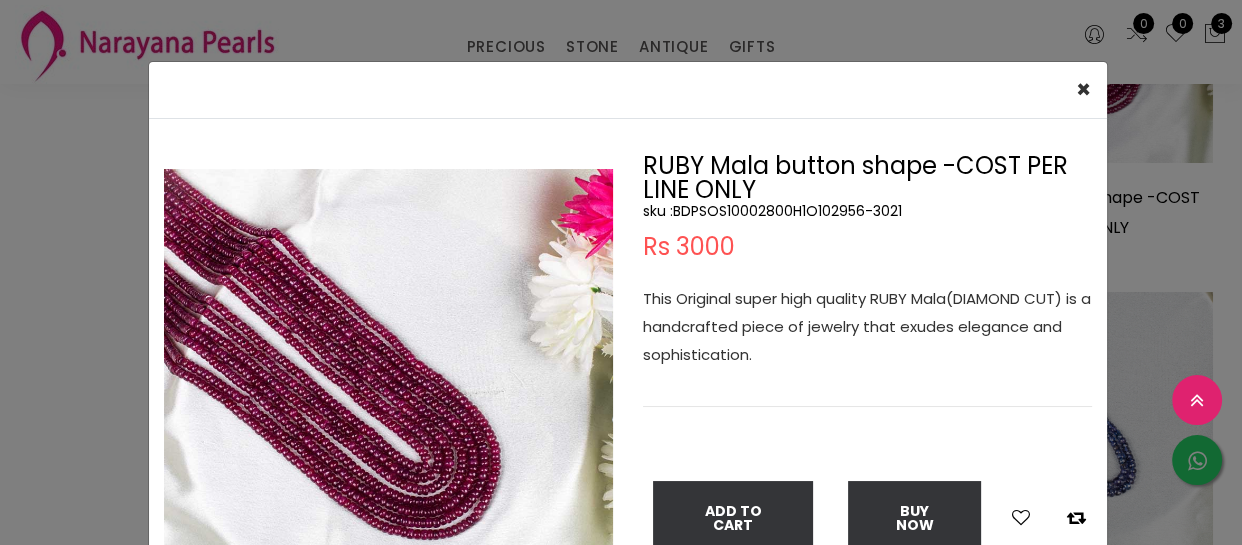 click on "× Close Double (click / press) on the image to zoom (in / out). RUBY  Mala button shape -COST PER LINE ONLY sku :  BDPSOS10002800H1O102956-3021 Rs   3000 This Original super high quality RUBY Mala(DIAMOND CUT) is a handcrafted piece of jewelry that exudes elegance and sophistication.  Add To Cart   Buy Now" at bounding box center (621, 272) 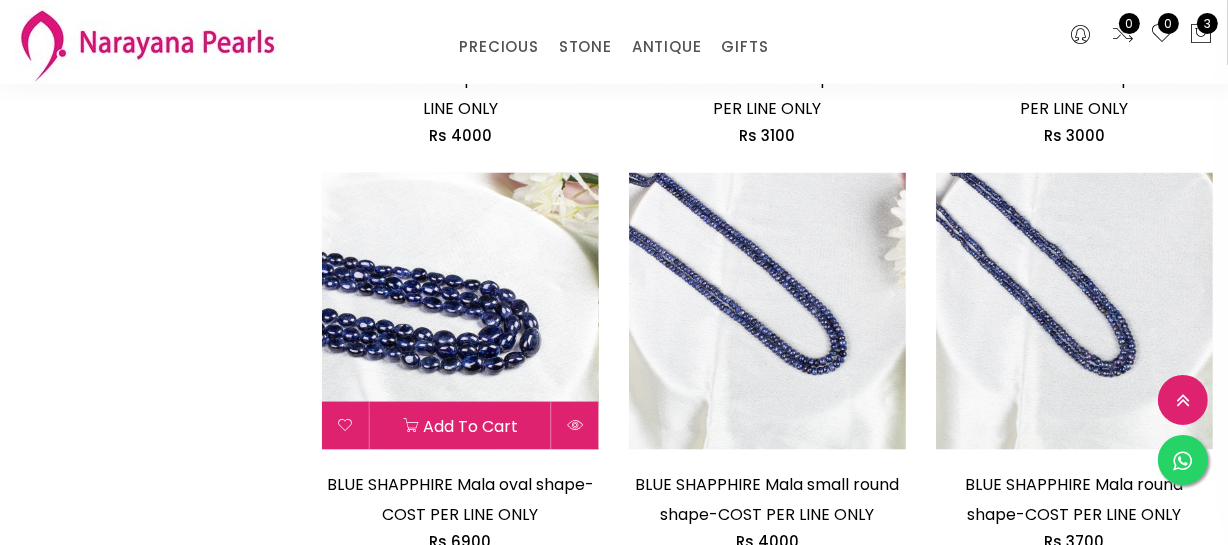 scroll, scrollTop: 2727, scrollLeft: 0, axis: vertical 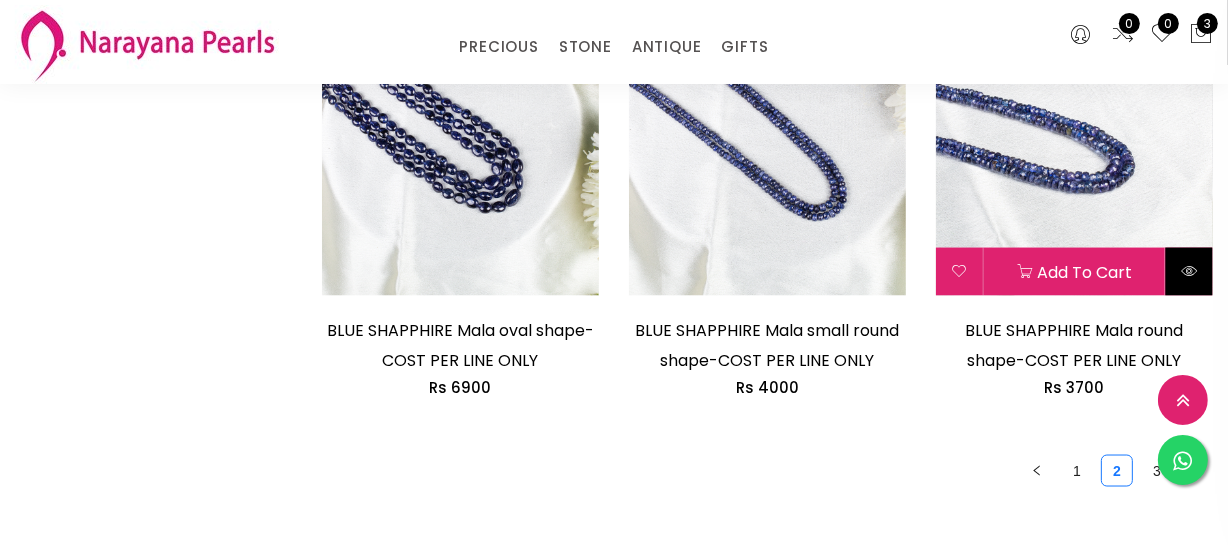 click at bounding box center [1189, 271] 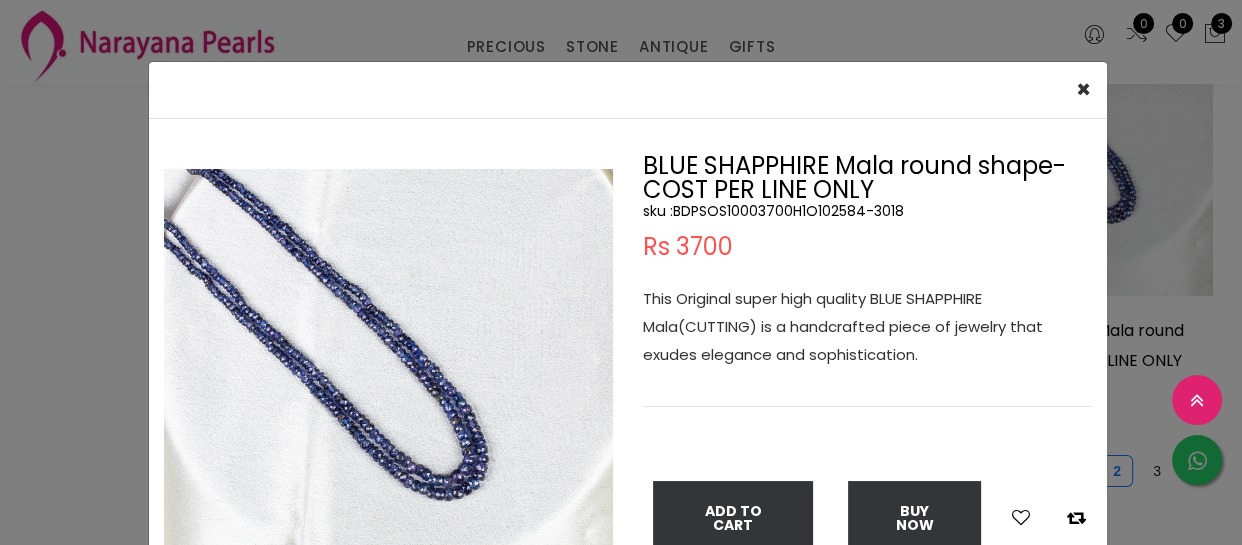 click on "sku :  BDPSOS10003700H1O102584-3018" at bounding box center (867, 211) 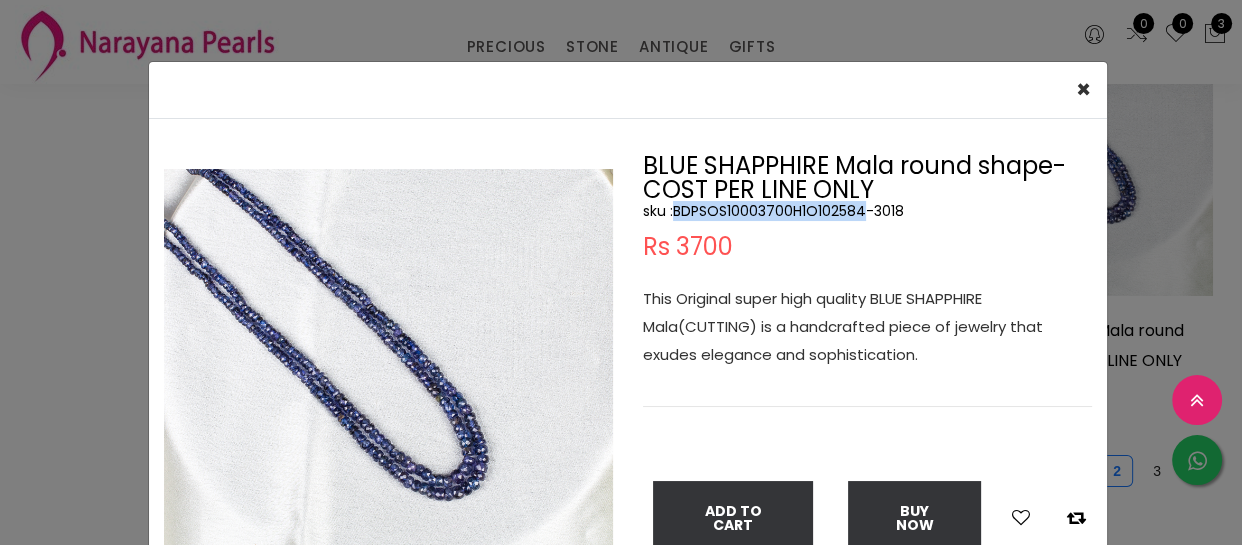 click on "sku :  BDPSOS10003700H1O102584-3018" at bounding box center [867, 211] 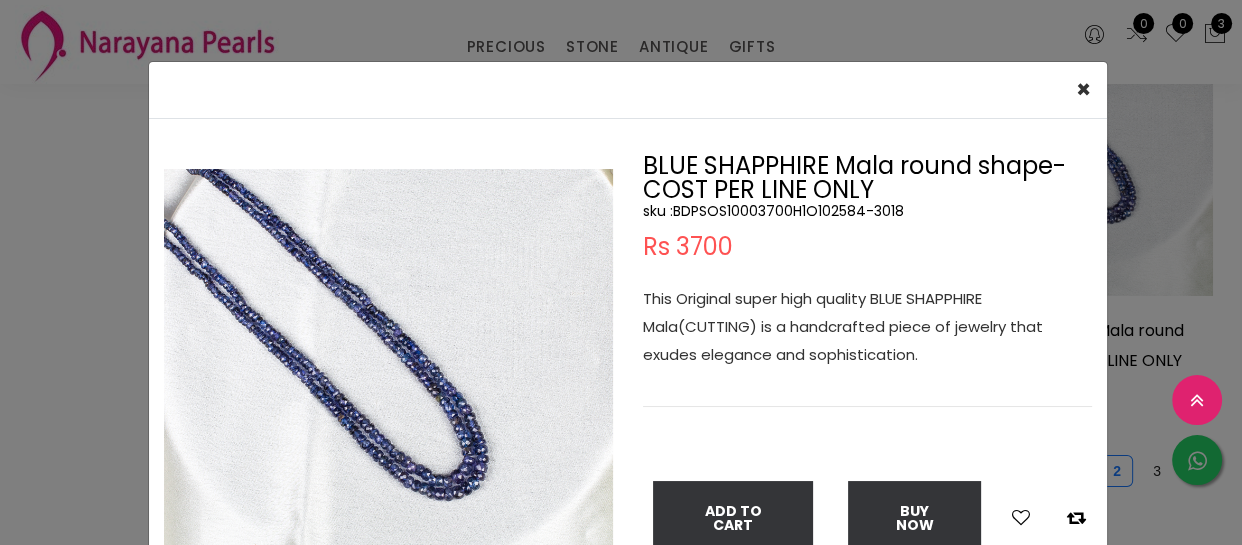 click on "× Close Double (click / press) on the image to zoom (in / out). BLUE SHAPPHIRE Mala round shape-COST PER LINE ONLY sku :  BDPSOS10003700H1O102584-3018 Rs   3700 This Original super high quality BLUE SHAPPHIRE Mala(CUTTING) is a handcrafted piece of jewelry that exudes elegance and sophistication.  Add To Cart   Buy Now" at bounding box center (621, 272) 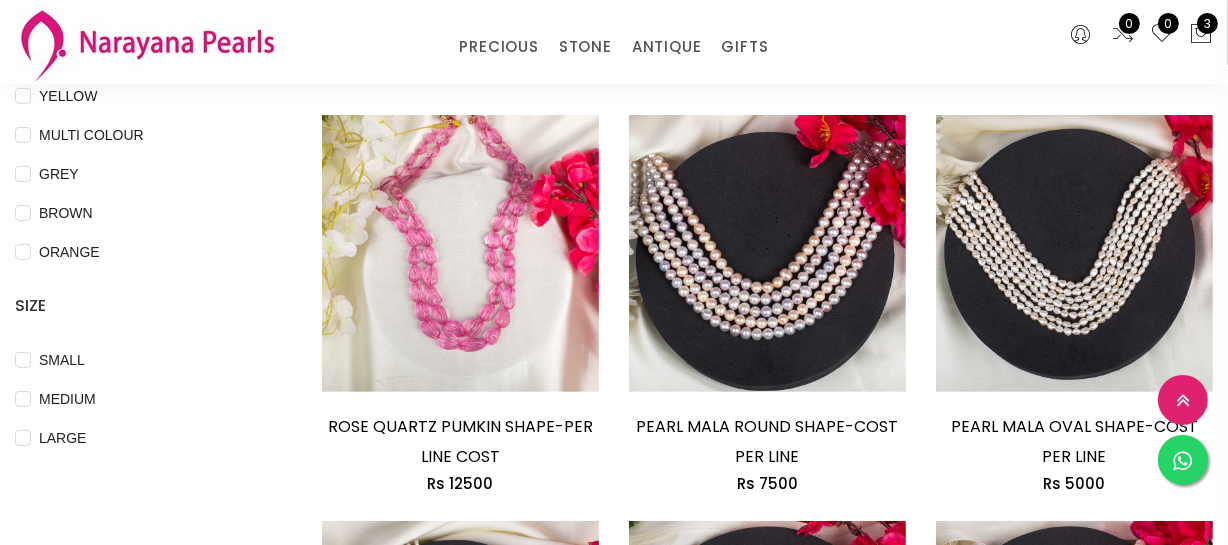 scroll, scrollTop: 363, scrollLeft: 0, axis: vertical 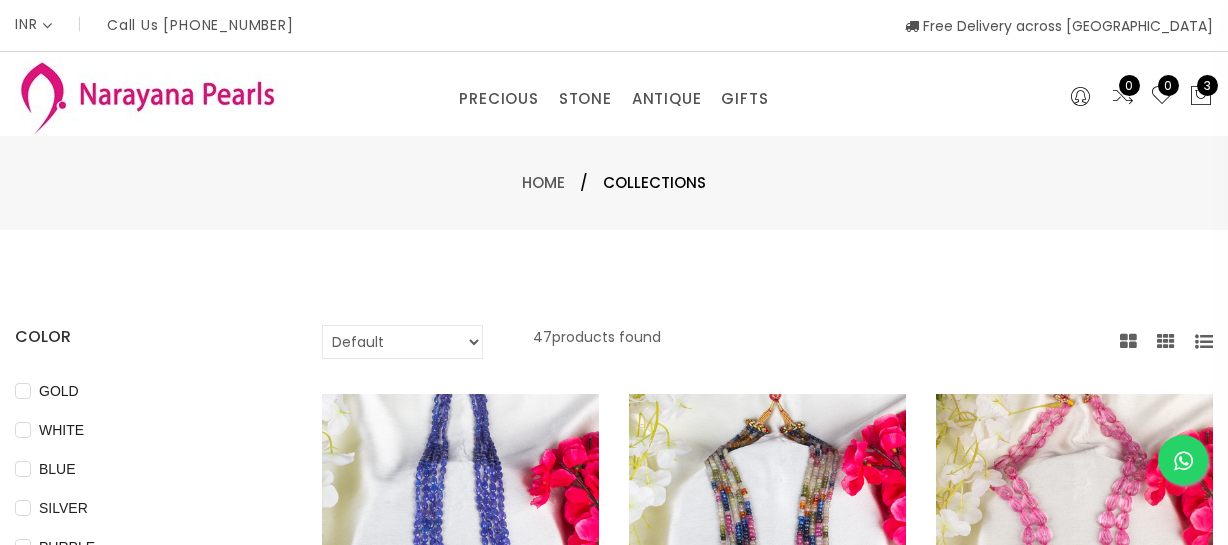 select on "INR" 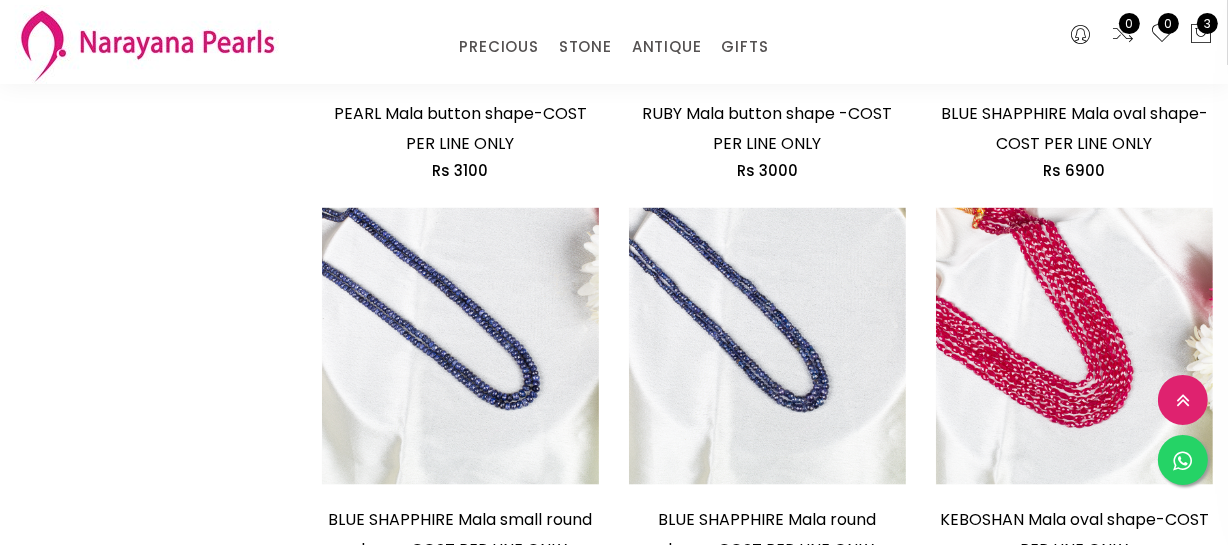 scroll, scrollTop: 2720, scrollLeft: 0, axis: vertical 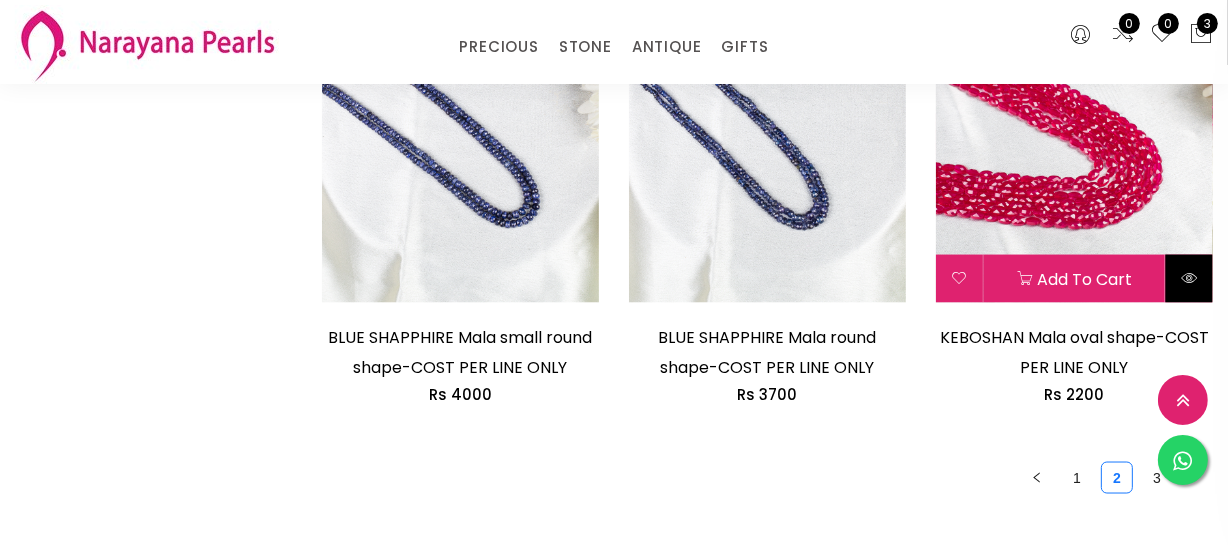 click at bounding box center (1189, 278) 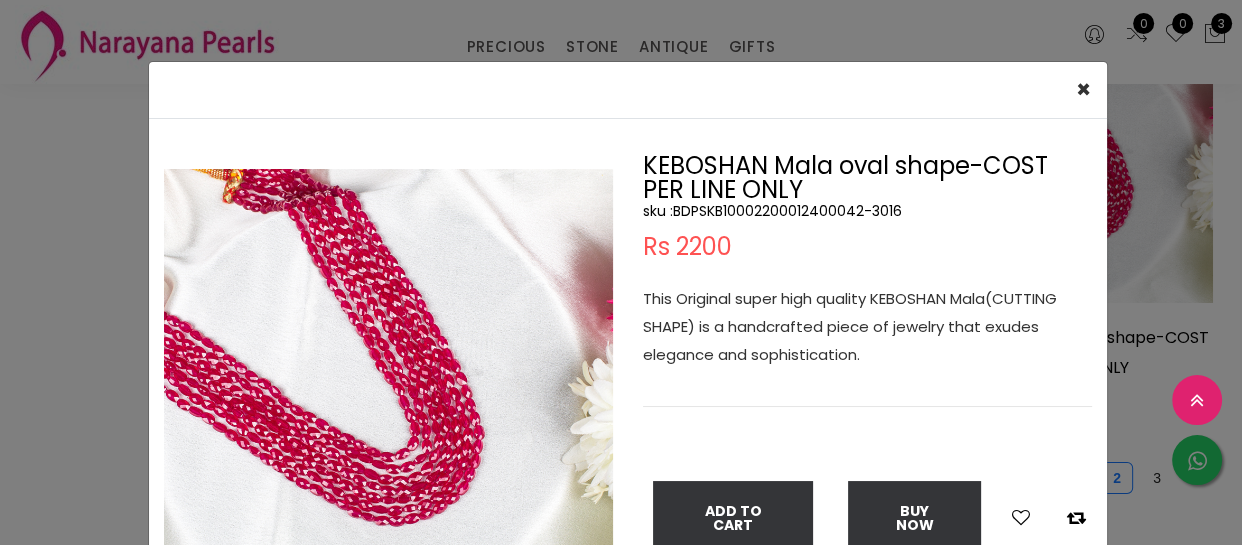click on "sku :  BDPSKB10002200012400042-3016" at bounding box center [867, 211] 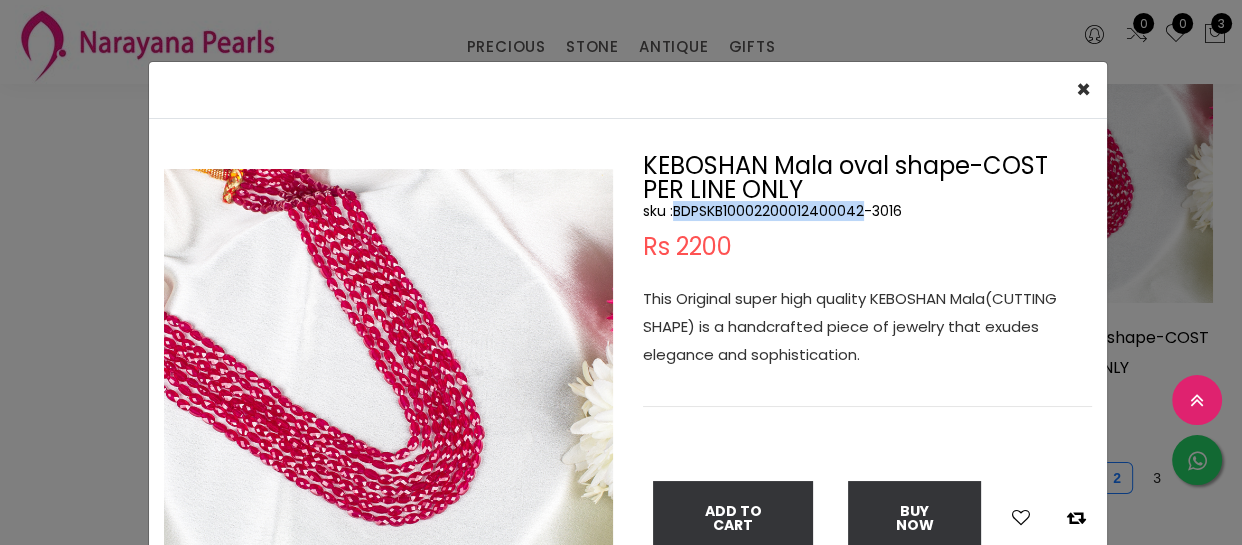 click on "sku :  BDPSKB10002200012400042-3016" at bounding box center [867, 211] 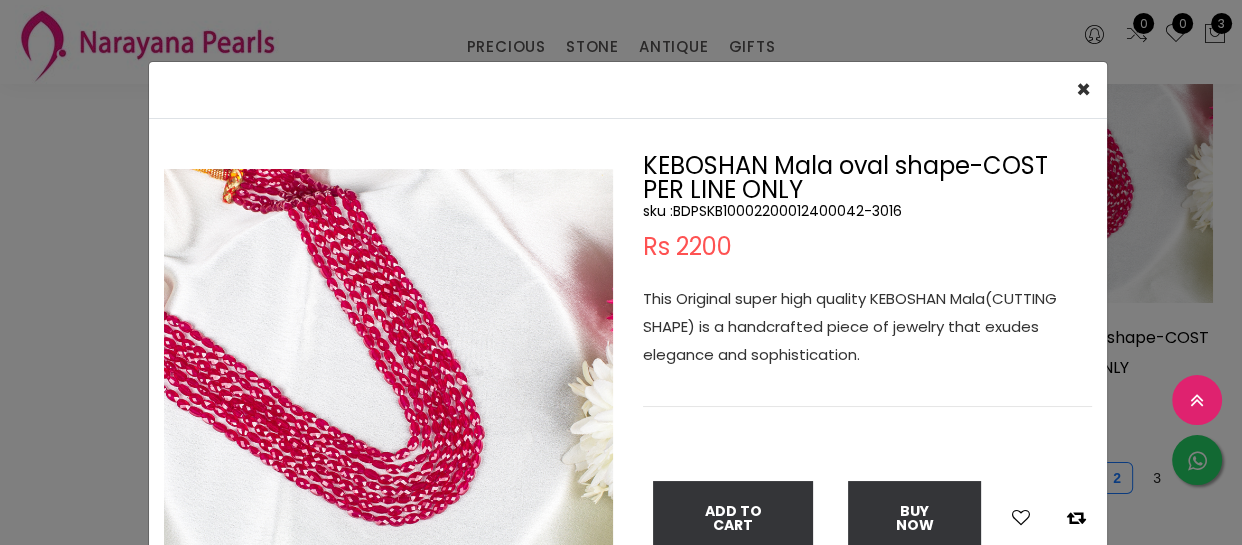 click on "× Close Double (click / press) on the image to zoom (in / out). KEBOSHAN Mala oval shape-COST PER LINE ONLY sku :  BDPSKB10002200012400042-3016 Rs   2200 This Original super high quality KEBOSHAN Mala(CUTTING SHAPE) is a handcrafted piece of jewelry that exudes elegance and sophistication.  Add To Cart   Buy Now" at bounding box center (621, 272) 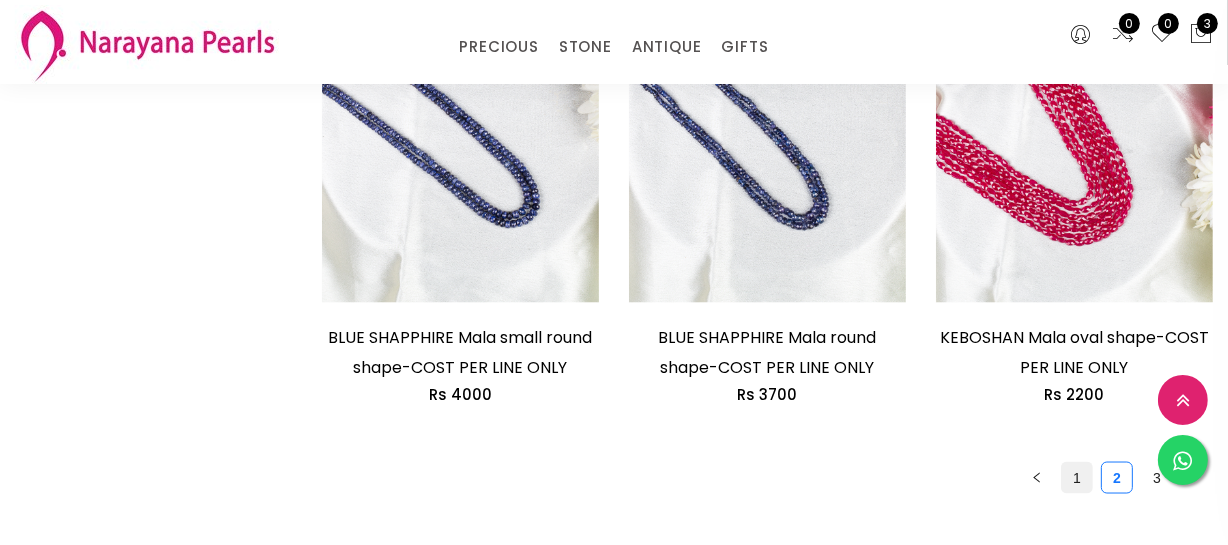 click on "1" at bounding box center [1077, 478] 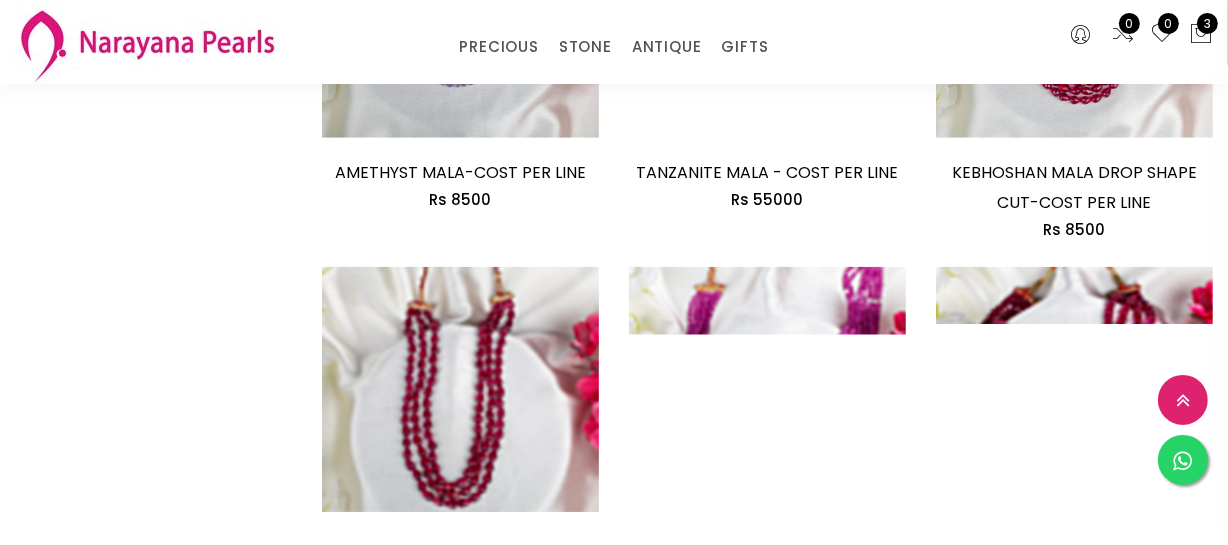 scroll, scrollTop: 1636, scrollLeft: 0, axis: vertical 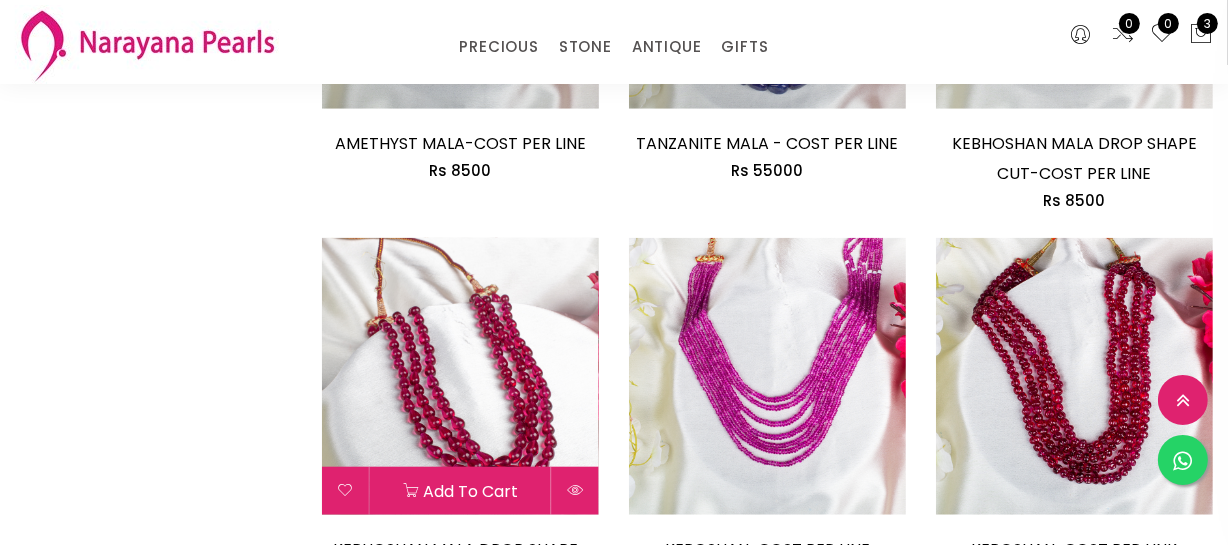 click at bounding box center (460, 376) 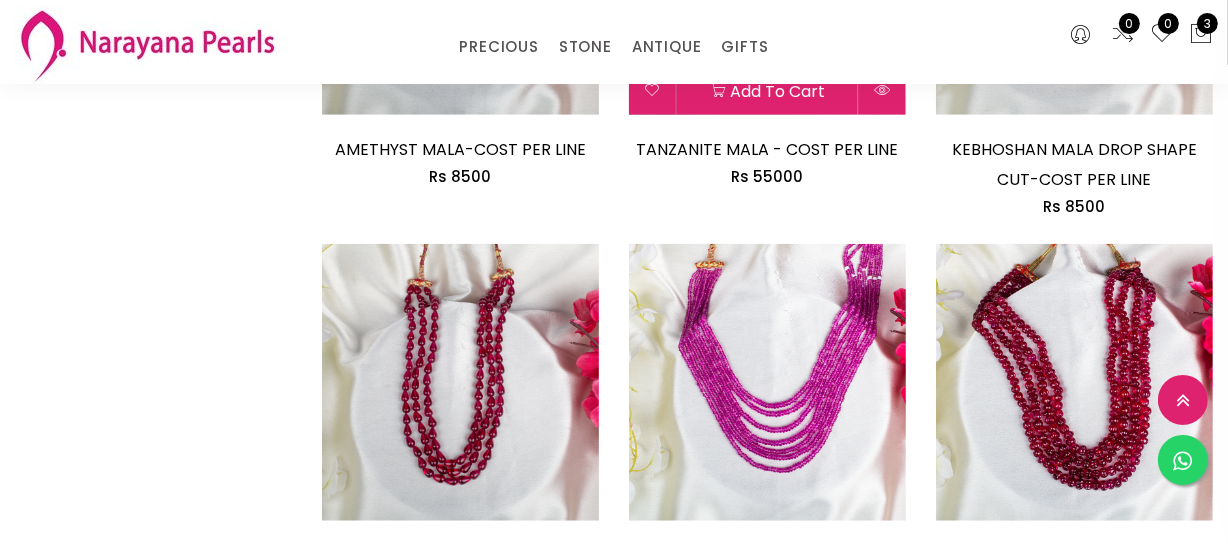 scroll, scrollTop: 1739, scrollLeft: 0, axis: vertical 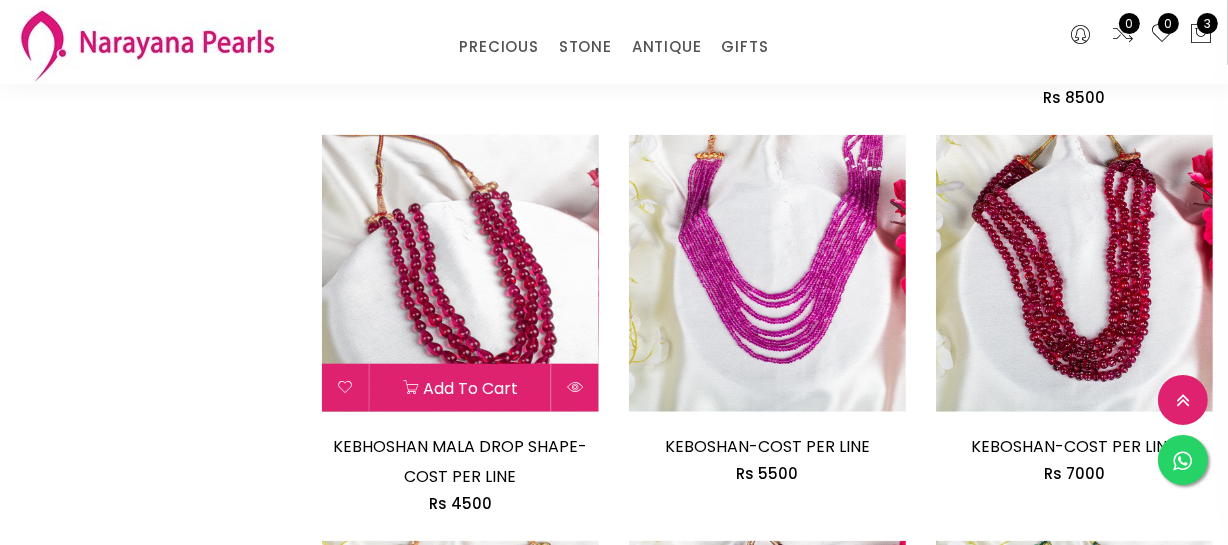 click at bounding box center (460, 273) 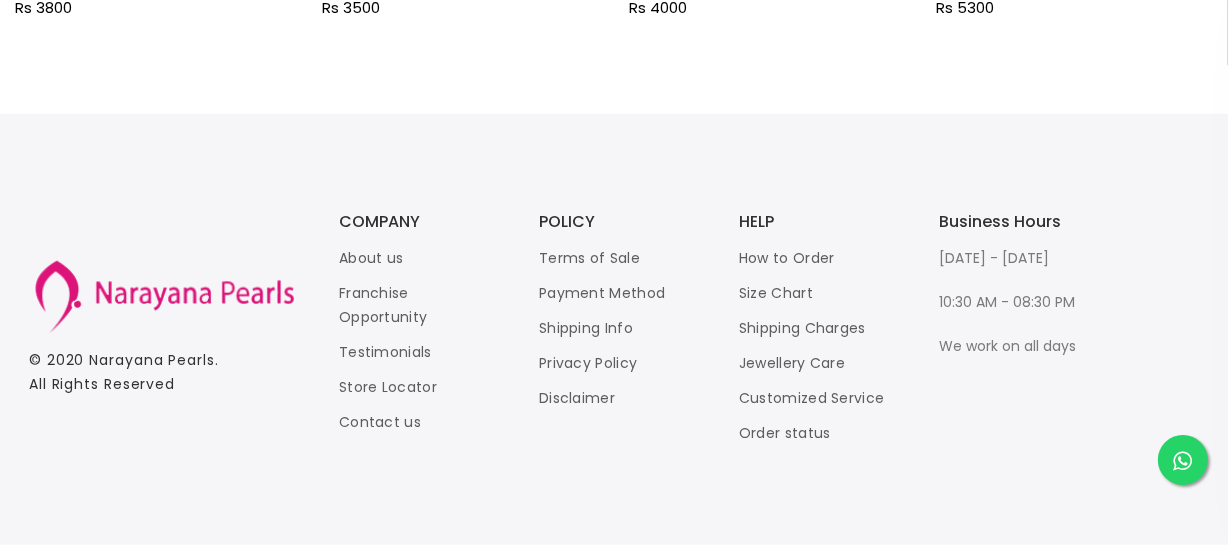 scroll, scrollTop: 0, scrollLeft: 0, axis: both 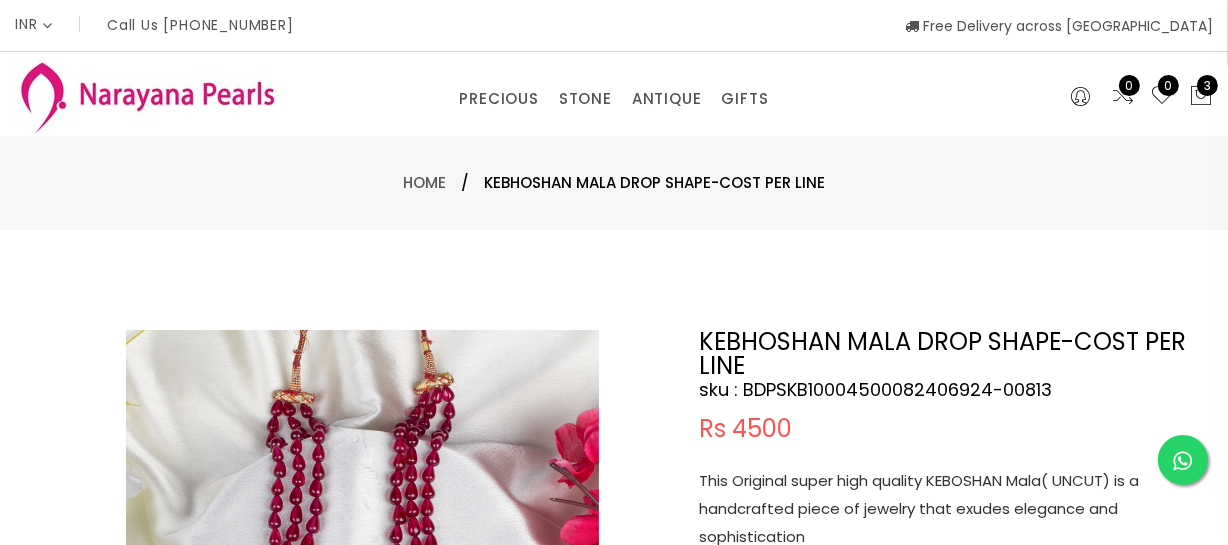 drag, startPoint x: 867, startPoint y: 498, endPoint x: 840, endPoint y: 485, distance: 29.966648 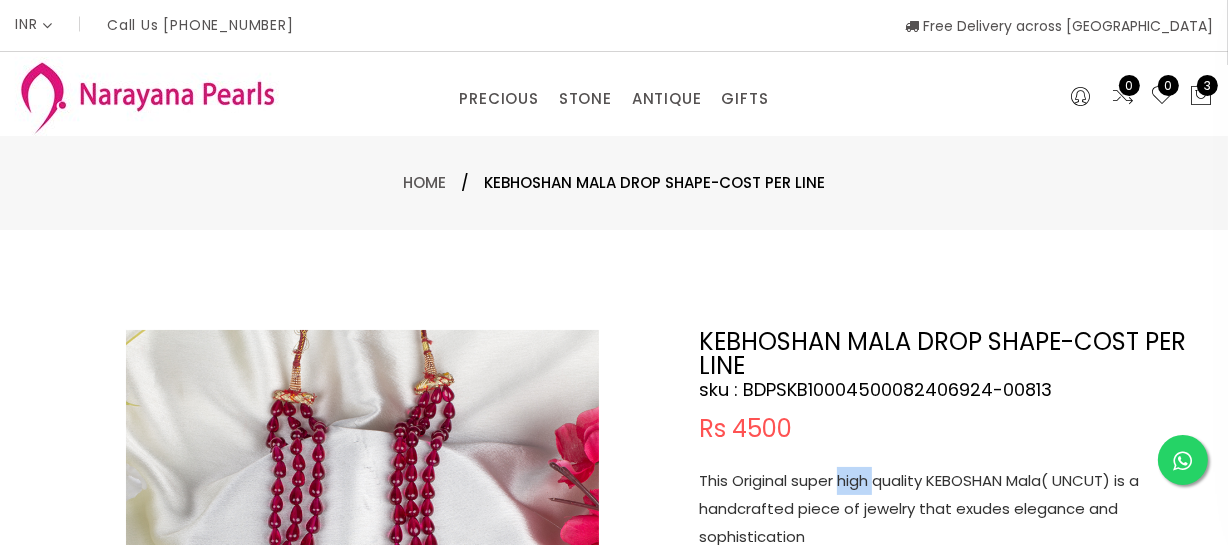 click on "This Original super high quality KEBOSHAN Mala( UNCUT) is a handcrafted piece of jewelry that exudes elegance and sophistication" at bounding box center [949, 509] 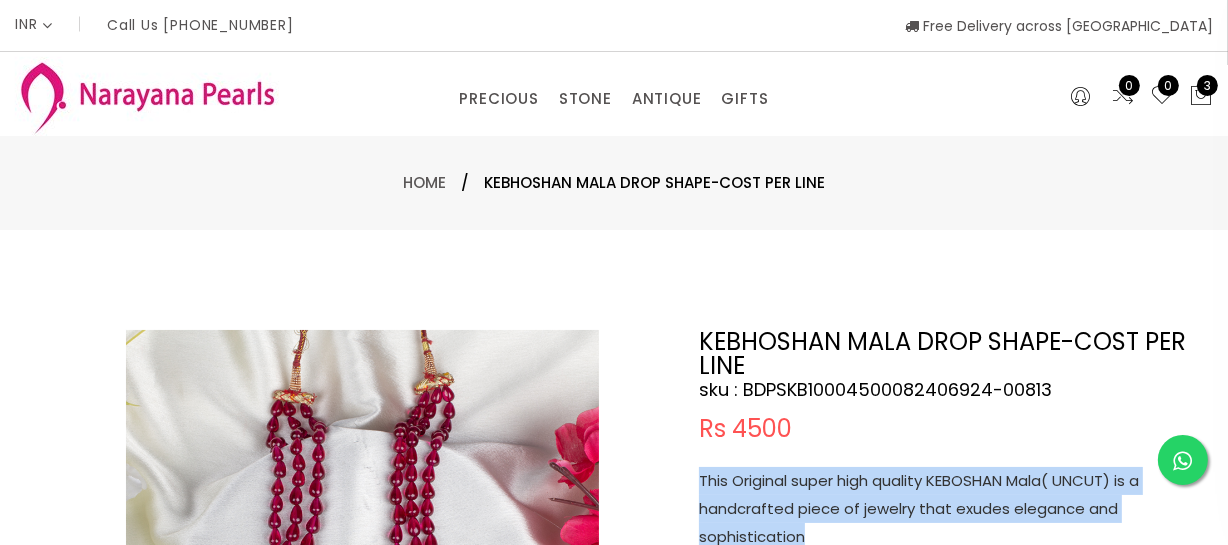 click on "This Original super high quality KEBOSHAN Mala( UNCUT) is a handcrafted piece of jewelry that exudes elegance and sophistication" at bounding box center (949, 509) 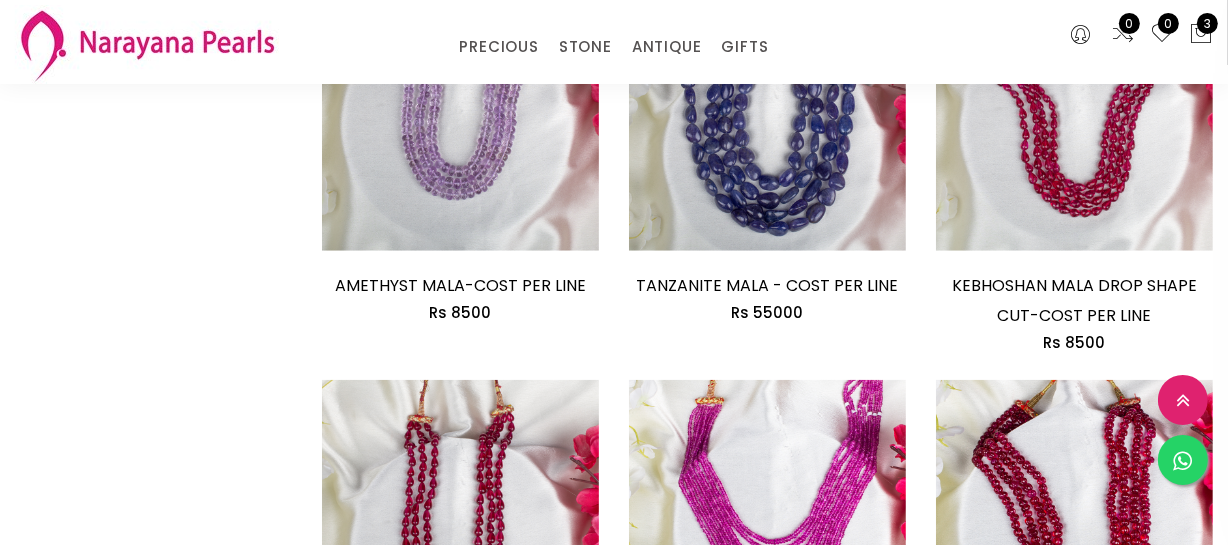 scroll, scrollTop: 1557, scrollLeft: 0, axis: vertical 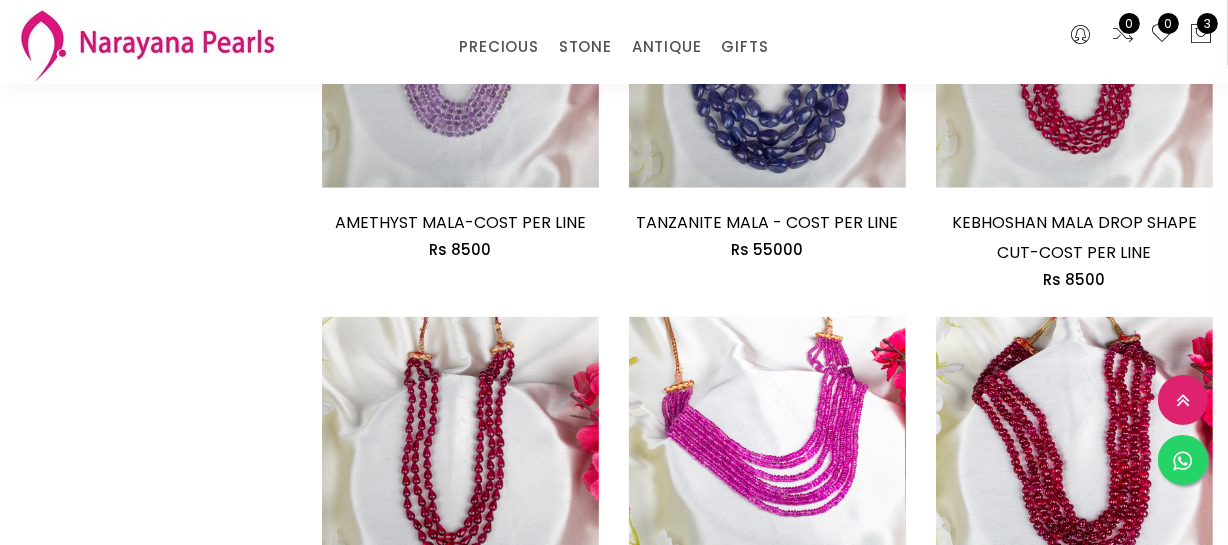 click at bounding box center [767, 455] 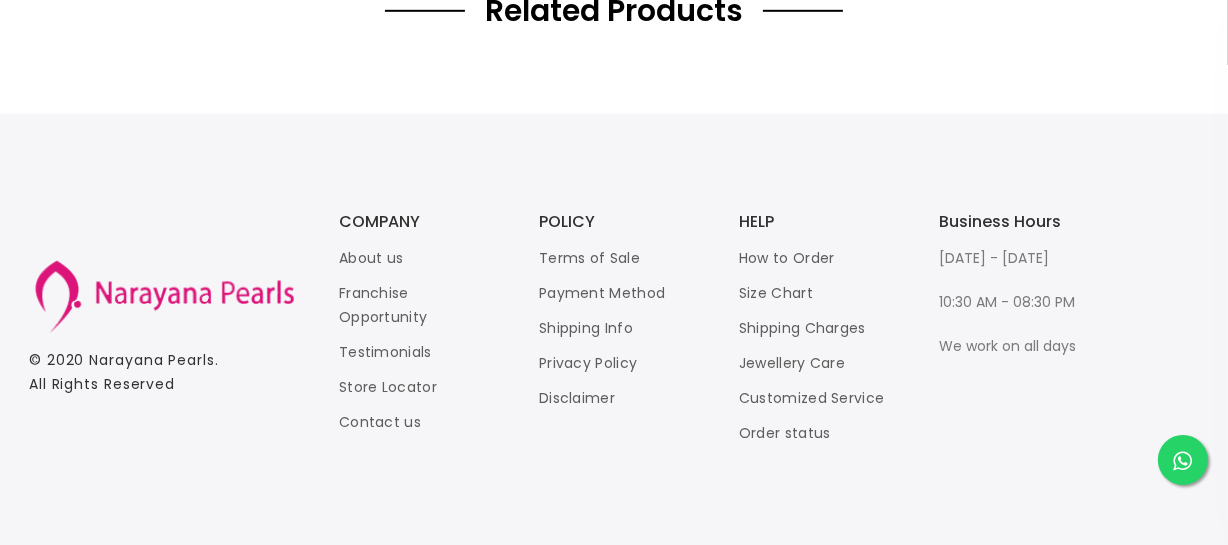 scroll, scrollTop: 0, scrollLeft: 0, axis: both 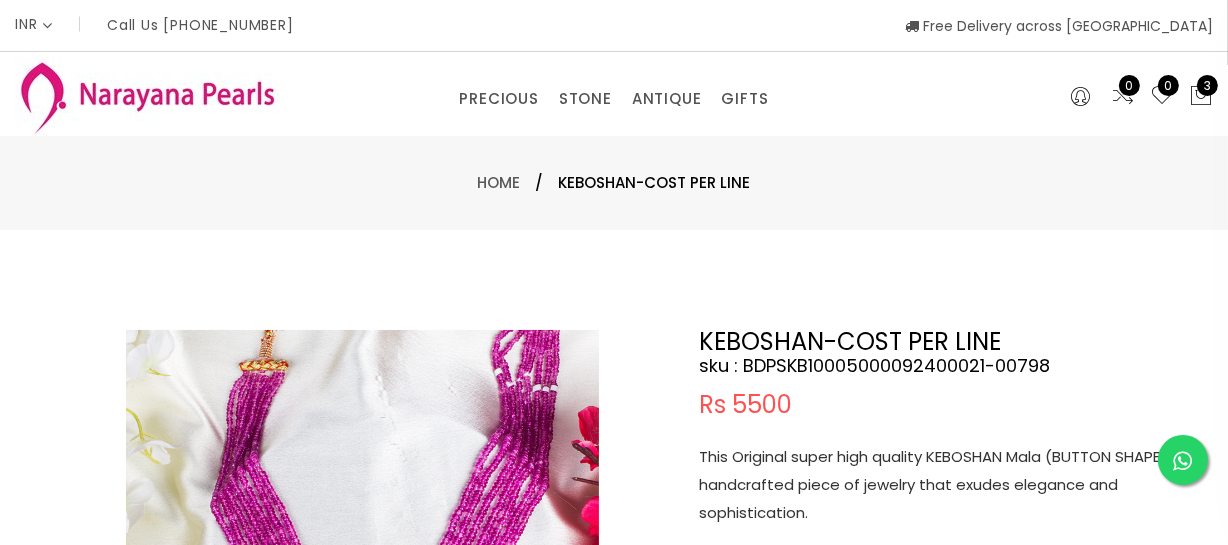 click on "This Original super high quality KEBOSHAN Mala (BUTTON SHAPE) is a handcrafted piece of jewelry that exudes elegance and sophistication." at bounding box center [949, 485] 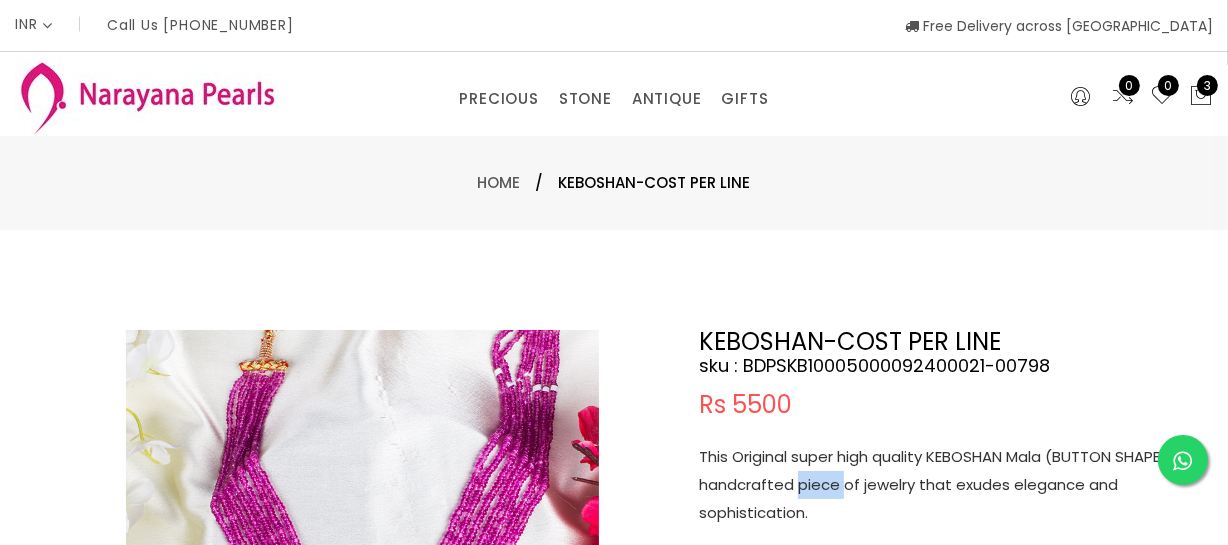 click on "This Original super high quality KEBOSHAN Mala (BUTTON SHAPE) is a handcrafted piece of jewelry that exudes elegance and sophistication." at bounding box center [949, 485] 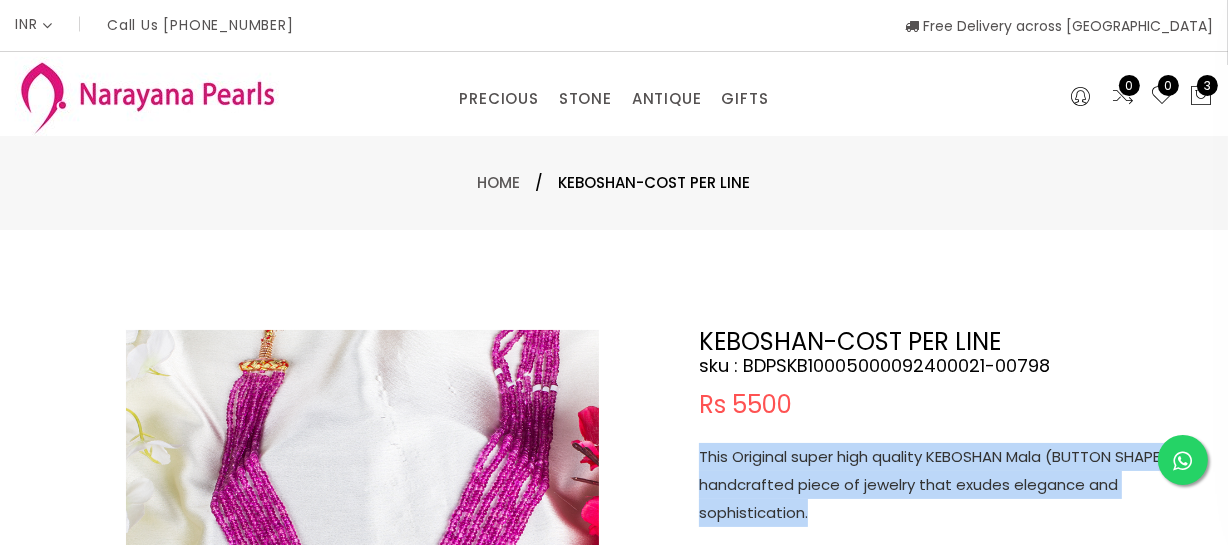 click on "This Original super high quality KEBOSHAN Mala (BUTTON SHAPE) is a handcrafted piece of jewelry that exudes elegance and sophistication." at bounding box center (949, 485) 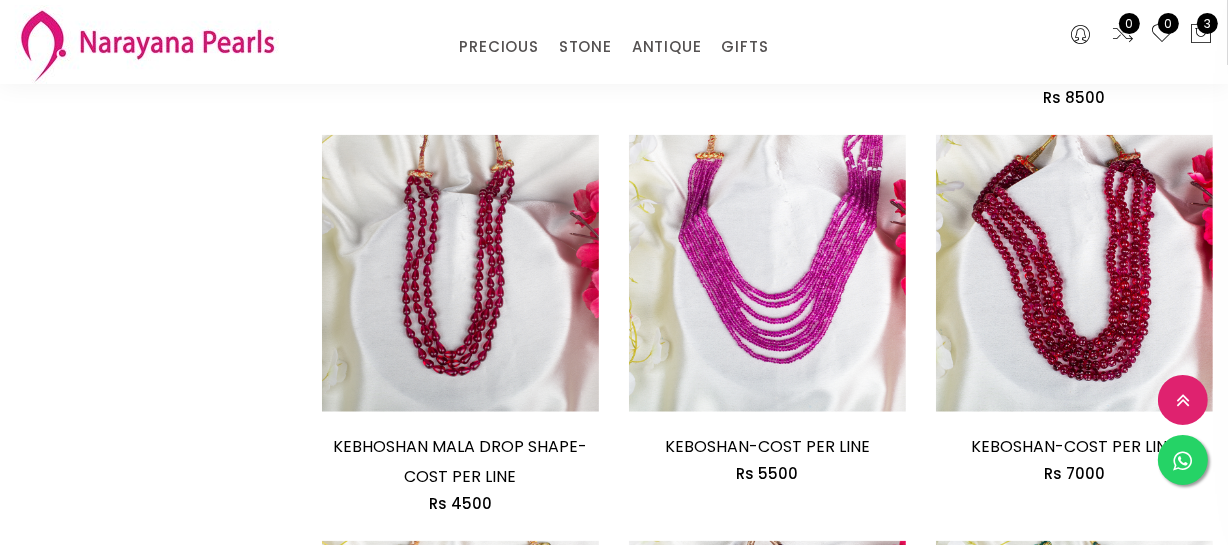 scroll, scrollTop: 2193, scrollLeft: 0, axis: vertical 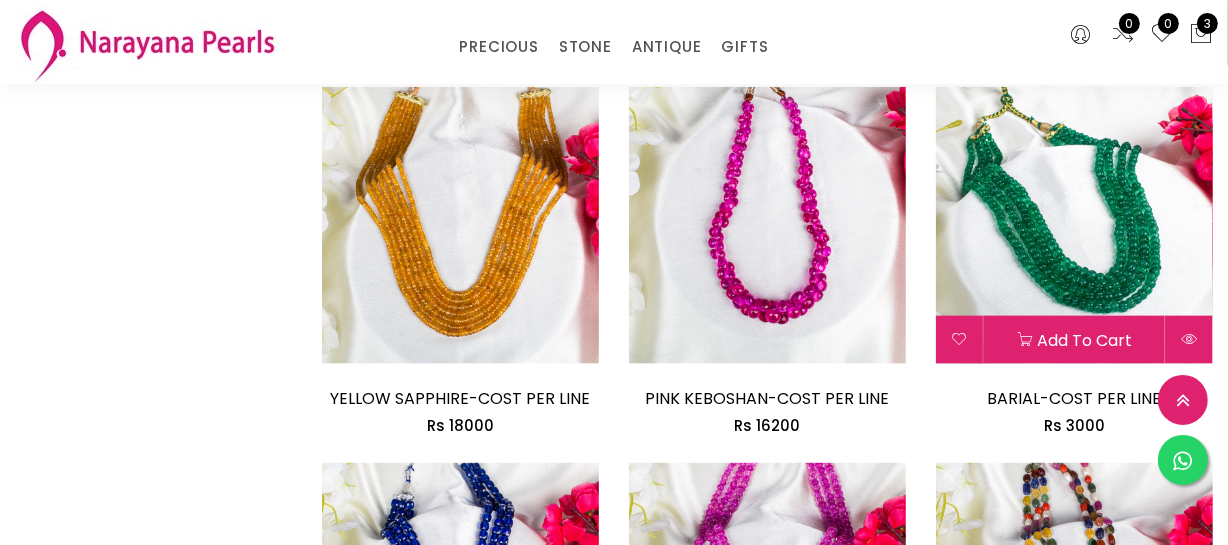 click at bounding box center [1074, 225] 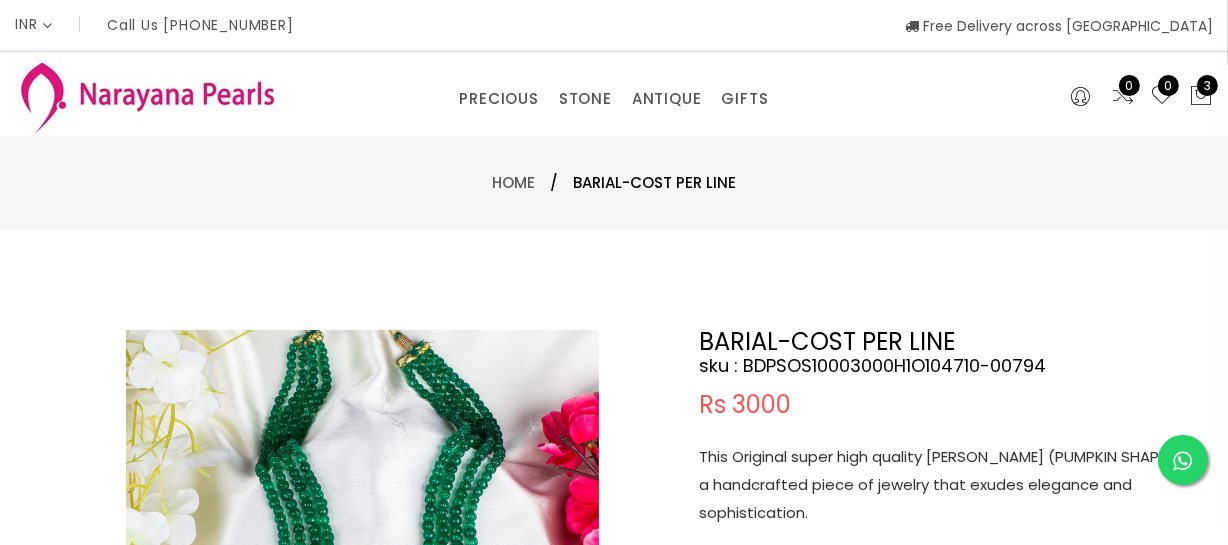 click on "This Original super high quality [PERSON_NAME] (PUMPKIN SHAPE) is a handcrafted piece of jewelry that exudes elegance and sophistication." at bounding box center (949, 485) 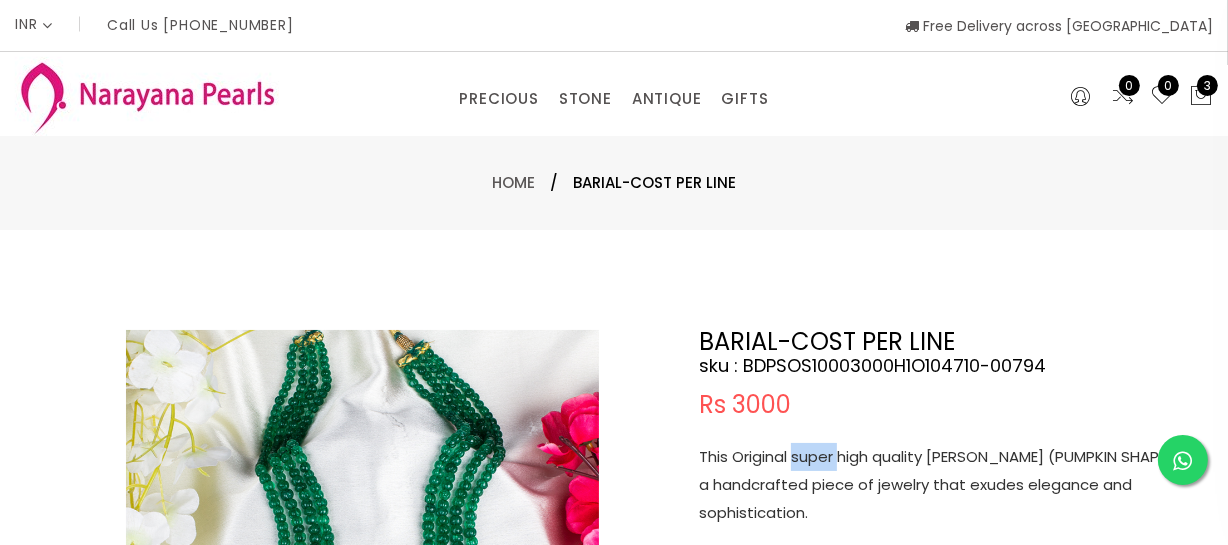 click on "This Original super high quality [PERSON_NAME] (PUMPKIN SHAPE) is a handcrafted piece of jewelry that exudes elegance and sophistication." at bounding box center (949, 485) 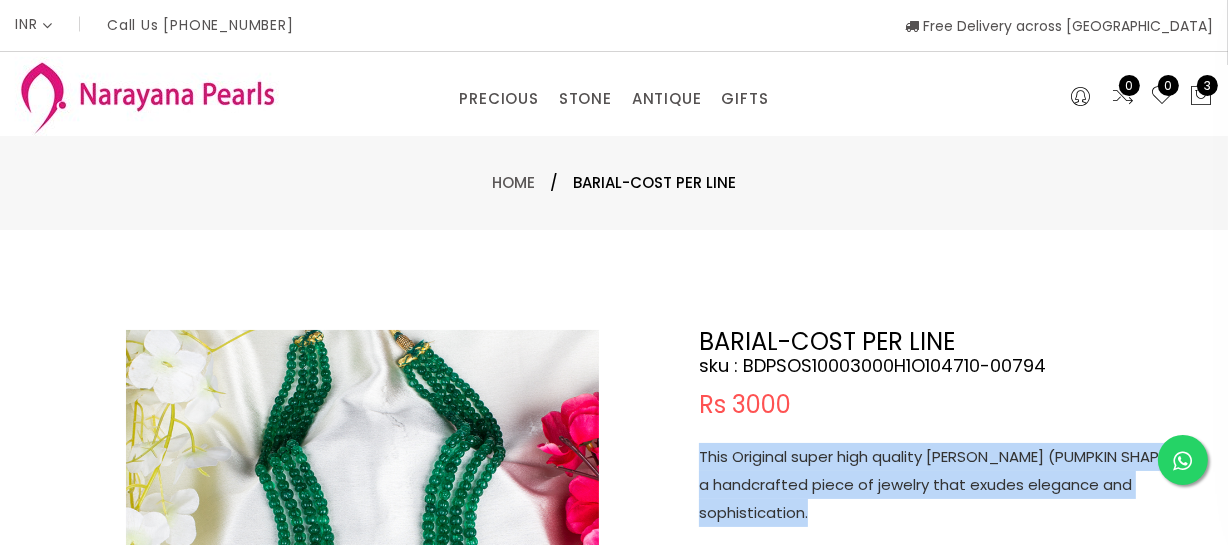 click on "This Original super high quality [PERSON_NAME] (PUMPKIN SHAPE) is a handcrafted piece of jewelry that exudes elegance and sophistication." at bounding box center (949, 485) 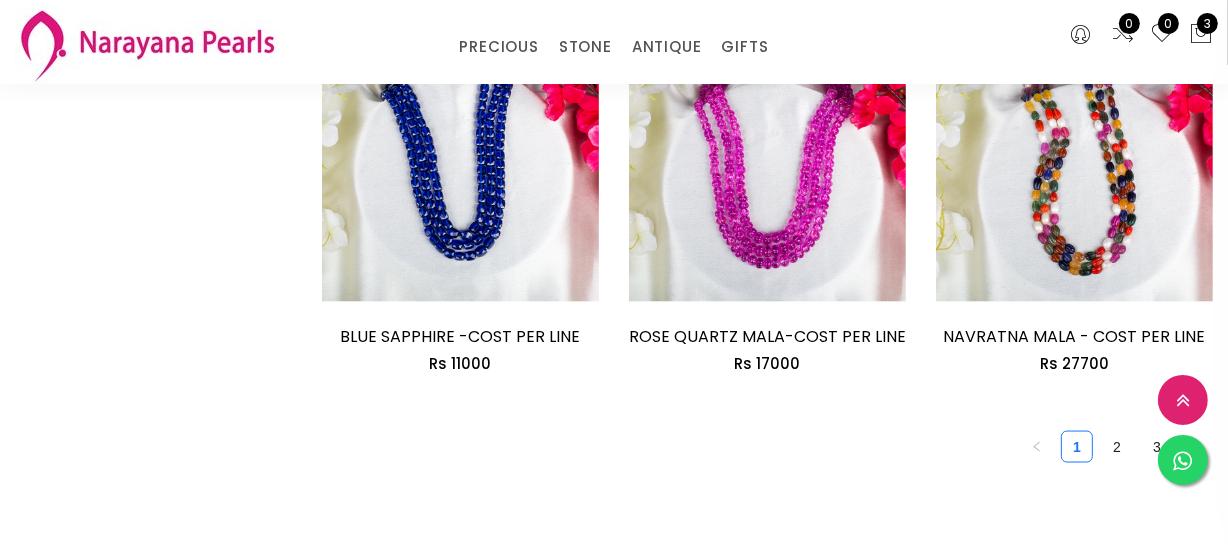 scroll, scrollTop: 2830, scrollLeft: 0, axis: vertical 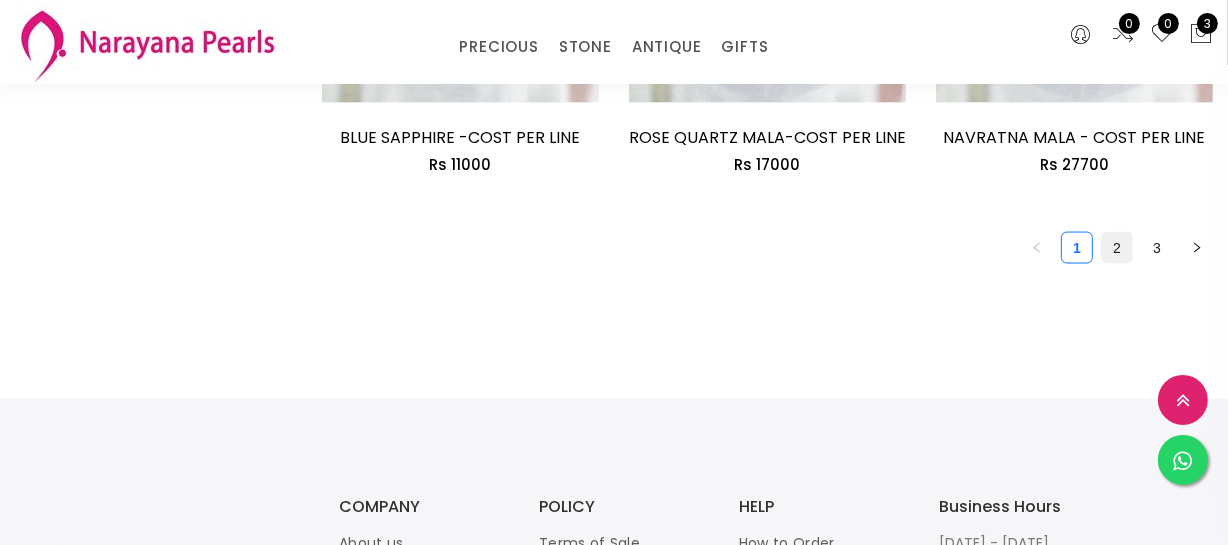 click on "2" at bounding box center [1117, 248] 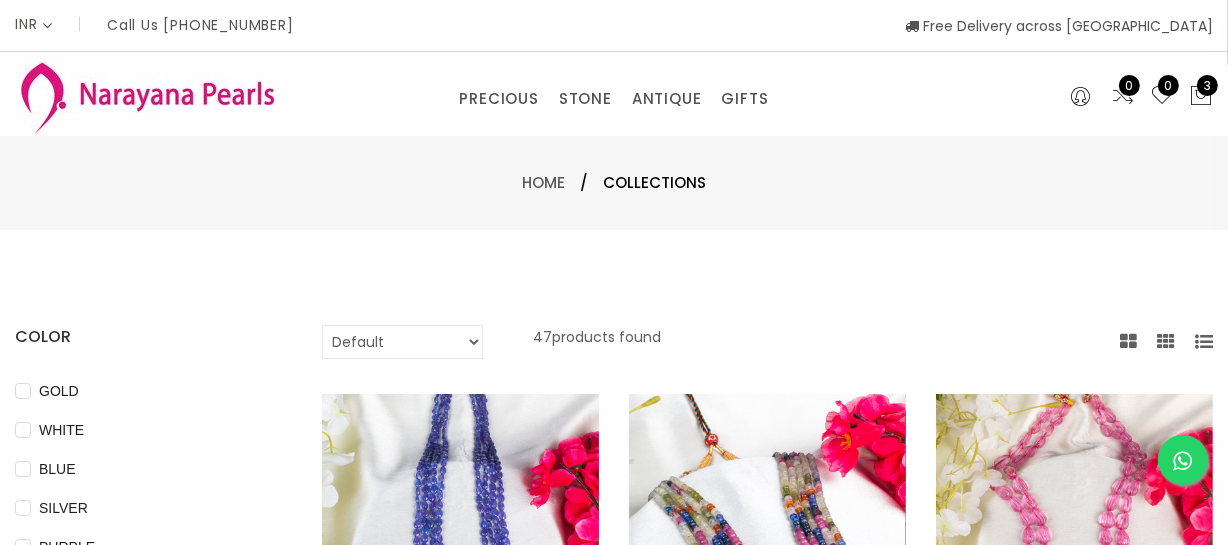 click at bounding box center (767, 532) 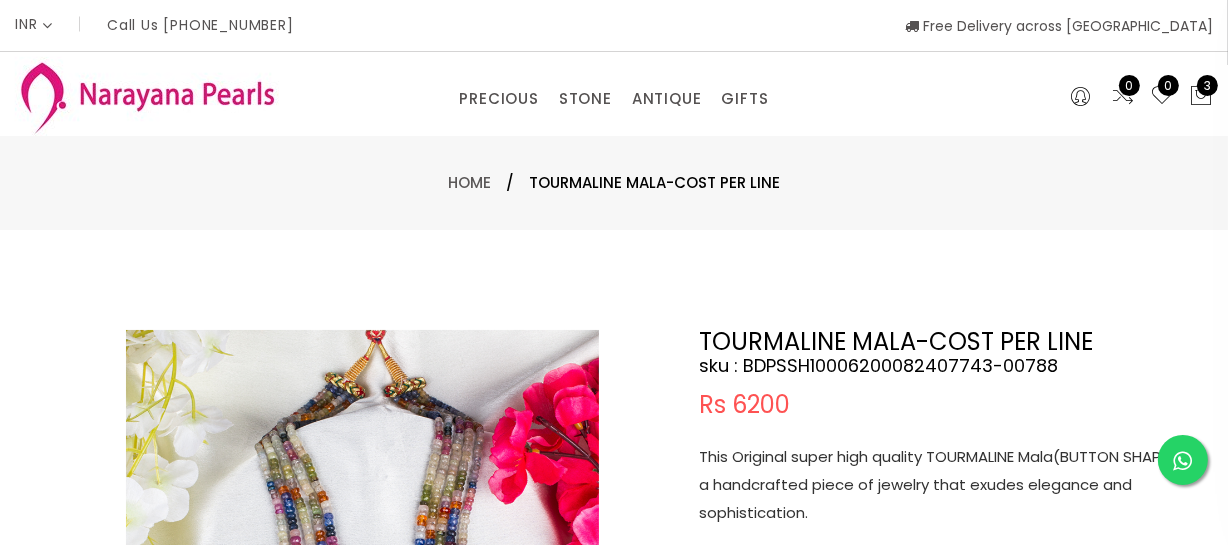 click on "This Original super high quality TOURMALINE Mala(BUTTON SHAPE) is a handcrafted piece of jewelry that exudes elegance and sophistication." at bounding box center [949, 485] 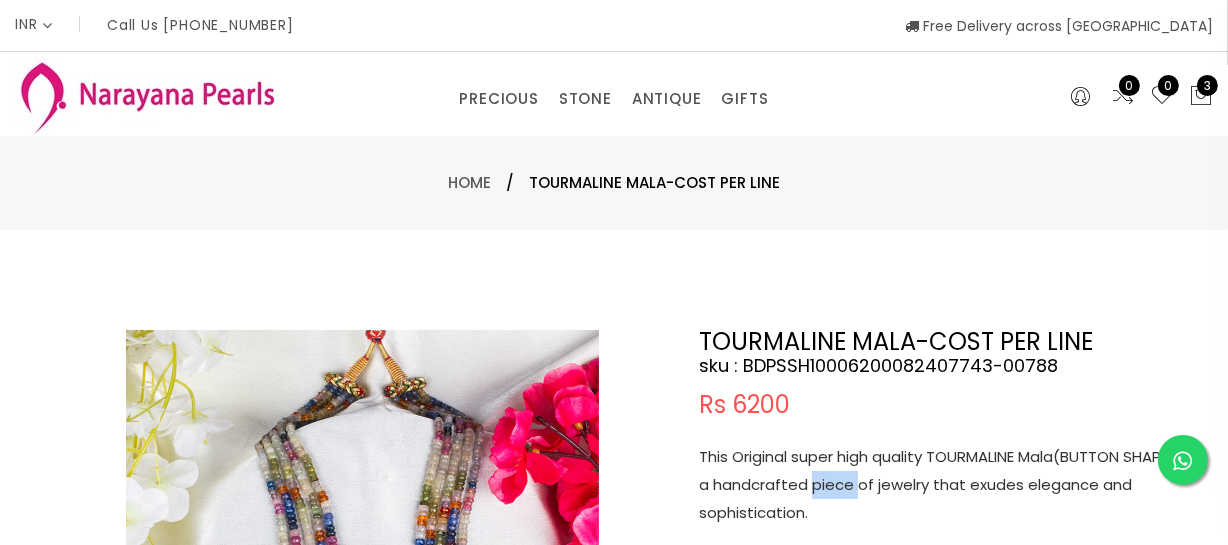 click on "This Original super high quality TOURMALINE Mala(BUTTON SHAPE) is a handcrafted piece of jewelry that exudes elegance and sophistication." at bounding box center [949, 485] 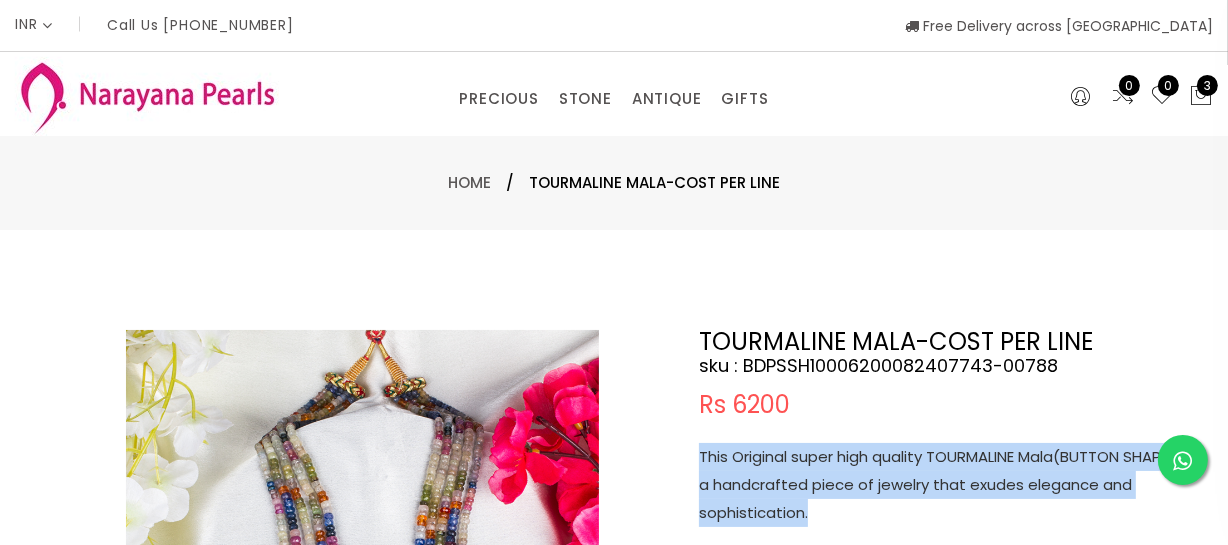 click on "This Original super high quality TOURMALINE Mala(BUTTON SHAPE) is a handcrafted piece of jewelry that exudes elegance and sophistication." at bounding box center (949, 485) 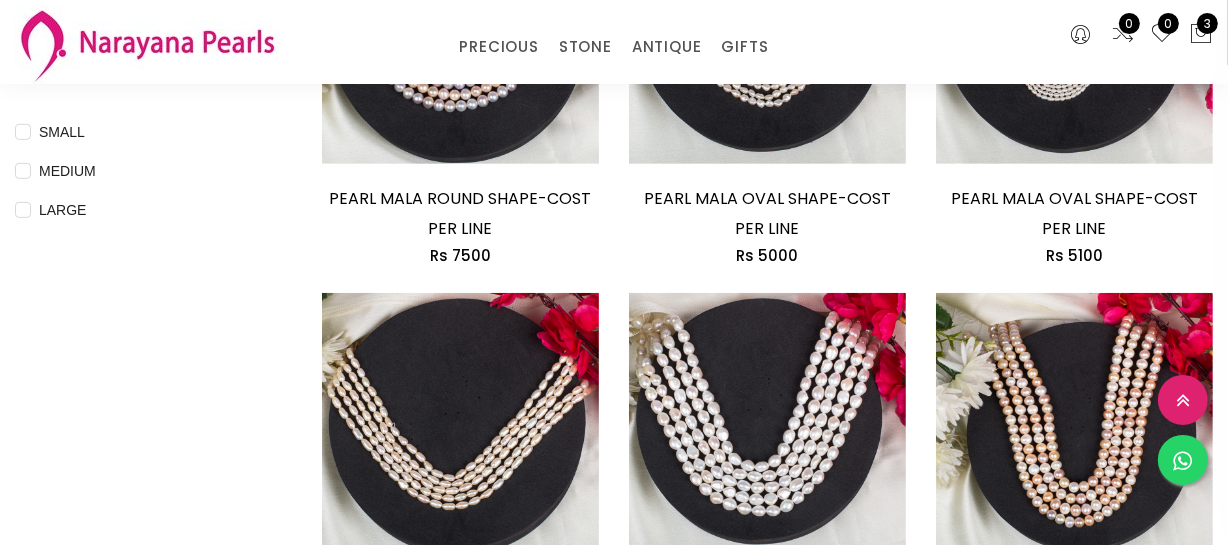 scroll, scrollTop: 818, scrollLeft: 0, axis: vertical 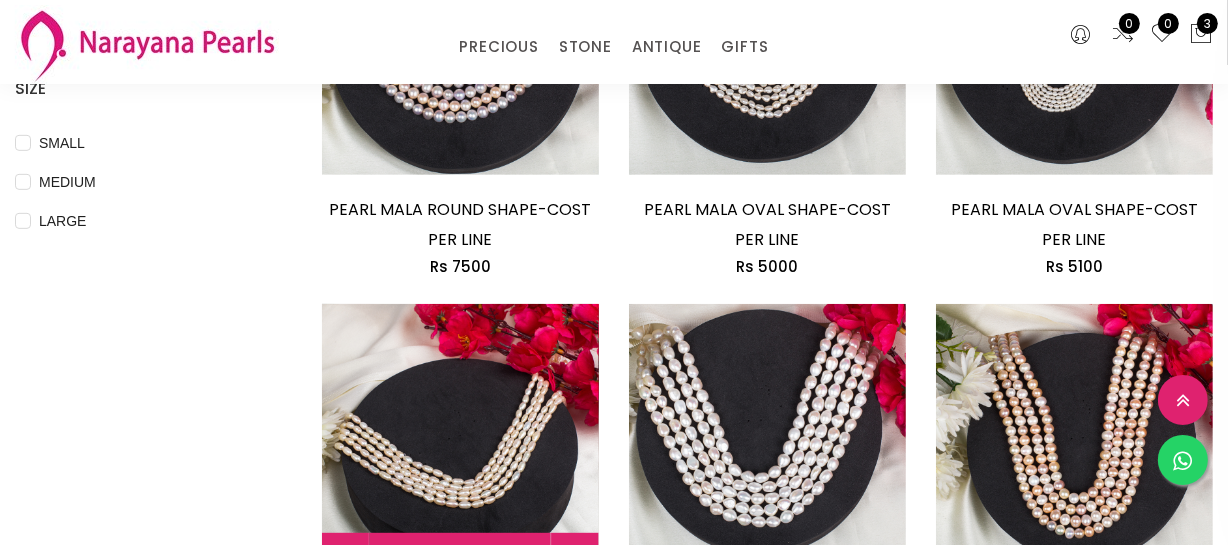 click at bounding box center [460, 442] 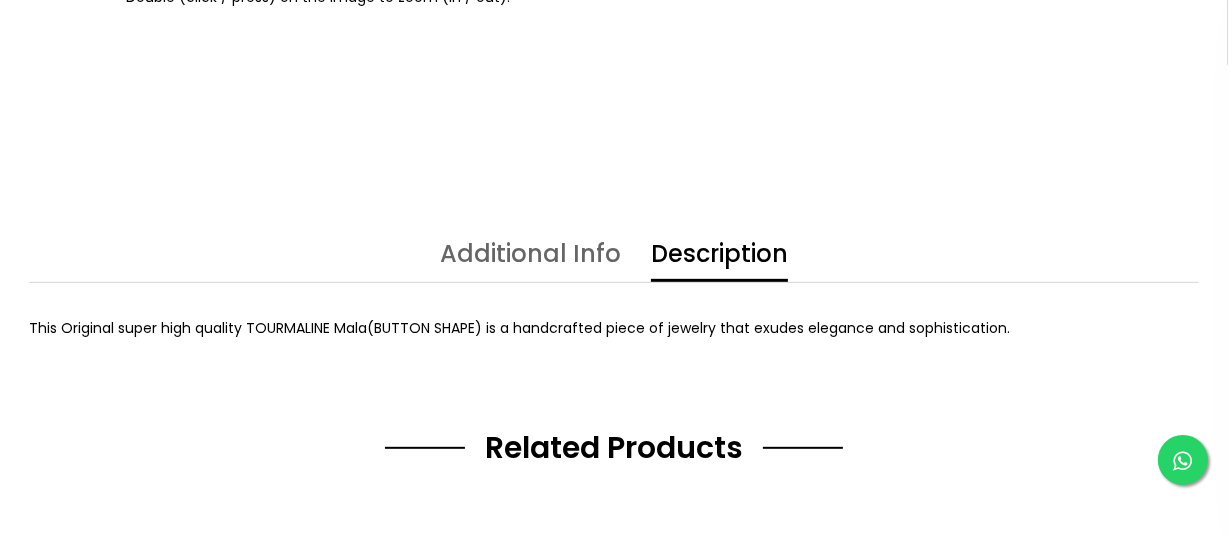 scroll, scrollTop: 0, scrollLeft: 0, axis: both 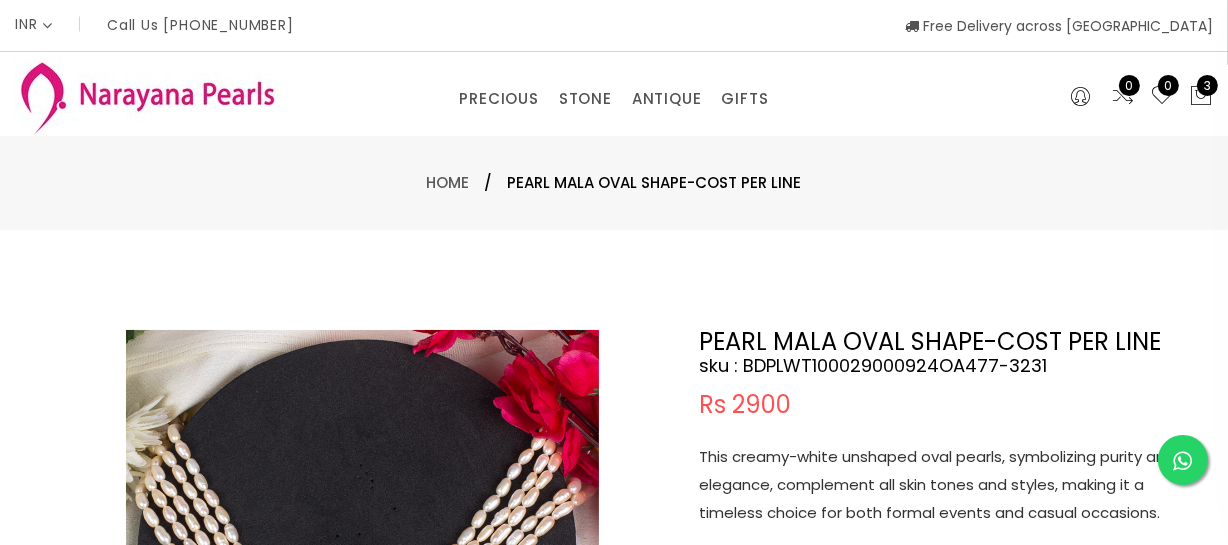 click on "This creamy-white unshaped oval pearls, symbolizing purity and elegance, complement all skin tones and styles, making it a timeless choice for both formal events and casual occasions." at bounding box center (949, 485) 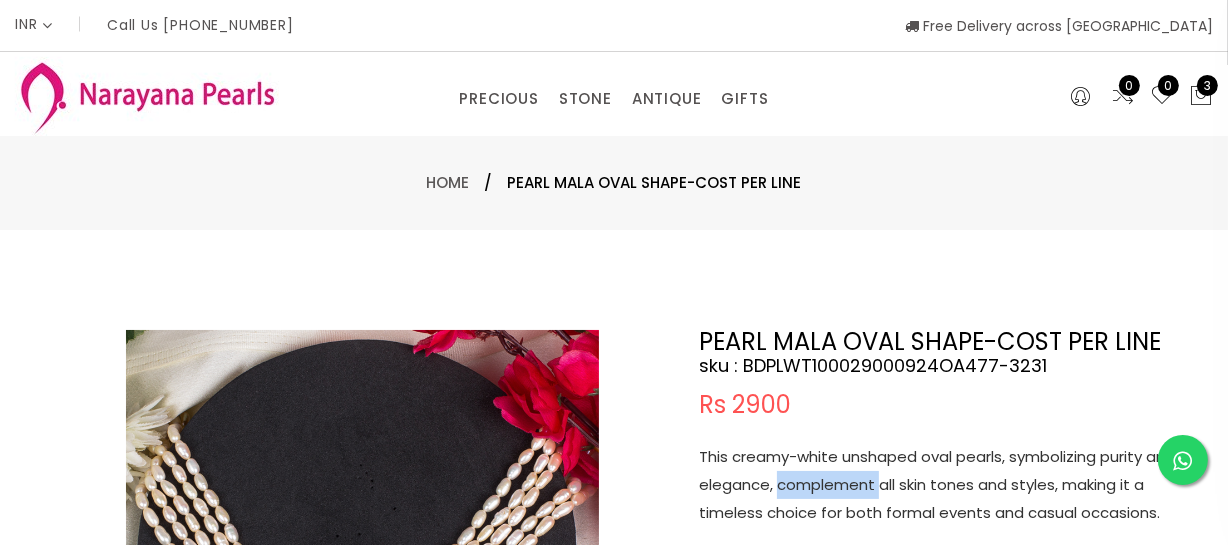 click on "This creamy-white unshaped oval pearls, symbolizing purity and elegance, complement all skin tones and styles, making it a timeless choice for both formal events and casual occasions." at bounding box center [949, 485] 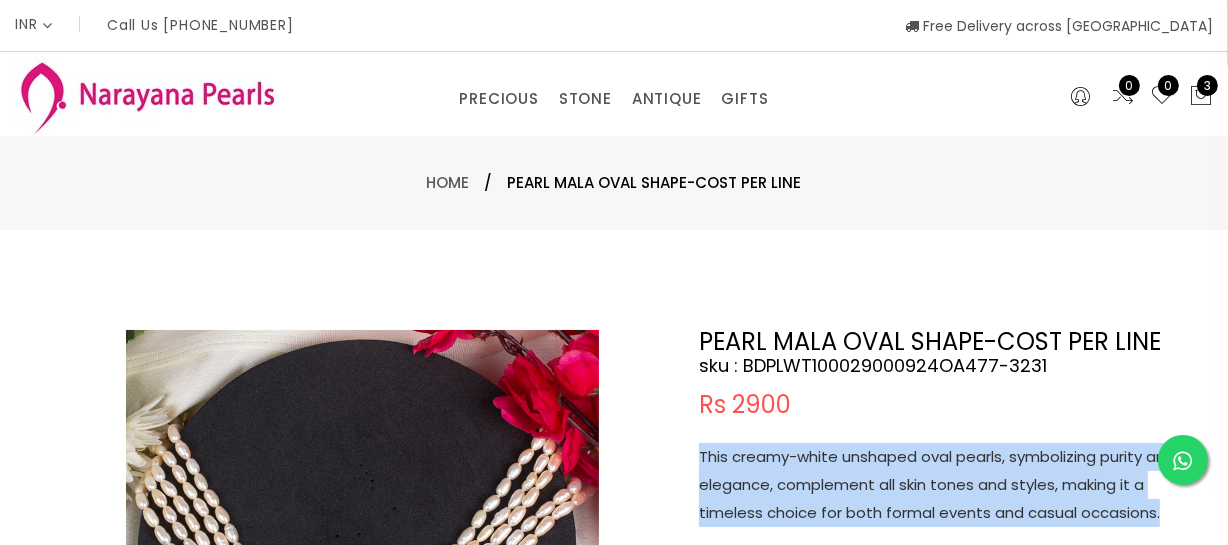 click on "This creamy-white unshaped oval pearls, symbolizing purity and elegance, complement all skin tones and styles, making it a timeless choice for both formal events and casual occasions." at bounding box center (949, 485) 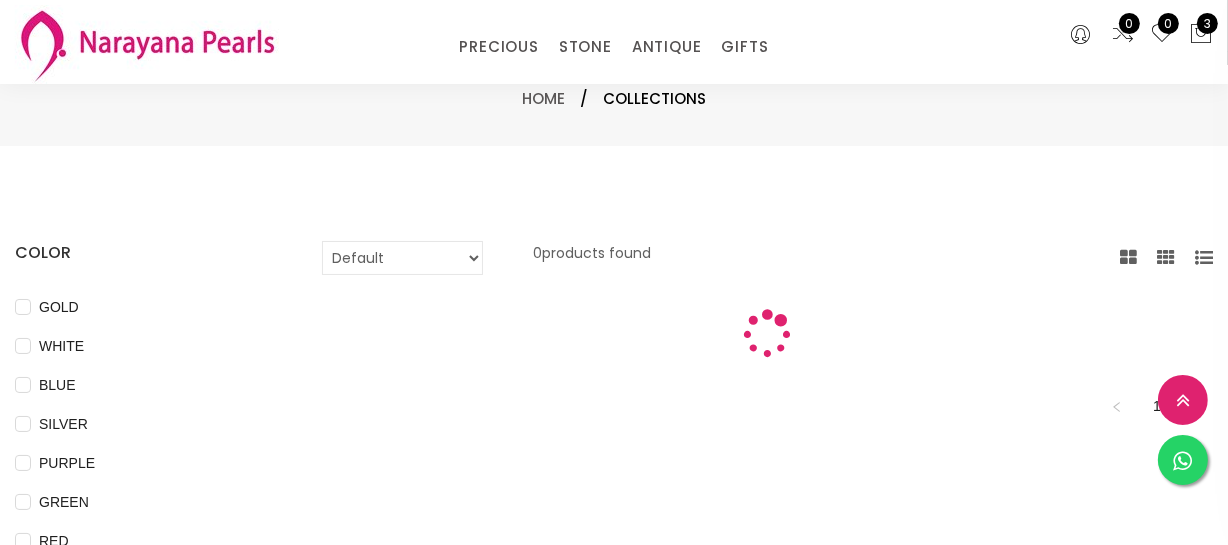 scroll, scrollTop: 818, scrollLeft: 0, axis: vertical 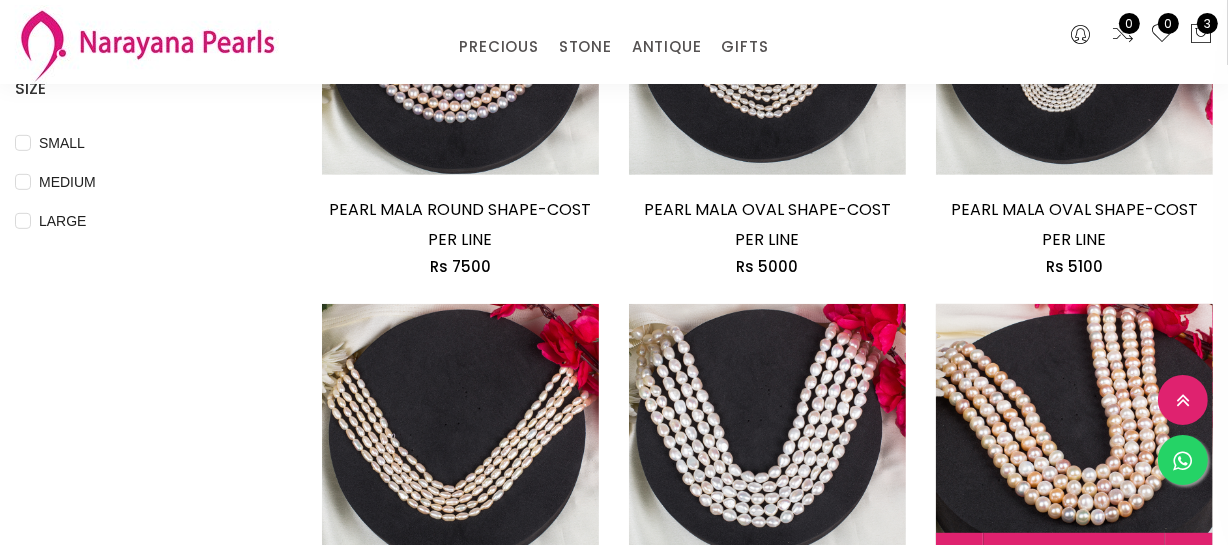 click at bounding box center (1074, 442) 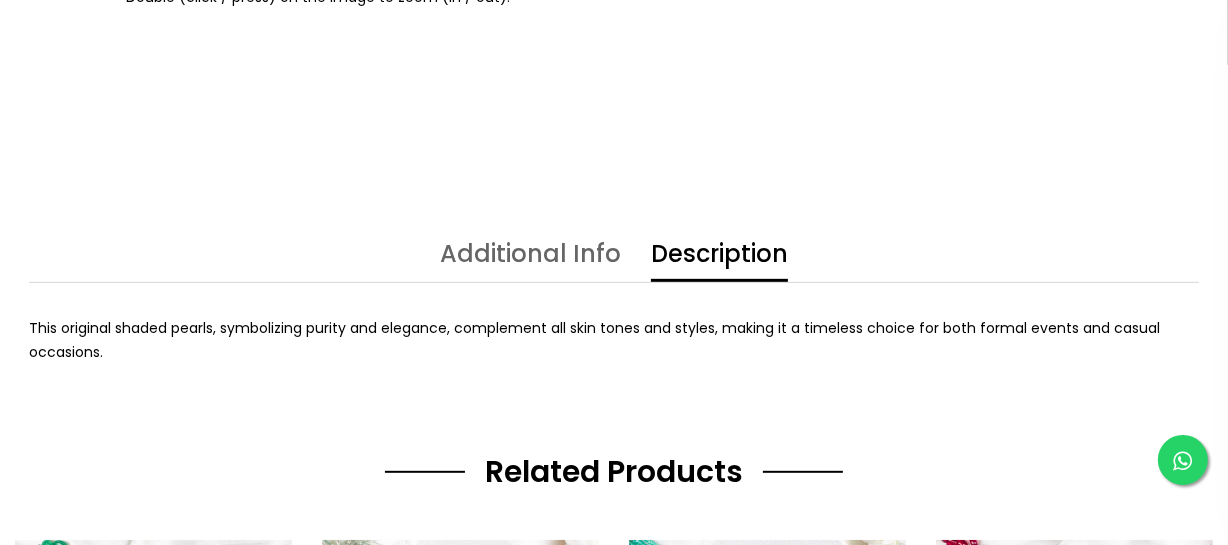 scroll, scrollTop: 0, scrollLeft: 0, axis: both 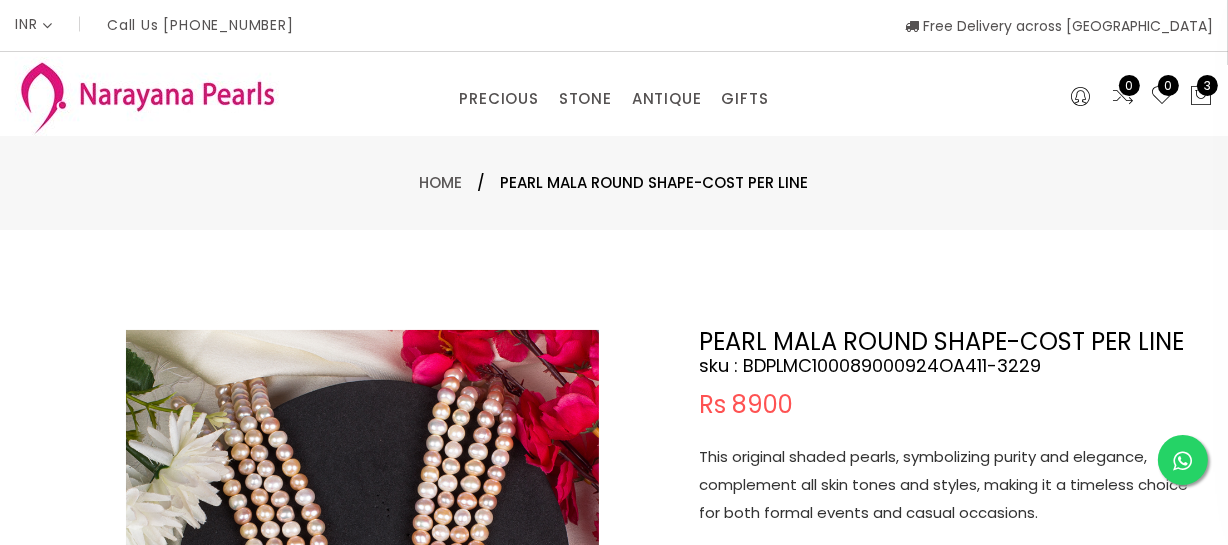 click on "This original shaded pearls, symbolizing purity and elegance, complement all skin tones and styles, making it a timeless choice for both formal events and casual occasions." at bounding box center (949, 485) 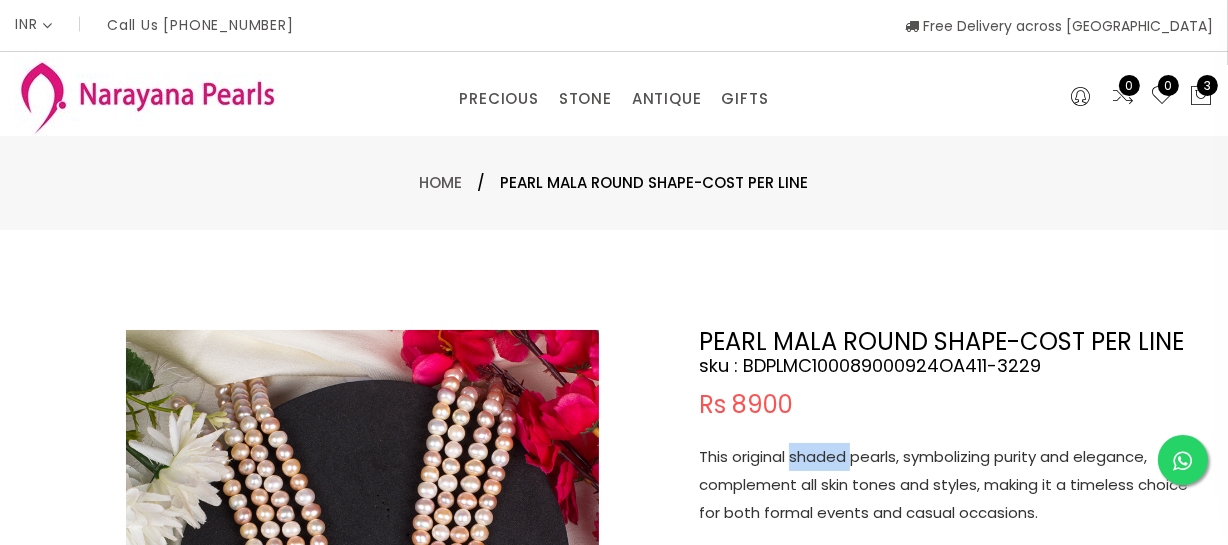 click on "This original shaded pearls, symbolizing purity and elegance, complement all skin tones and styles, making it a timeless choice for both formal events and casual occasions." at bounding box center (949, 485) 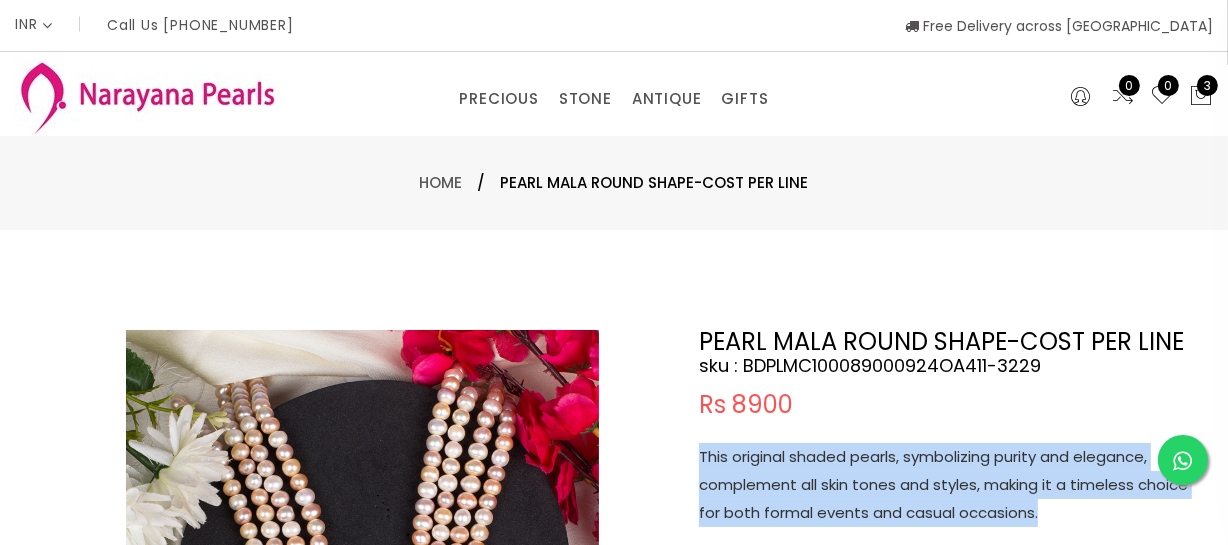 click on "This original shaded pearls, symbolizing purity and elegance, complement all skin tones and styles, making it a timeless choice for both formal events and casual occasions." at bounding box center [949, 485] 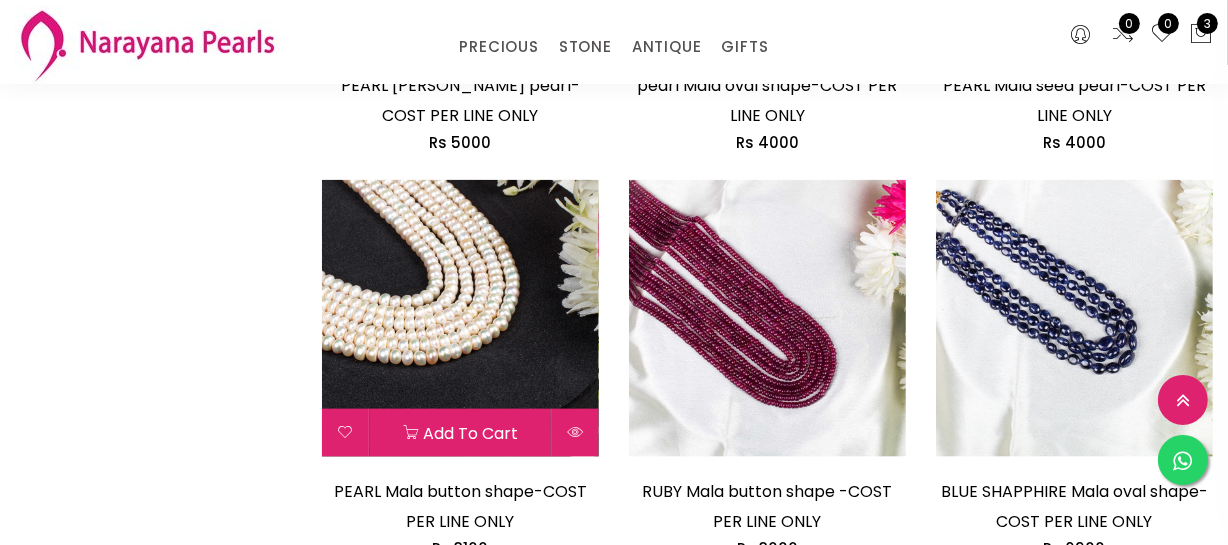scroll, scrollTop: 2181, scrollLeft: 0, axis: vertical 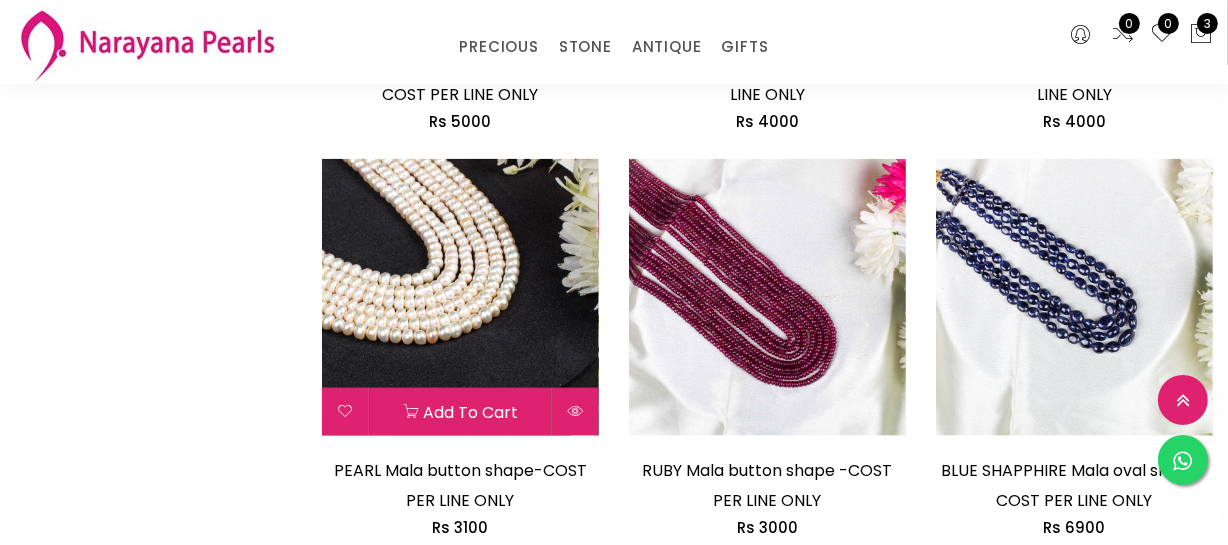 click at bounding box center [460, 297] 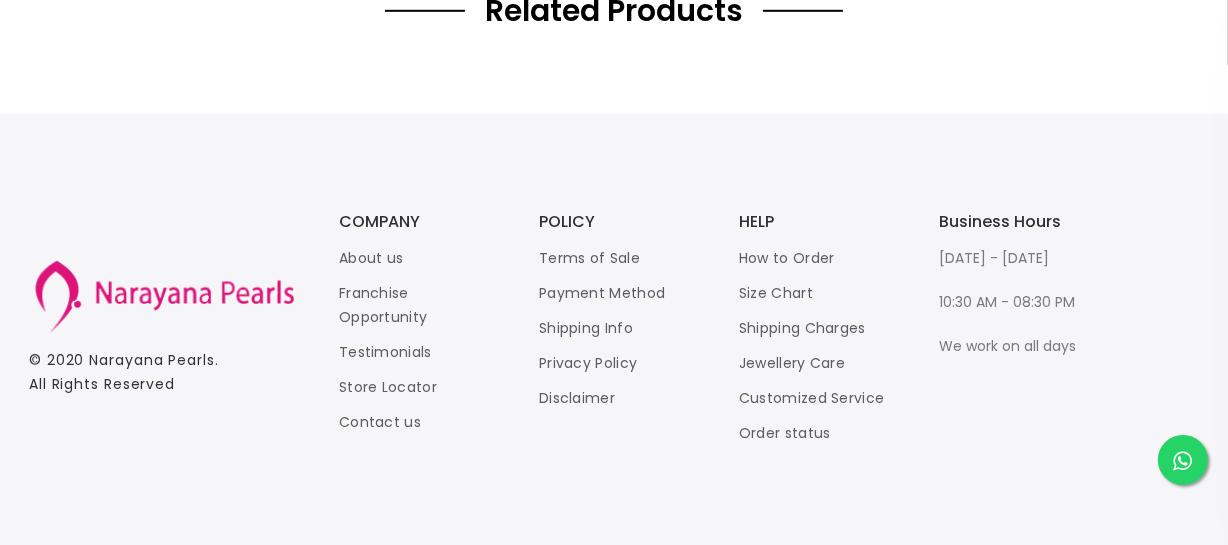 scroll, scrollTop: 0, scrollLeft: 0, axis: both 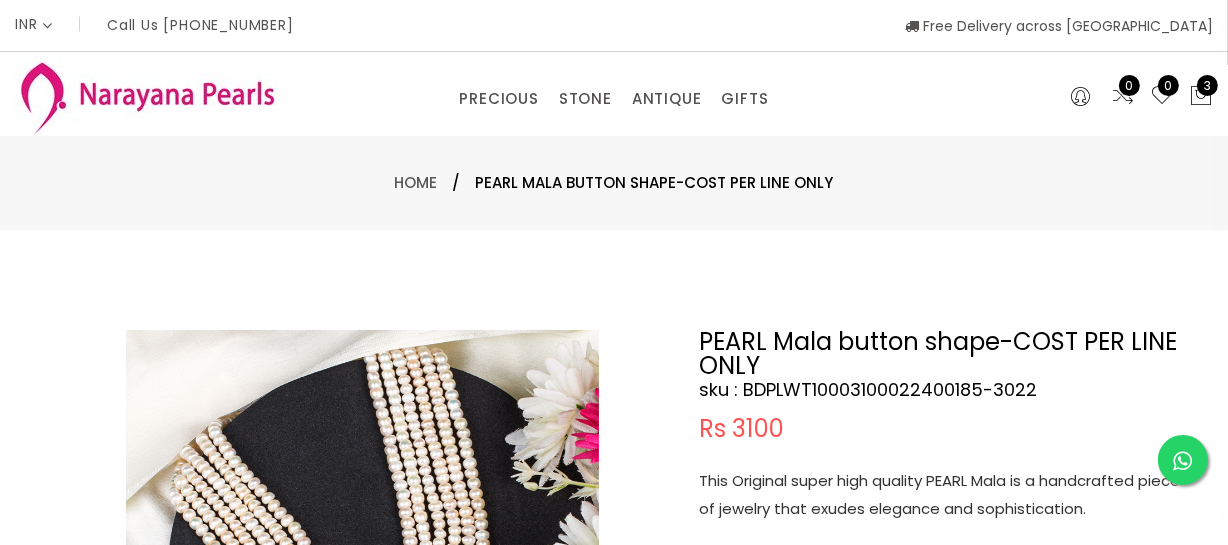 click on "This Original super high quality PEARL Mala  is a handcrafted piece of jewelry that exudes elegance and sophistication." at bounding box center [949, 495] 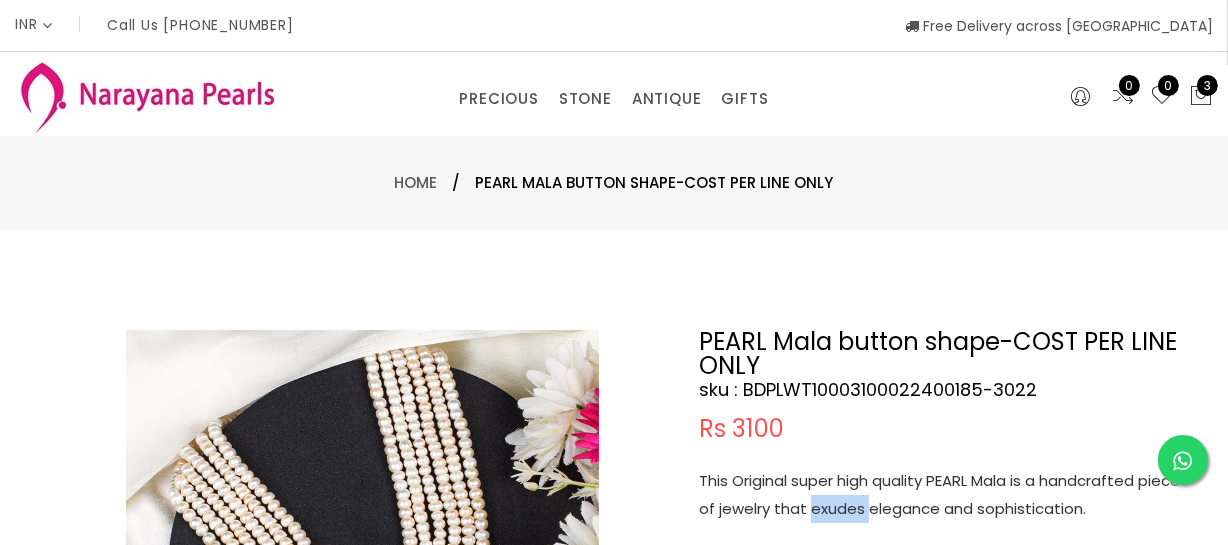 click on "This Original super high quality PEARL Mala  is a handcrafted piece of jewelry that exudes elegance and sophistication." at bounding box center (949, 495) 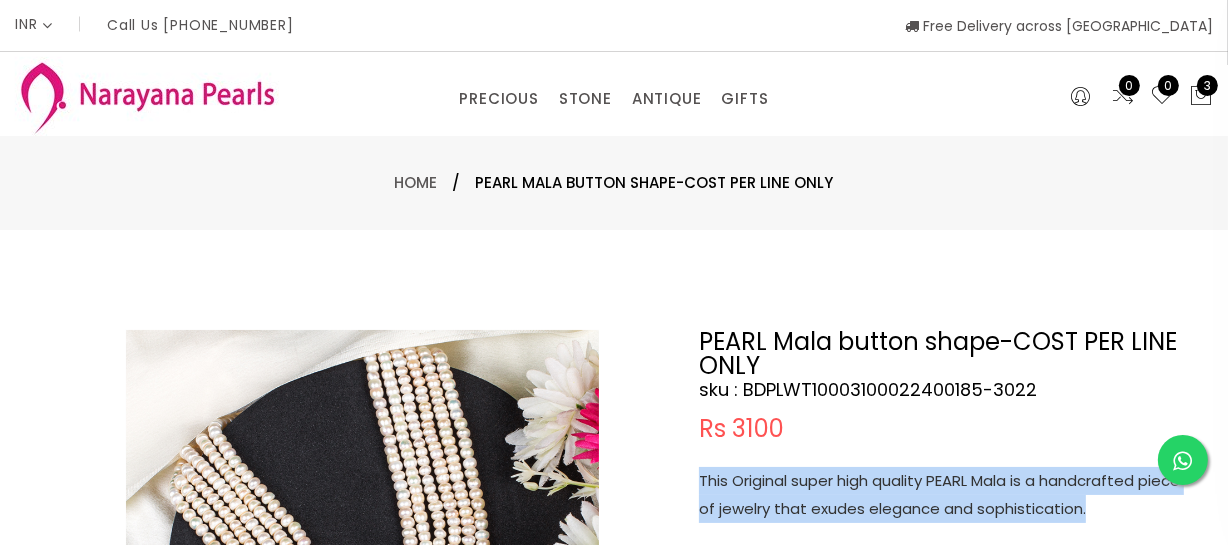 click on "This Original super high quality PEARL Mala  is a handcrafted piece of jewelry that exudes elegance and sophistication." at bounding box center [949, 495] 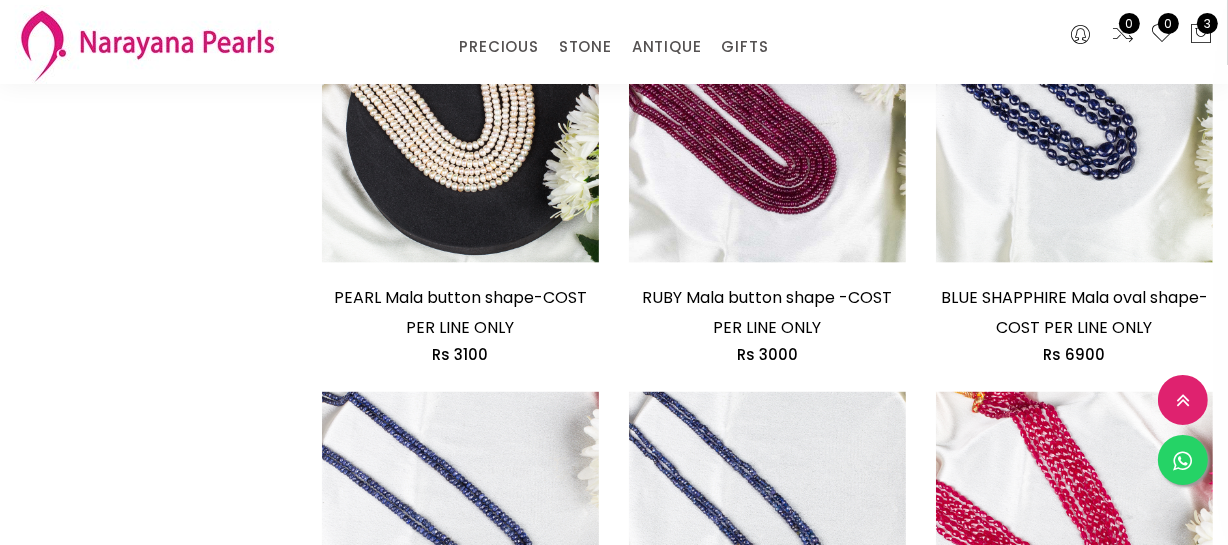 scroll, scrollTop: 2193, scrollLeft: 0, axis: vertical 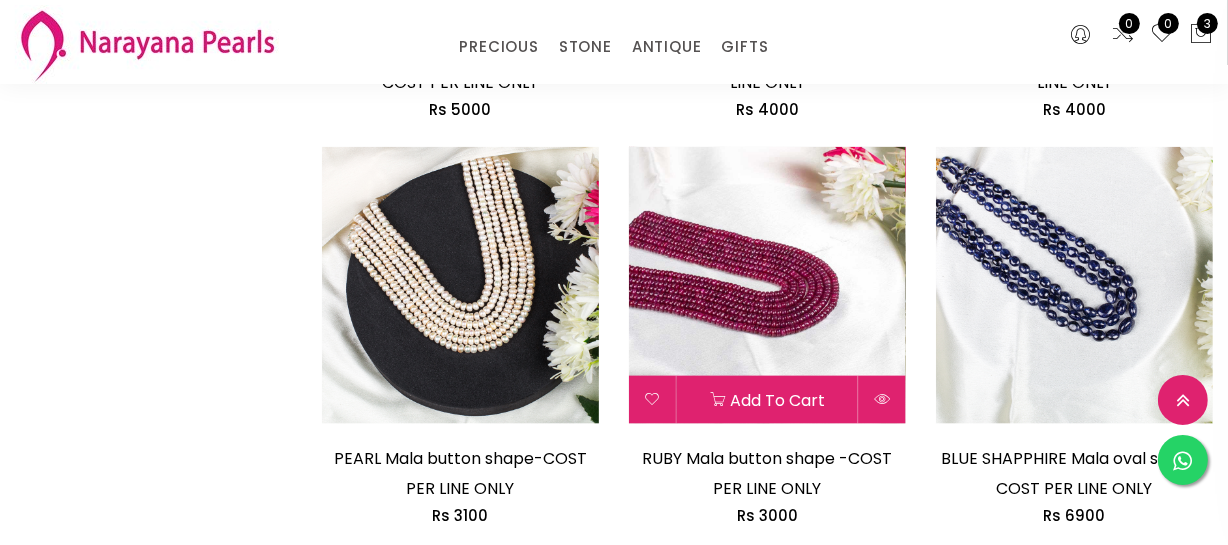 click at bounding box center (767, 285) 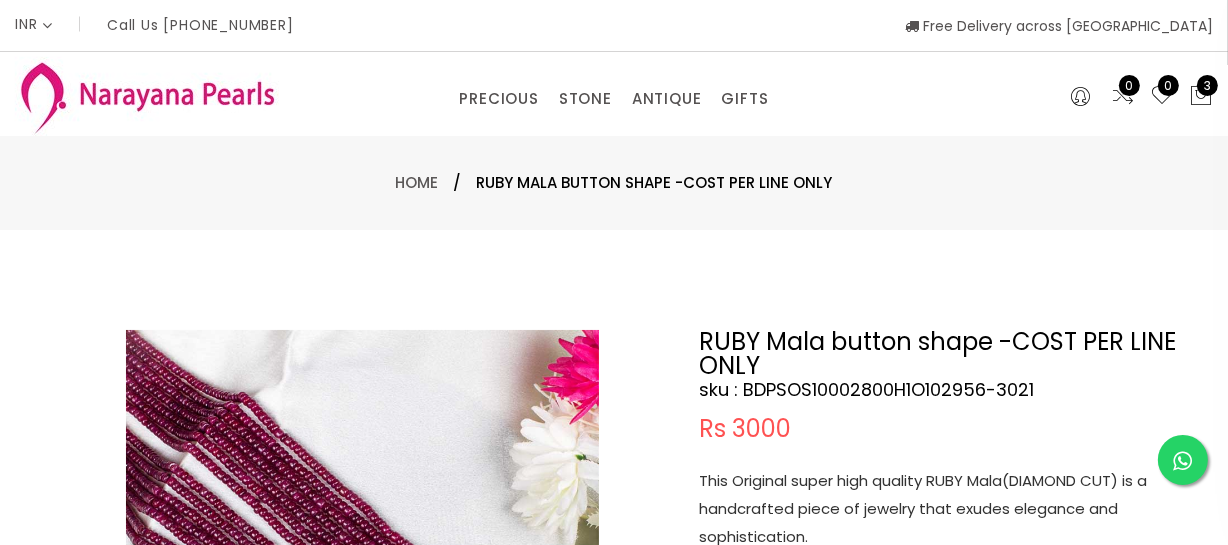 click on "This Original super high quality RUBY Mala(DIAMOND CUT) is a handcrafted piece of jewelry that exudes elegance and sophistication." at bounding box center [949, 509] 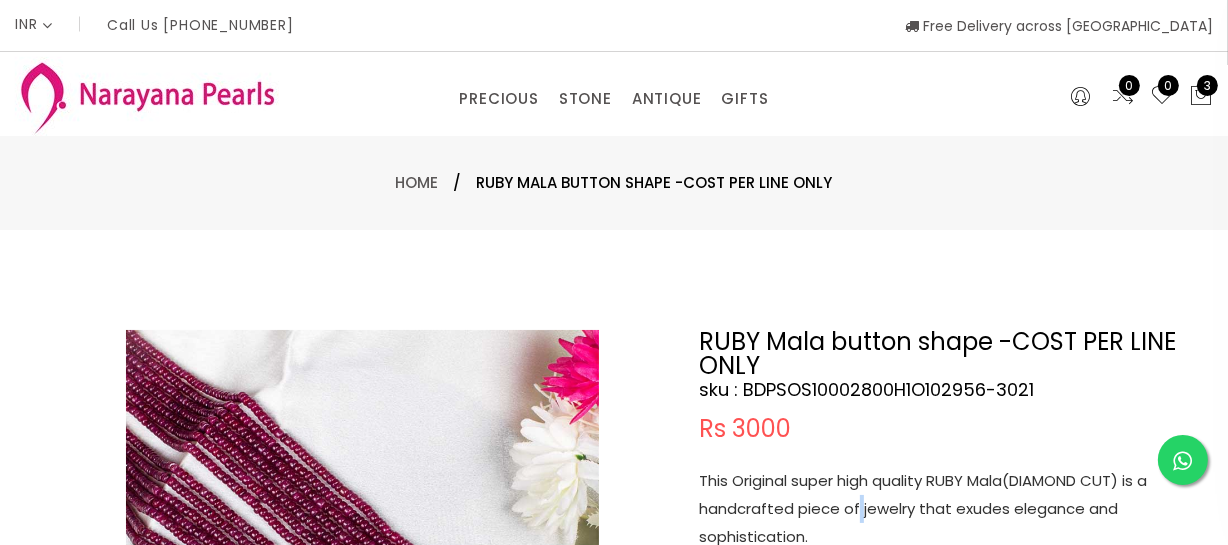 click on "This Original super high quality RUBY Mala(DIAMOND CUT) is a handcrafted piece of jewelry that exudes elegance and sophistication." at bounding box center [949, 509] 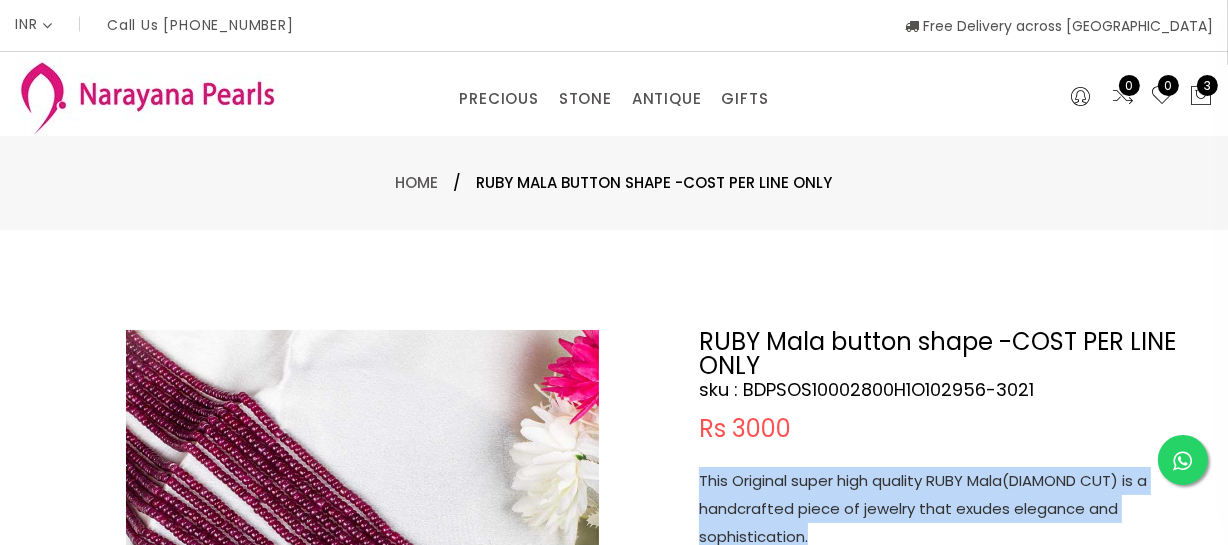 click on "This Original super high quality RUBY Mala(DIAMOND CUT) is a handcrafted piece of jewelry that exudes elegance and sophistication." at bounding box center (949, 509) 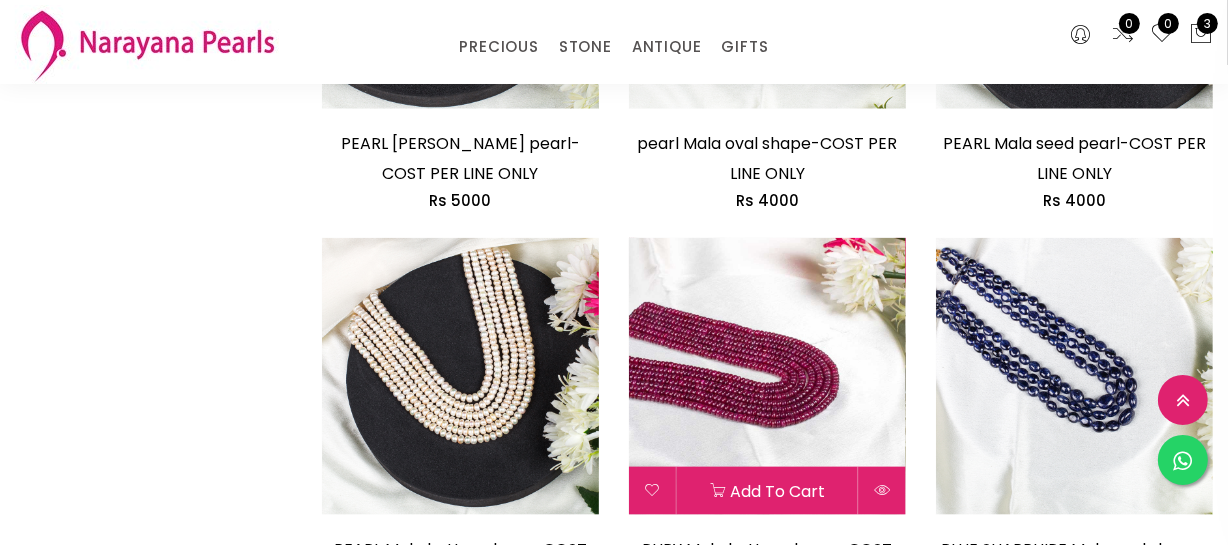 scroll, scrollTop: 2648, scrollLeft: 0, axis: vertical 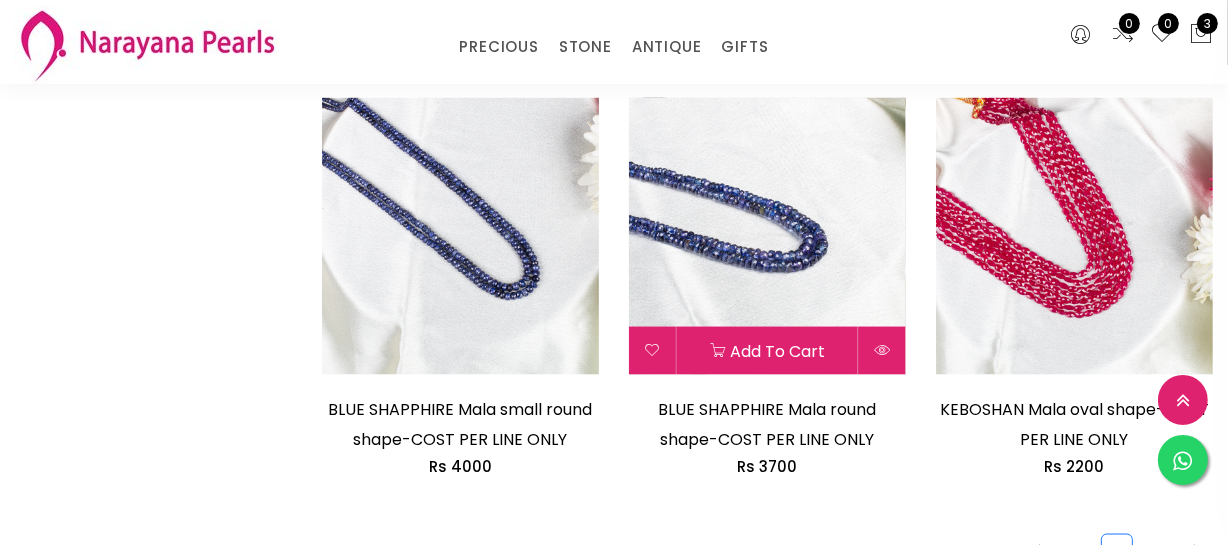 click at bounding box center [767, 236] 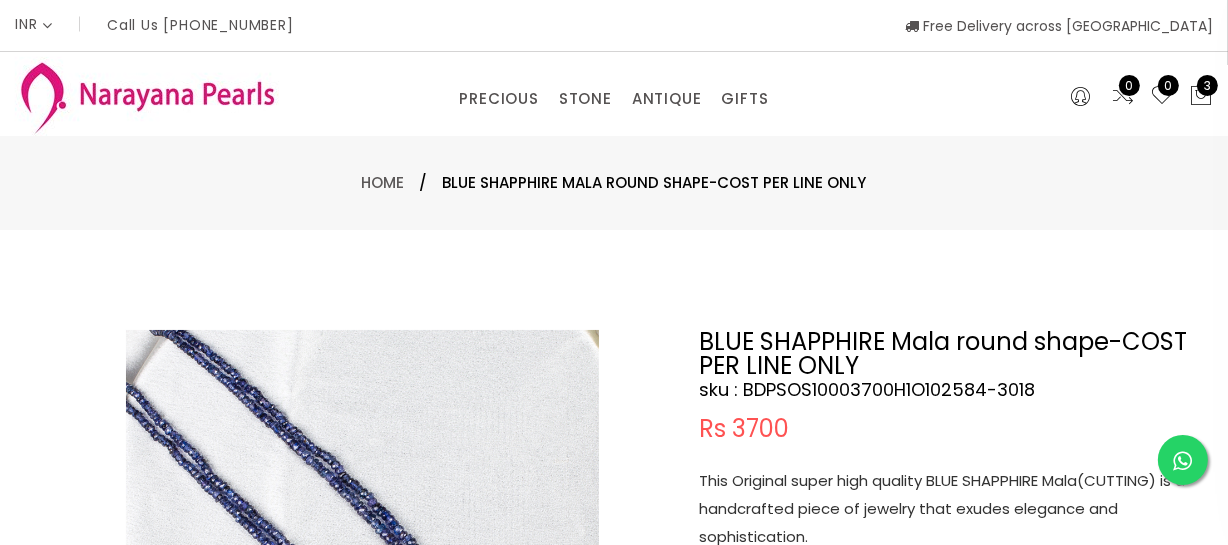 click on "This Original super high quality BLUE SHAPPHIRE Mala(CUTTING) is a handcrafted piece of jewelry that exudes elegance and sophistication." at bounding box center [949, 509] 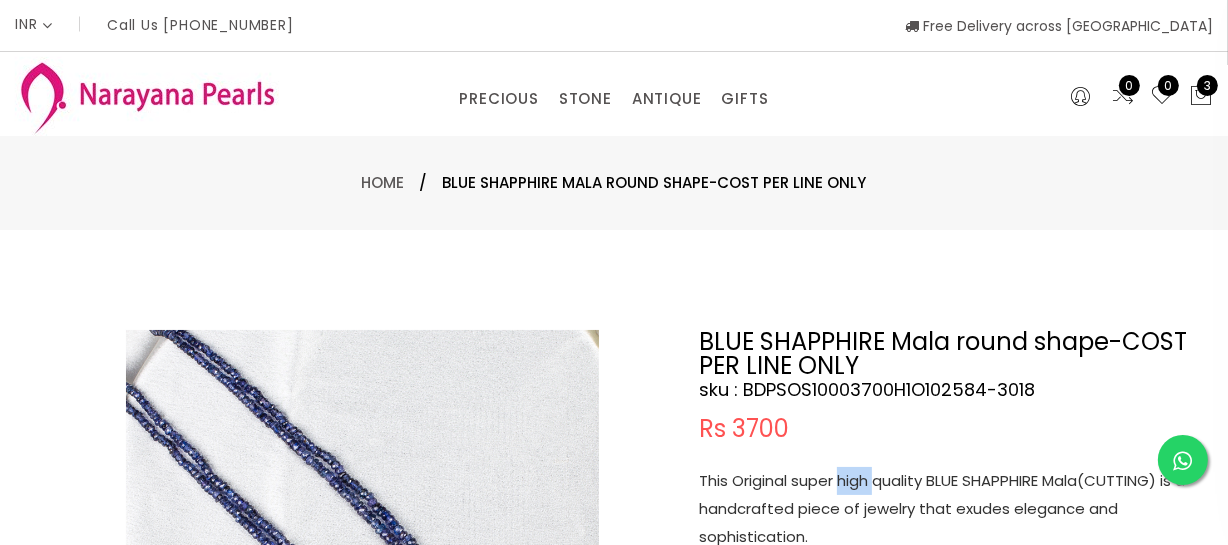 click on "This Original super high quality BLUE SHAPPHIRE Mala(CUTTING) is a handcrafted piece of jewelry that exudes elegance and sophistication." at bounding box center (949, 509) 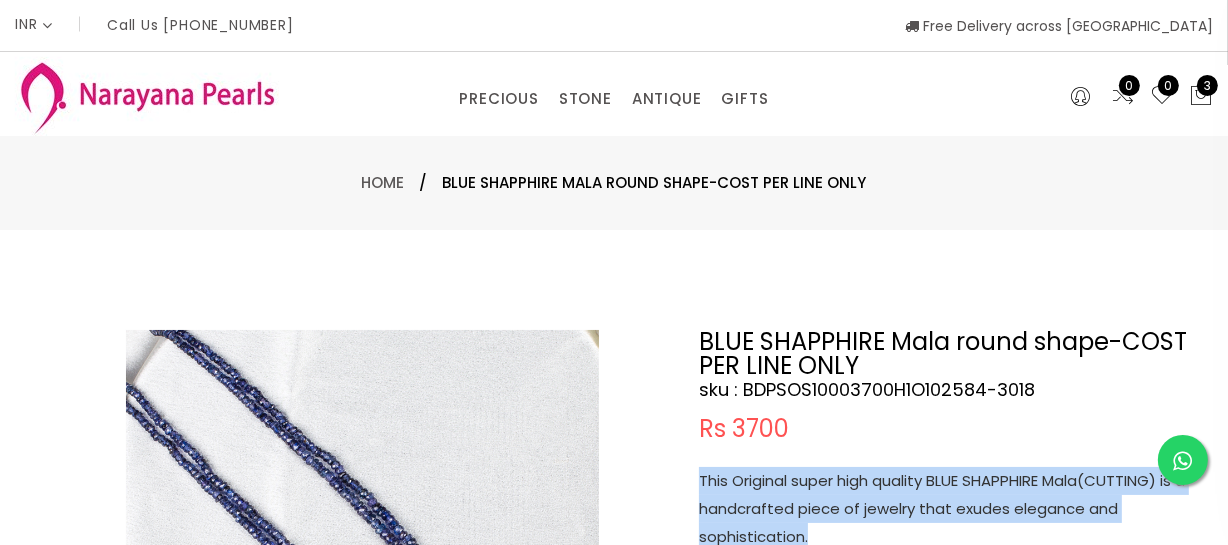 click on "This Original super high quality BLUE SHAPPHIRE Mala(CUTTING) is a handcrafted piece of jewelry that exudes elegance and sophistication." at bounding box center (949, 509) 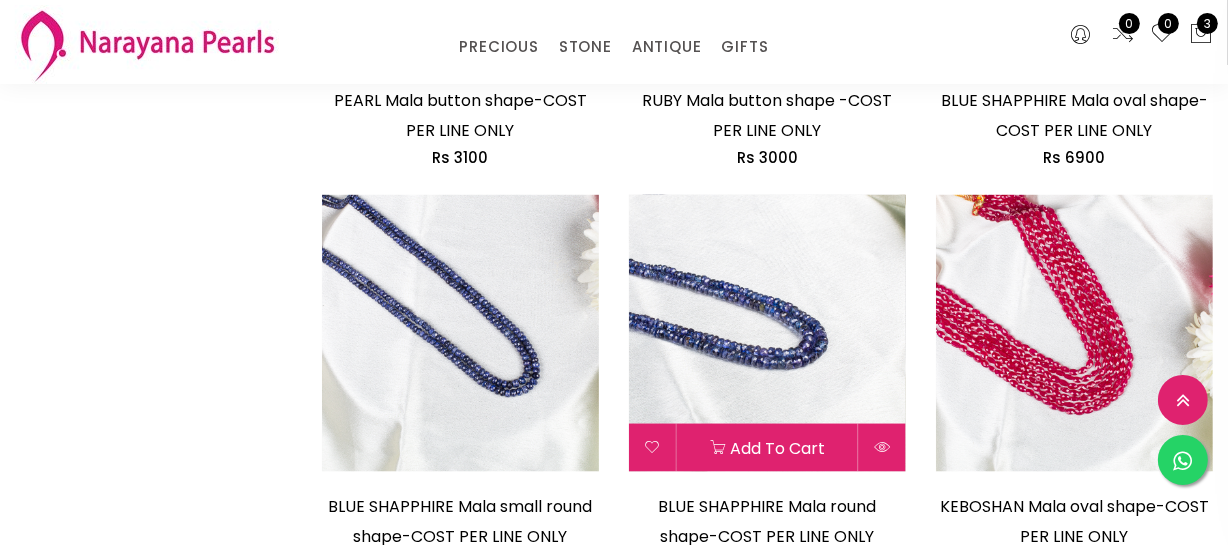 scroll, scrollTop: 2739, scrollLeft: 0, axis: vertical 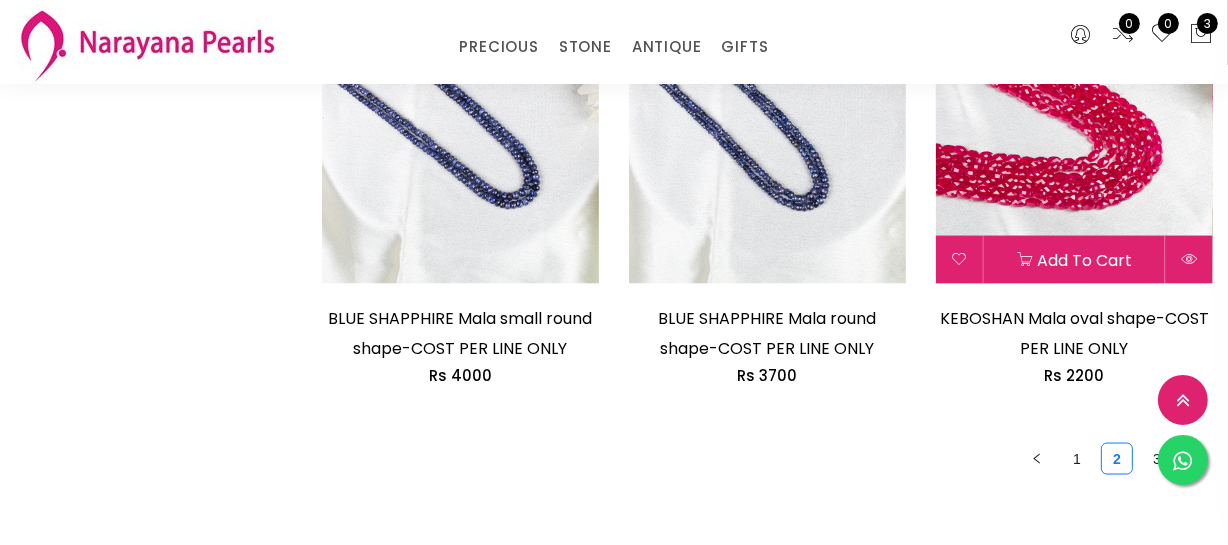 click at bounding box center [1074, 145] 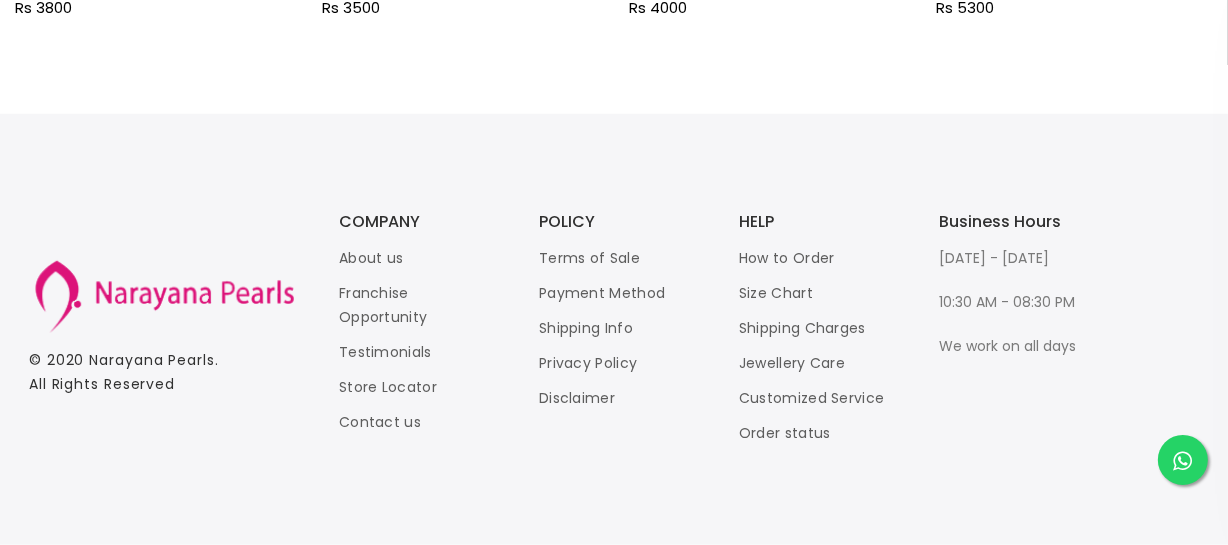 scroll, scrollTop: 0, scrollLeft: 0, axis: both 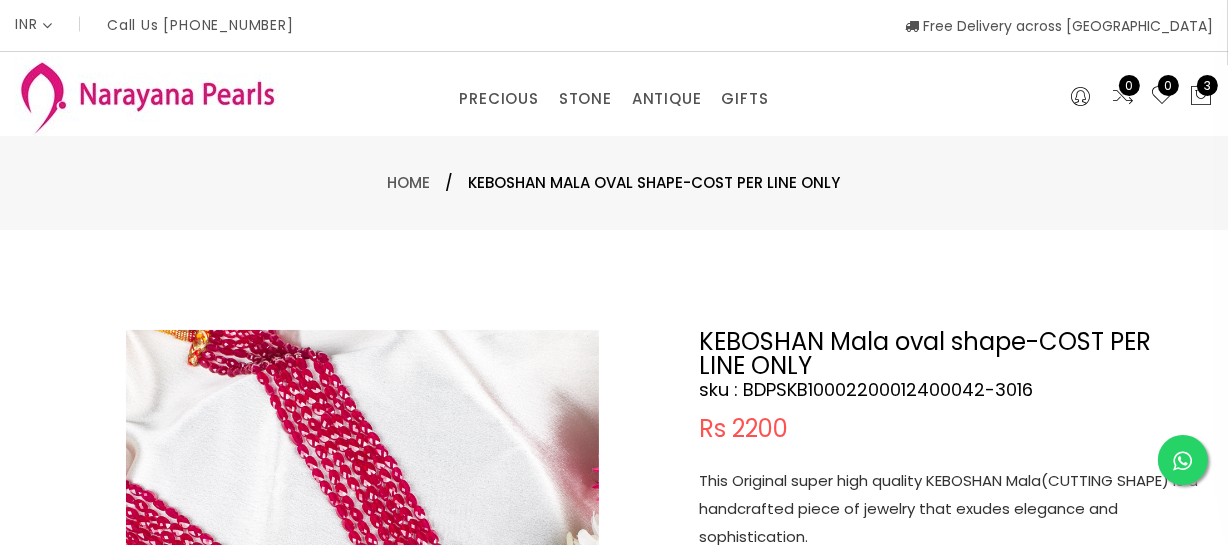 click on "This Original super high quality KEBOSHAN Mala(CUTTING SHAPE) is a handcrafted piece of jewelry that exudes elegance and sophistication." at bounding box center [949, 509] 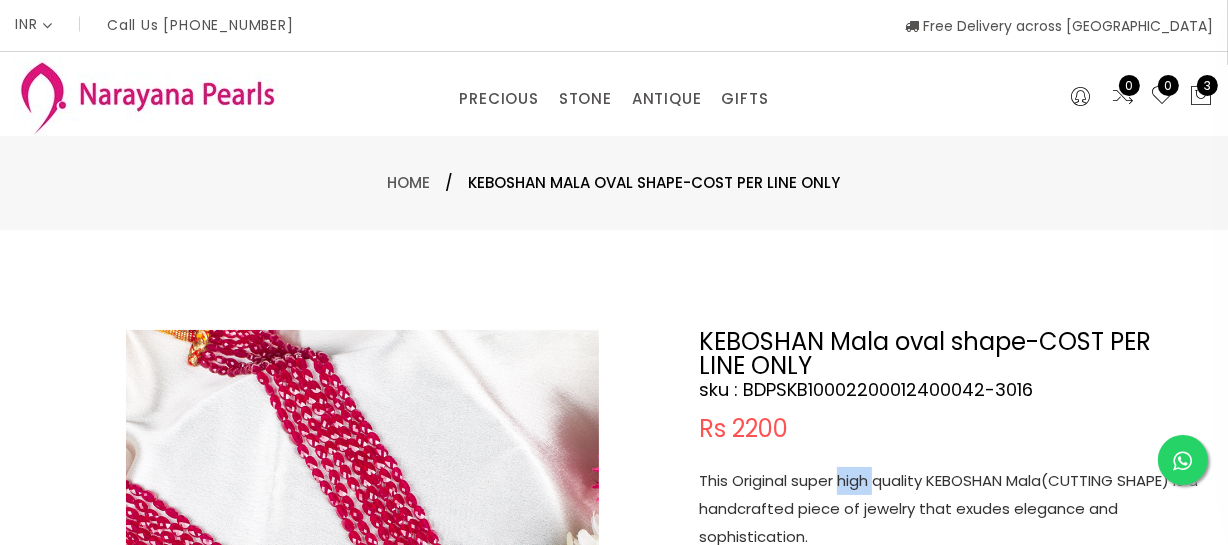 click on "This Original super high quality KEBOSHAN Mala(CUTTING SHAPE) is a handcrafted piece of jewelry that exudes elegance and sophistication." at bounding box center (949, 509) 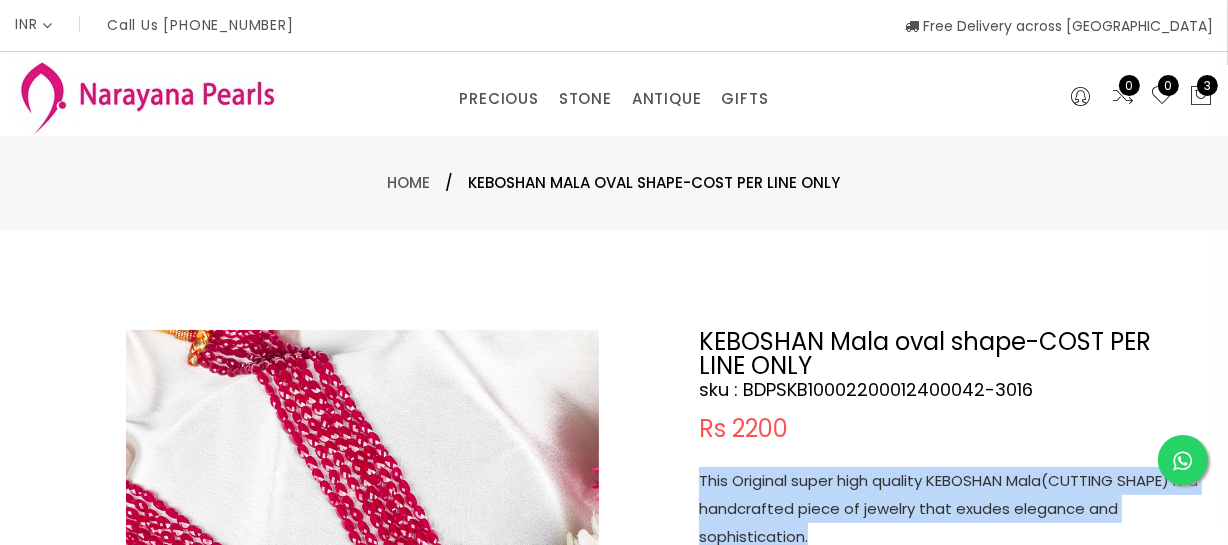 click on "This Original super high quality KEBOSHAN Mala(CUTTING SHAPE) is a handcrafted piece of jewelry that exudes elegance and sophistication." at bounding box center [949, 509] 